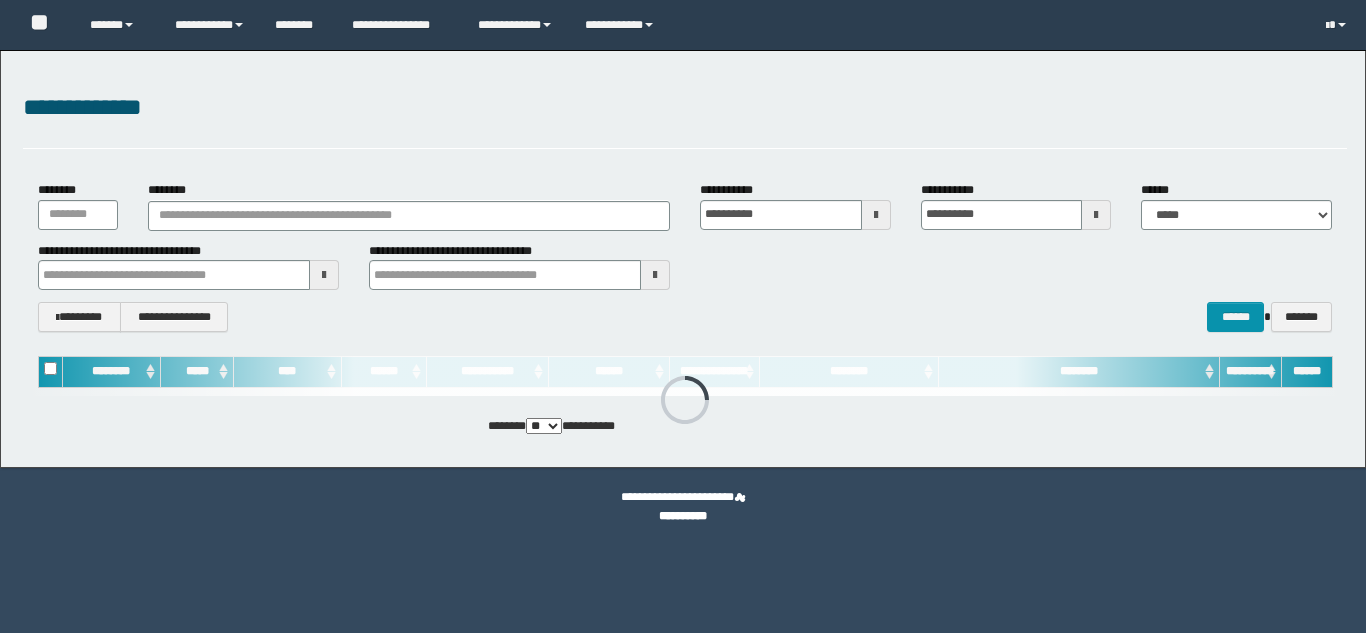 scroll, scrollTop: 0, scrollLeft: 0, axis: both 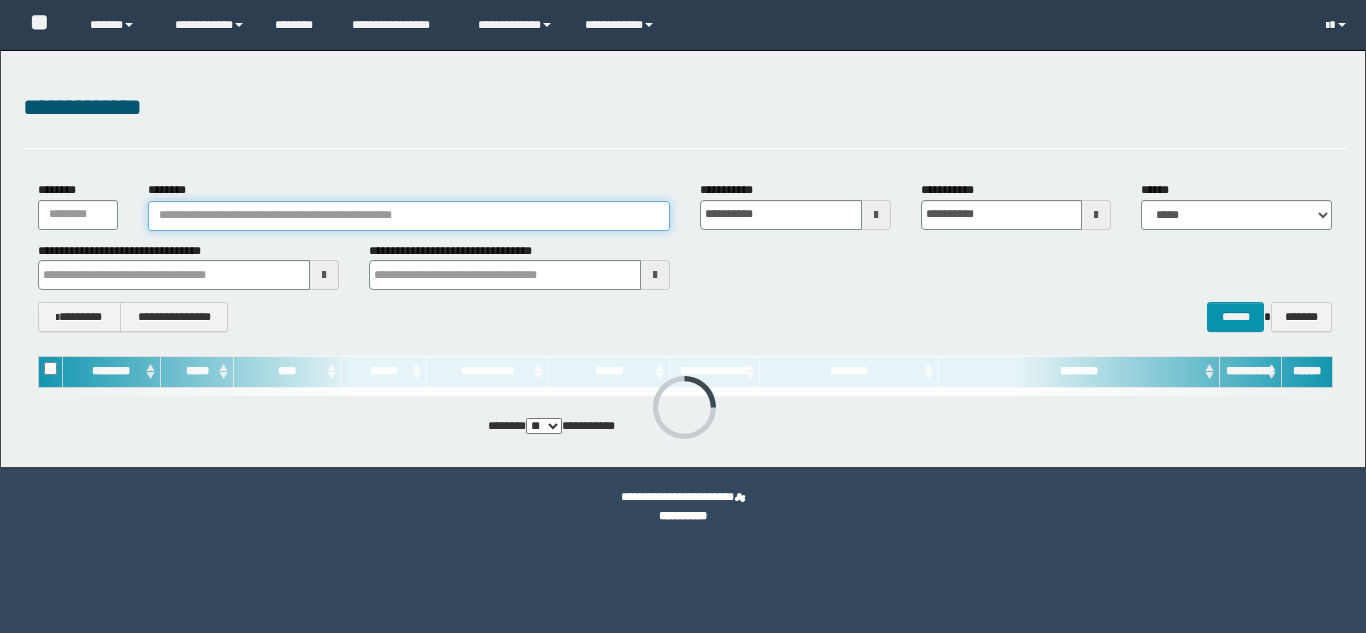 click on "********" at bounding box center [409, 216] 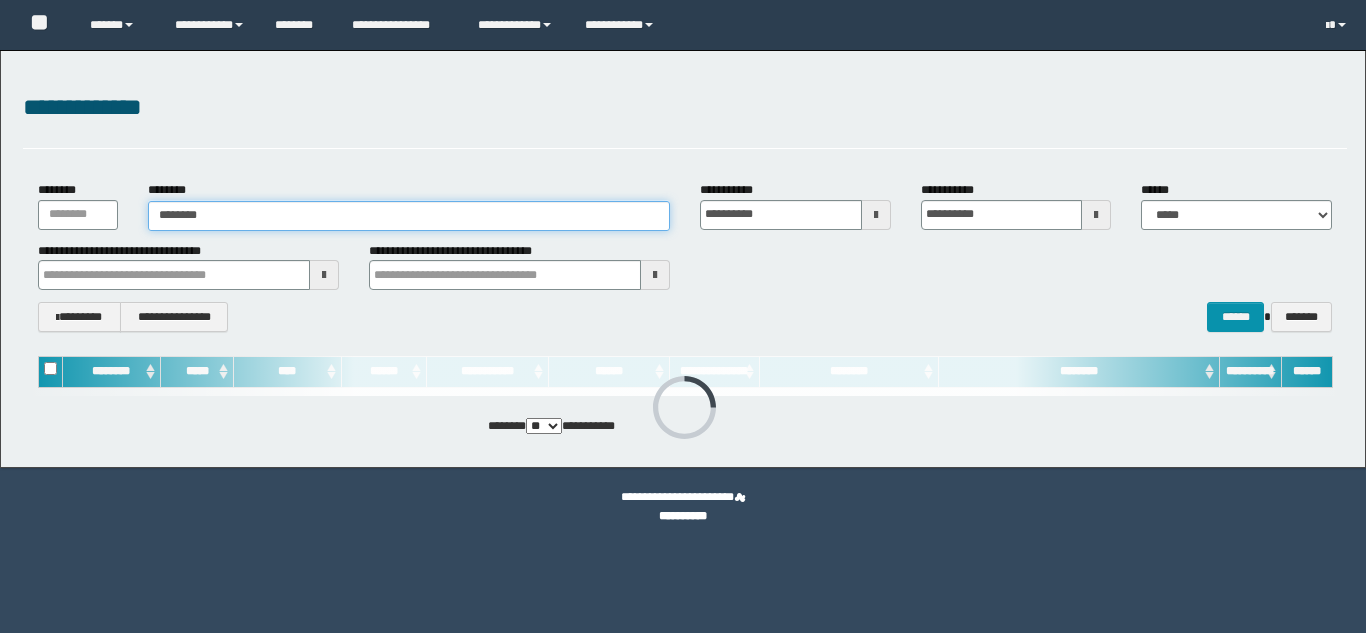 type on "********" 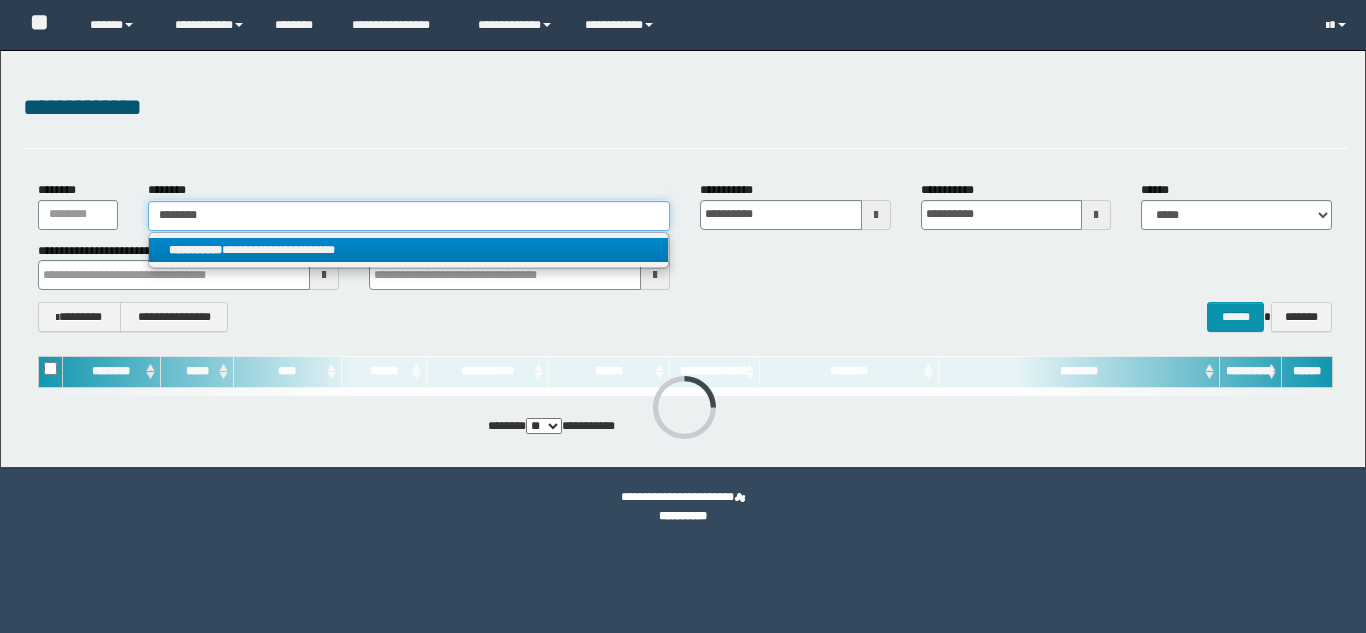 scroll, scrollTop: 0, scrollLeft: 0, axis: both 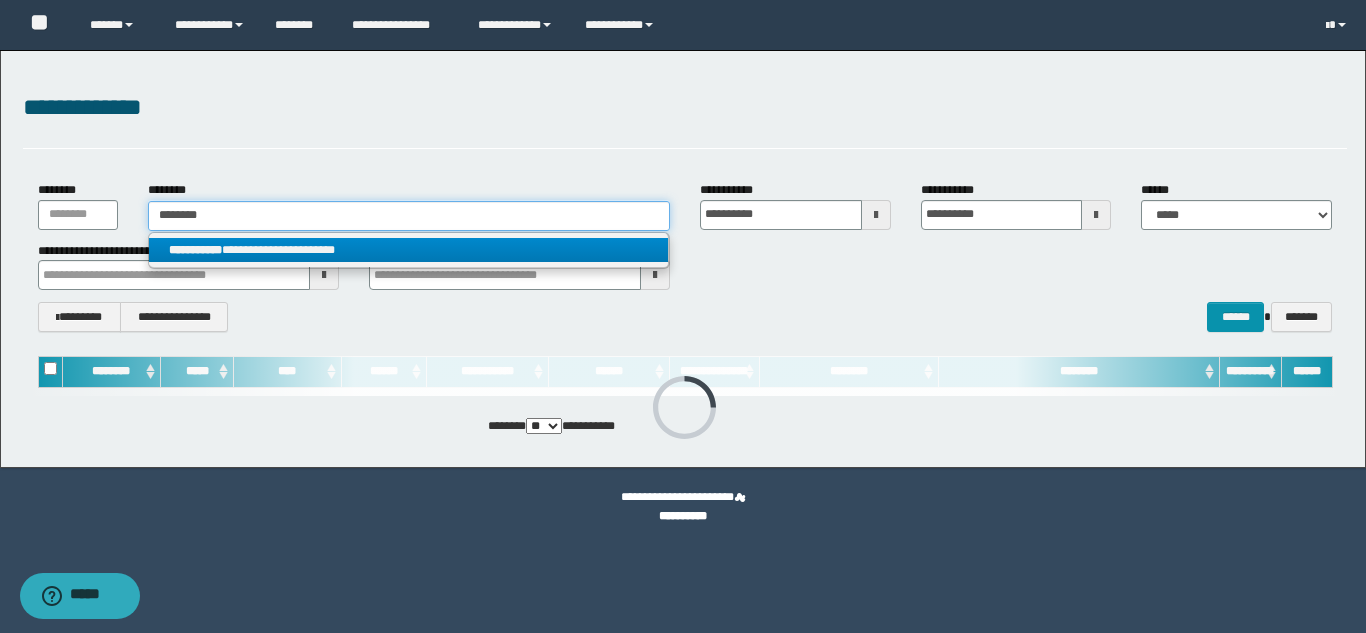 type on "********" 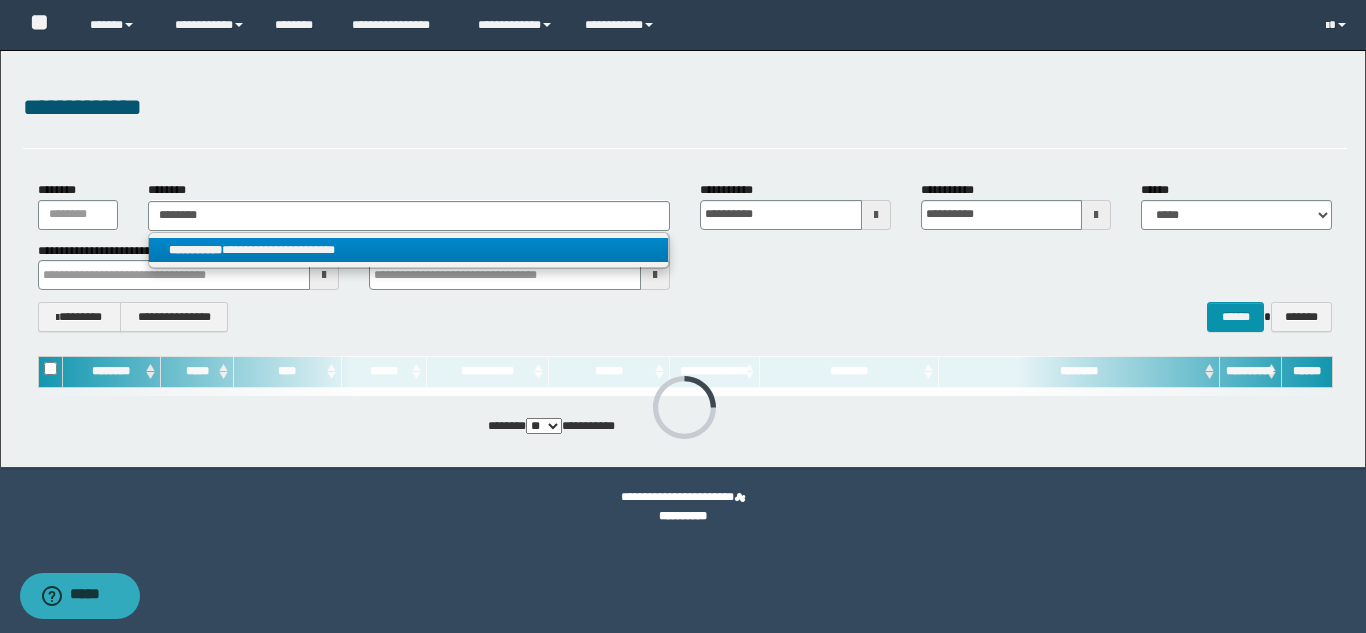 click on "**********" at bounding box center [408, 250] 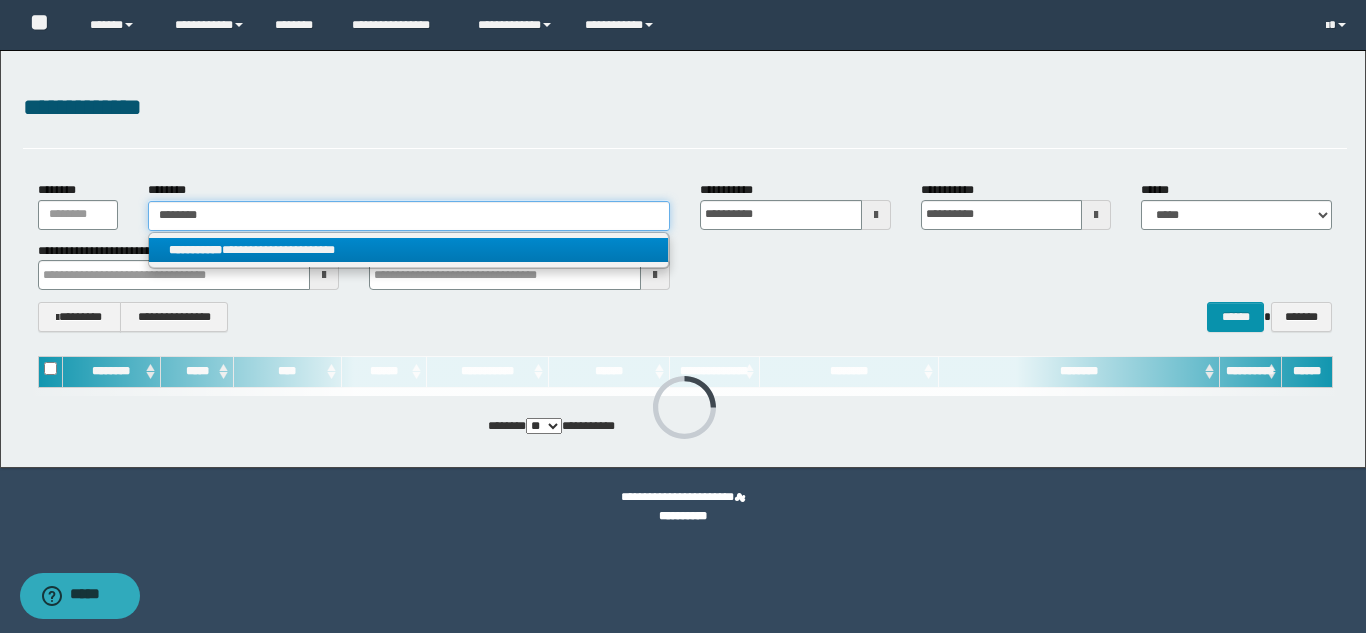 type 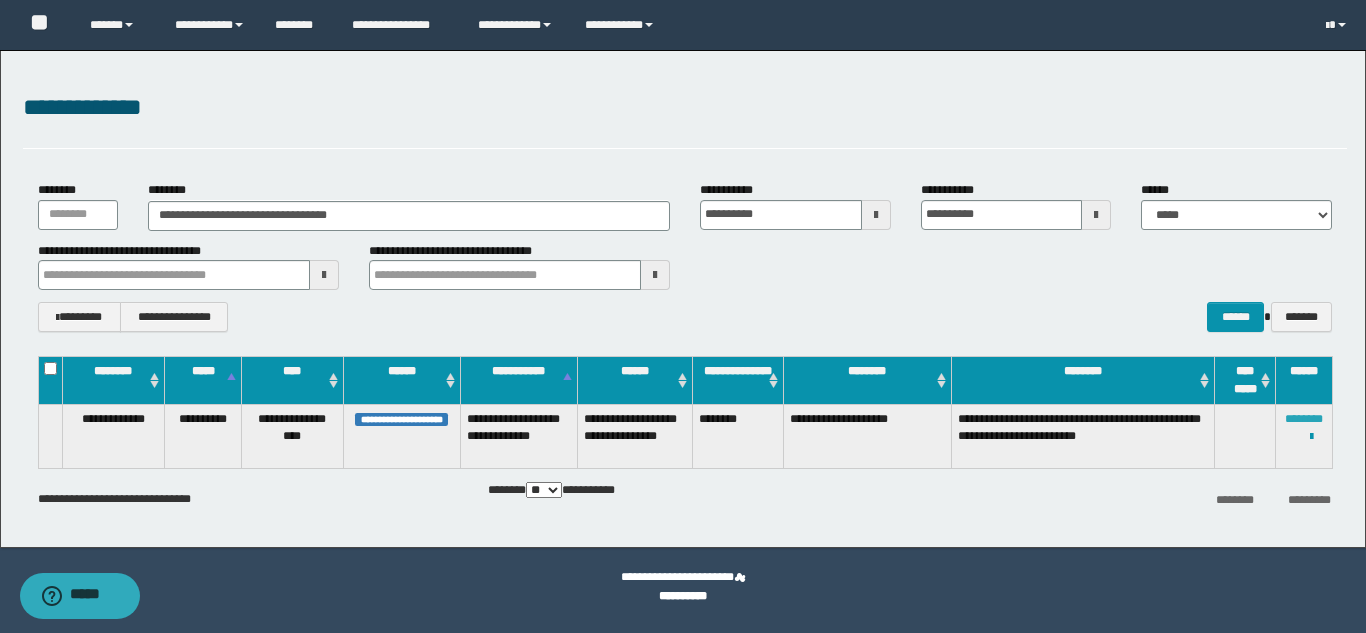 click on "********" at bounding box center [1304, 419] 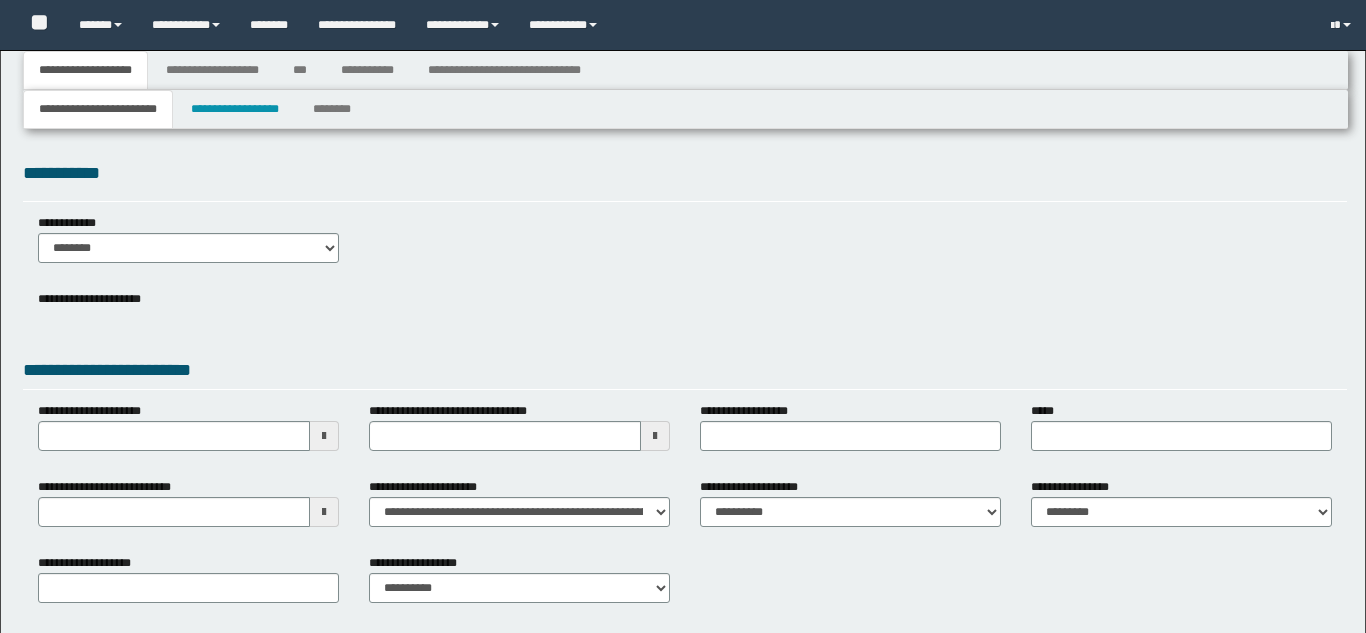 type 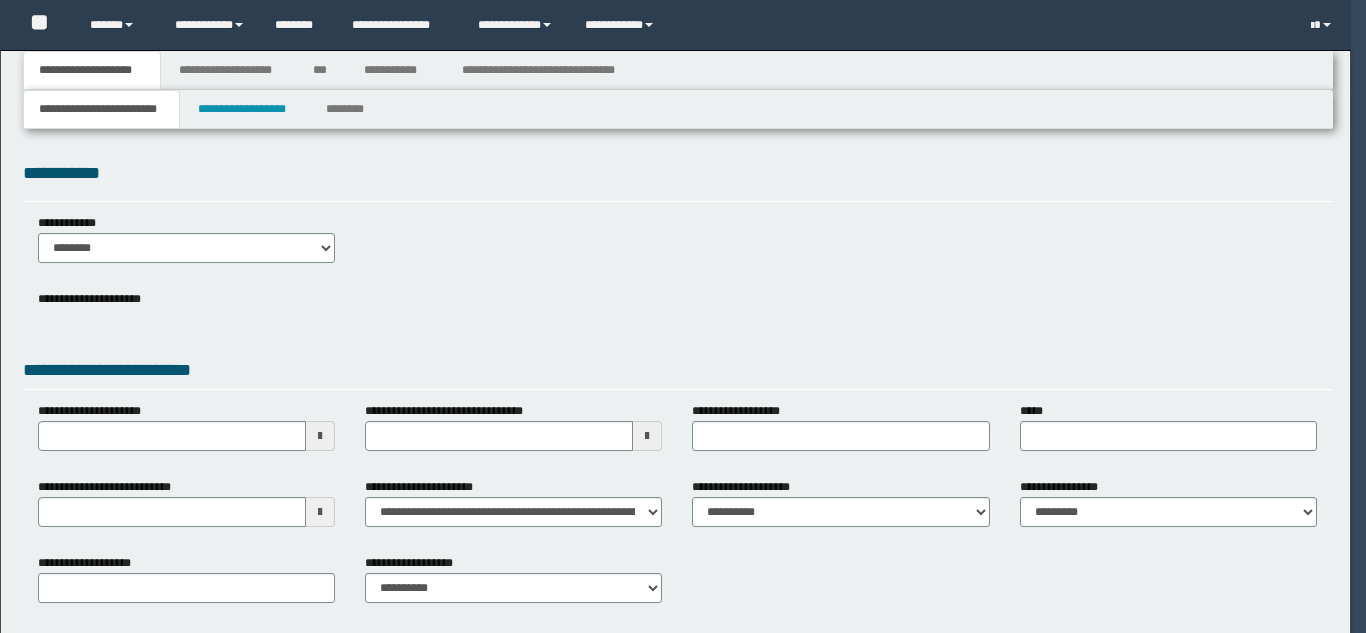 scroll, scrollTop: 0, scrollLeft: 0, axis: both 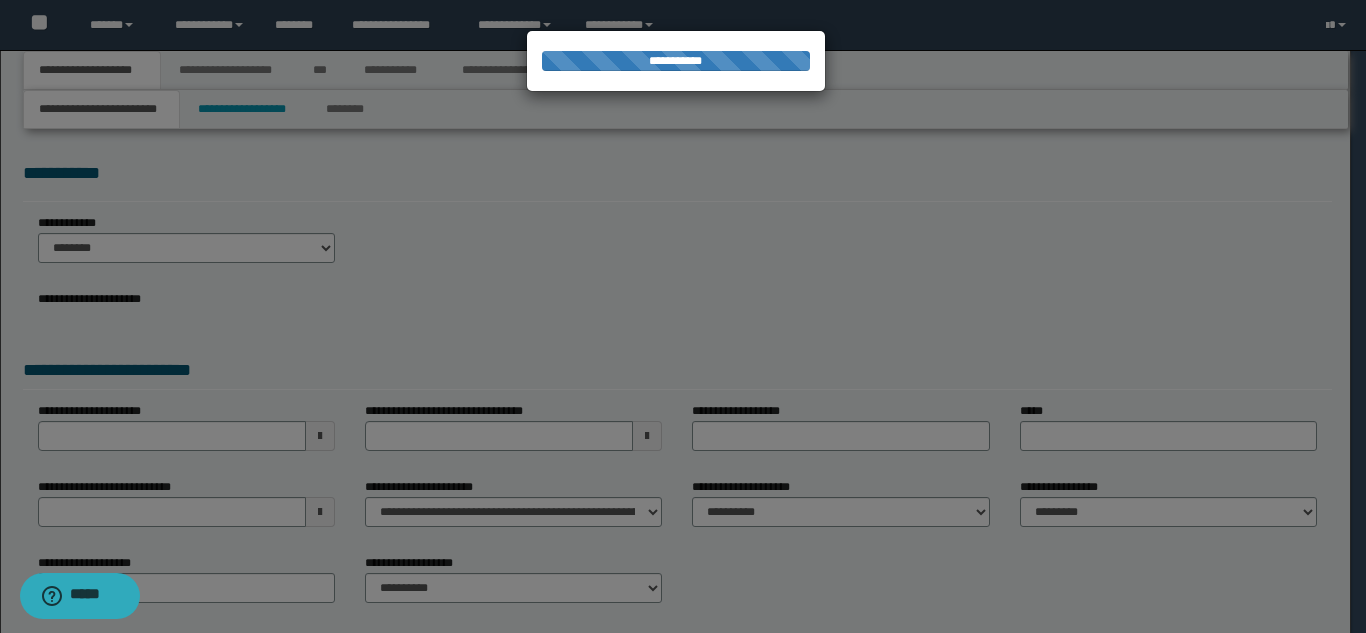 type on "**********" 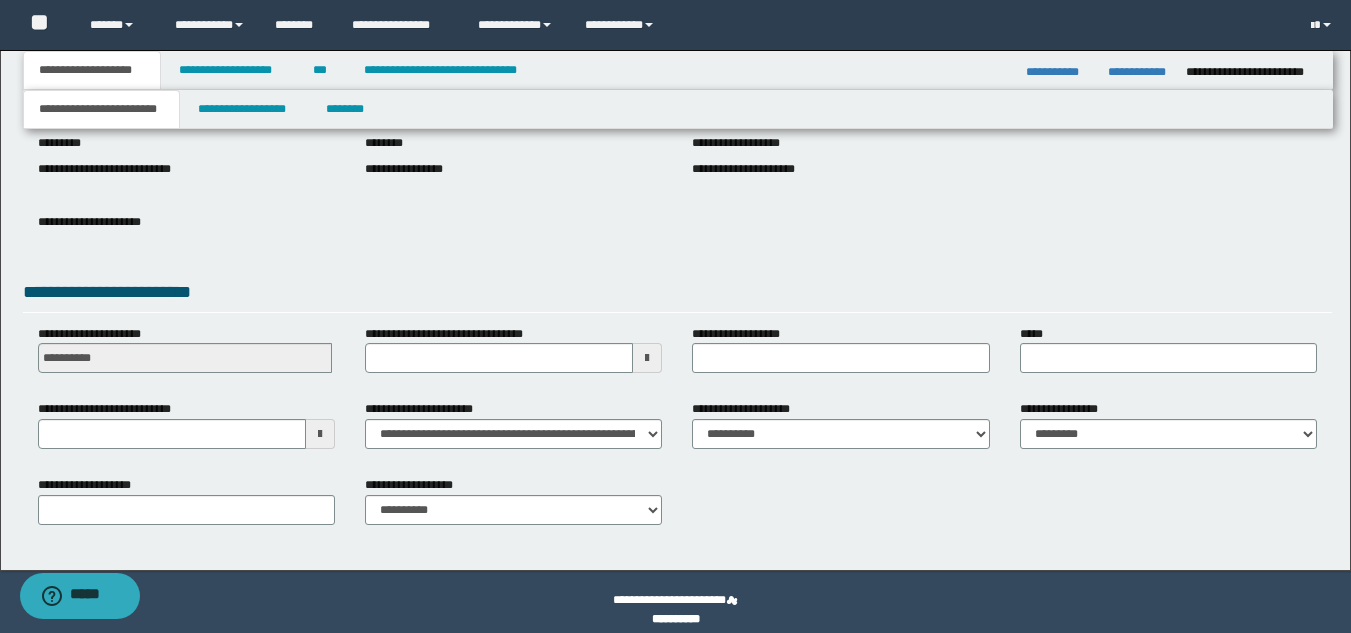 scroll, scrollTop: 251, scrollLeft: 0, axis: vertical 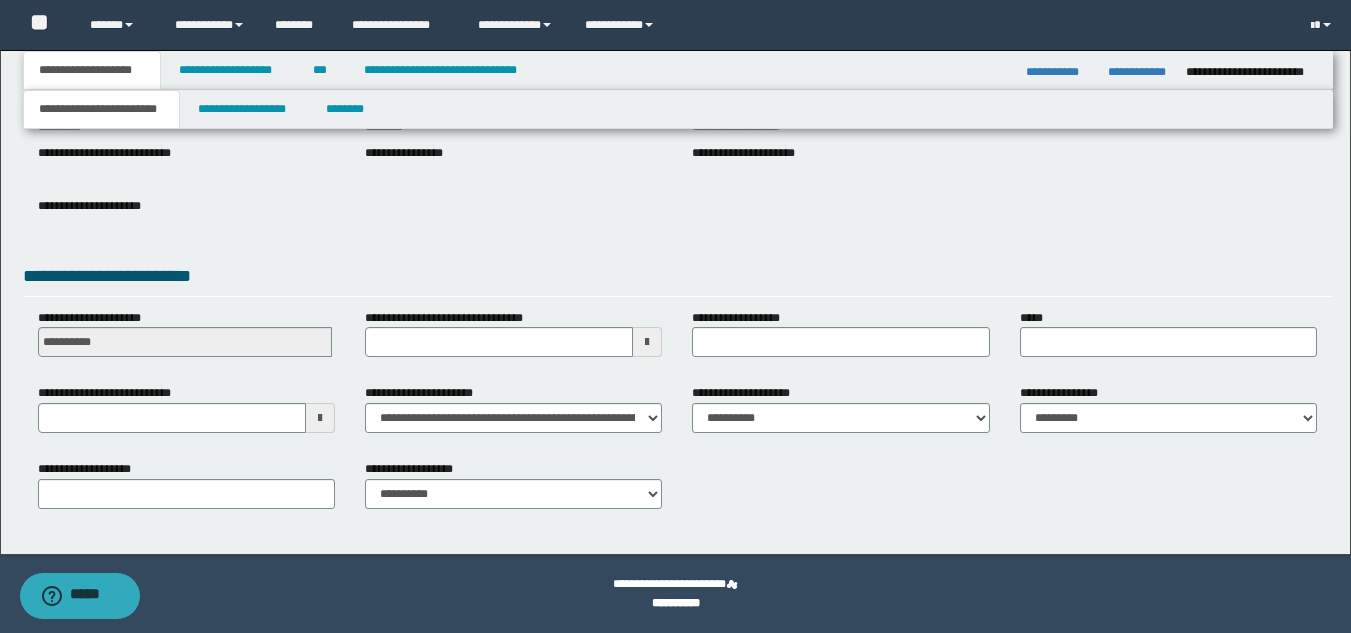 click at bounding box center (320, 418) 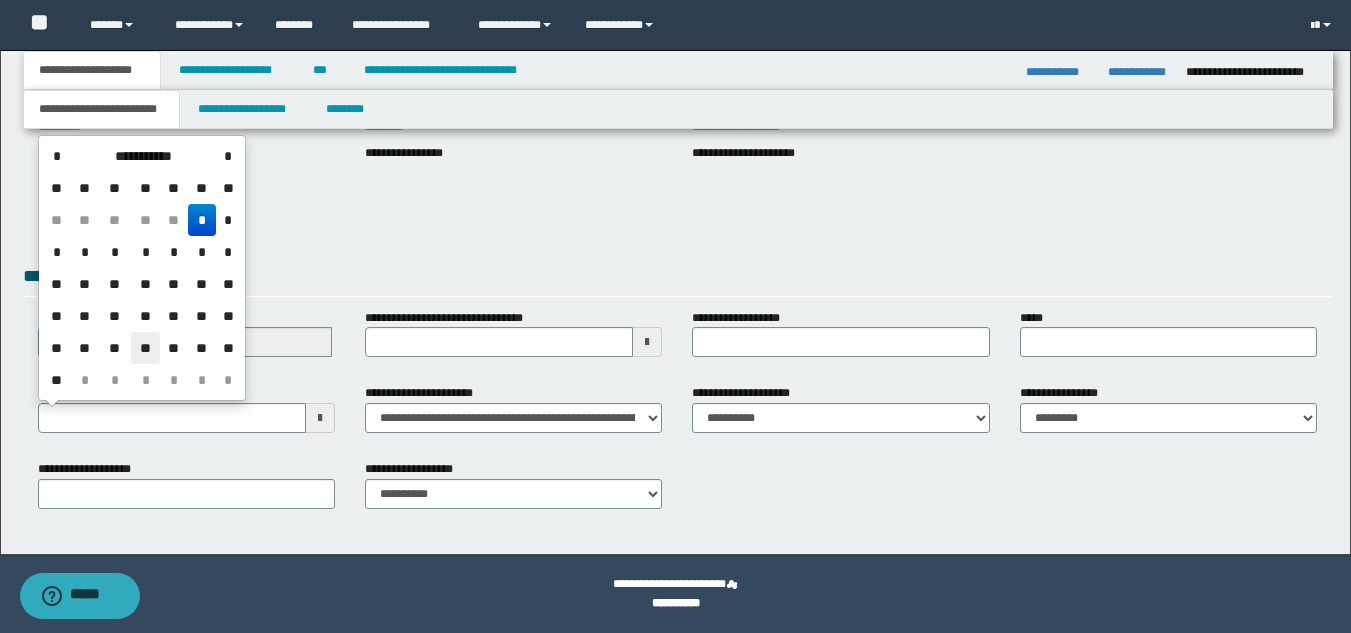click on "**" at bounding box center (145, 348) 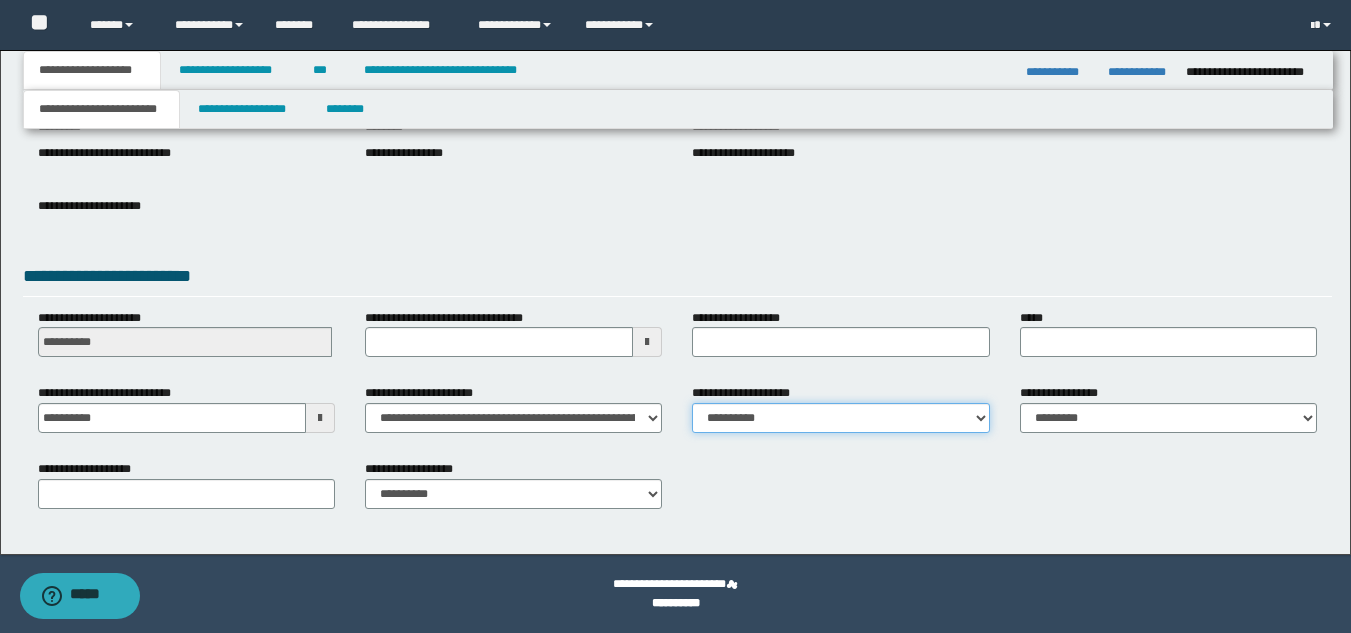 drag, startPoint x: 734, startPoint y: 424, endPoint x: 731, endPoint y: 405, distance: 19.235384 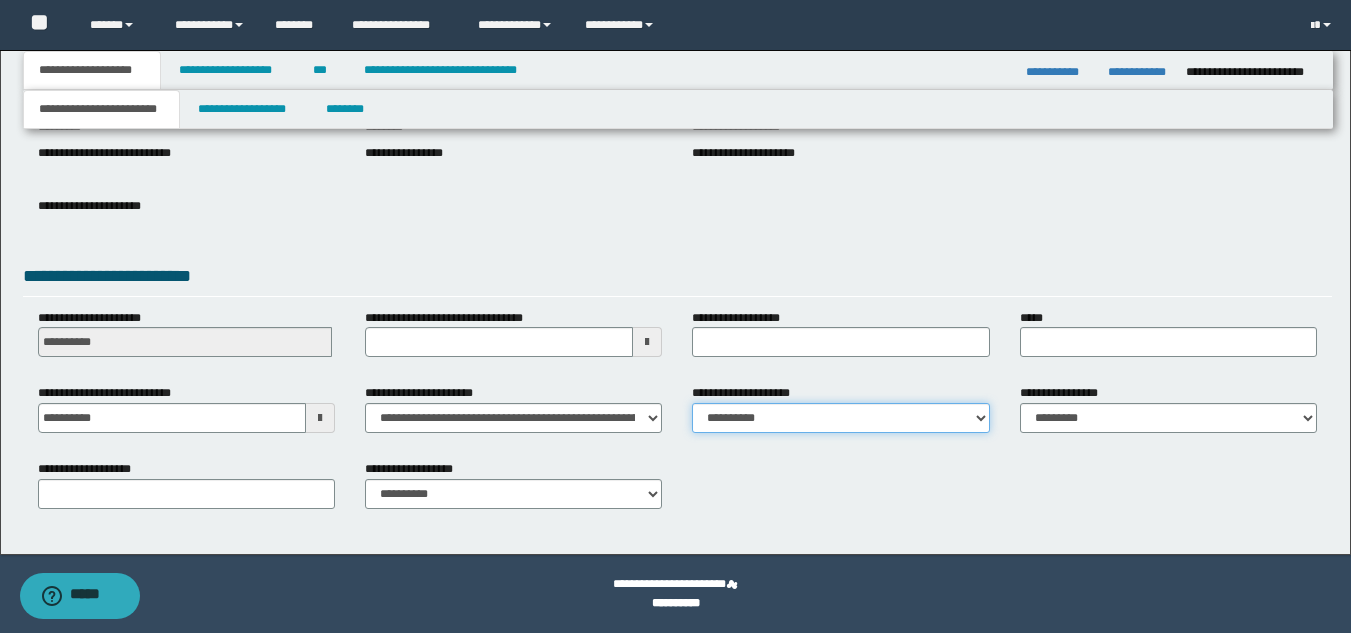 click on "**********" at bounding box center [840, 418] 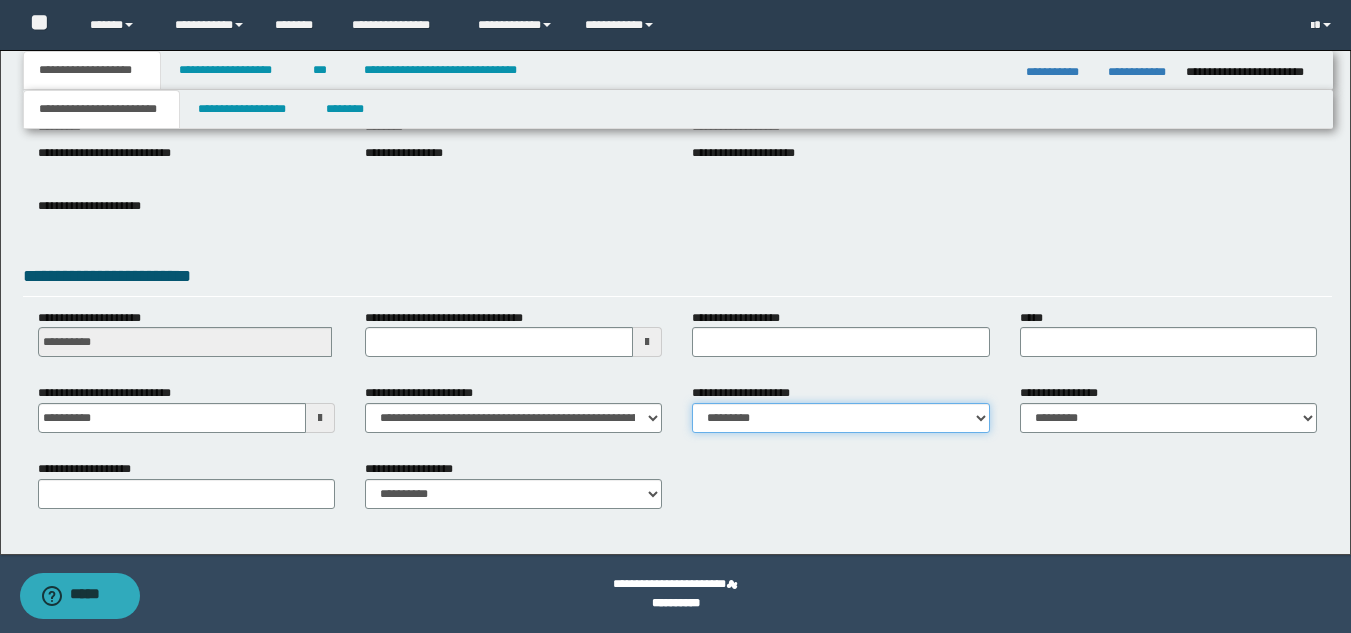 click on "**********" at bounding box center [840, 418] 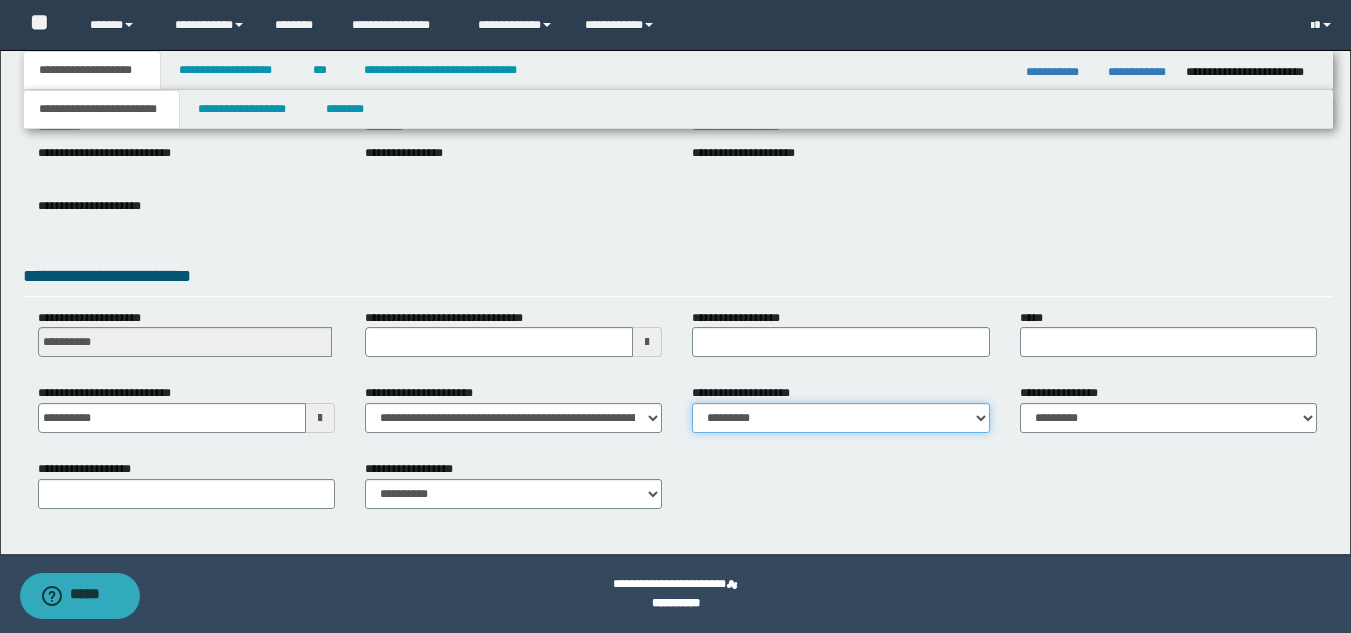 type 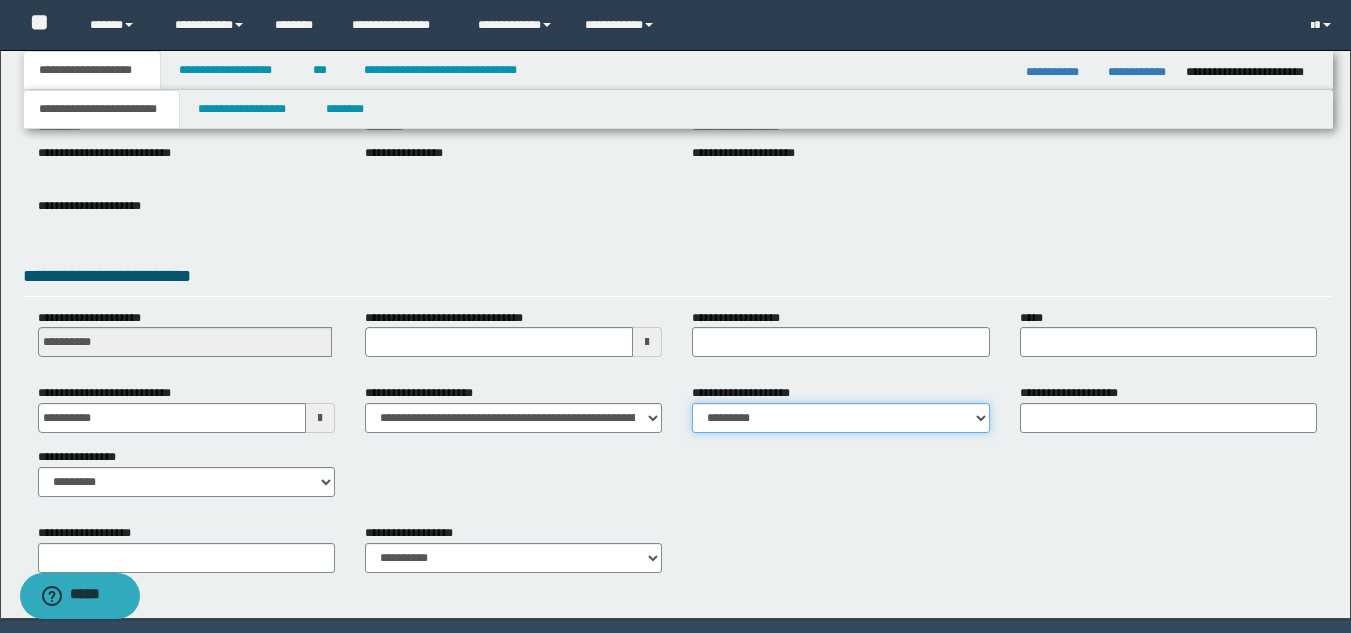 scroll, scrollTop: 315, scrollLeft: 0, axis: vertical 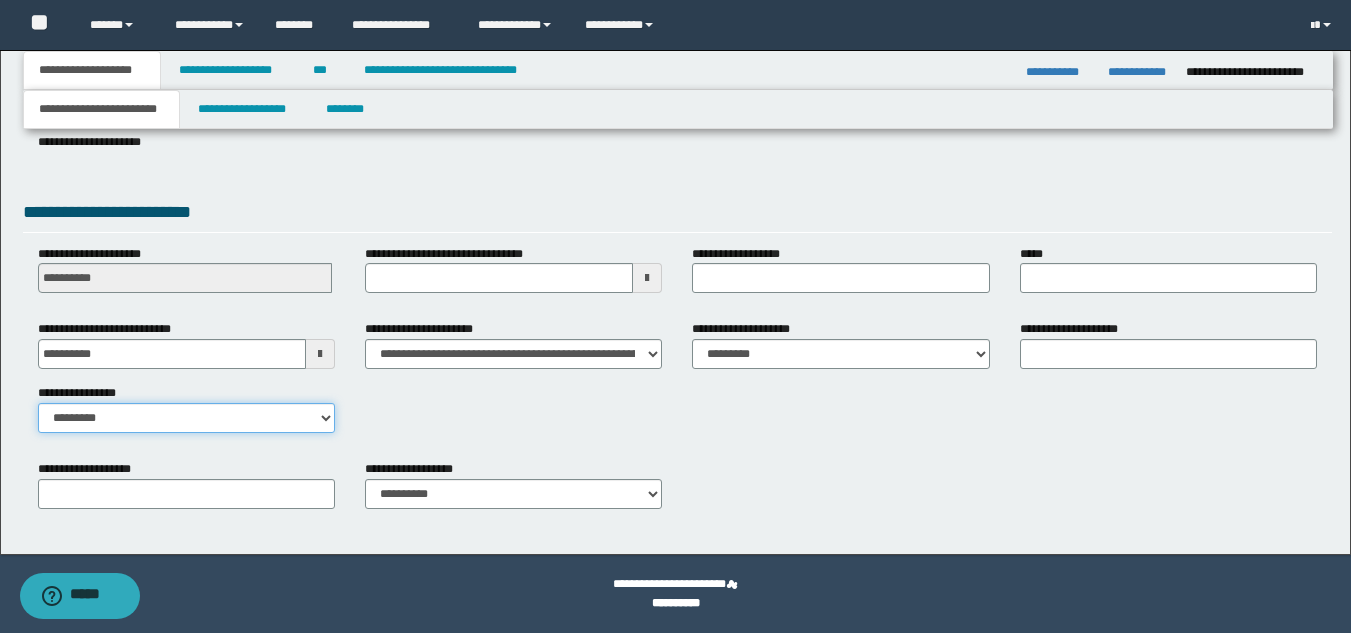 click on "**********" at bounding box center (186, 418) 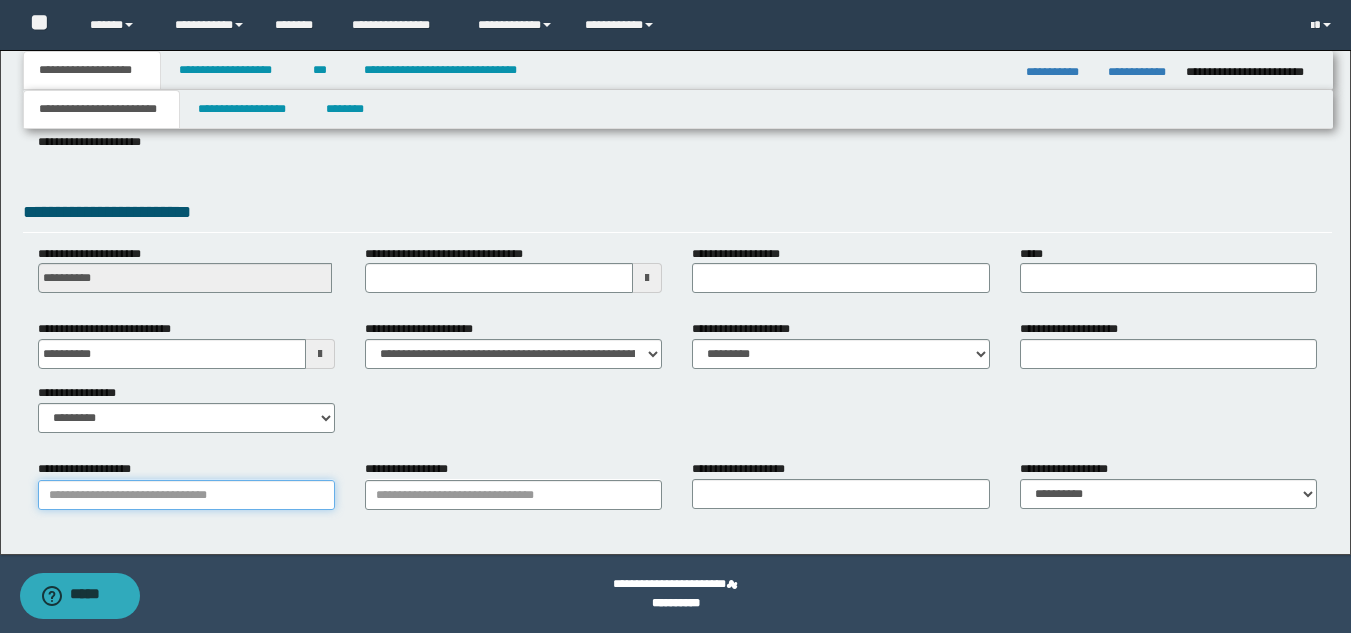click on "**********" at bounding box center [186, 495] 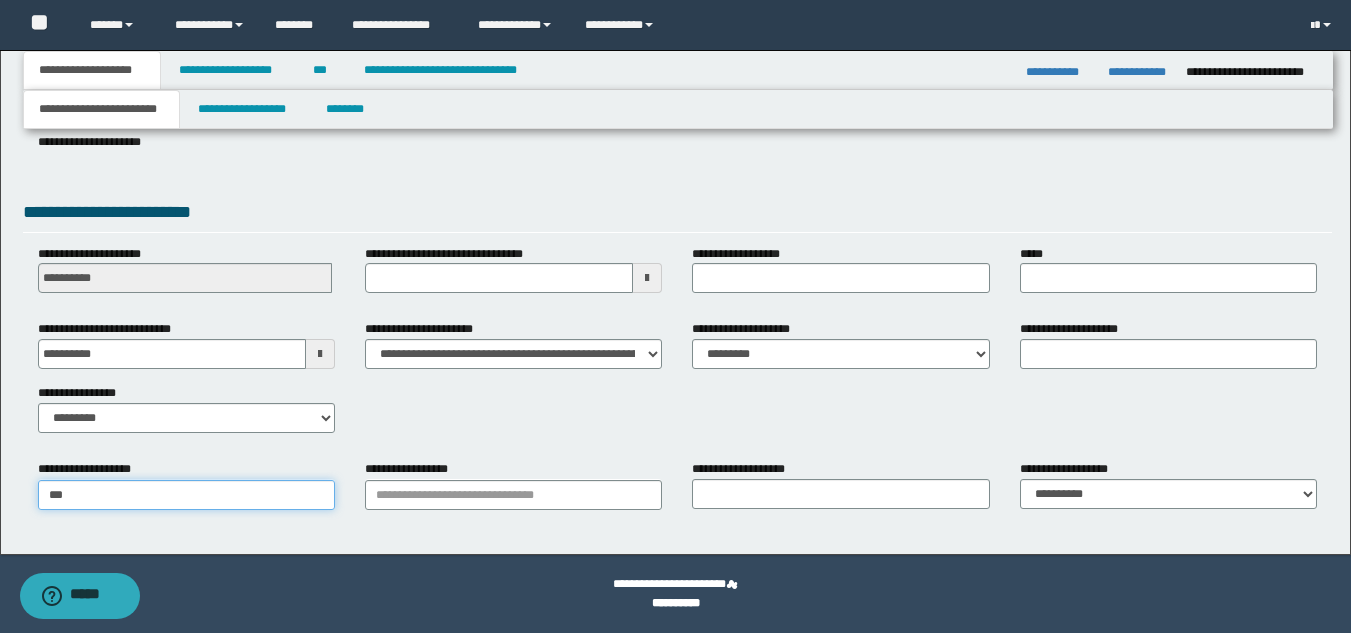 type on "****" 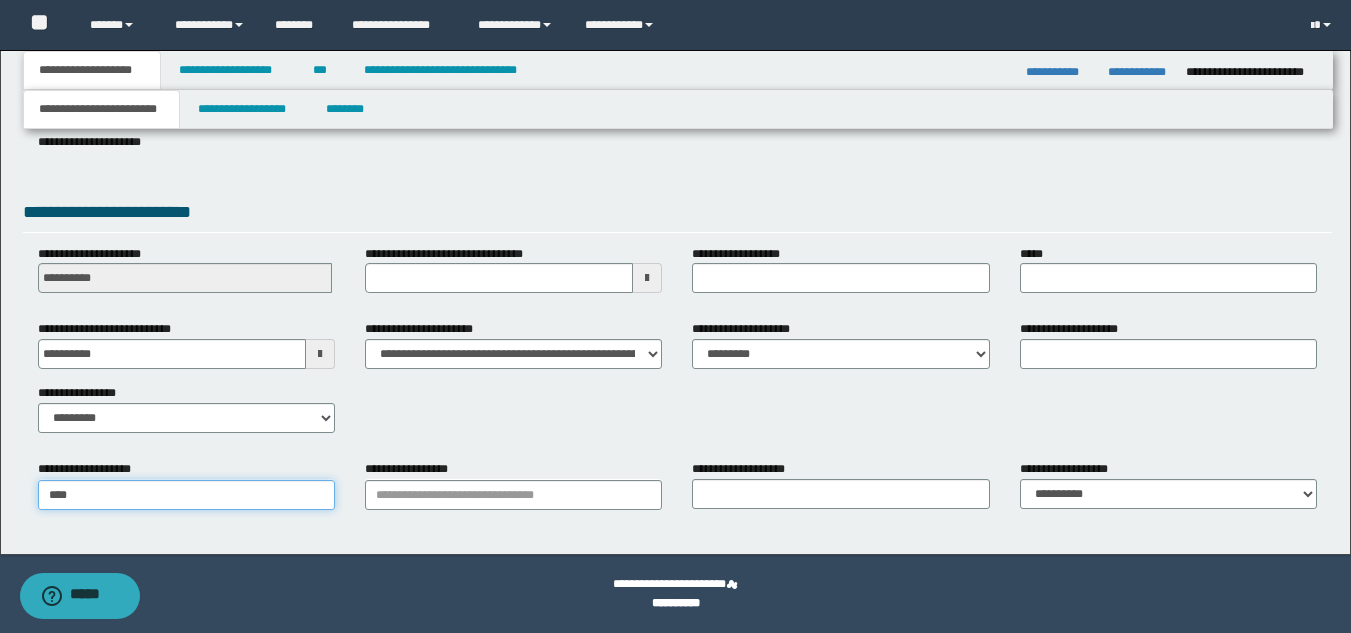type on "*********" 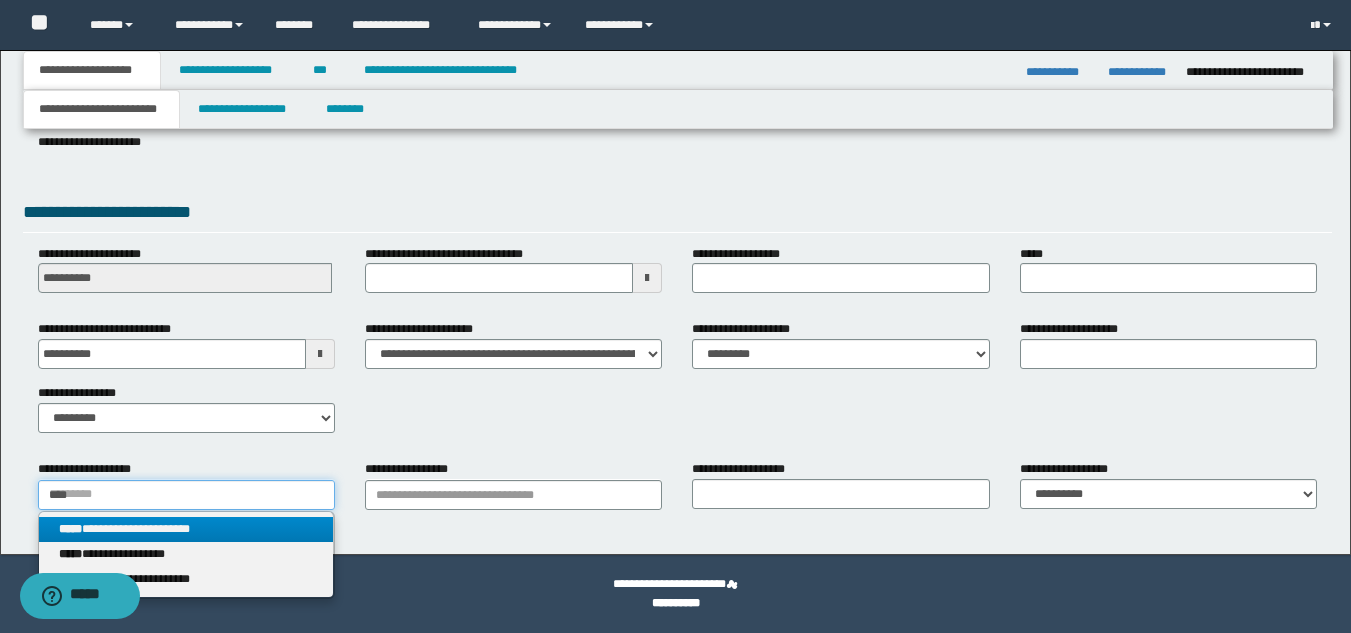 type 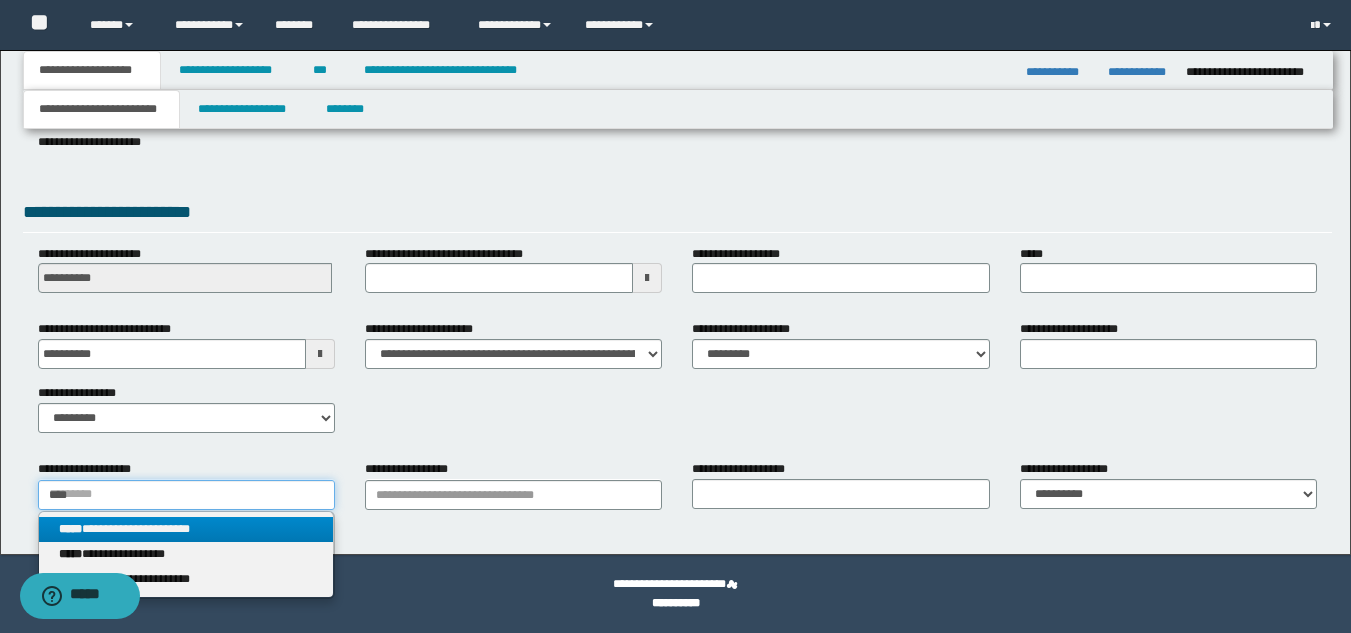 type on "***" 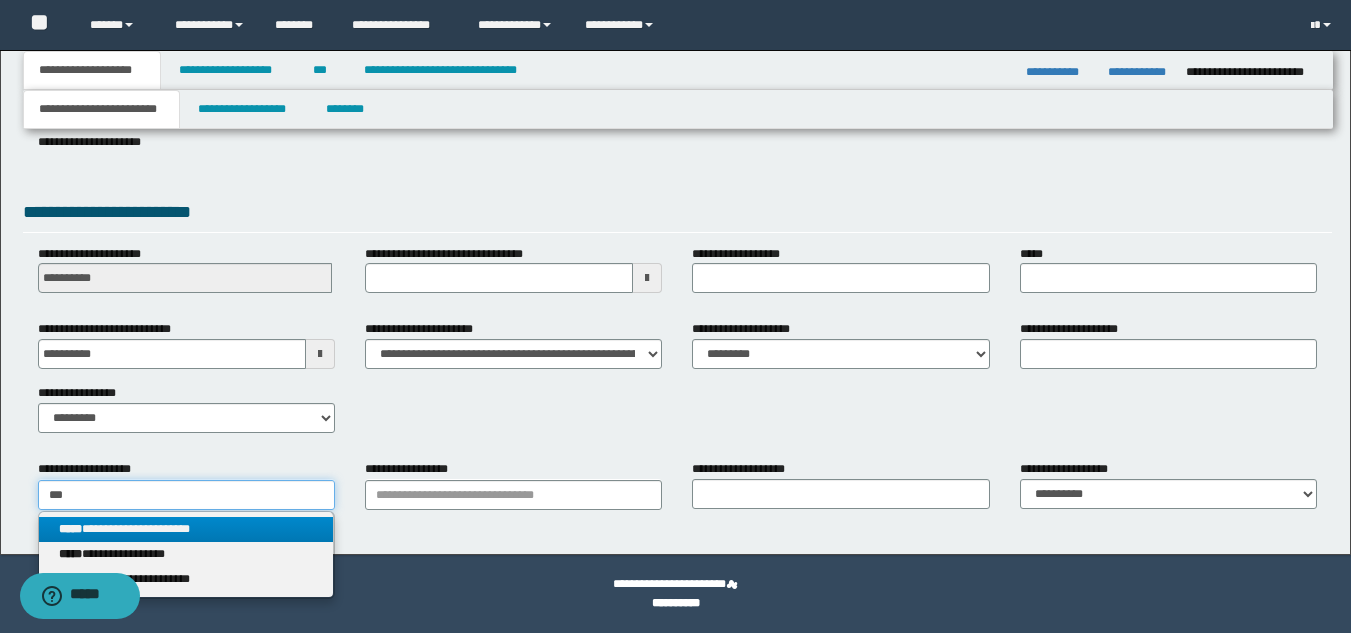 type on "**********" 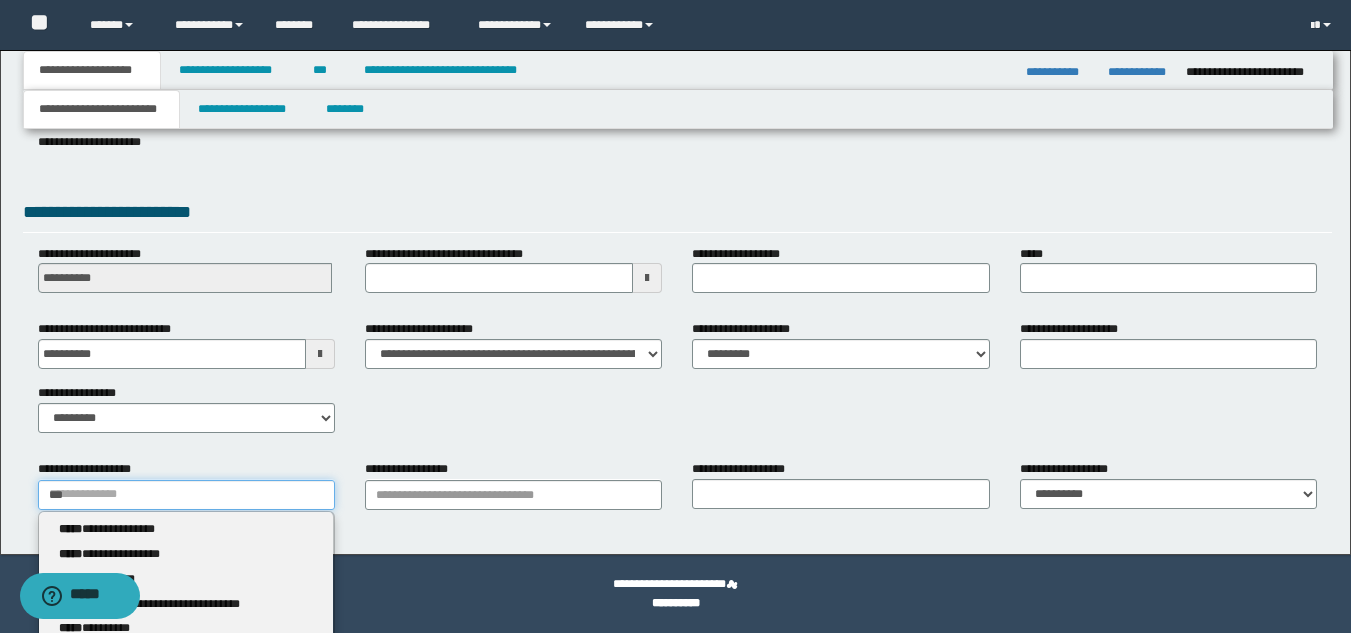 type on "***" 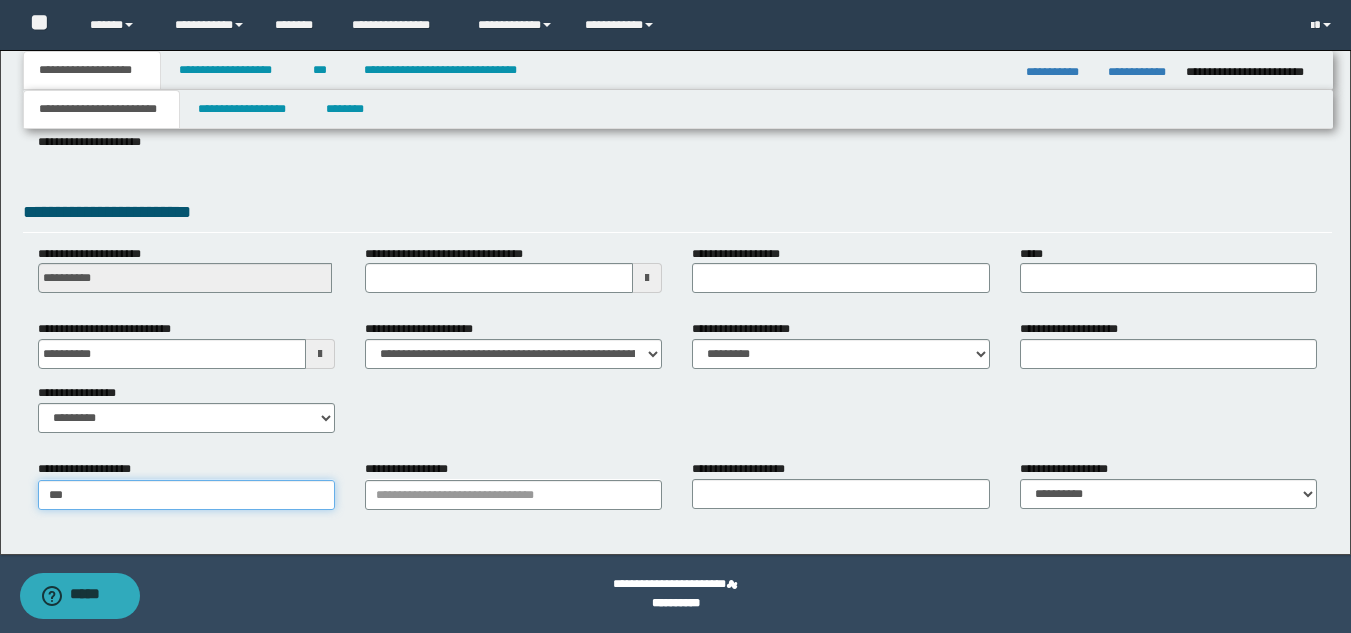 type on "**********" 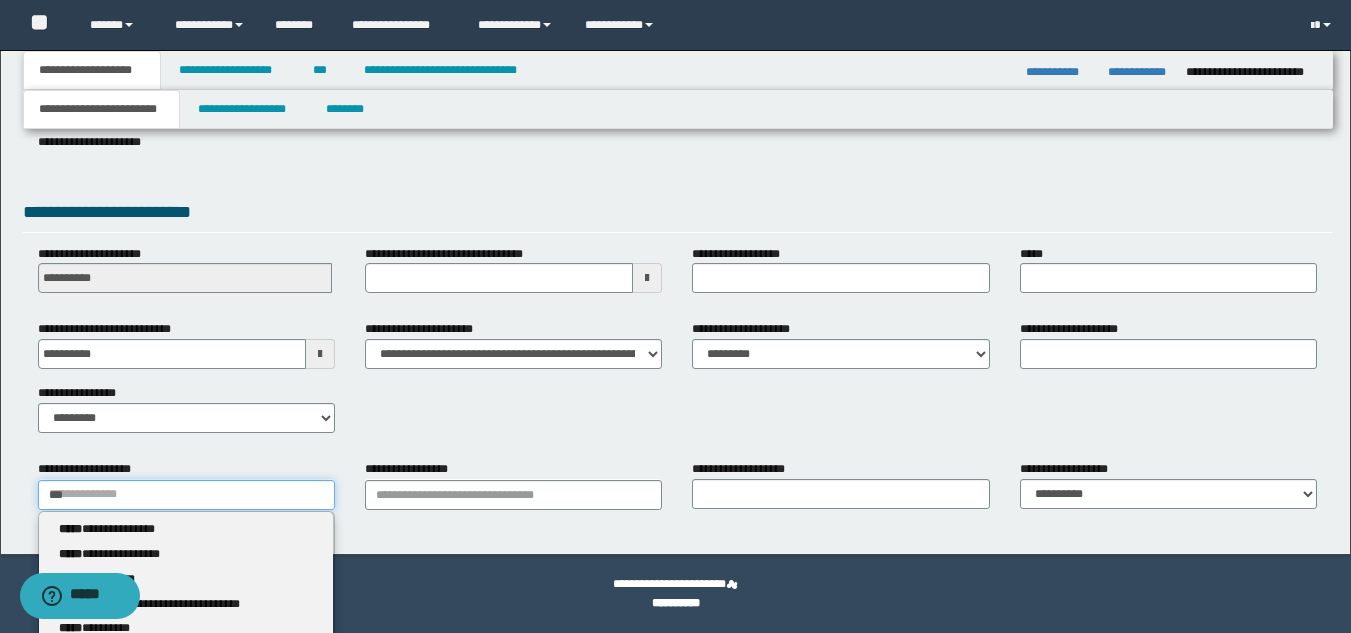 type 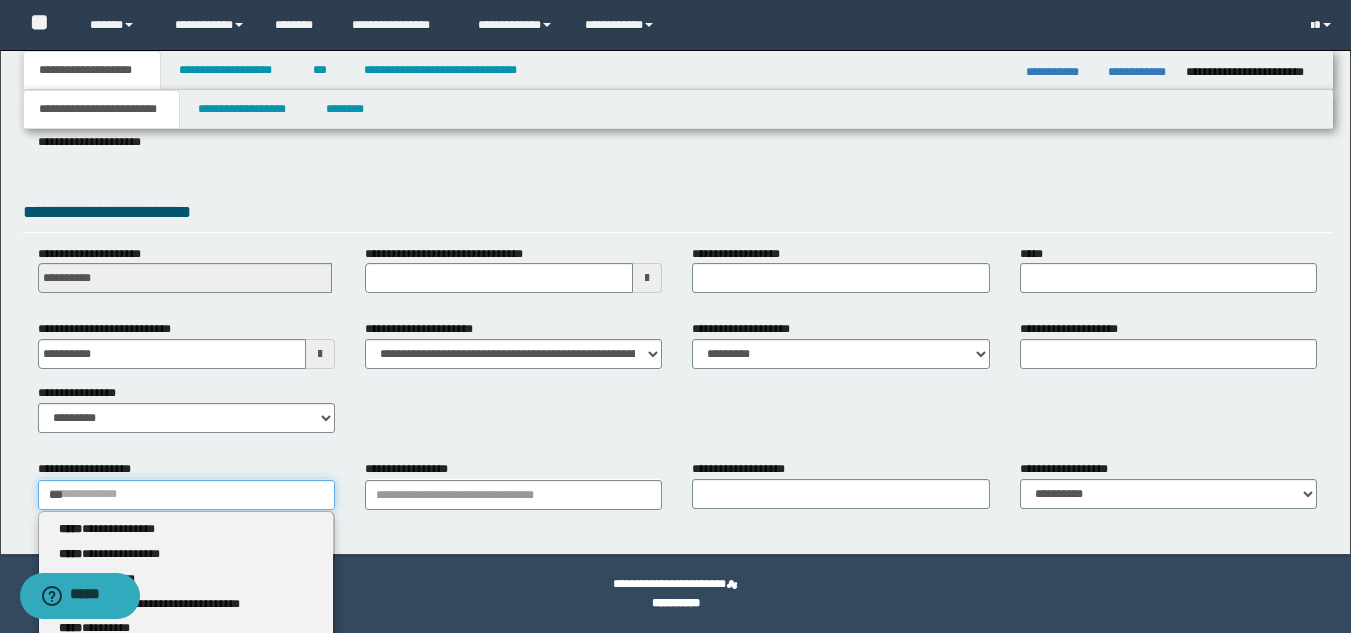 type on "****" 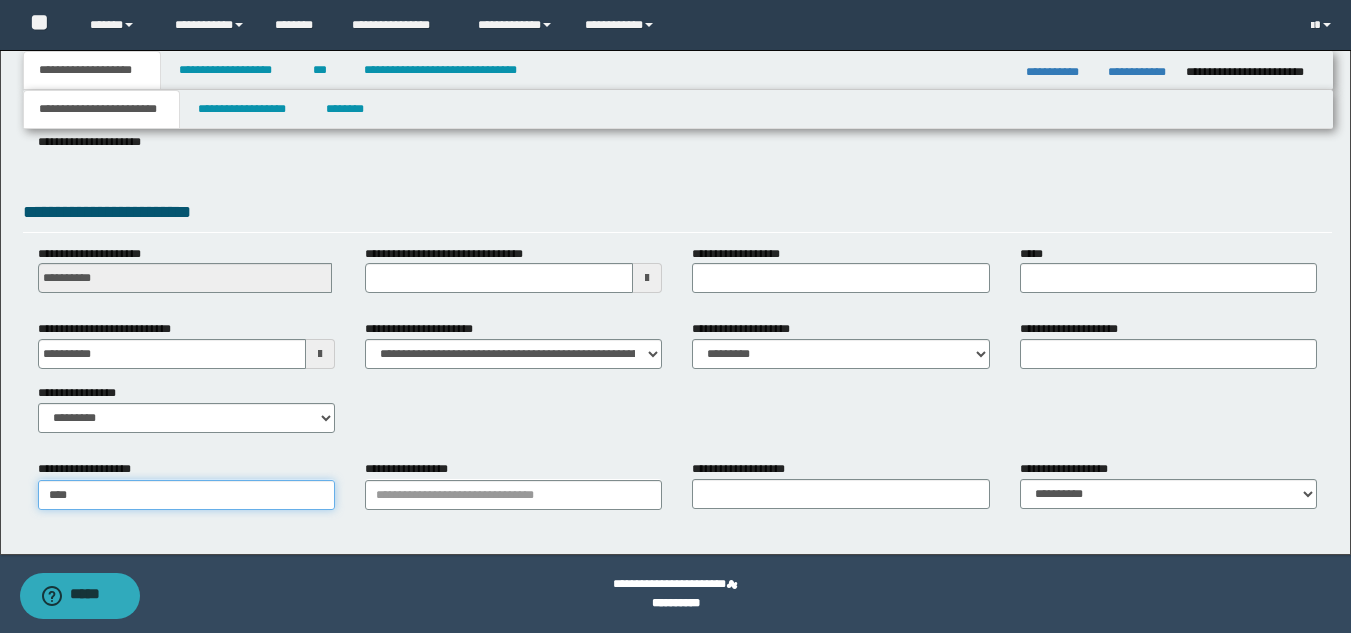 type on "**********" 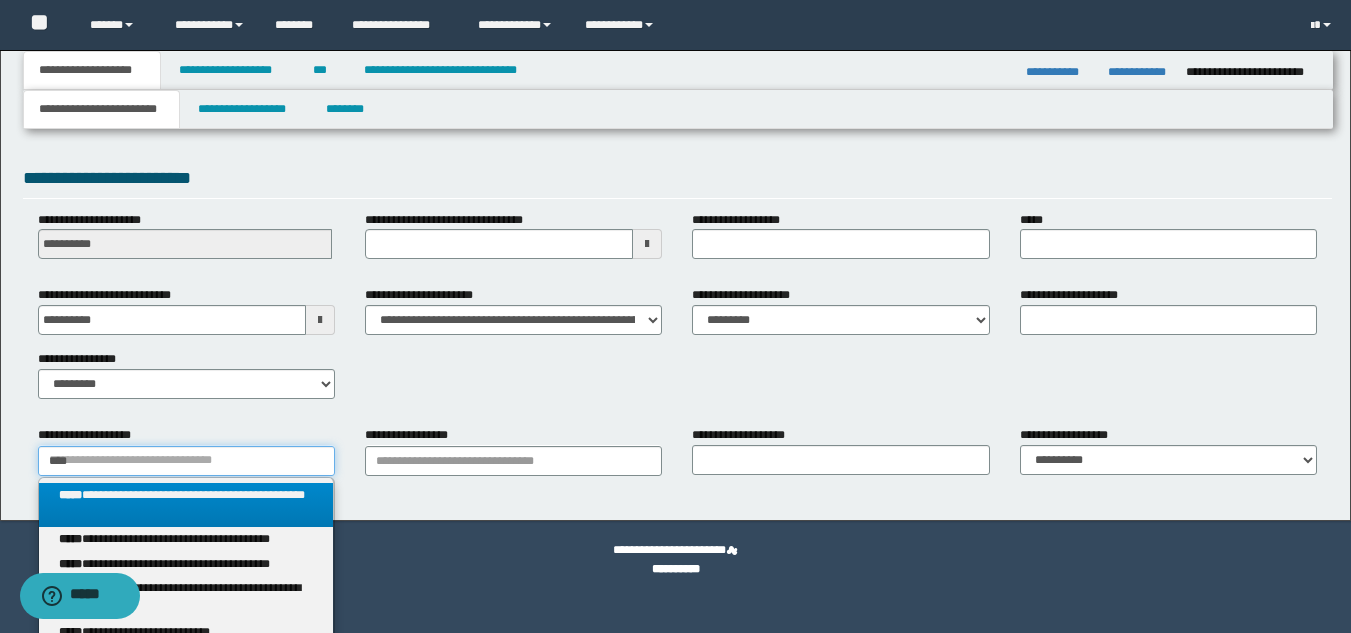 scroll, scrollTop: 368, scrollLeft: 0, axis: vertical 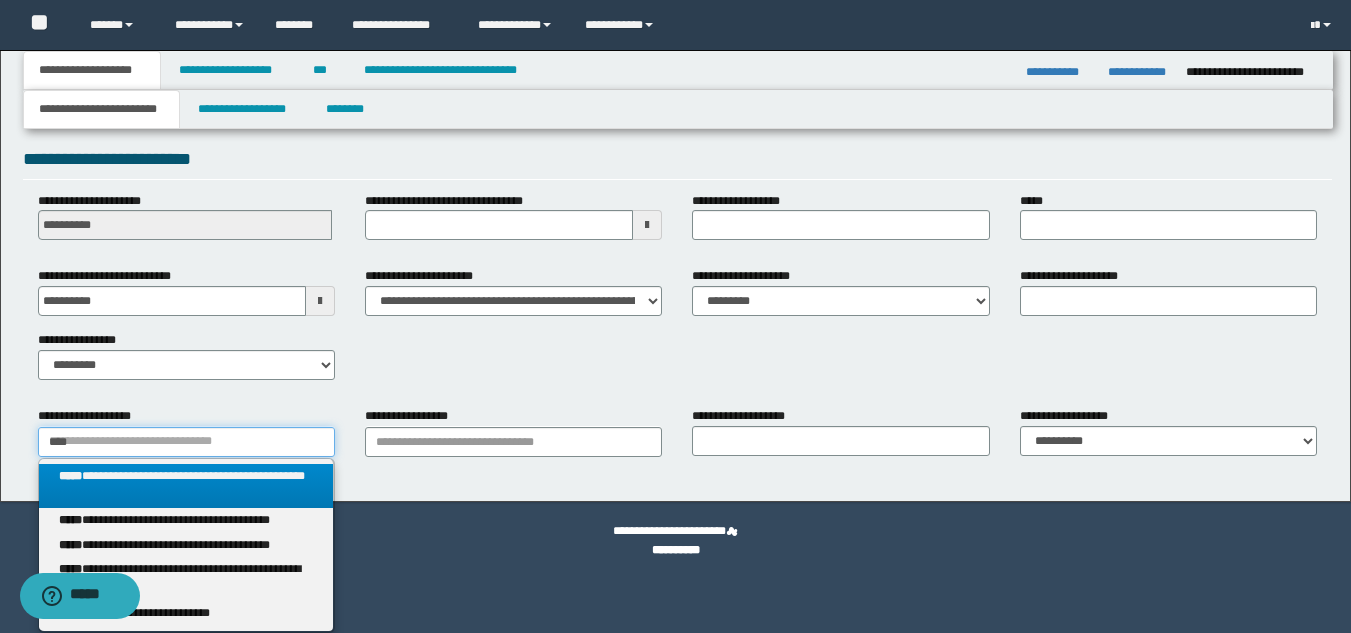 type on "****" 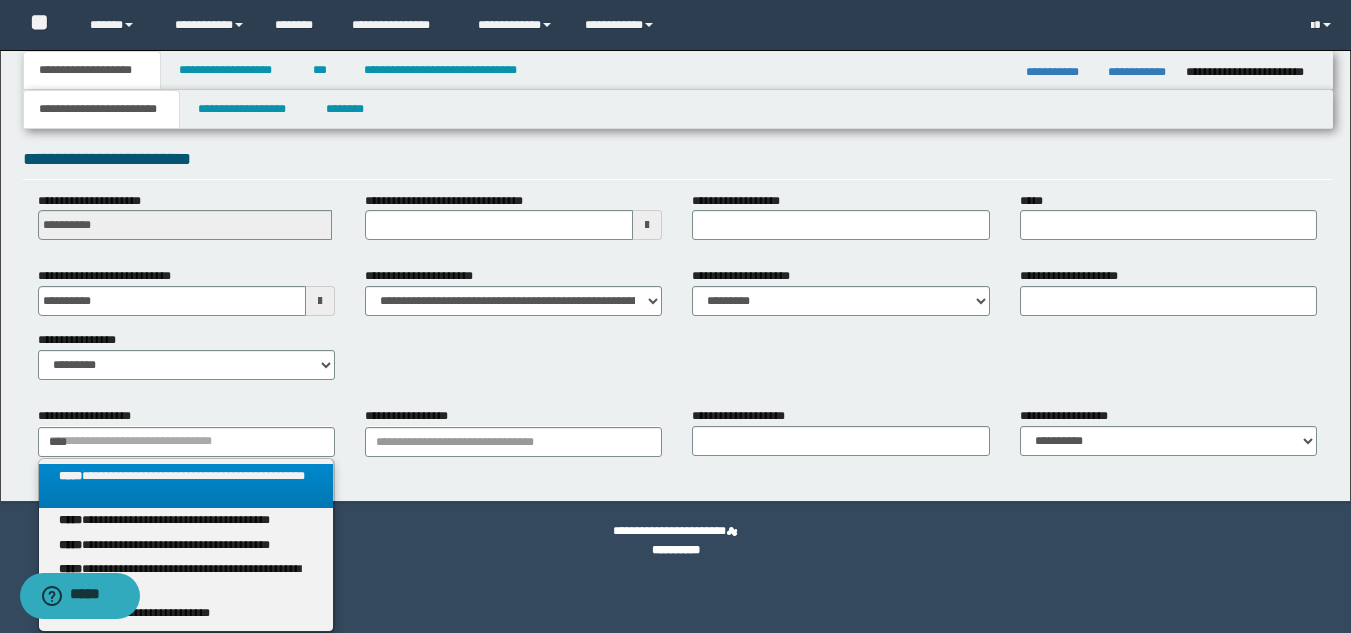 click on "**********" at bounding box center [186, 486] 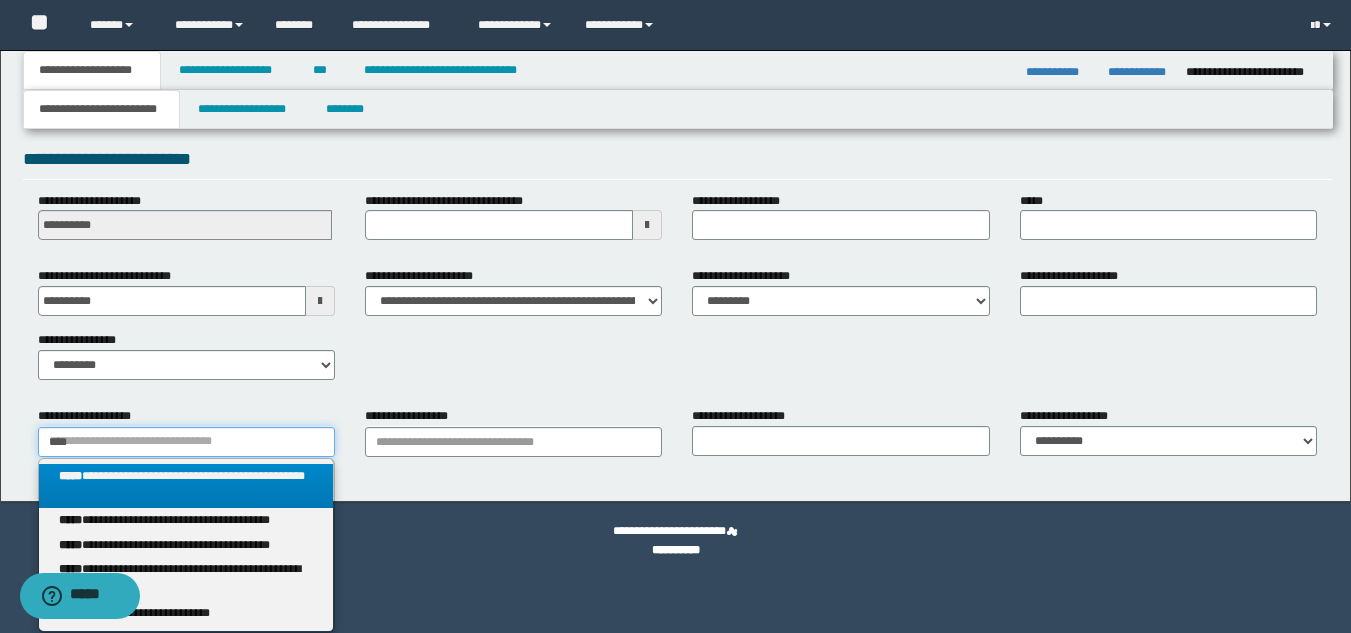 type 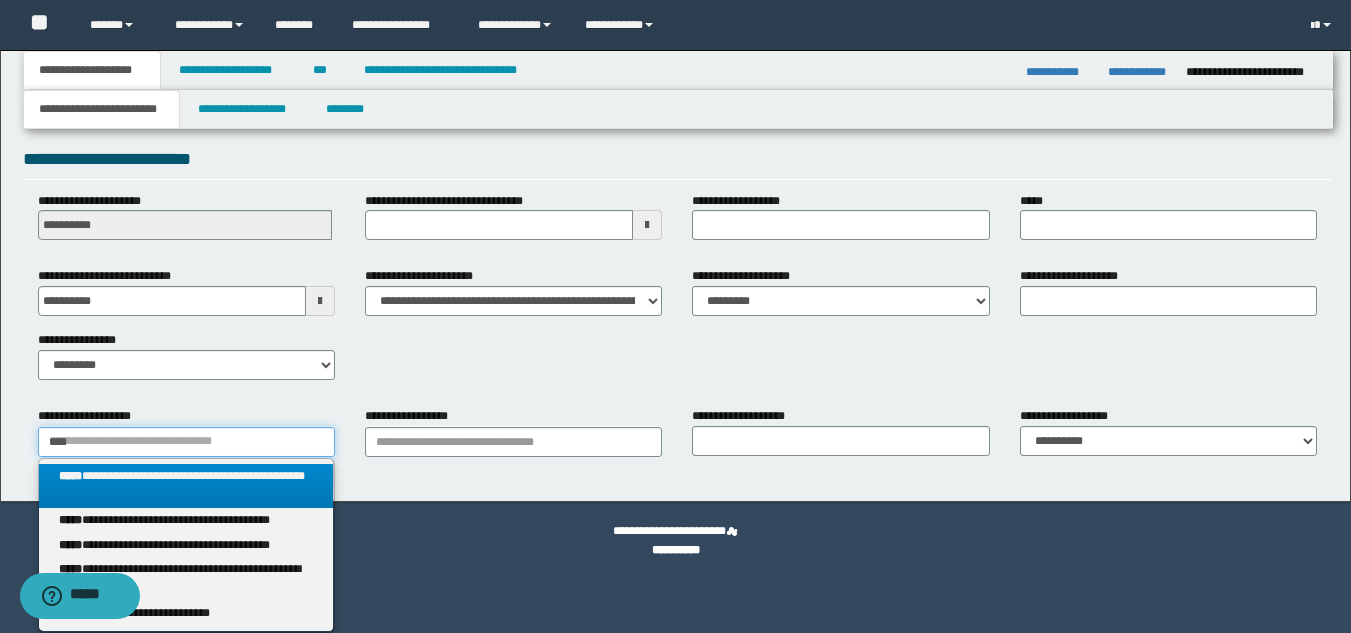 type on "**********" 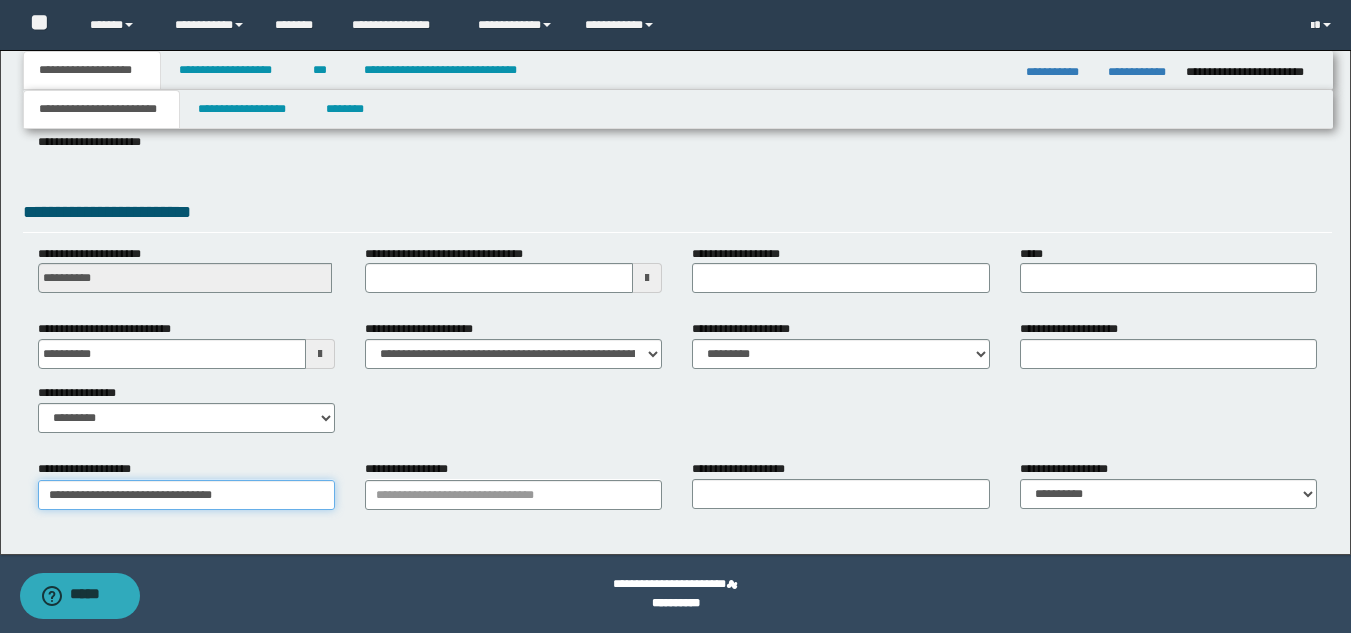scroll, scrollTop: 315, scrollLeft: 0, axis: vertical 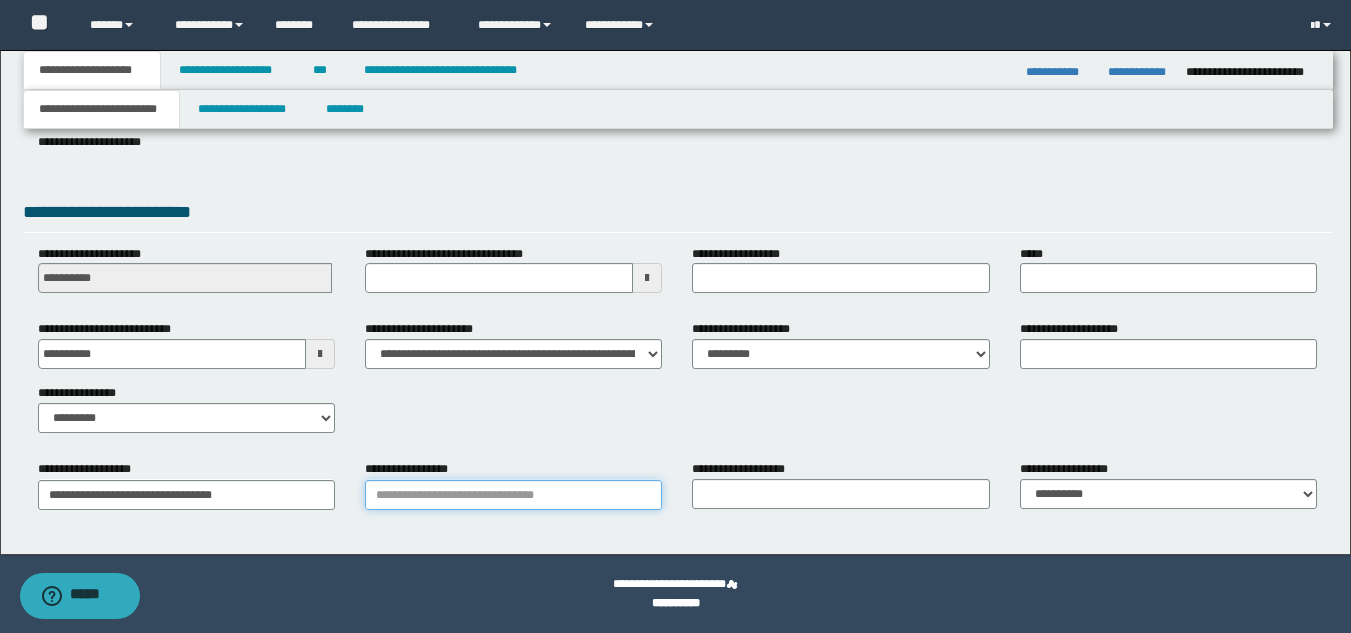click on "**********" at bounding box center (513, 495) 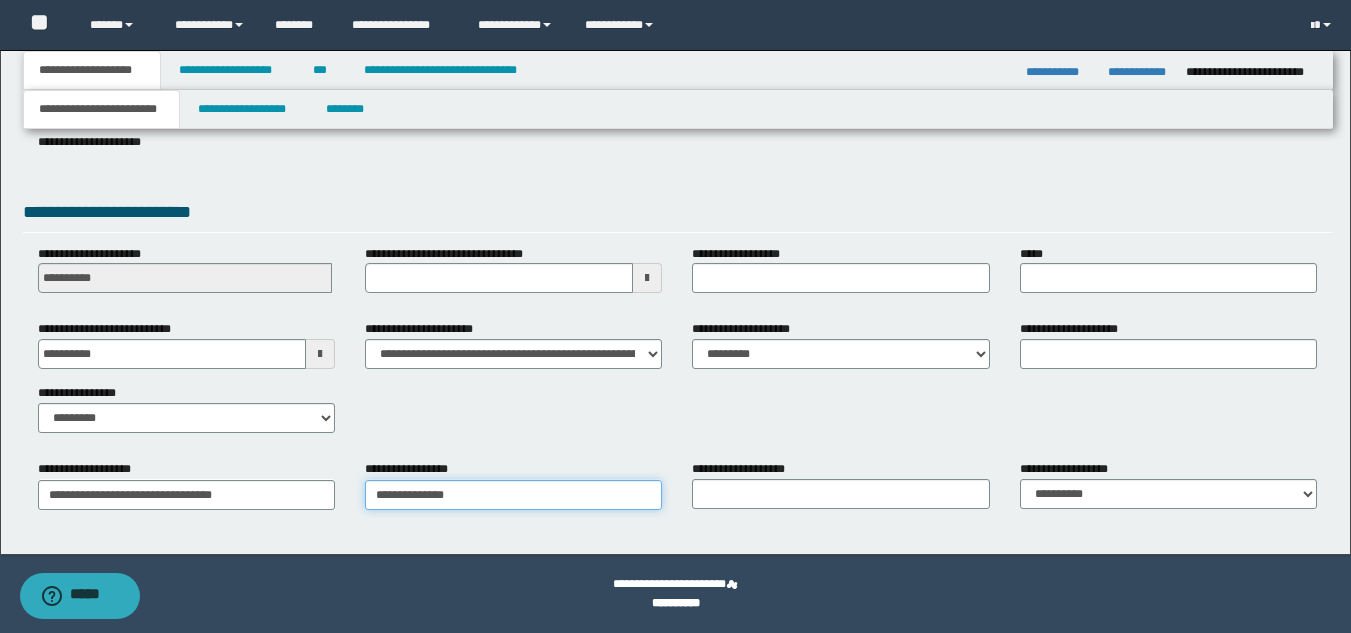 type on "**********" 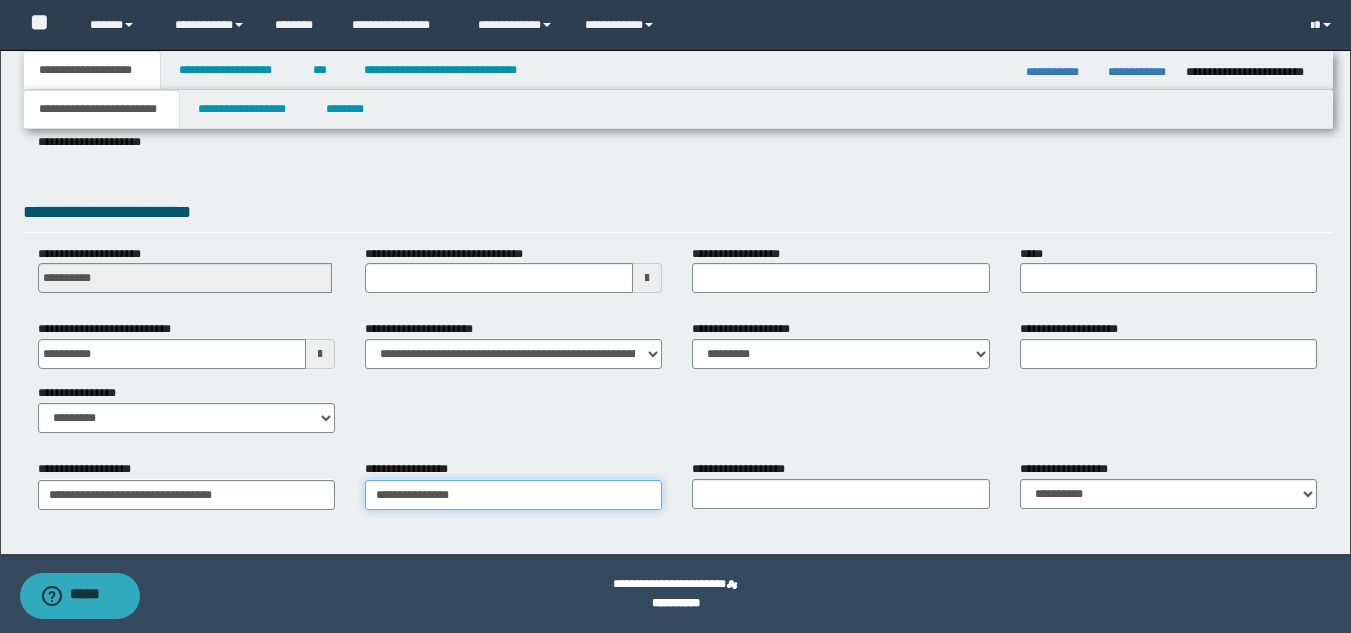 type on "**********" 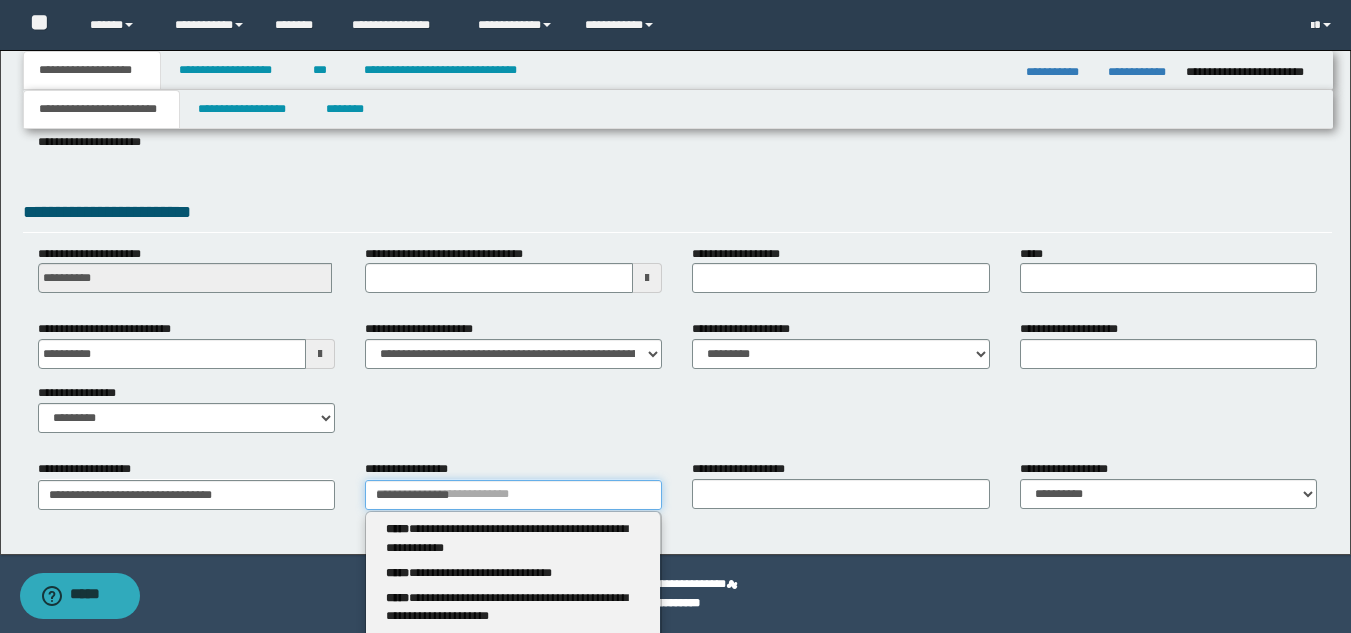 type on "**********" 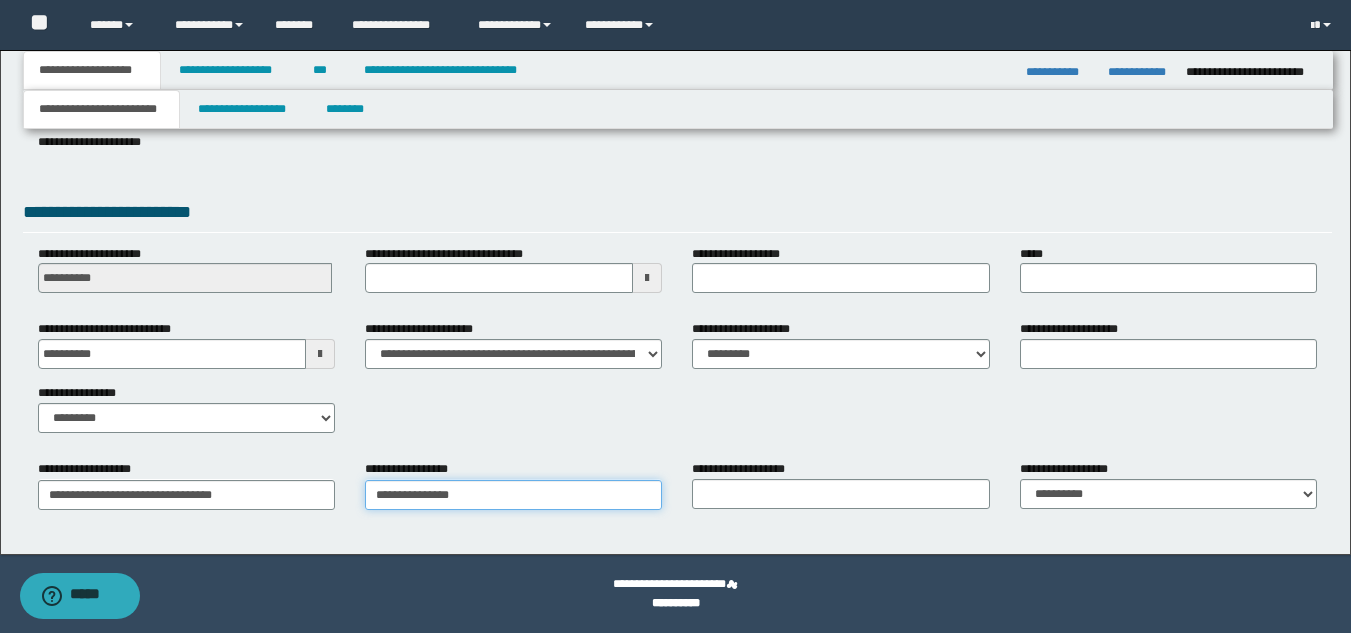 type on "**********" 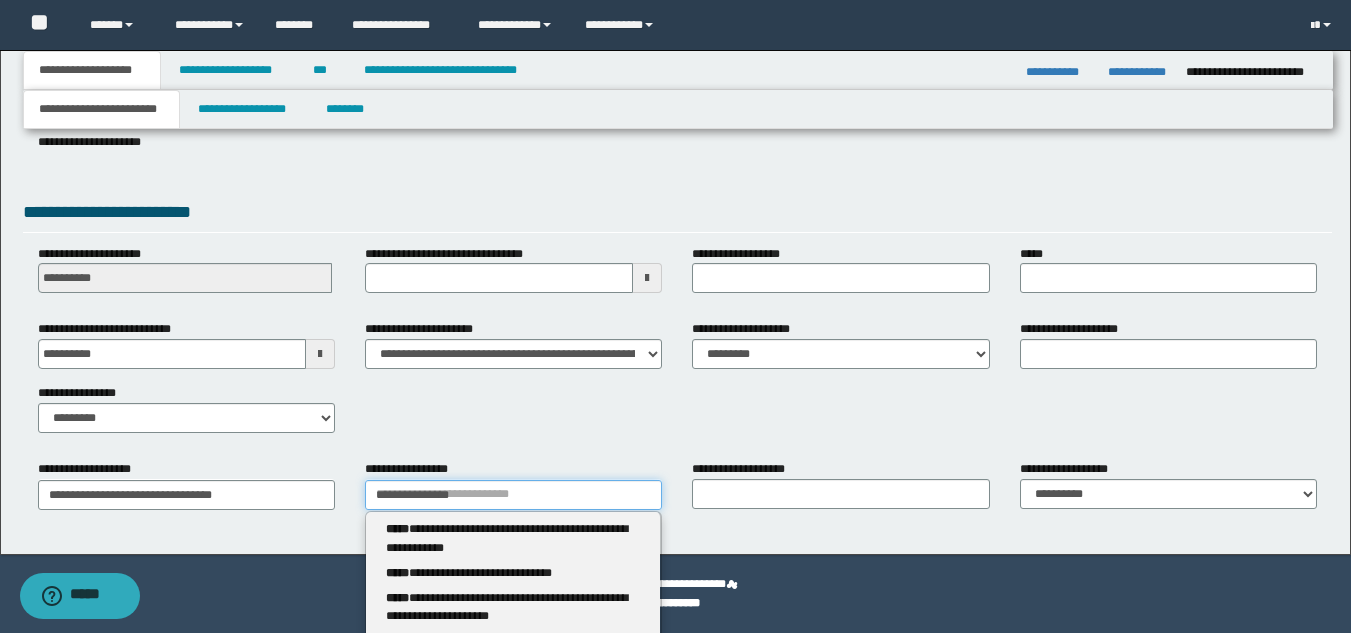 type 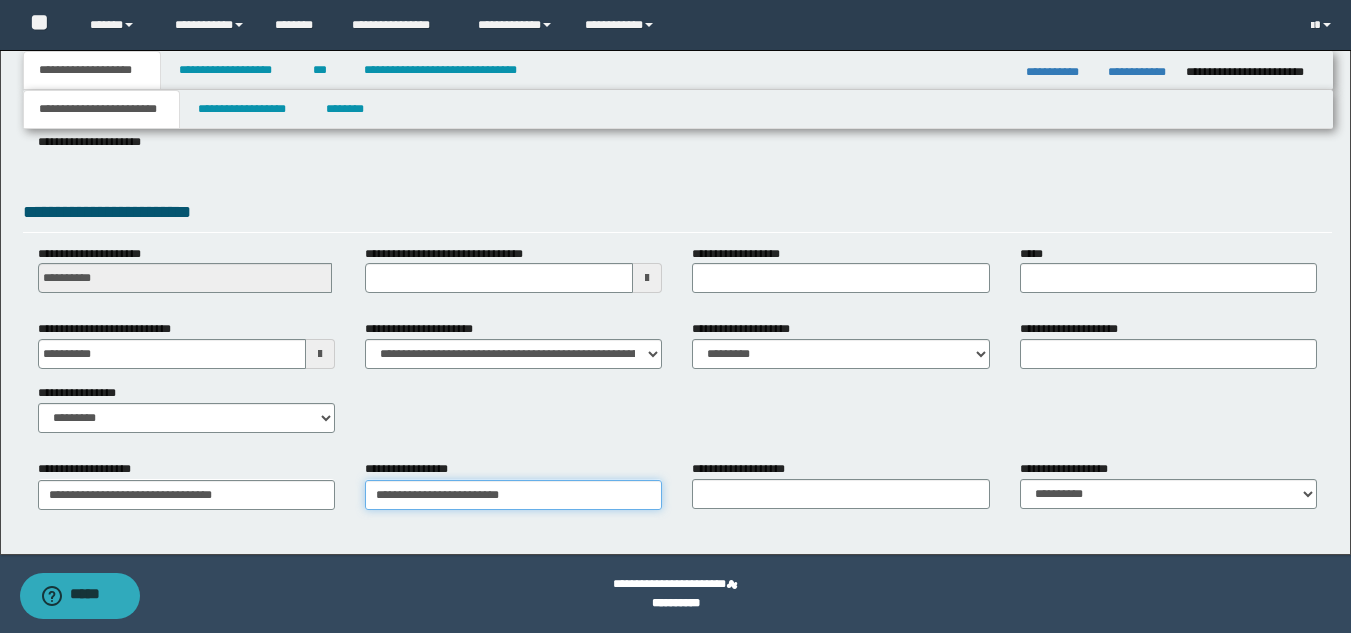 type on "**********" 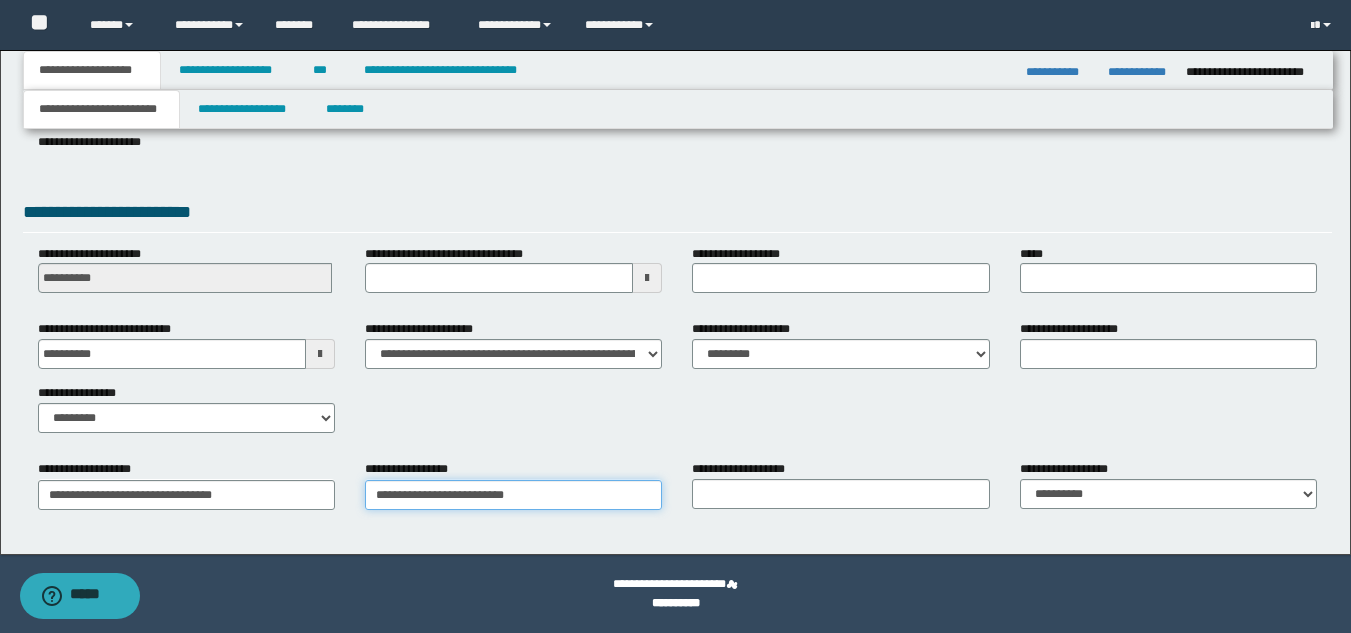 type on "**********" 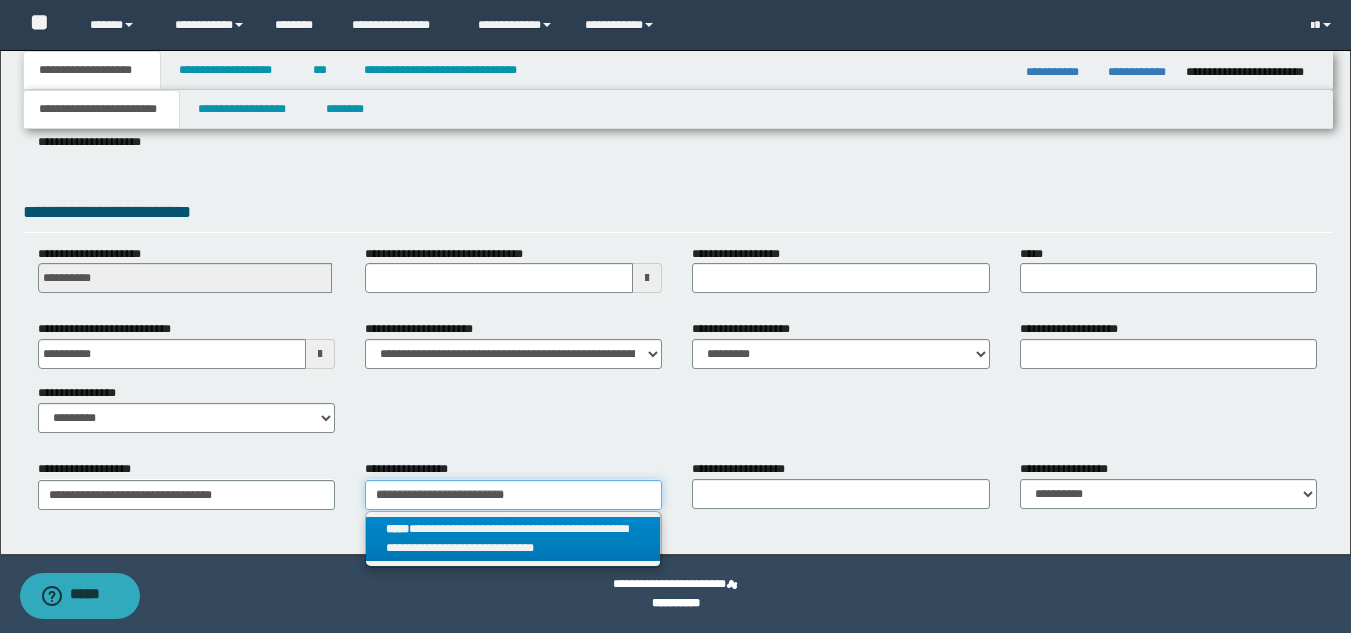type on "**********" 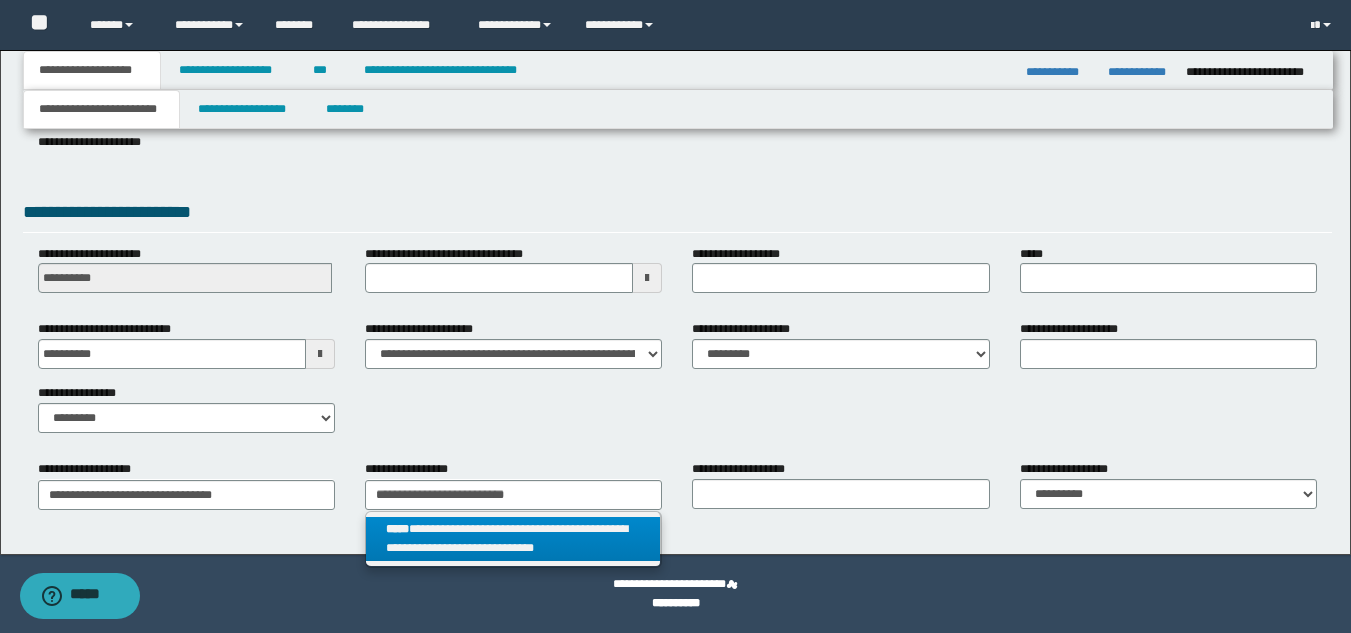 click on "**********" at bounding box center (513, 539) 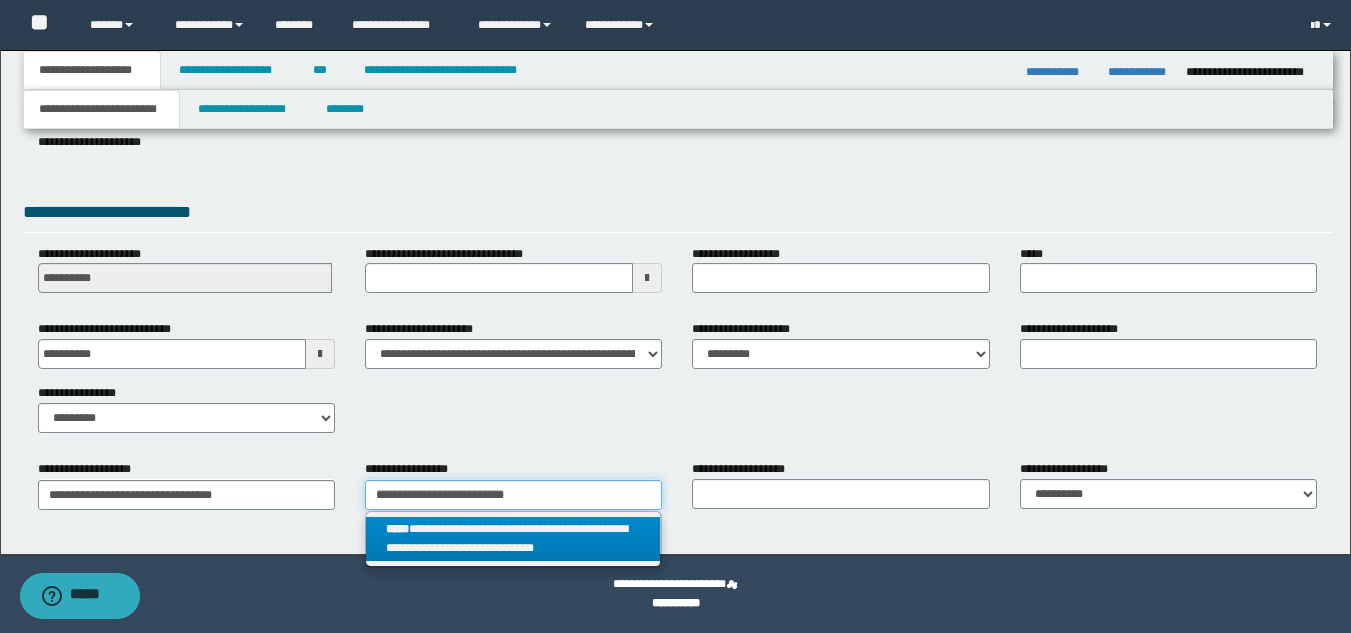 type 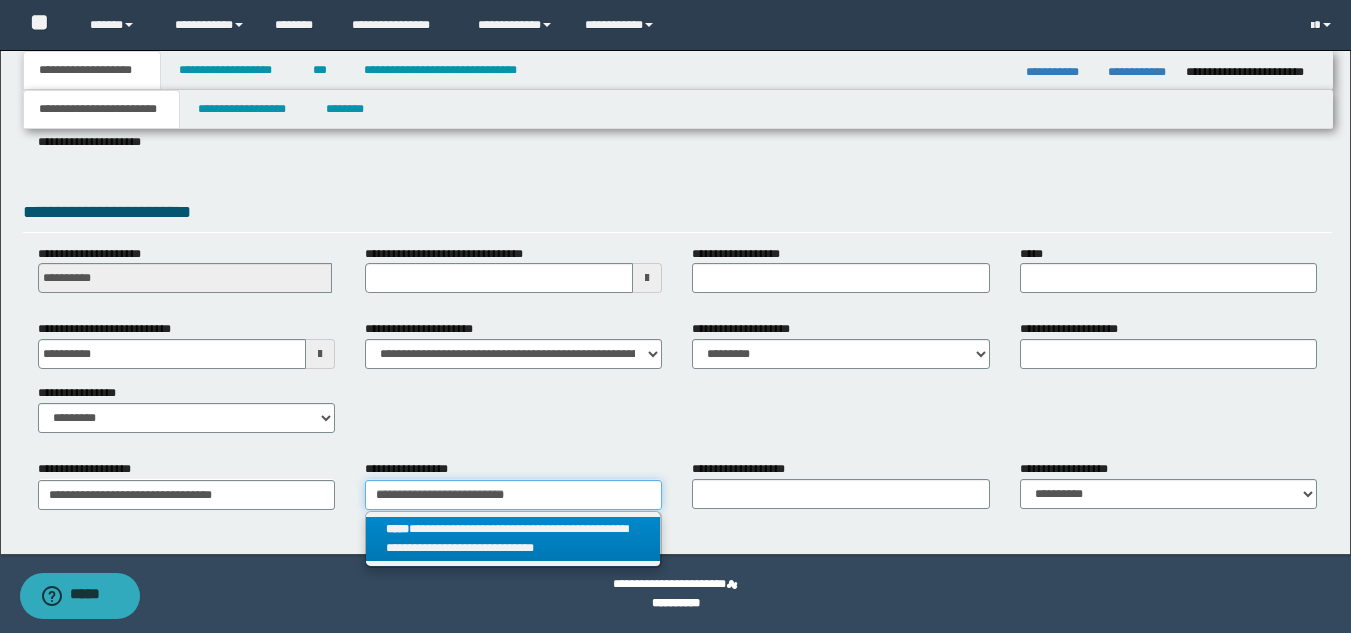 type on "**********" 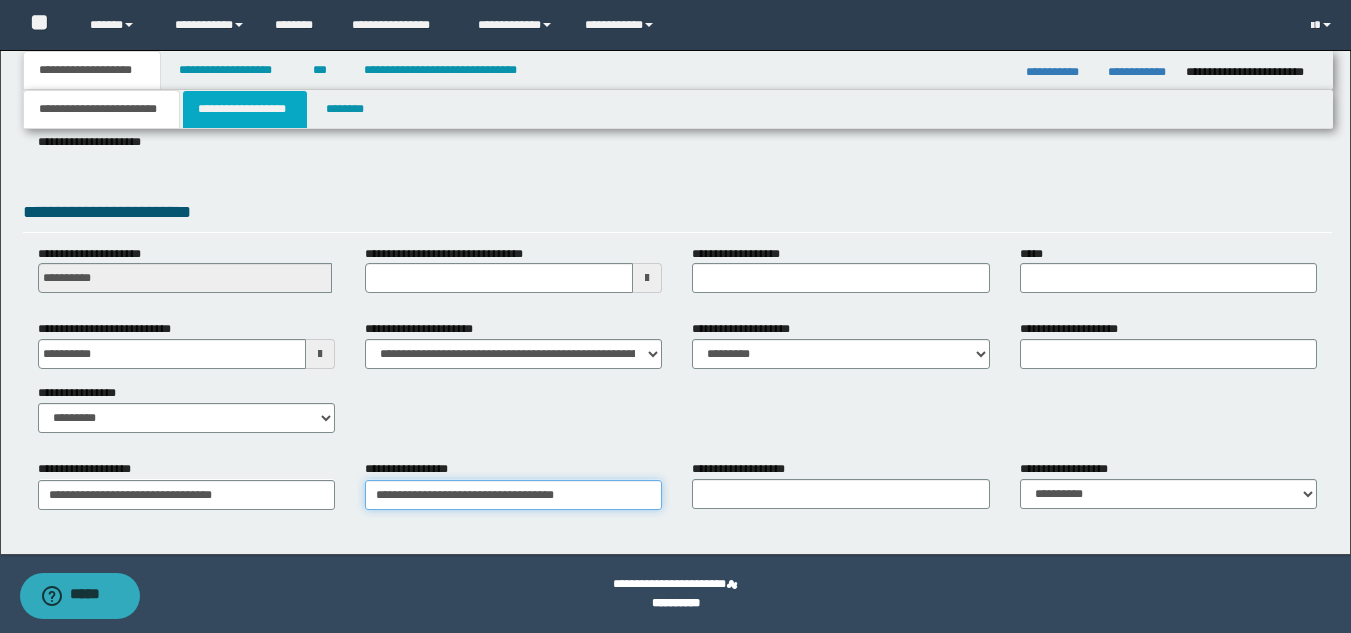 type 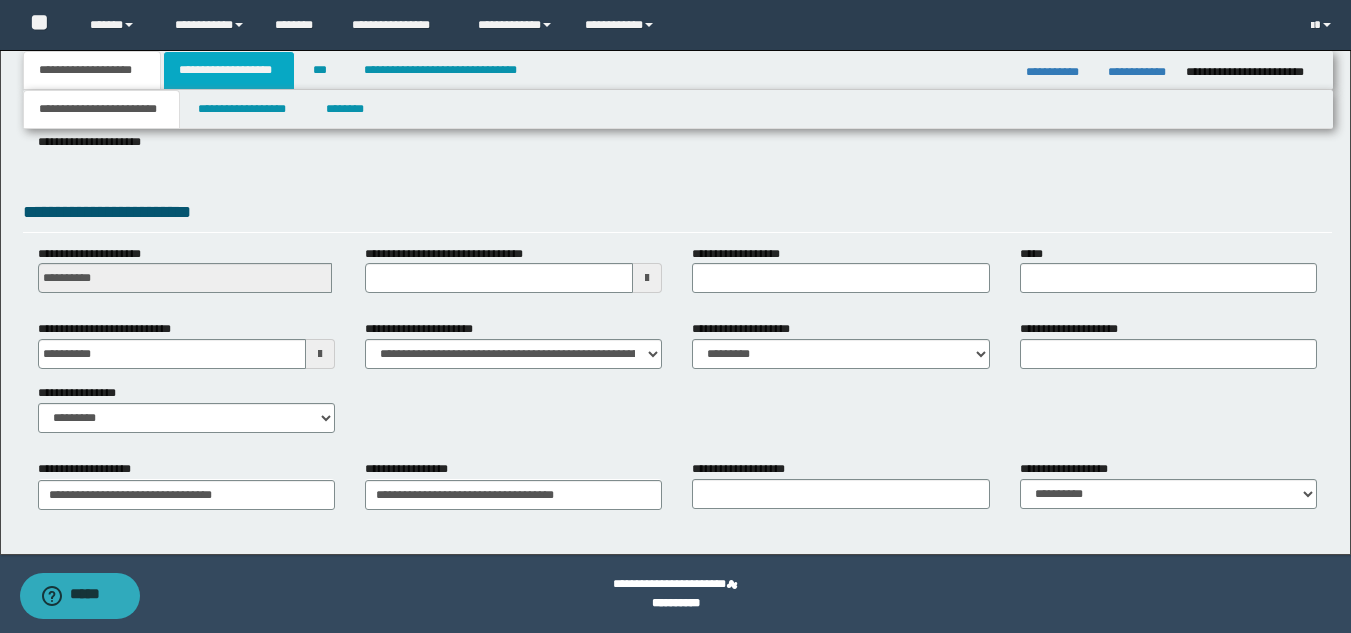 click on "**********" at bounding box center (229, 70) 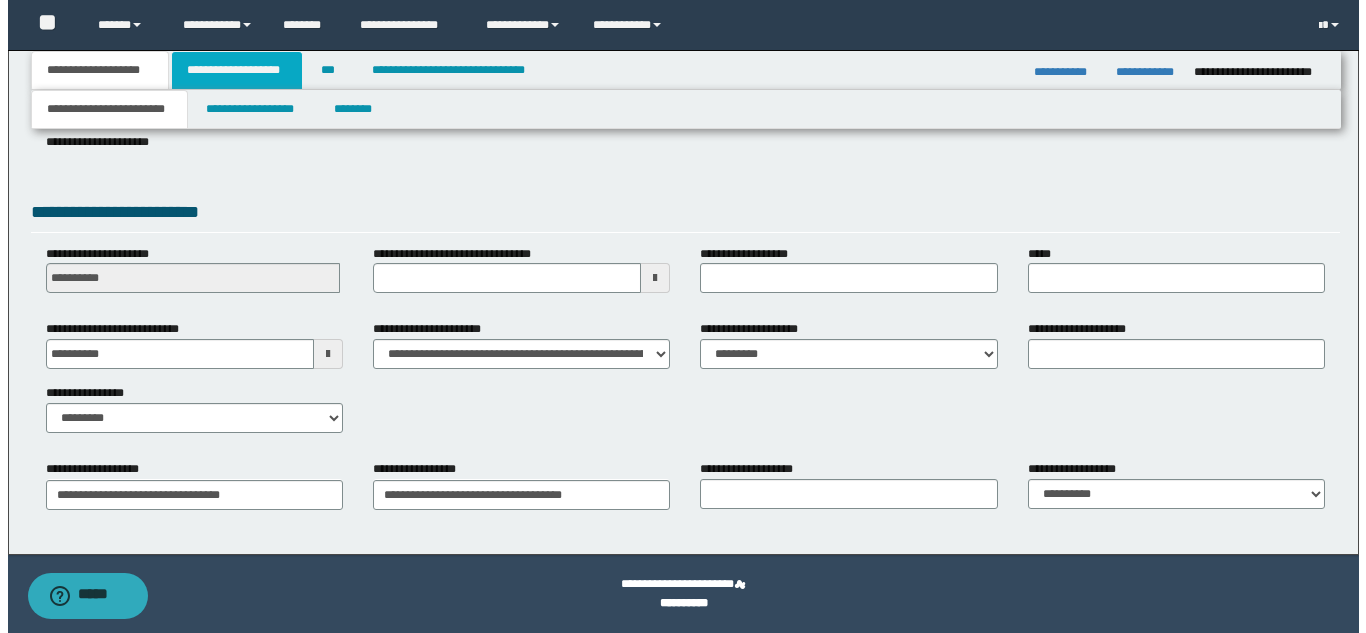 scroll, scrollTop: 0, scrollLeft: 0, axis: both 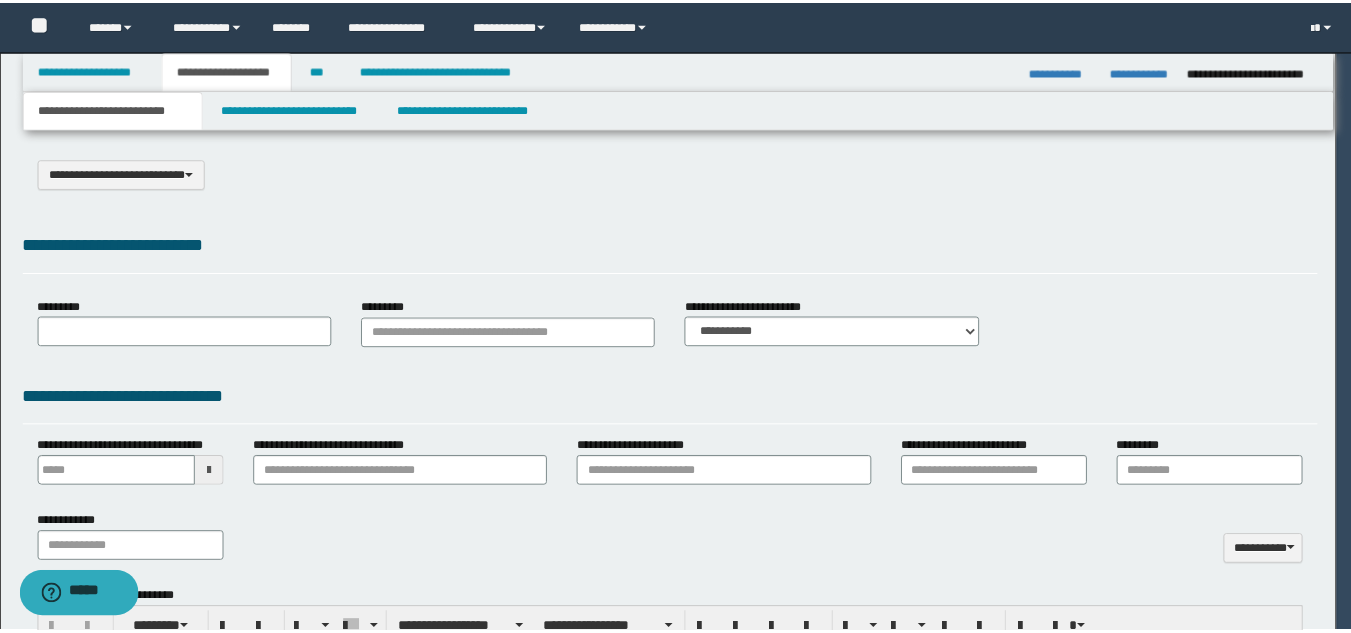 select on "*" 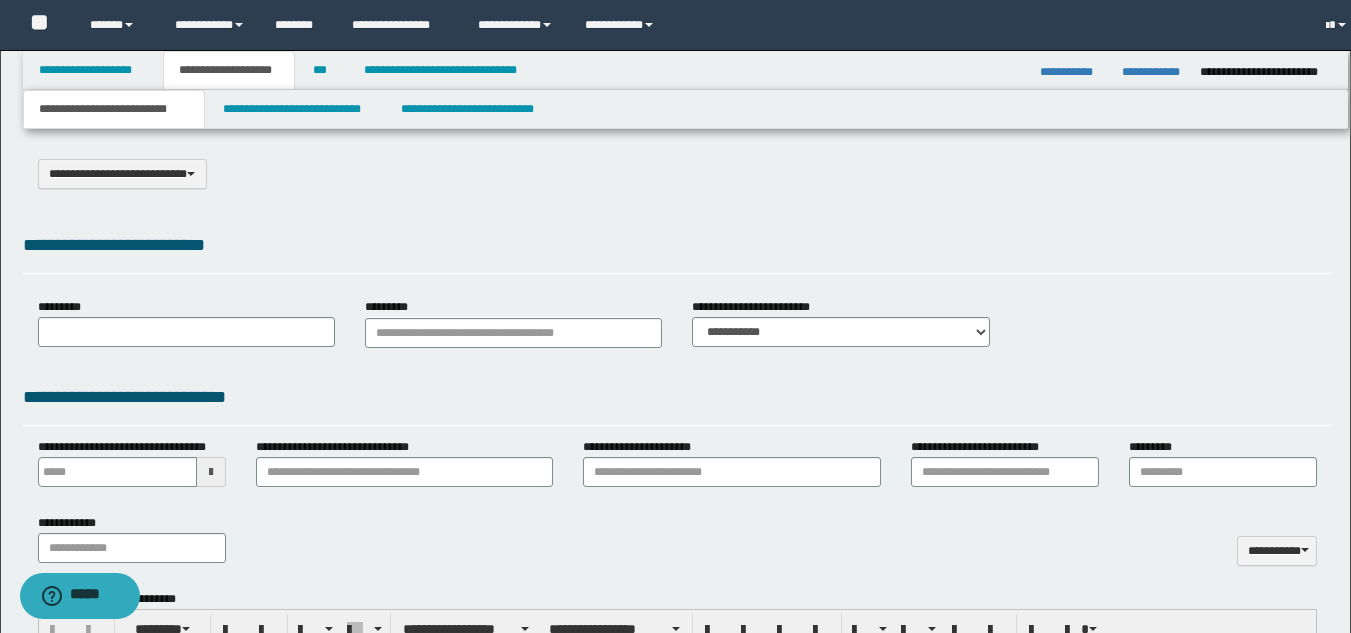 type 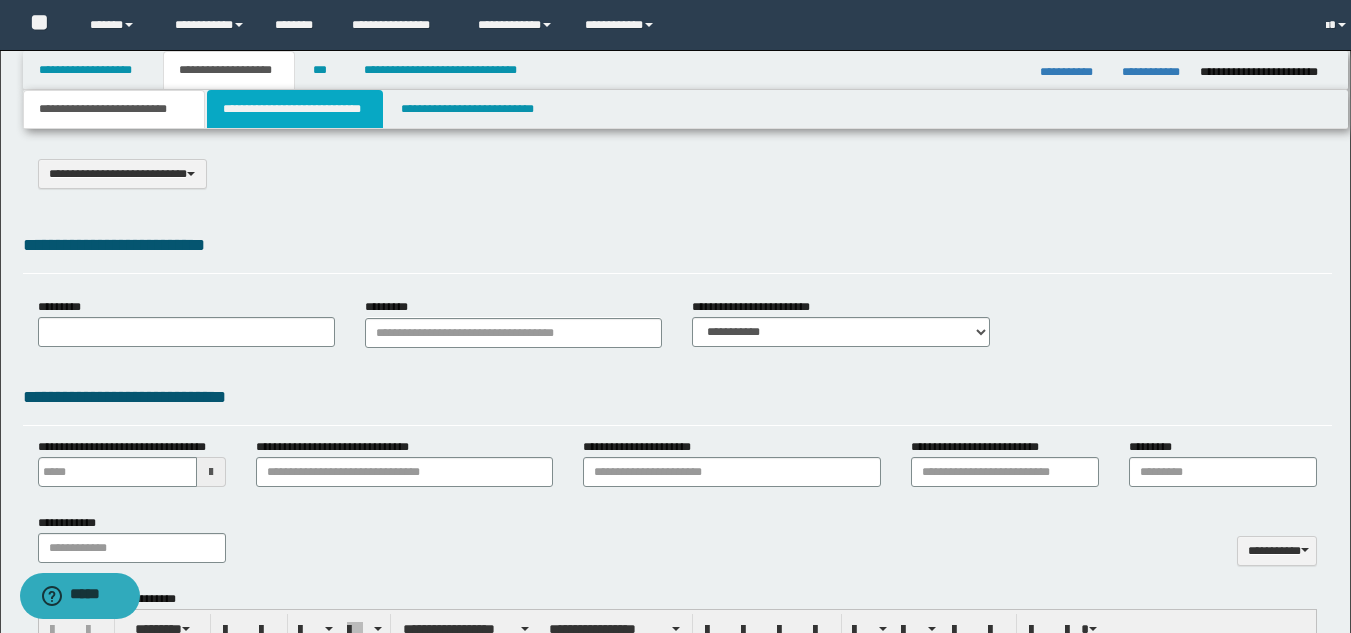 click on "**********" at bounding box center (295, 109) 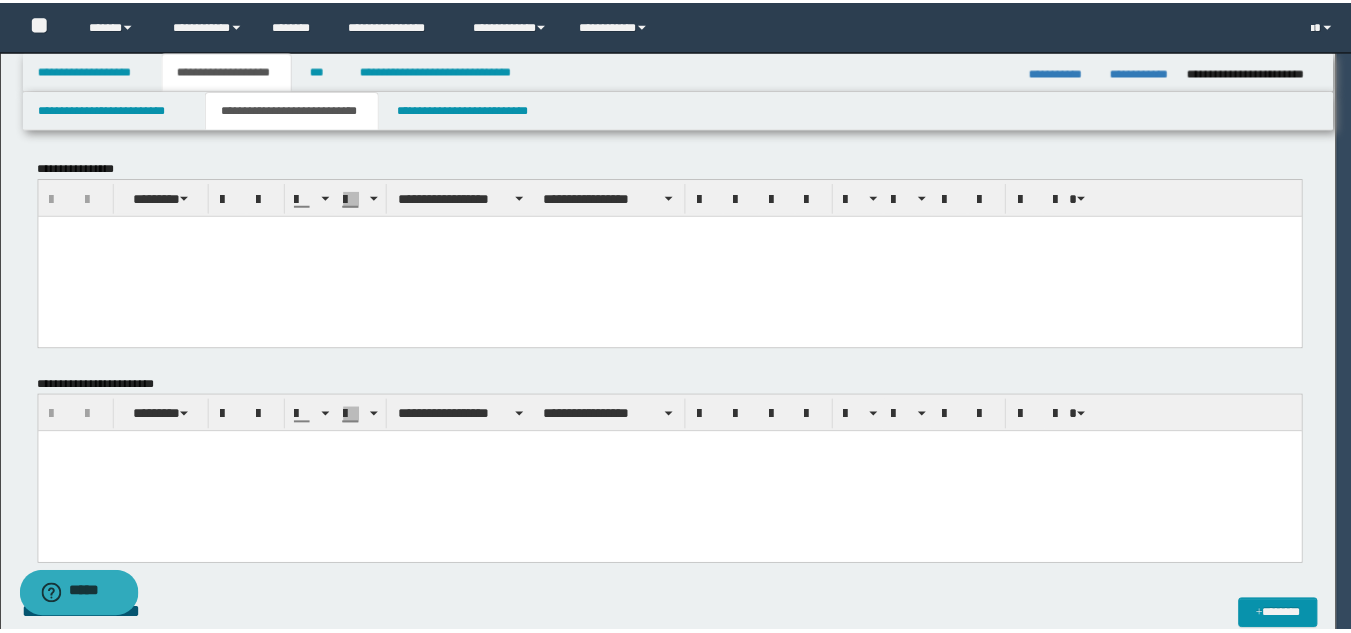 scroll, scrollTop: 0, scrollLeft: 0, axis: both 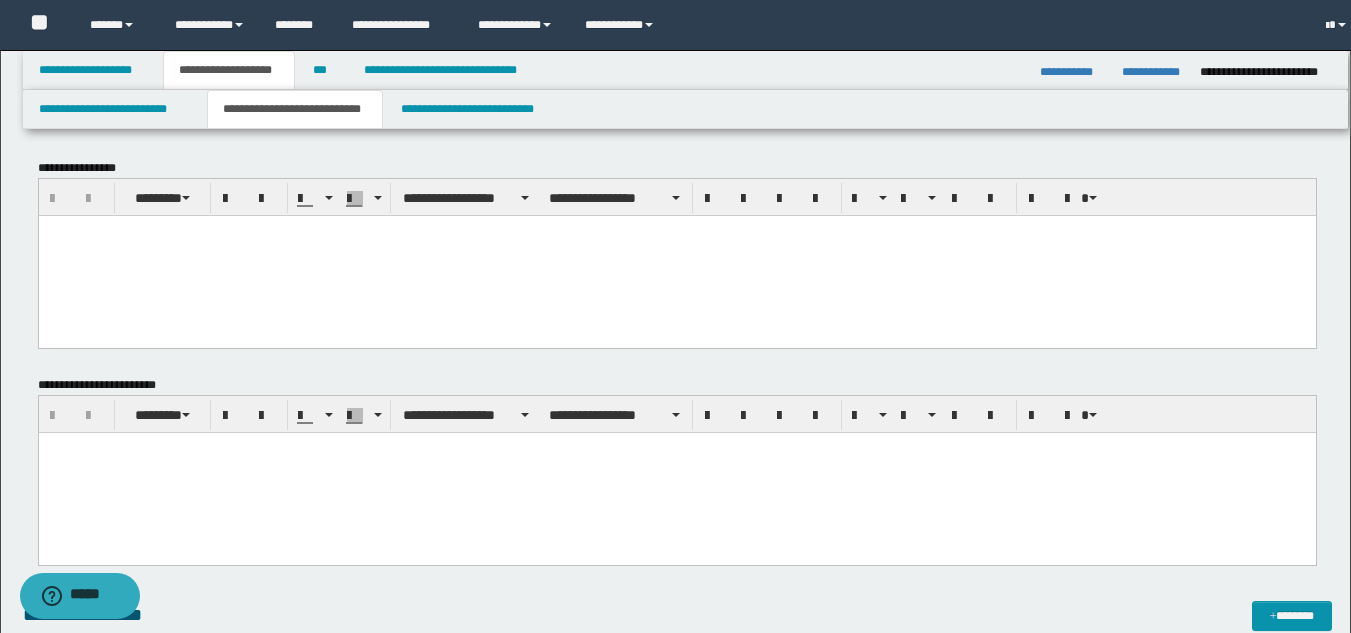 click at bounding box center [676, 255] 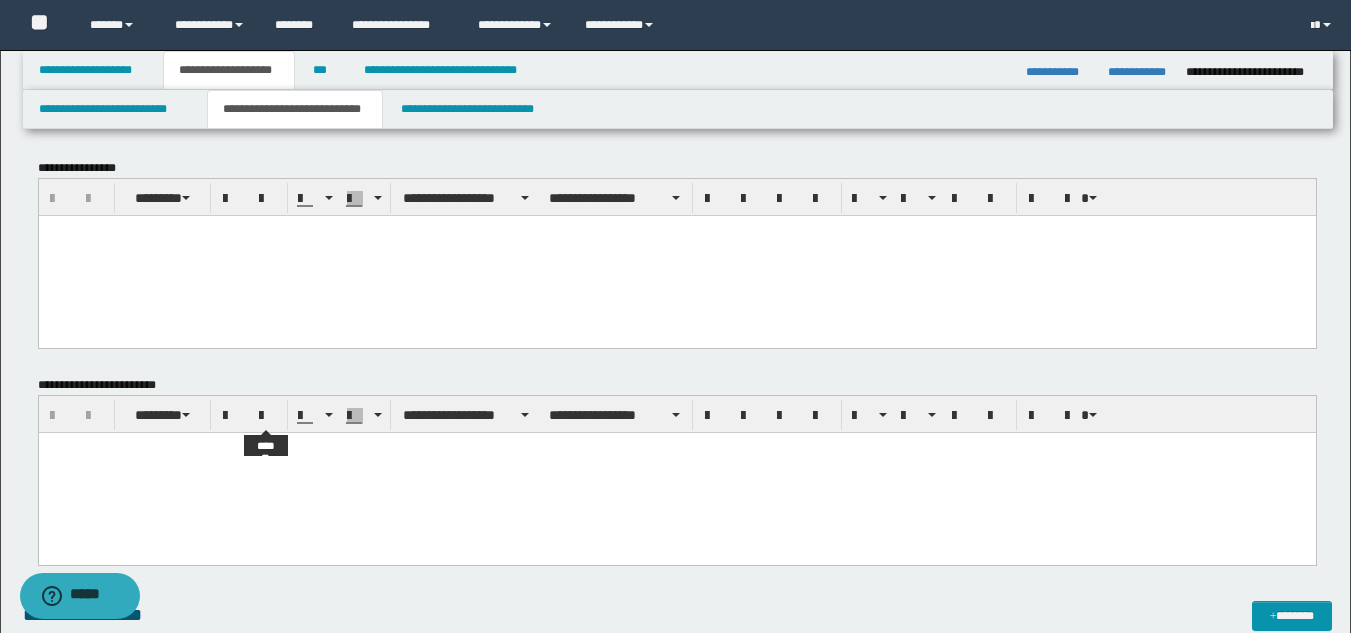 paste 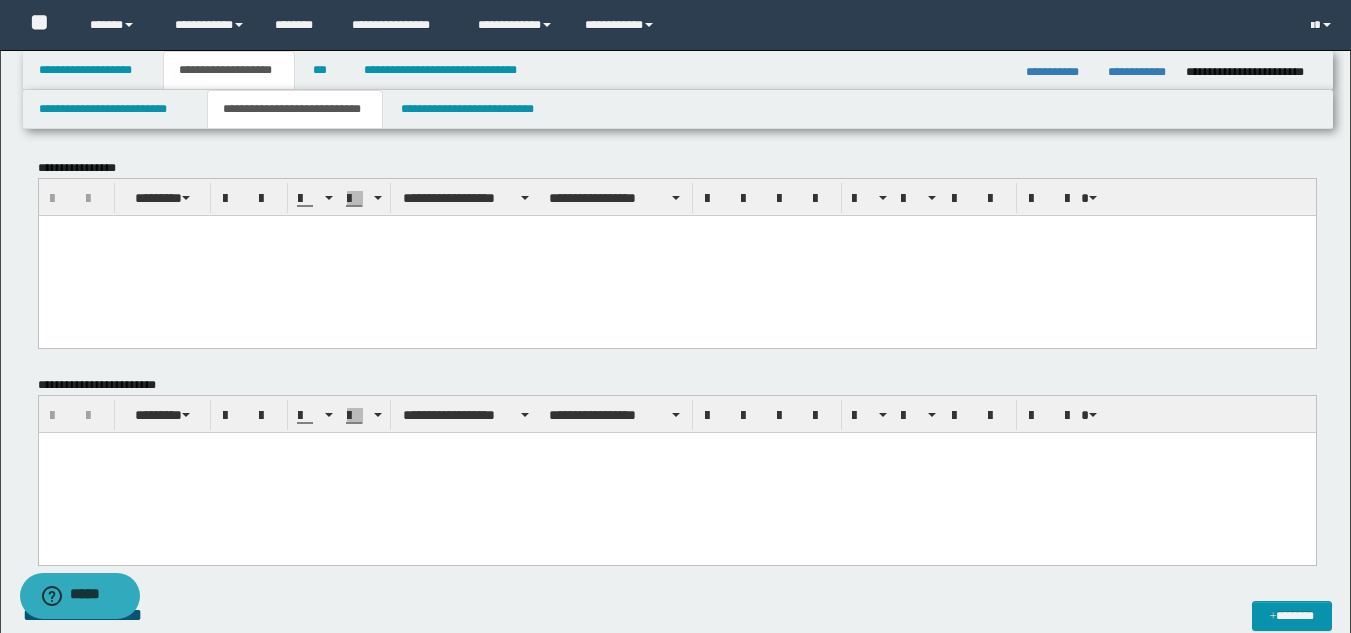 type 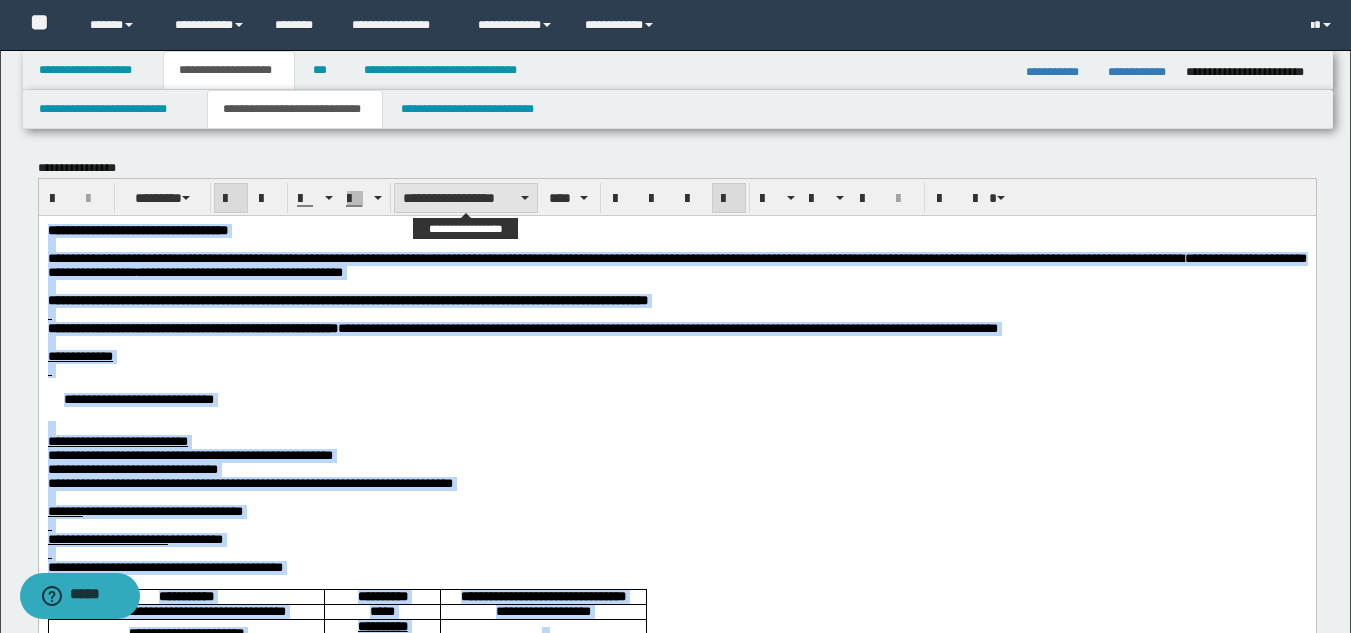 click on "**********" at bounding box center (466, 198) 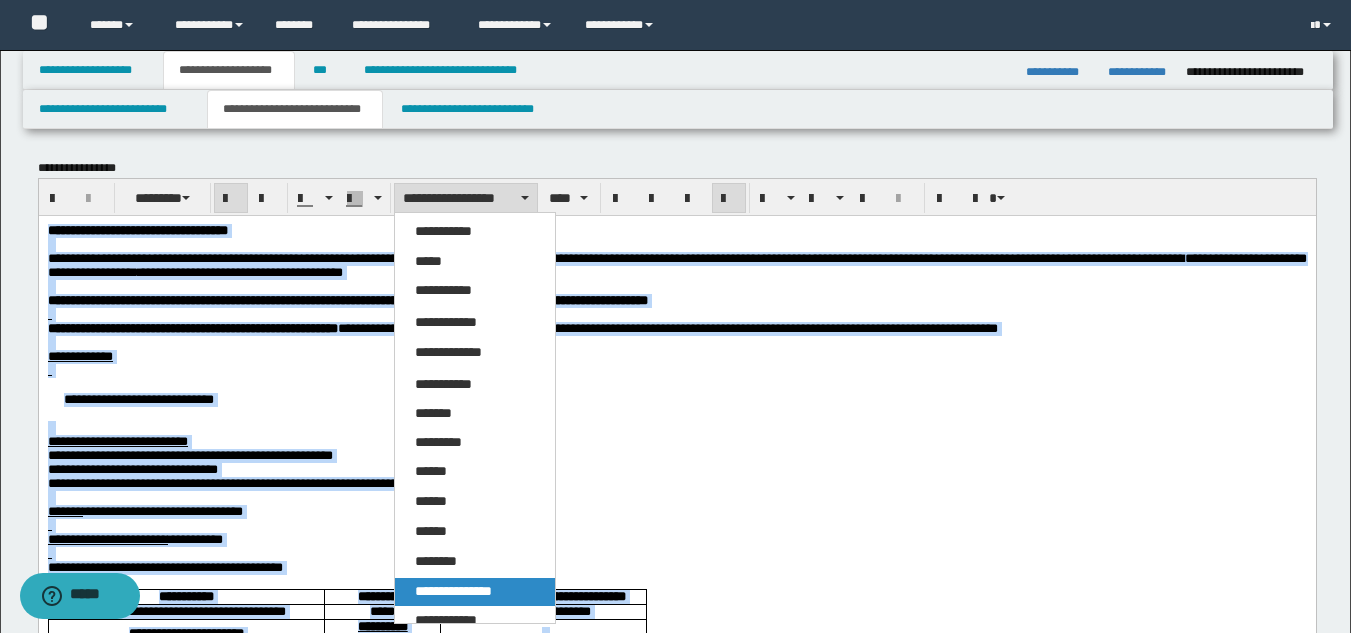 click on "**********" at bounding box center [453, 591] 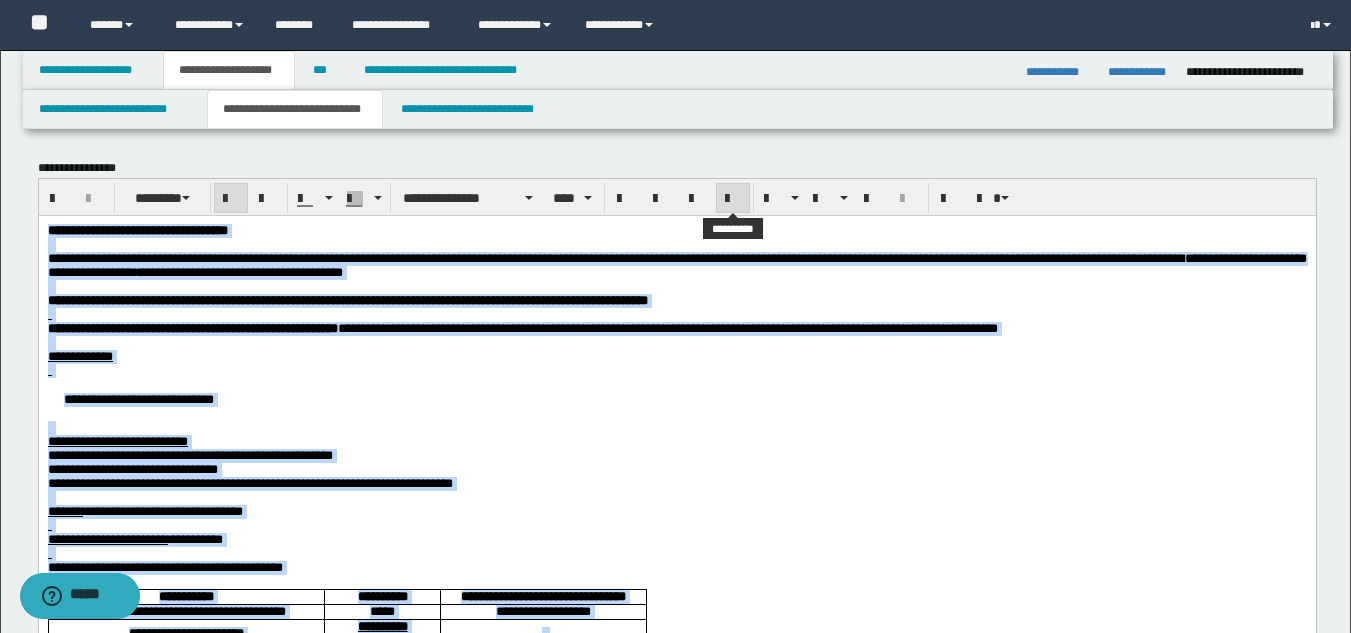 click at bounding box center (733, 199) 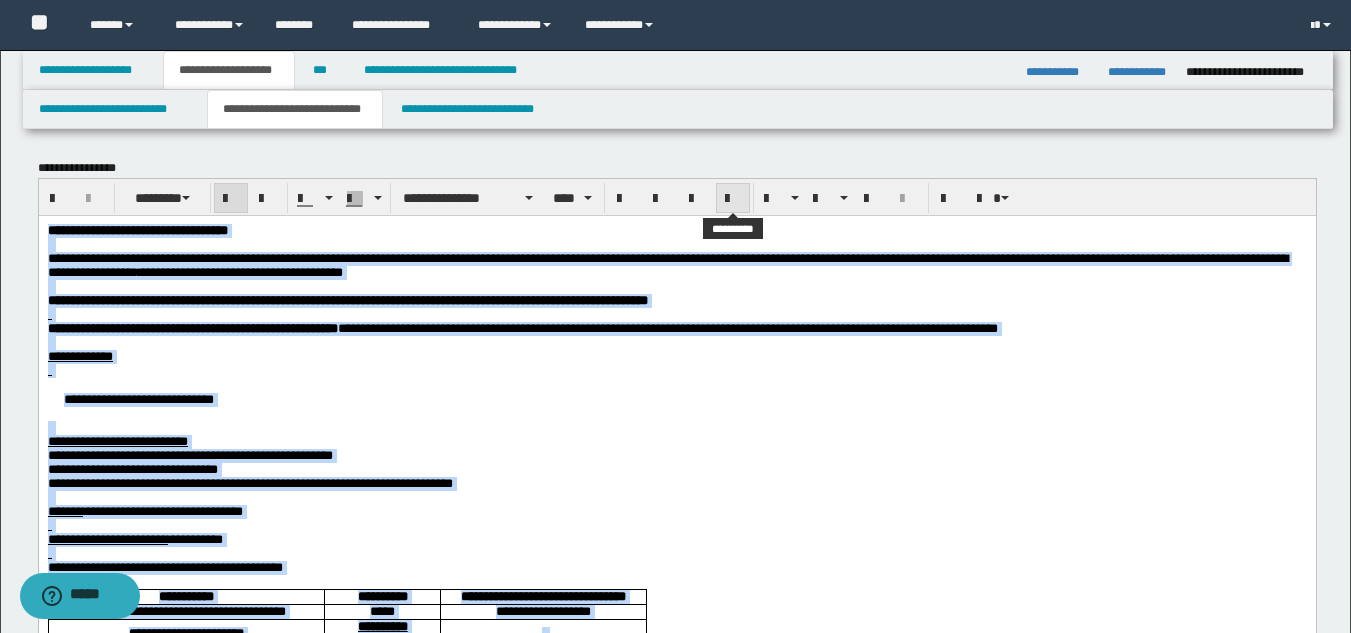 drag, startPoint x: 728, startPoint y: 195, endPoint x: 722, endPoint y: 207, distance: 13.416408 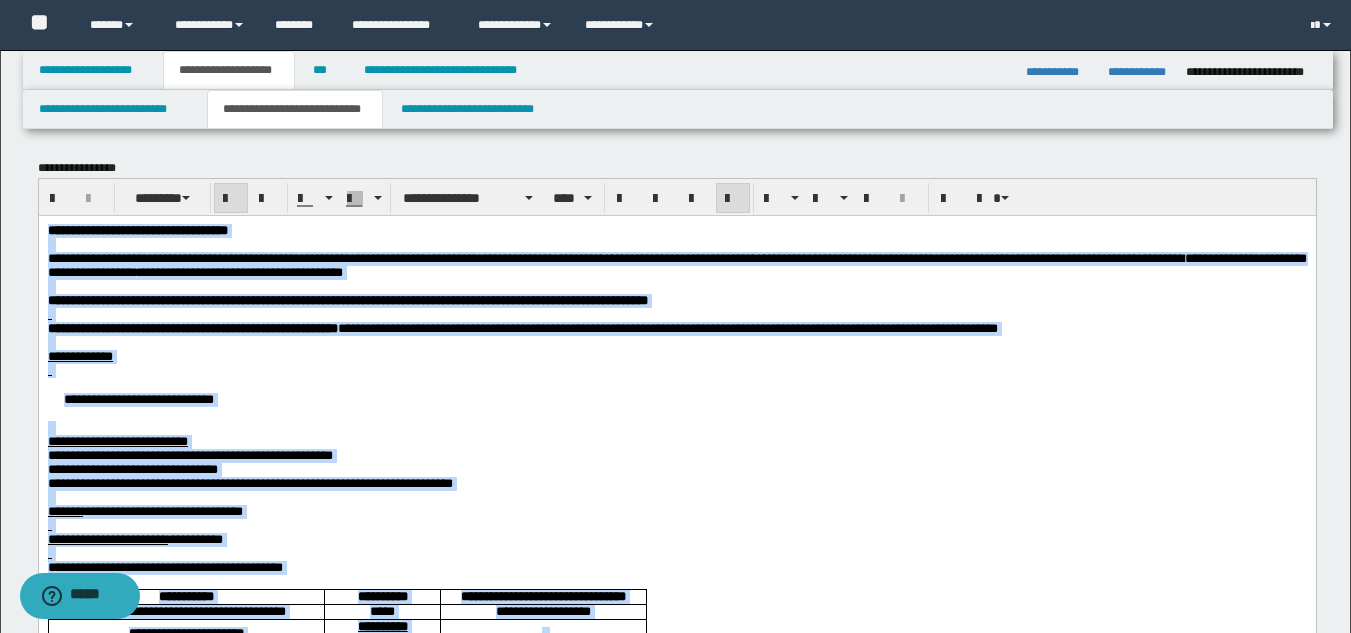 click on "**********" at bounding box center (676, 230) 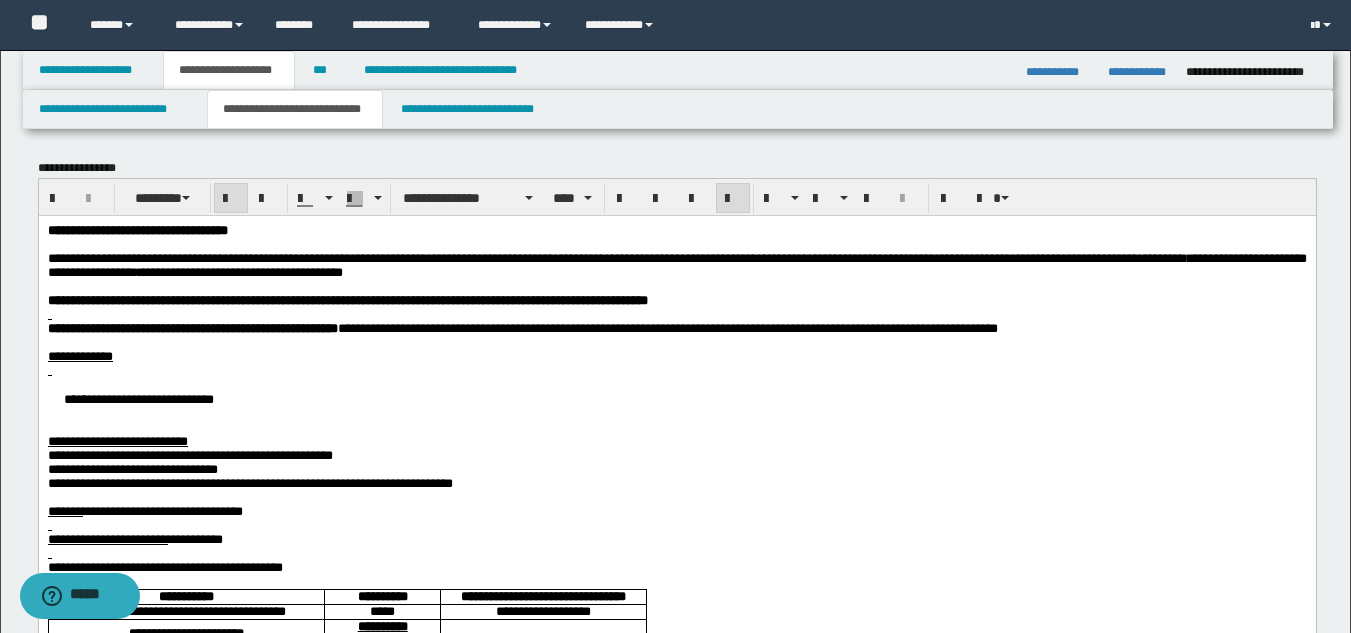 click on "**********" at bounding box center [137, 229] 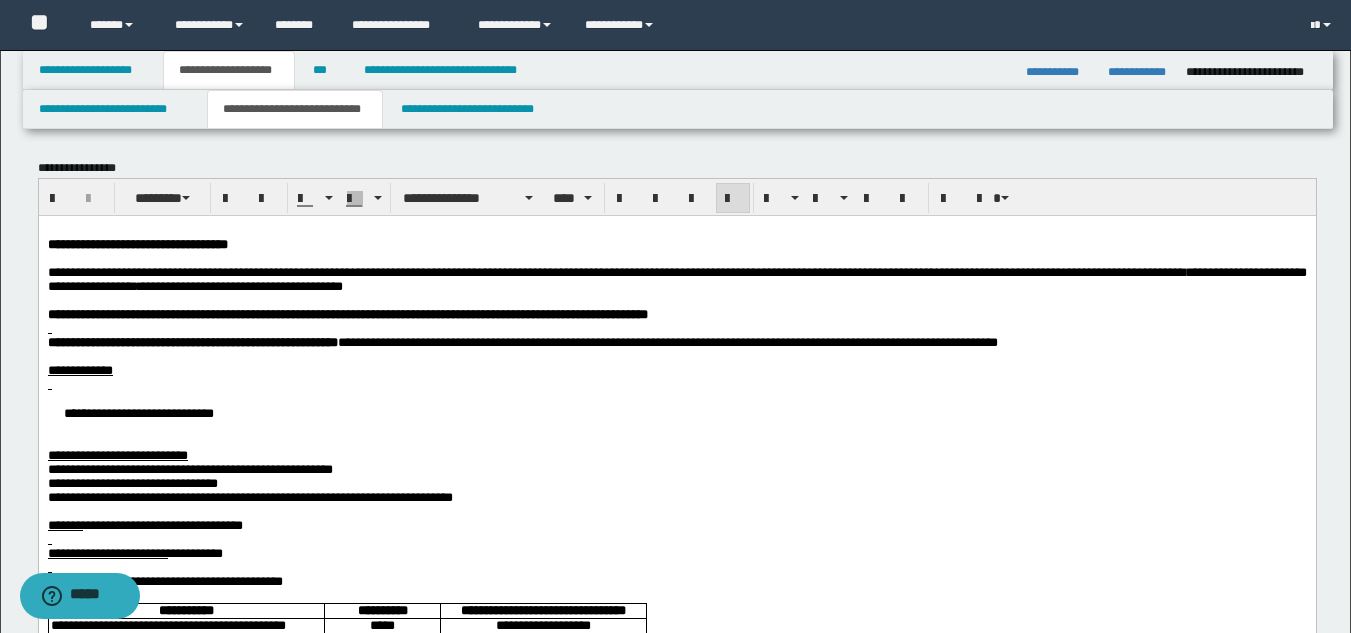 click on "**********" at bounding box center [615, 271] 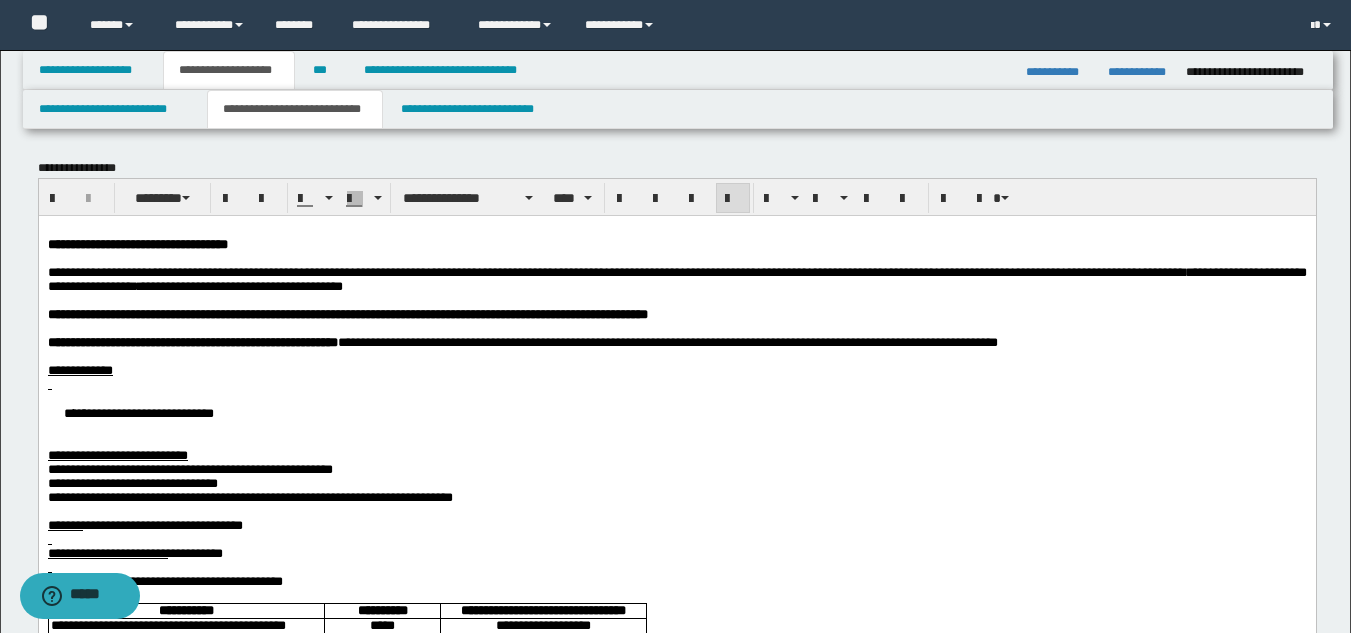 click at bounding box center (676, 356) 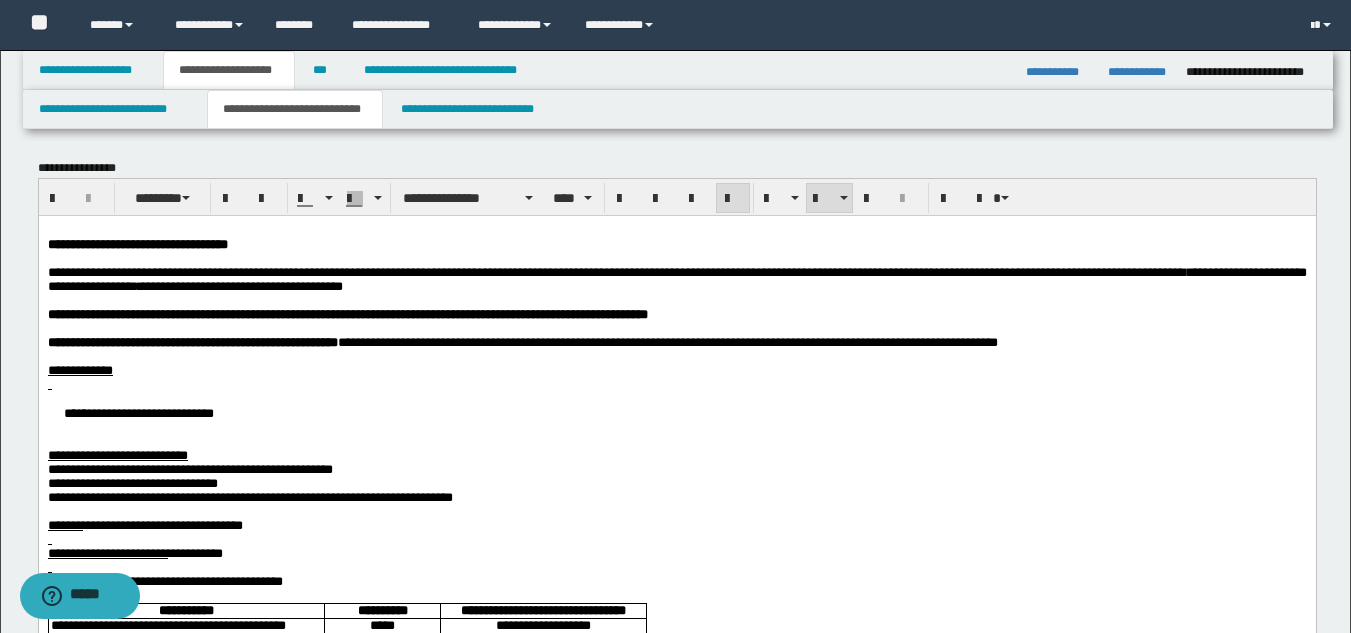 click on "**********" at bounding box center [676, 412] 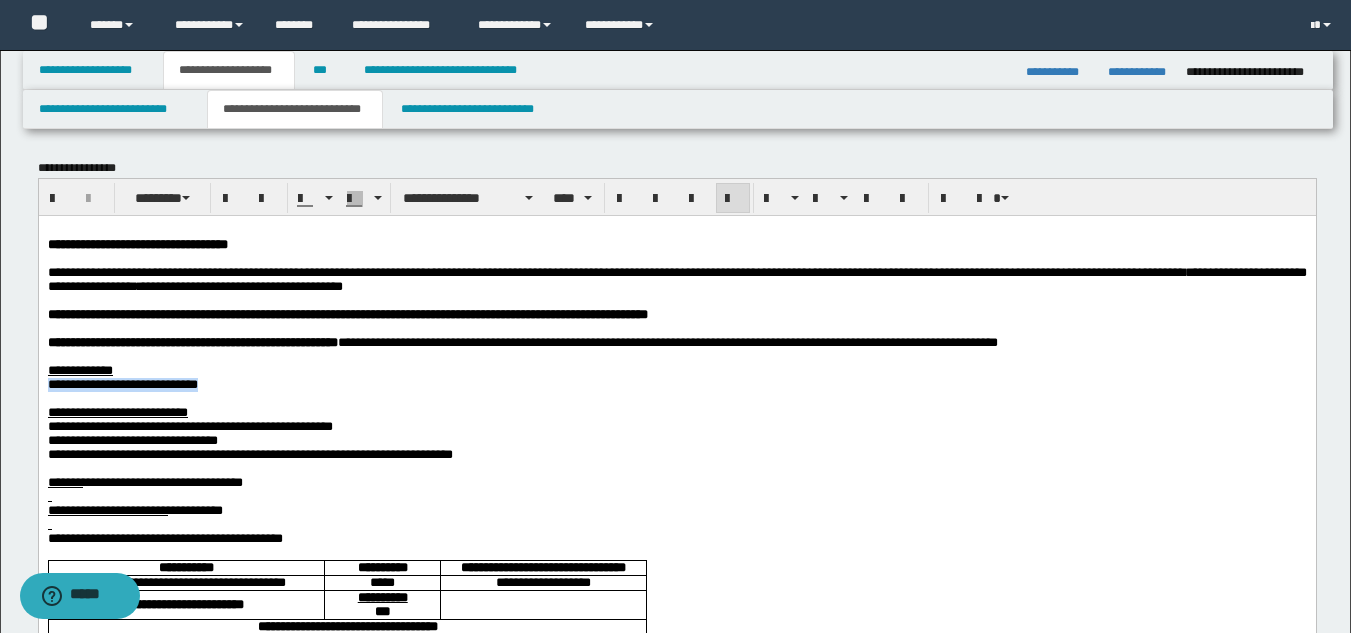 drag, startPoint x: 290, startPoint y: 407, endPoint x: 9, endPoint y: 407, distance: 281 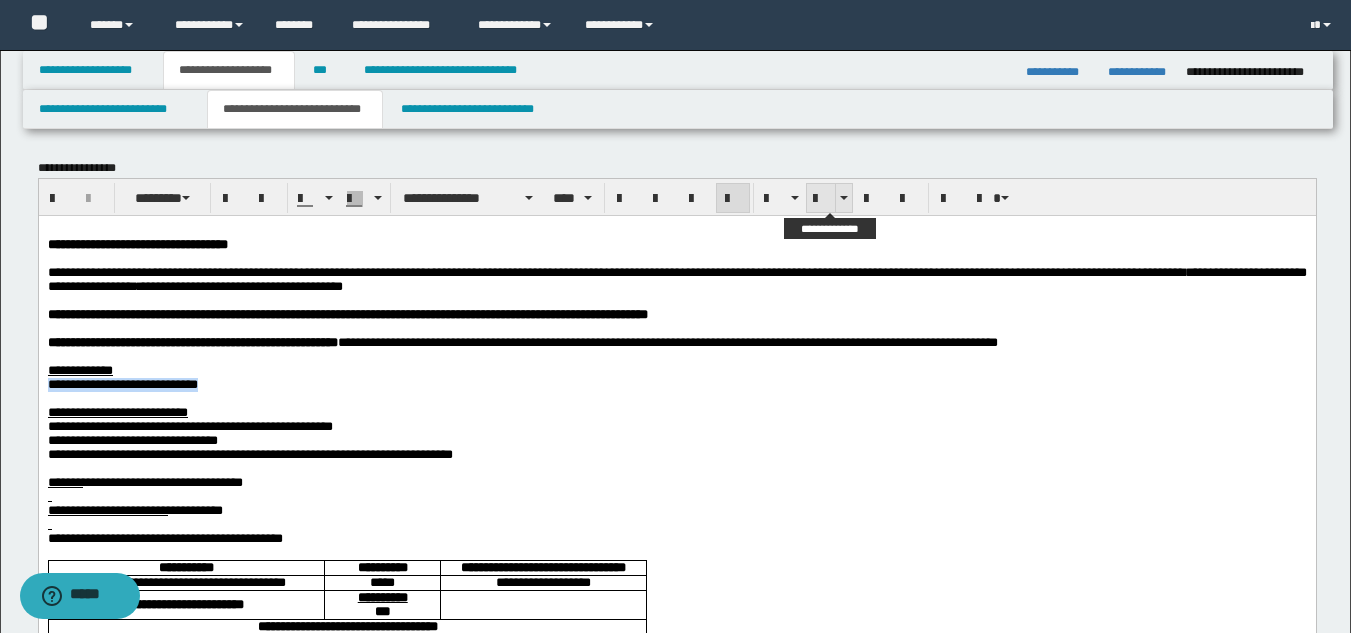 click at bounding box center [821, 199] 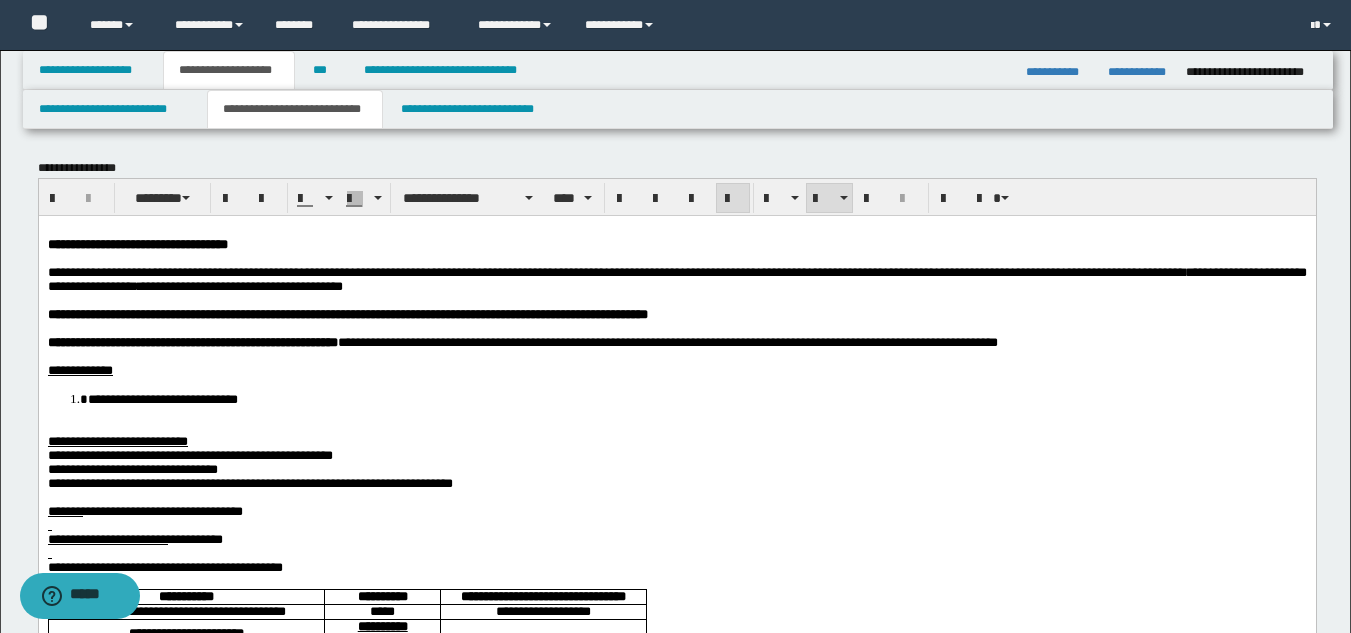 click on "**********" at bounding box center [117, 440] 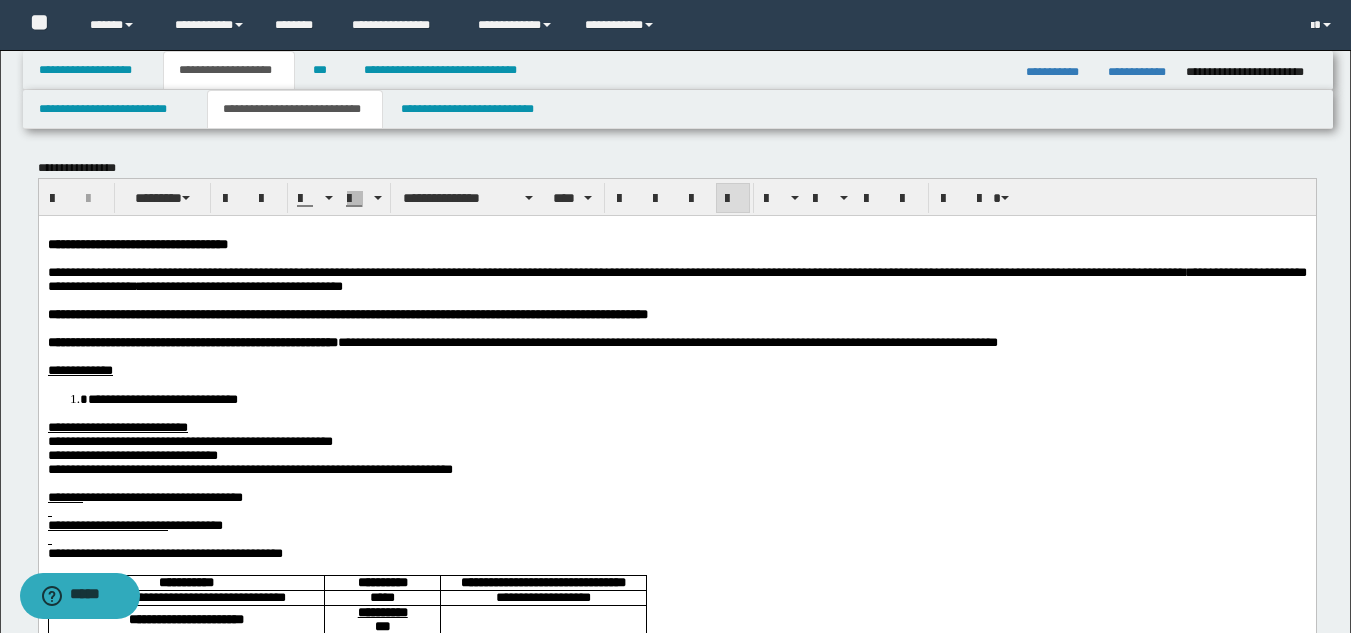 click on "**********" at bounding box center [189, 440] 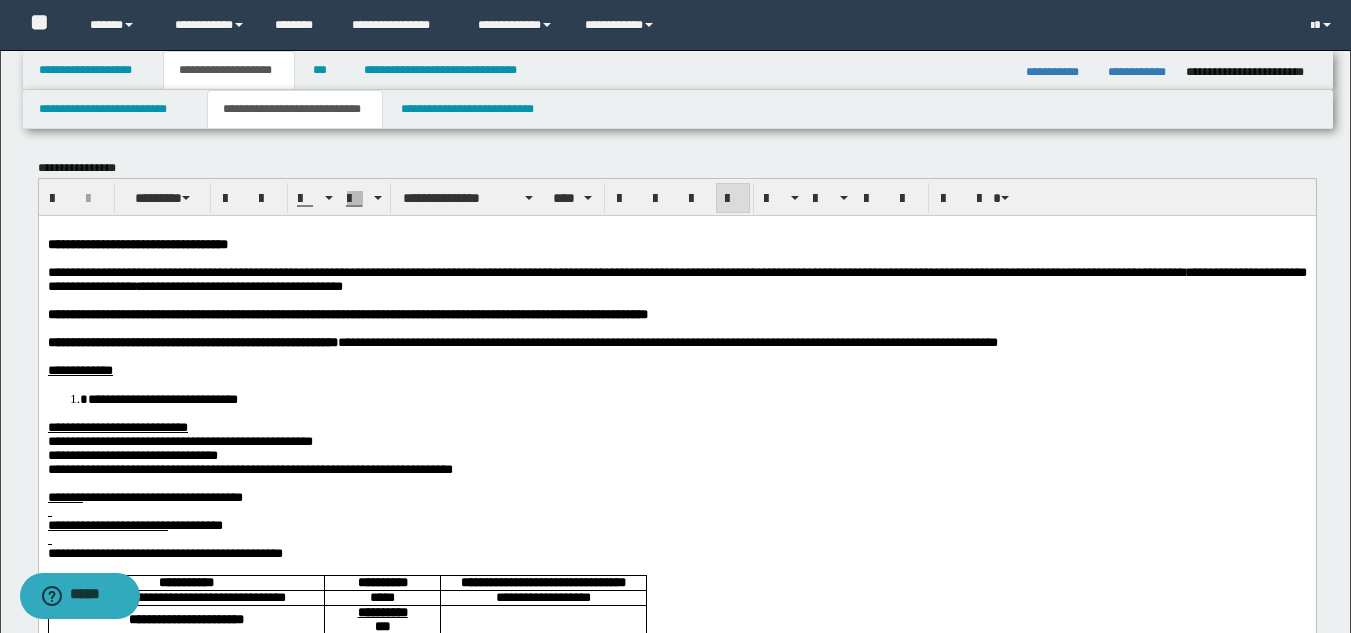 click on "**********" at bounding box center [249, 468] 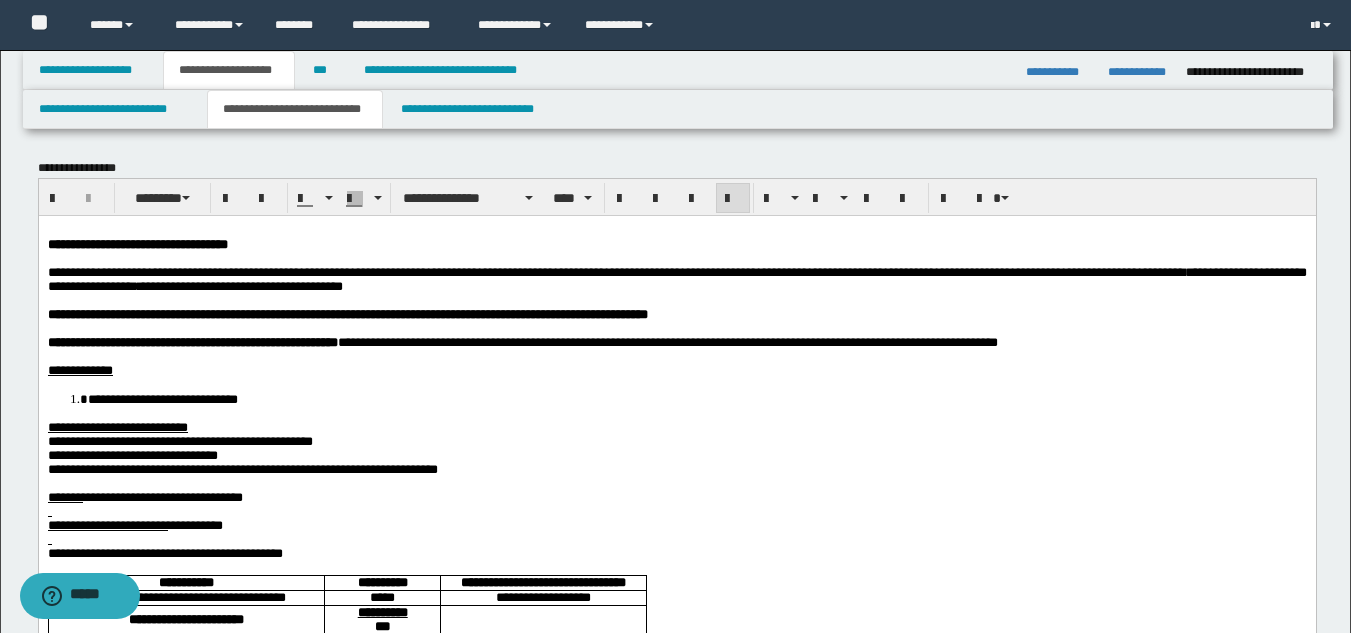 click on "**********" at bounding box center [179, 440] 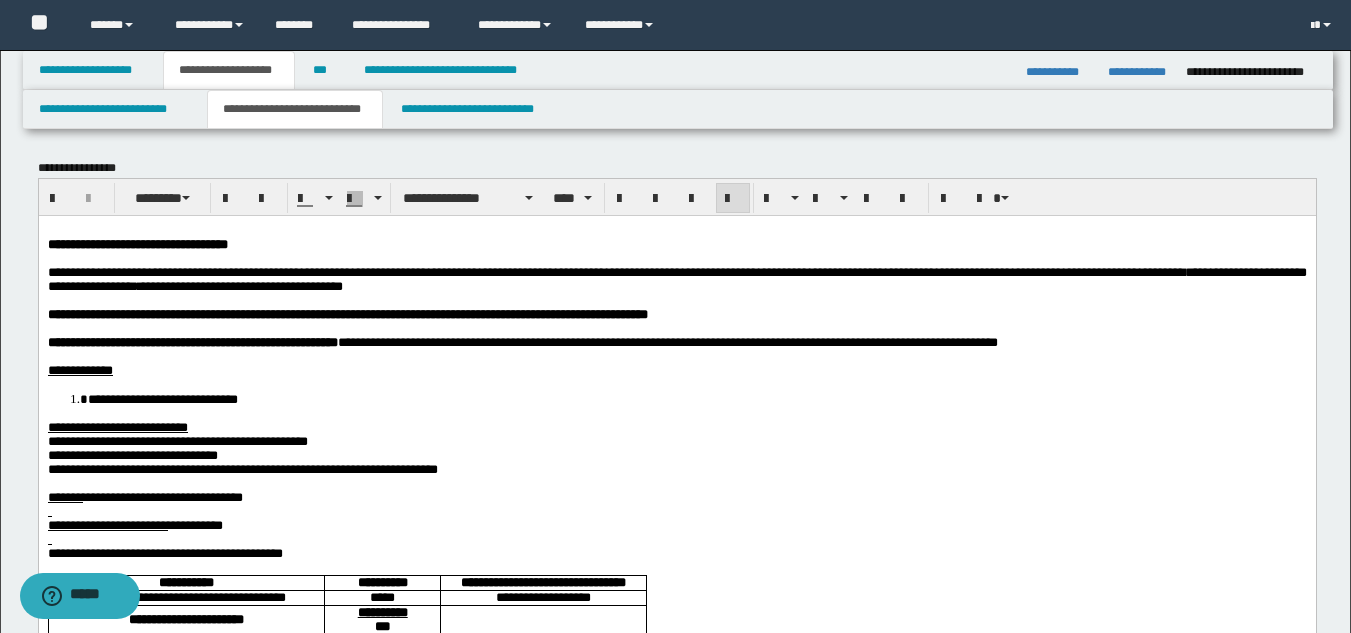 click at bounding box center (676, 483) 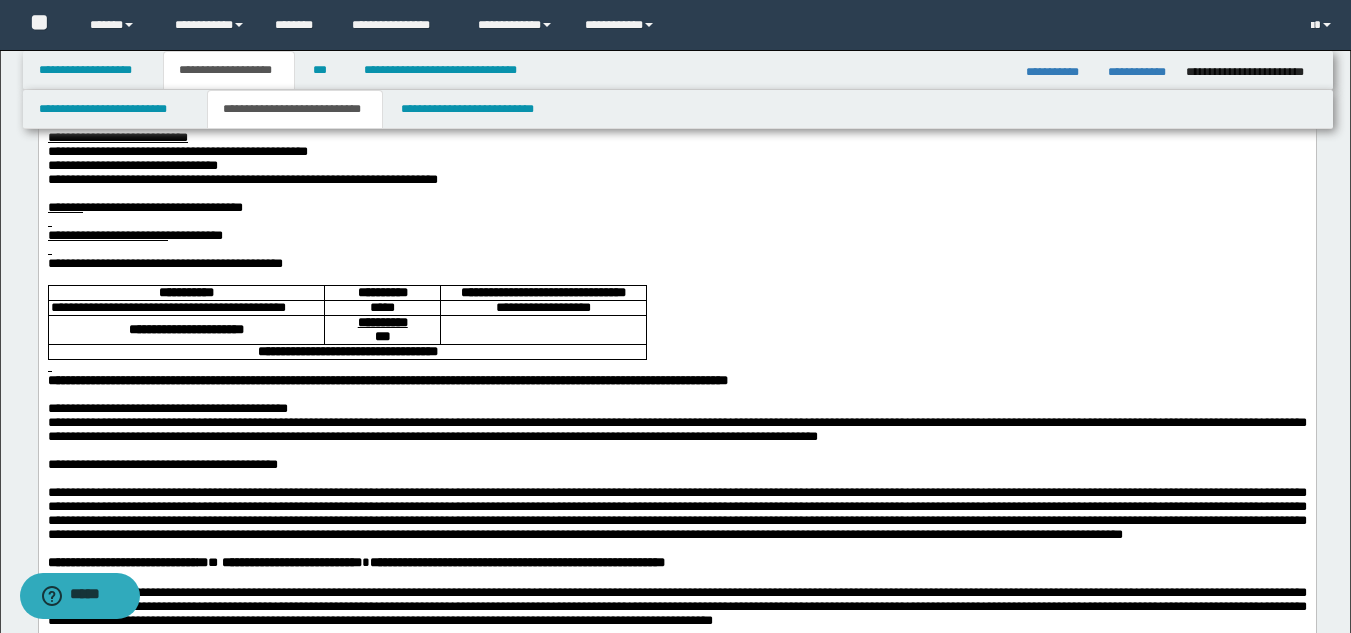 scroll, scrollTop: 300, scrollLeft: 0, axis: vertical 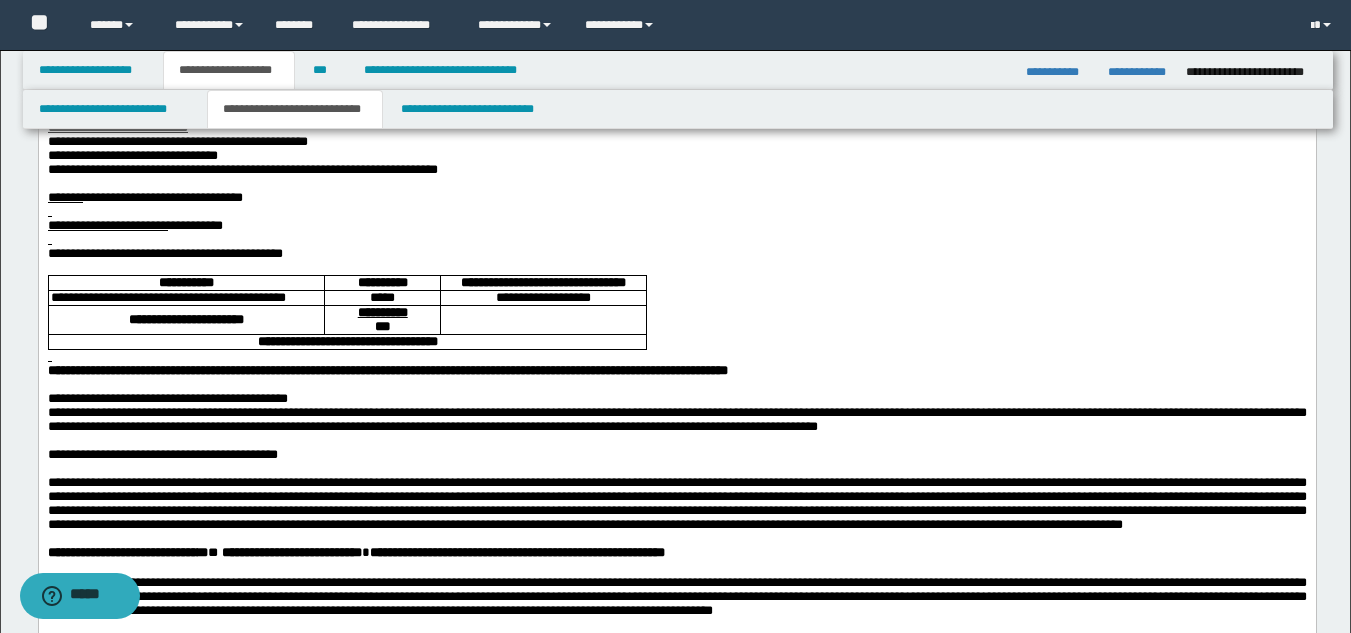 click at bounding box center [676, 212] 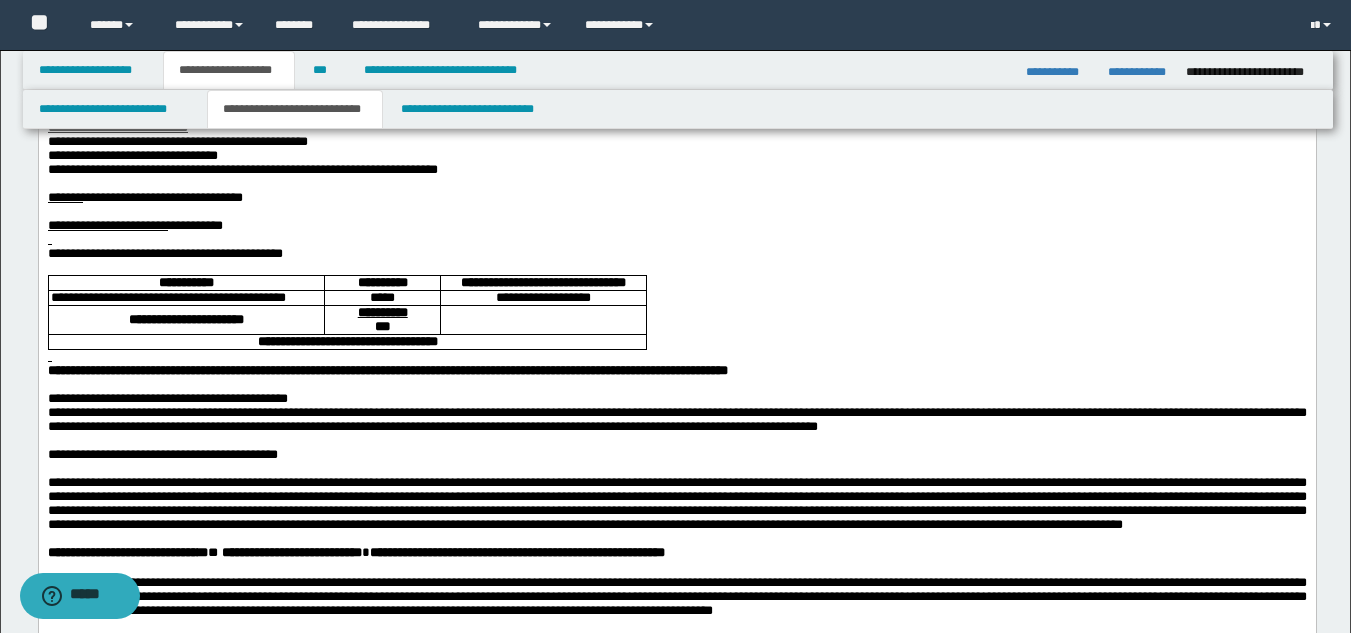 click at bounding box center (676, 240) 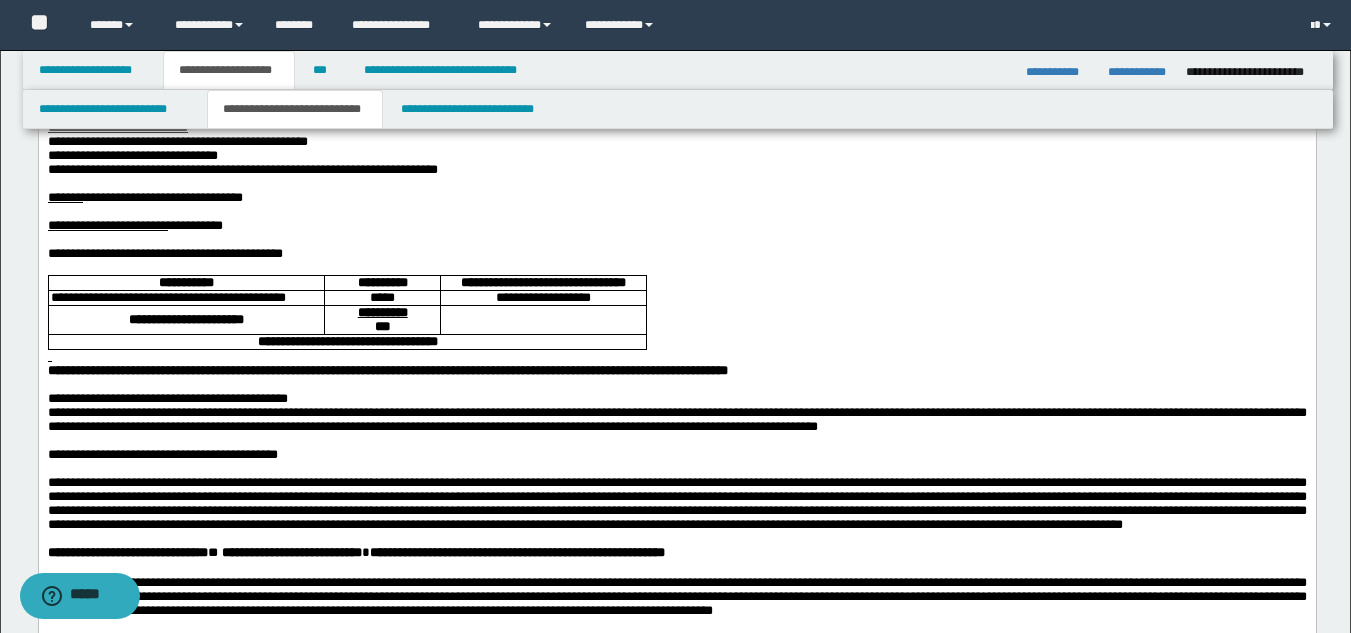 scroll, scrollTop: 400, scrollLeft: 0, axis: vertical 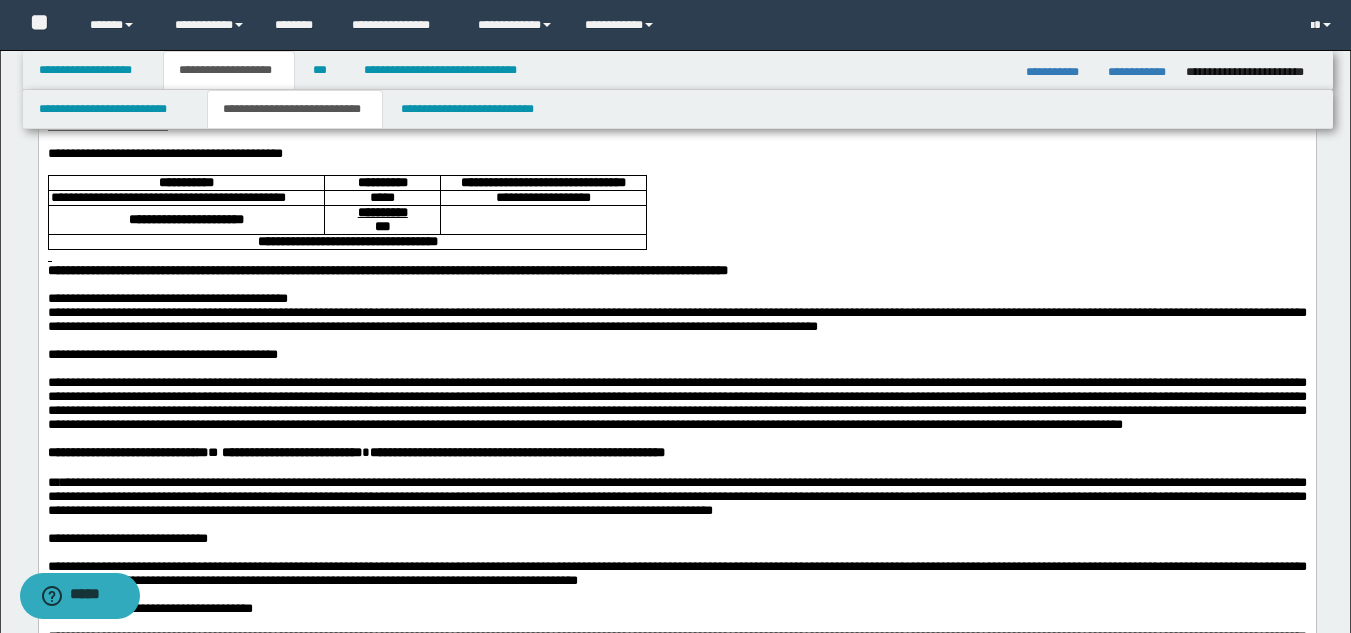 click on "**********" at bounding box center (676, 319) 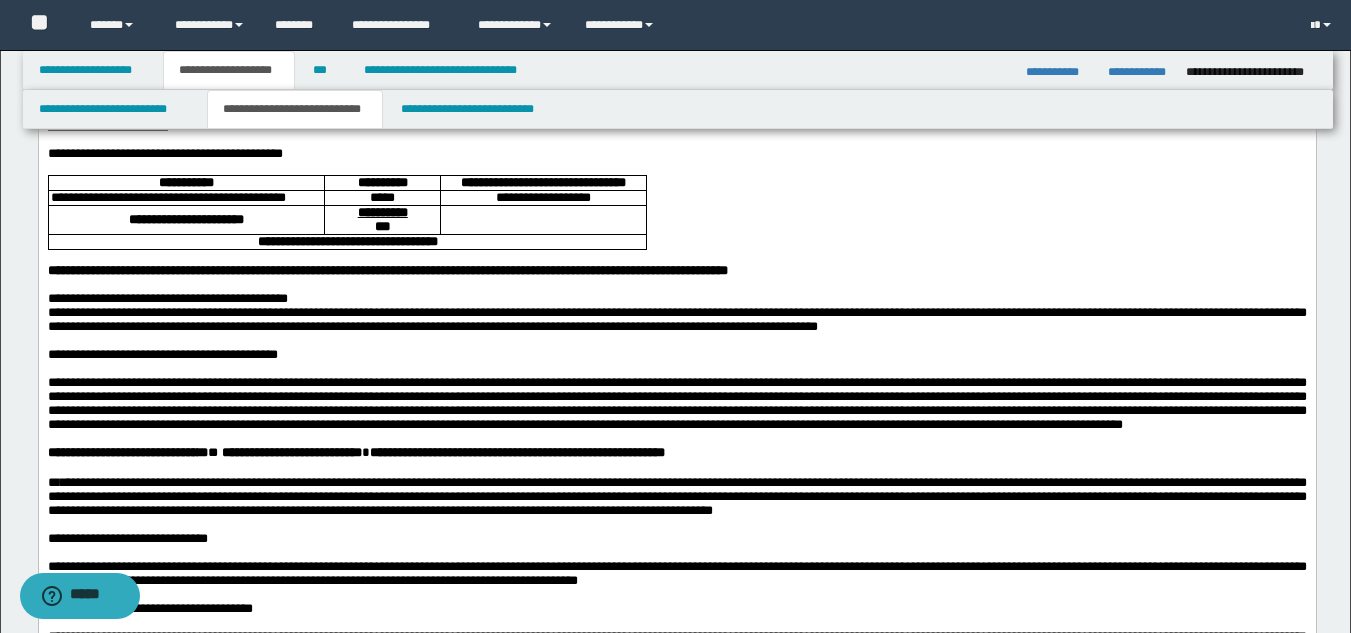click on "**********" at bounding box center [676, 299] 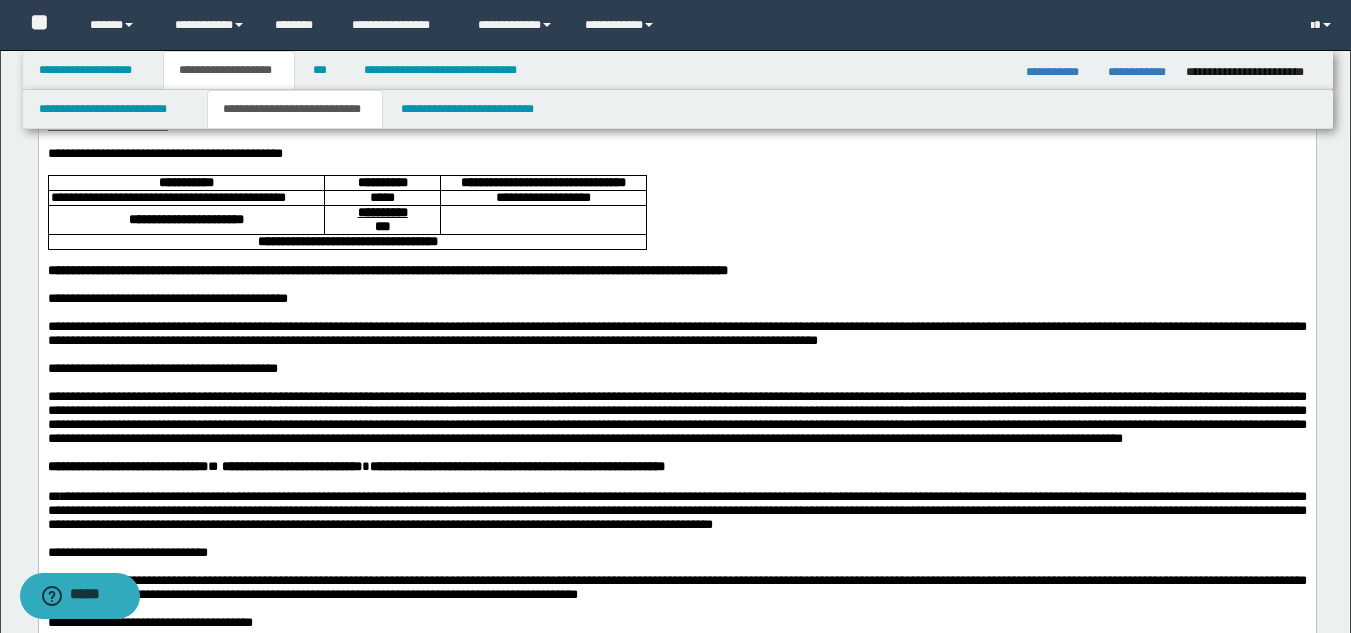 click on "**********" at bounding box center (676, 333) 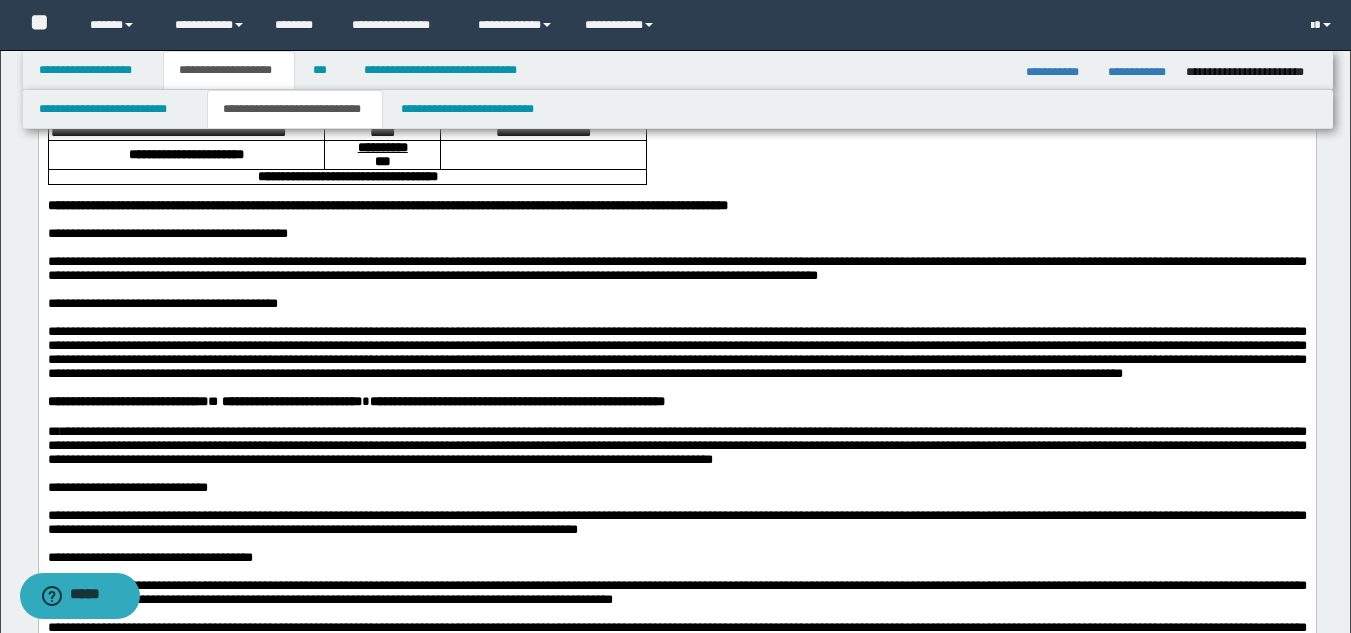 scroll, scrollTop: 500, scrollLeft: 0, axis: vertical 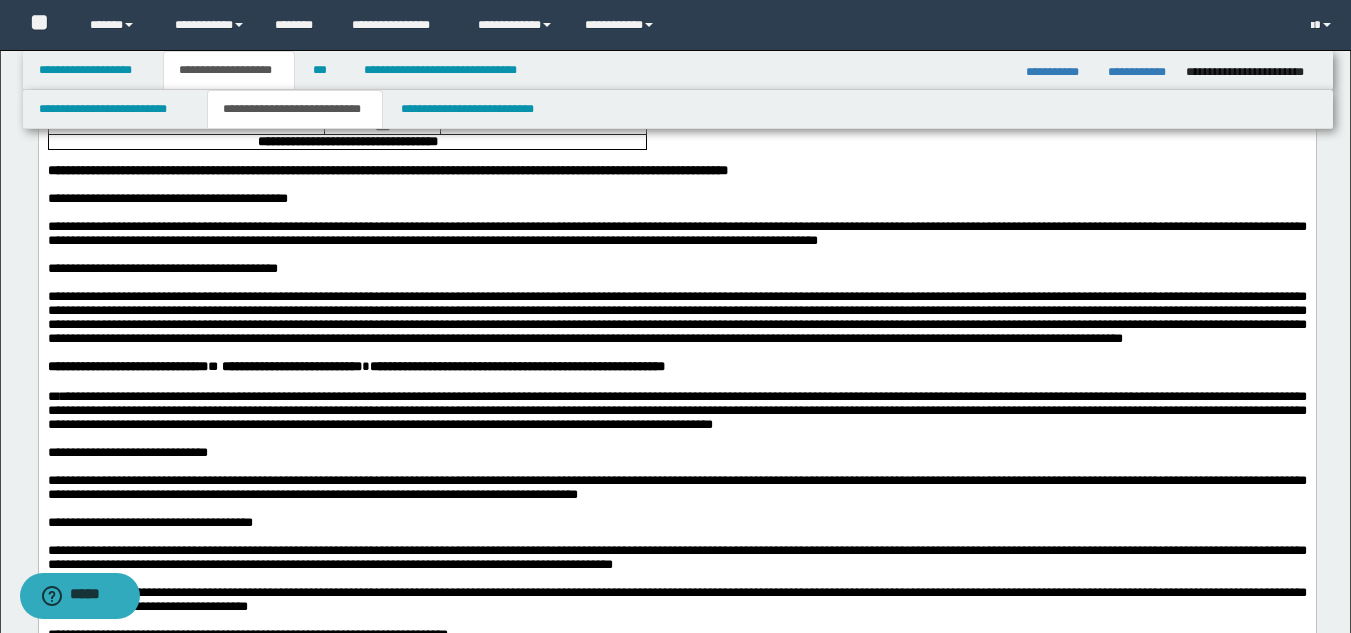 click on "**********" at bounding box center (676, 317) 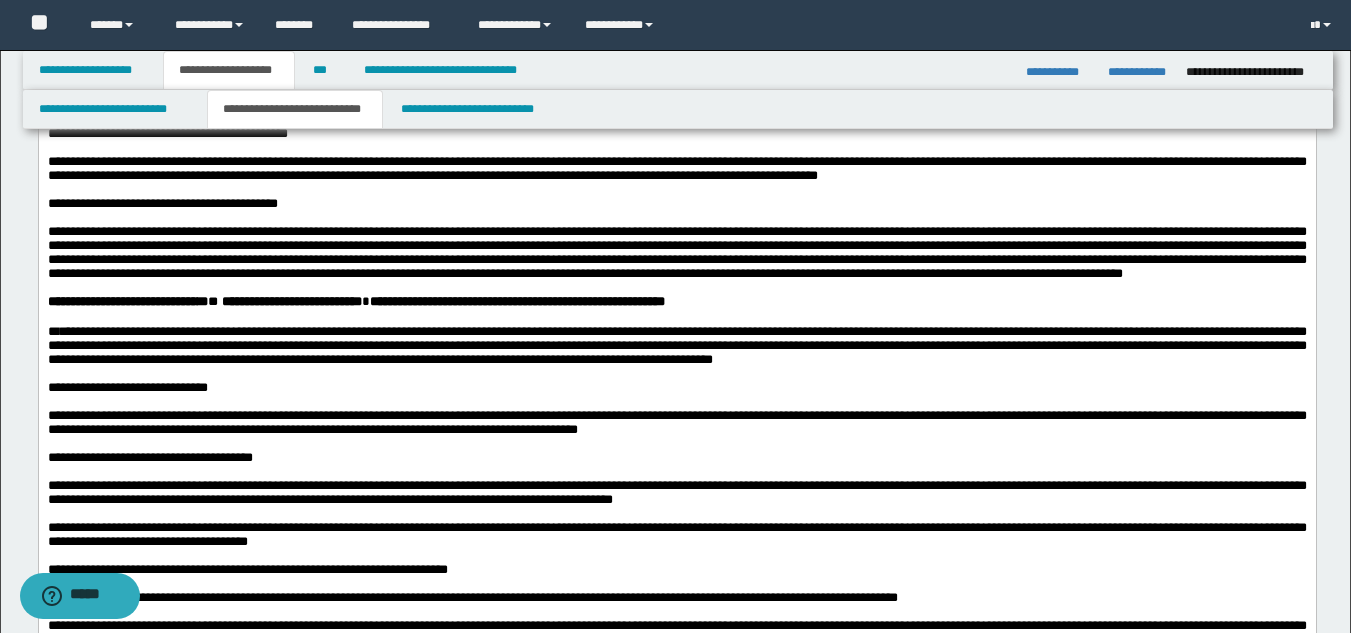 scroll, scrollTop: 600, scrollLeft: 0, axis: vertical 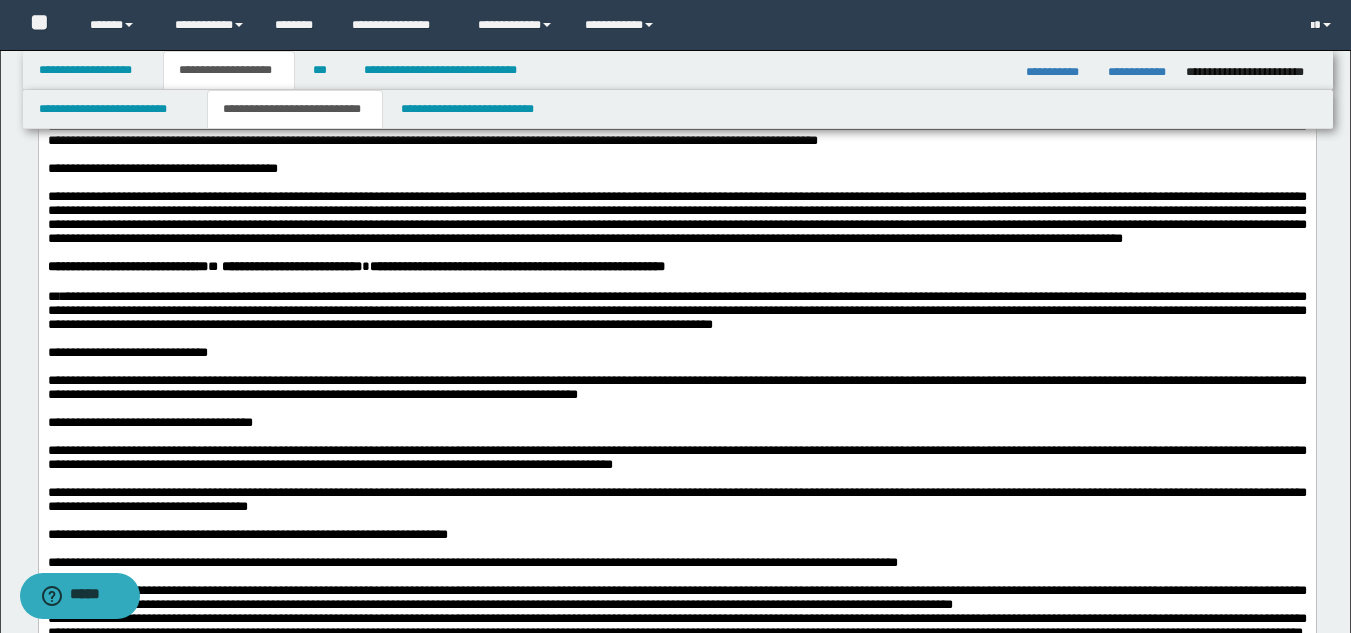 click on "**" at bounding box center (52, 296) 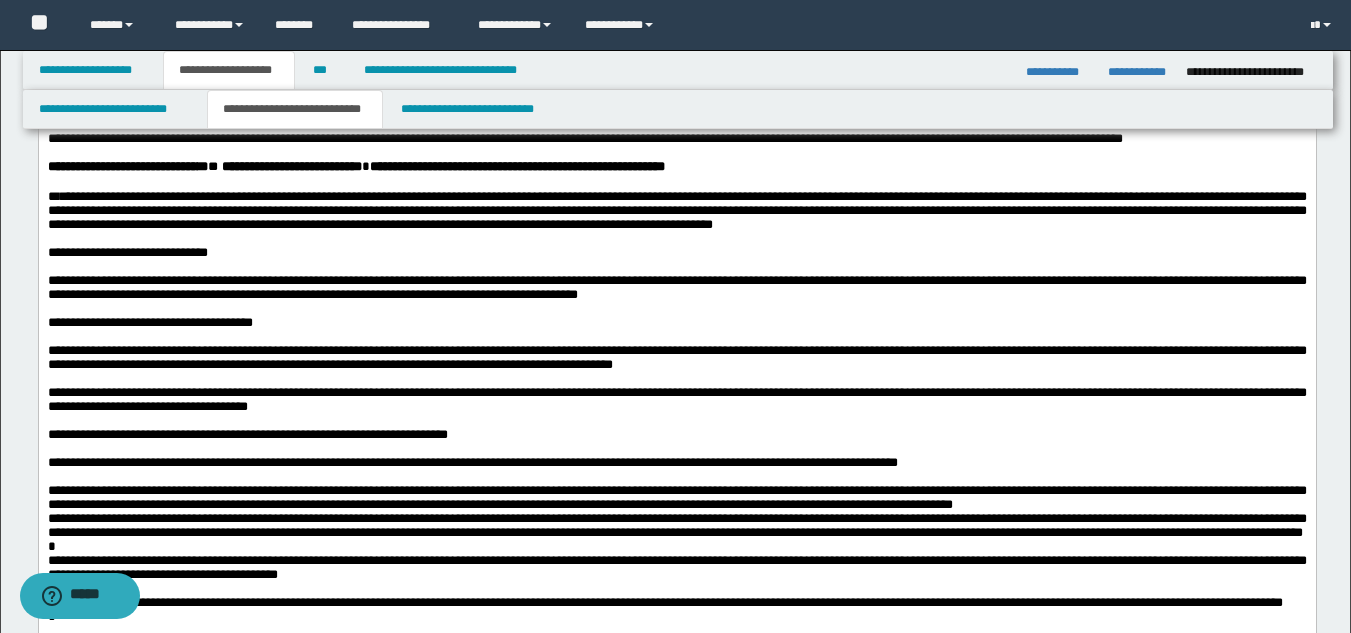 click on "**********" at bounding box center (149, 322) 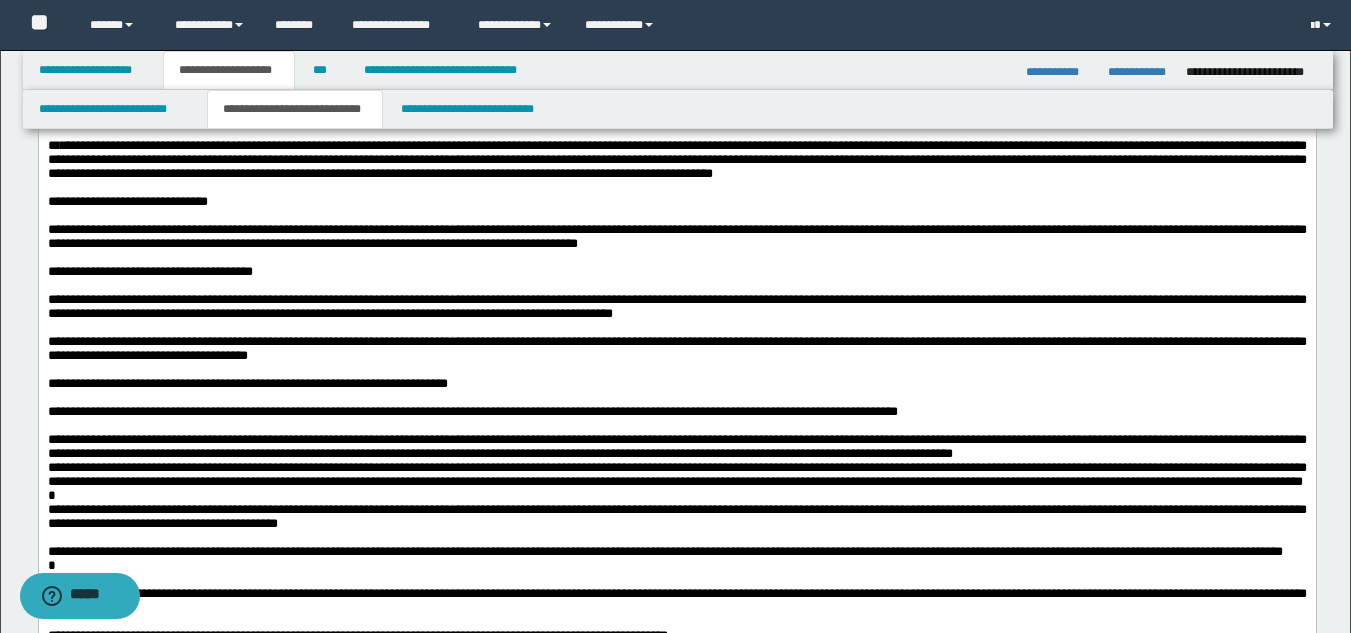scroll, scrollTop: 800, scrollLeft: 0, axis: vertical 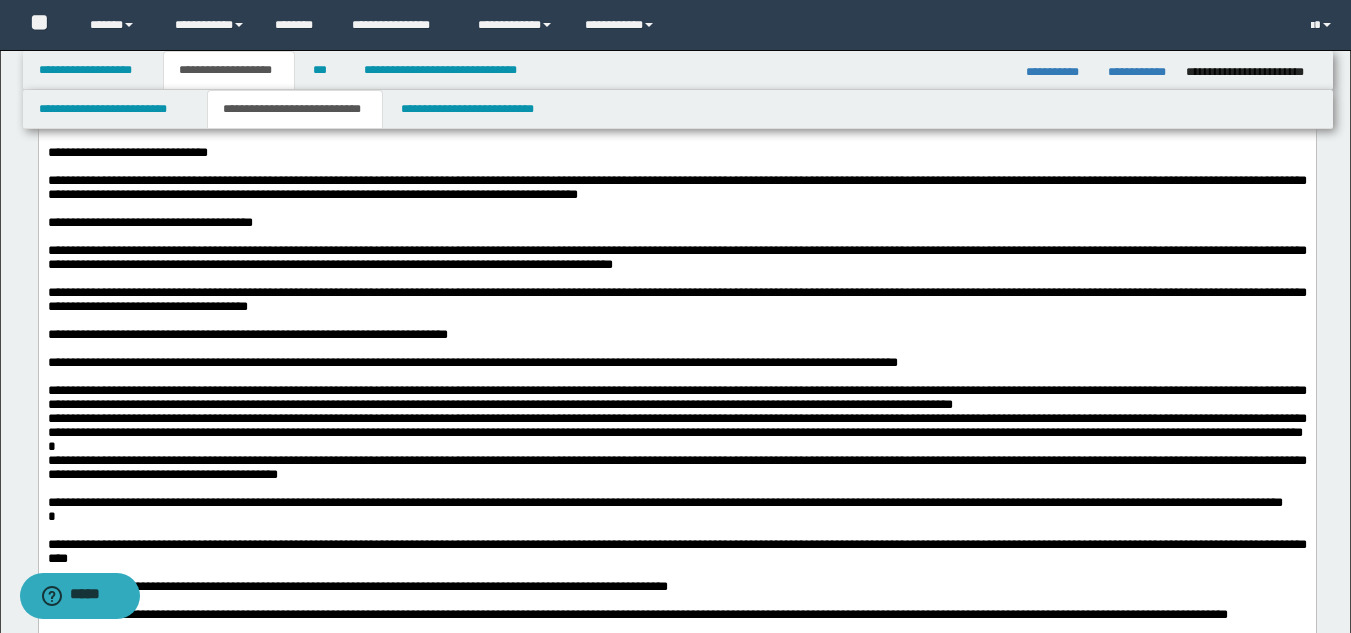 click on "**********" at bounding box center [676, 299] 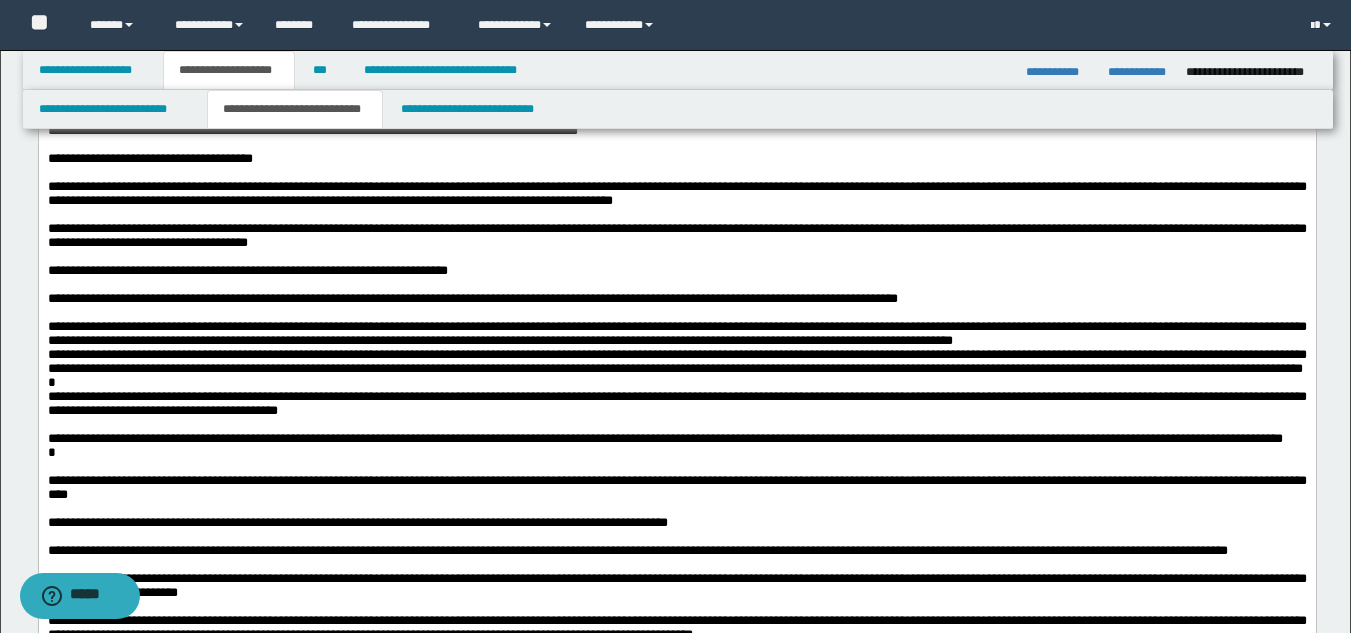 scroll, scrollTop: 900, scrollLeft: 0, axis: vertical 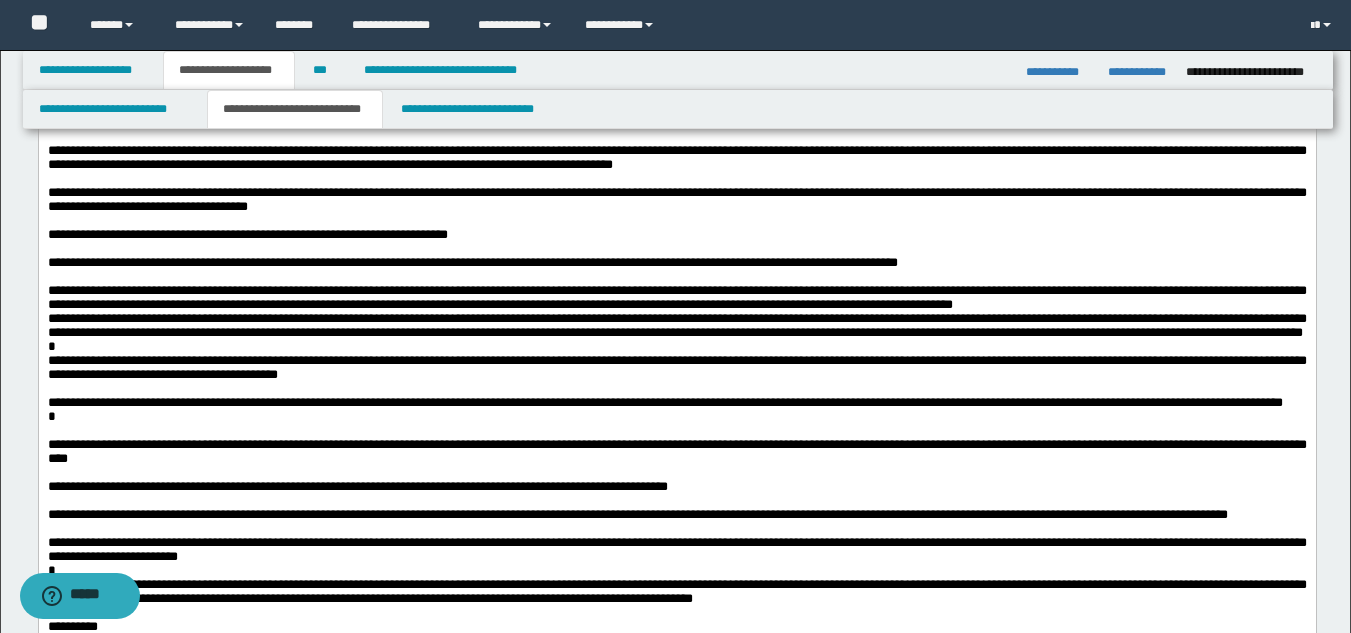 click on "**********" at bounding box center (676, 263) 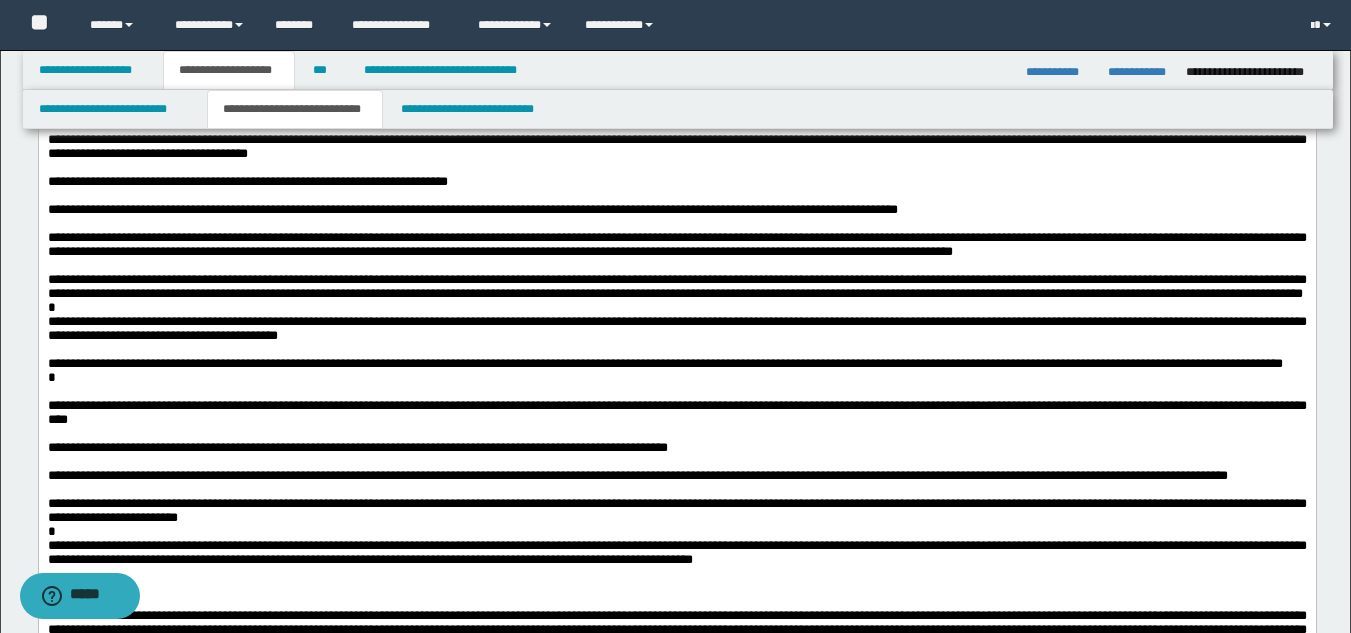 scroll, scrollTop: 1000, scrollLeft: 0, axis: vertical 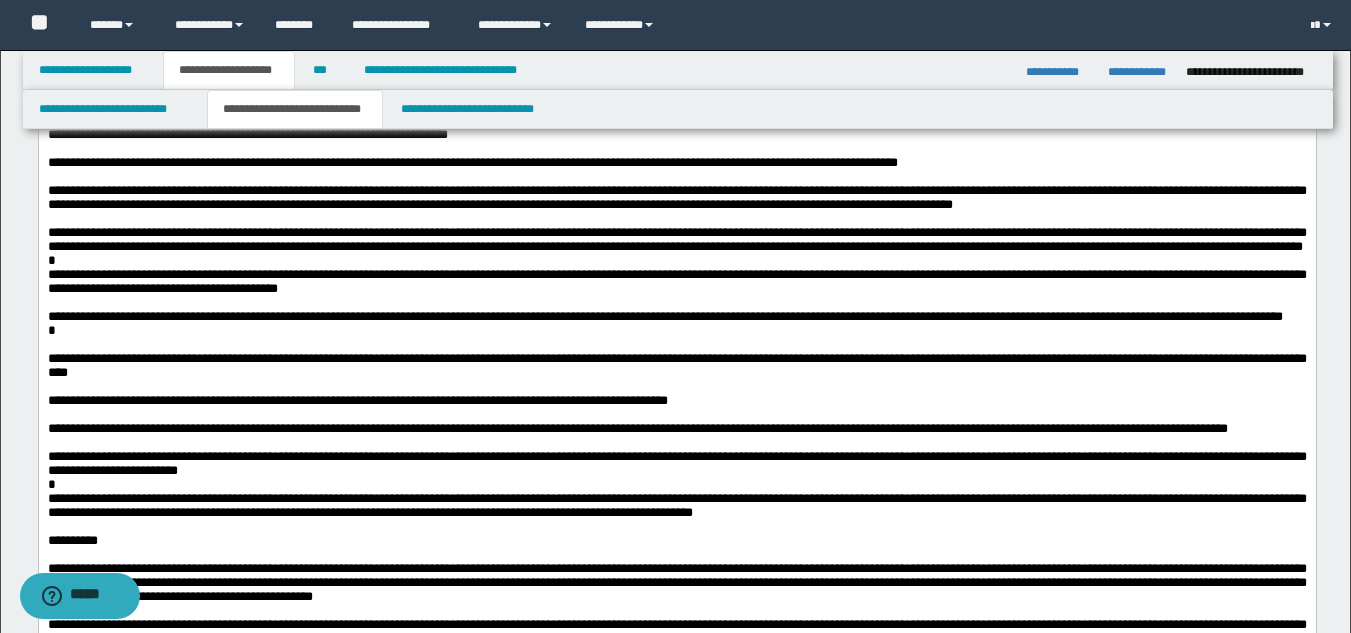 click on "**********" at bounding box center (676, 240) 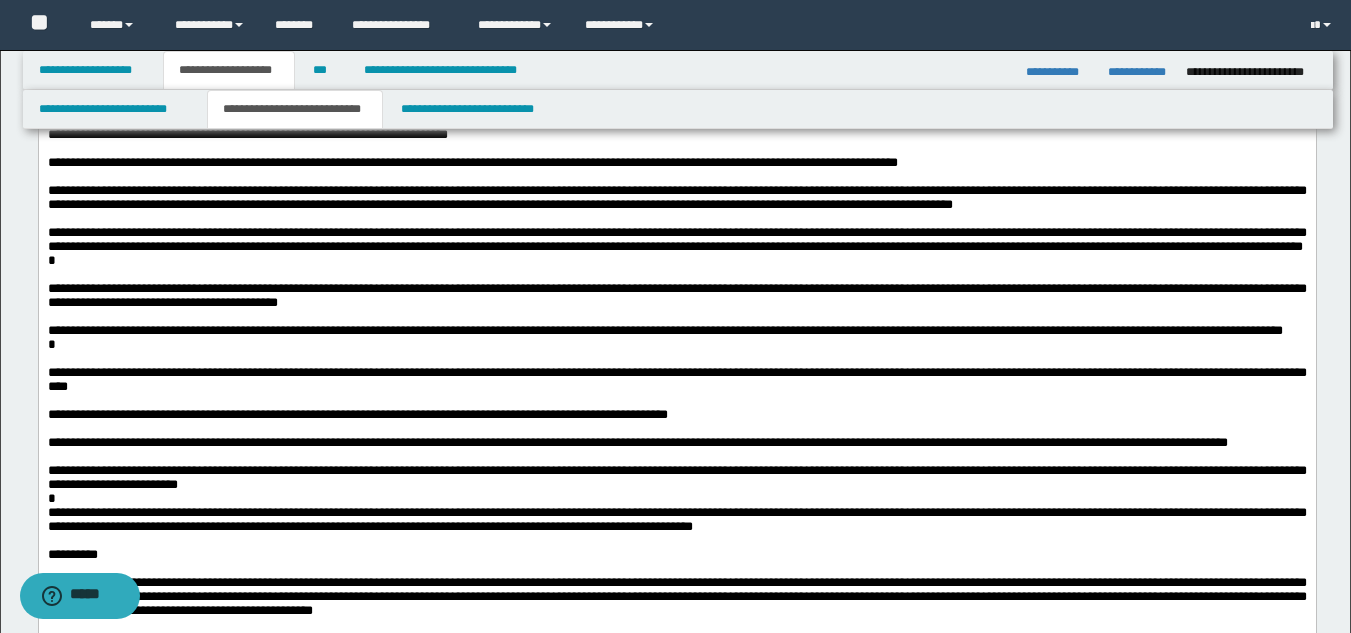 click on "*" at bounding box center (676, 261) 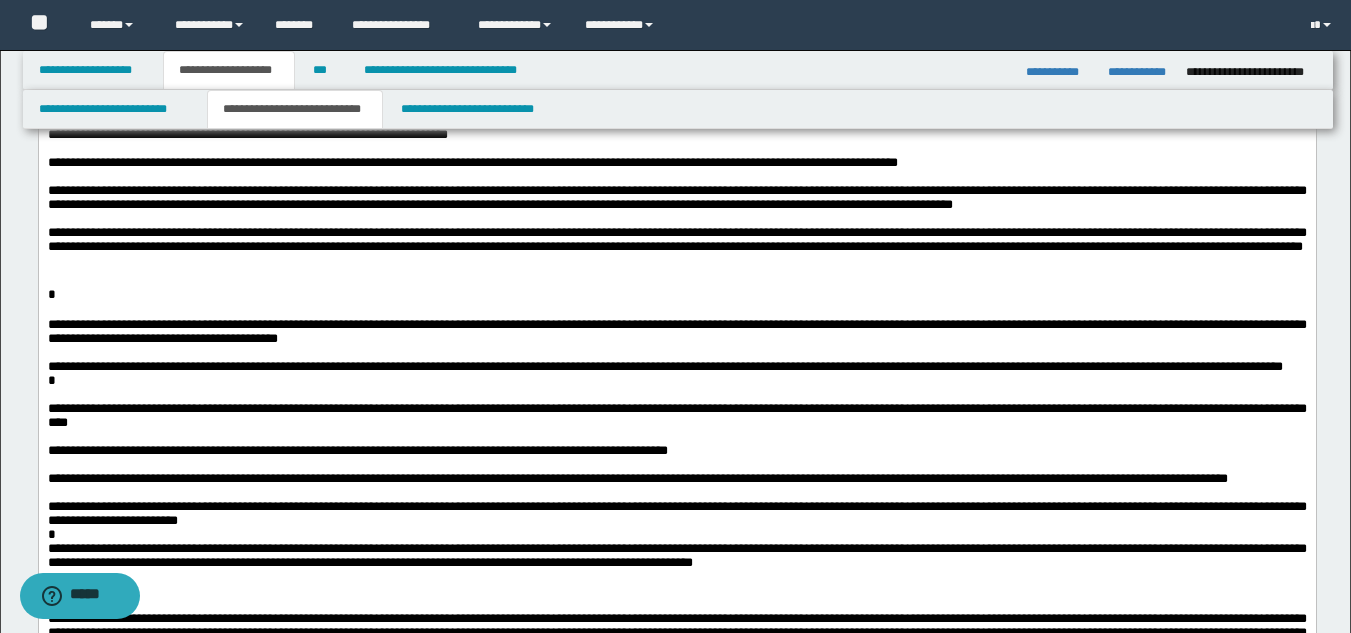click on "**********" at bounding box center (676, 238) 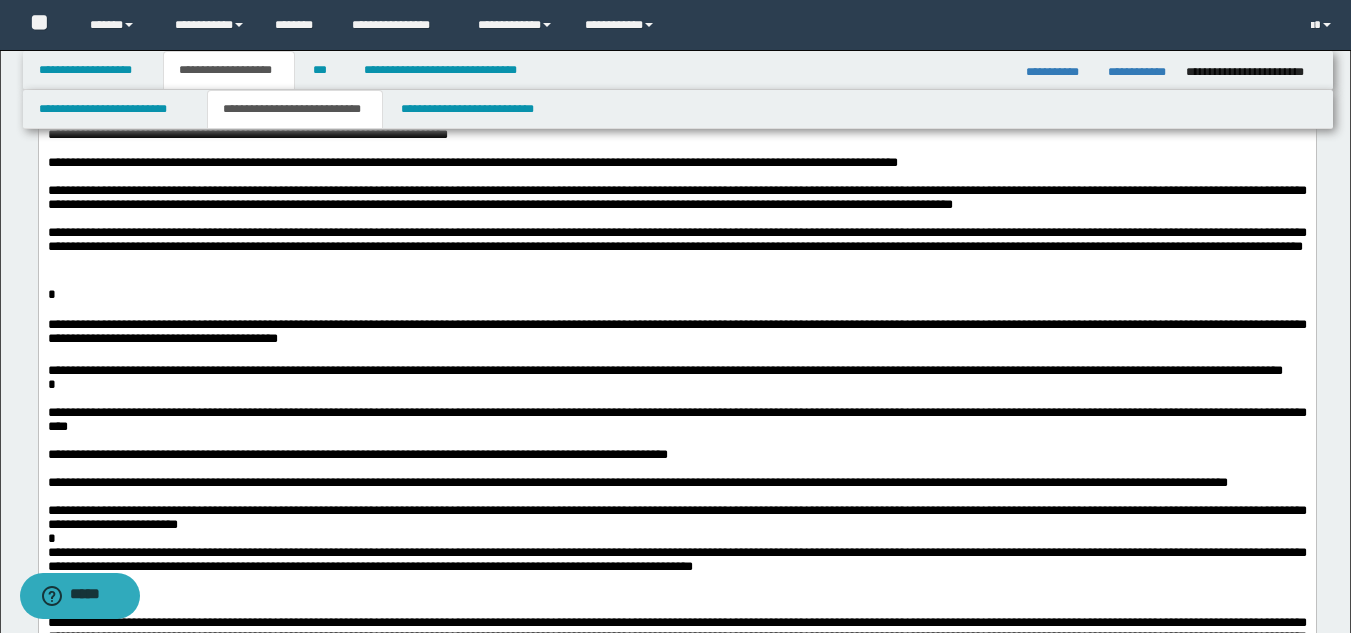 click on "**********" at bounding box center (676, 334) 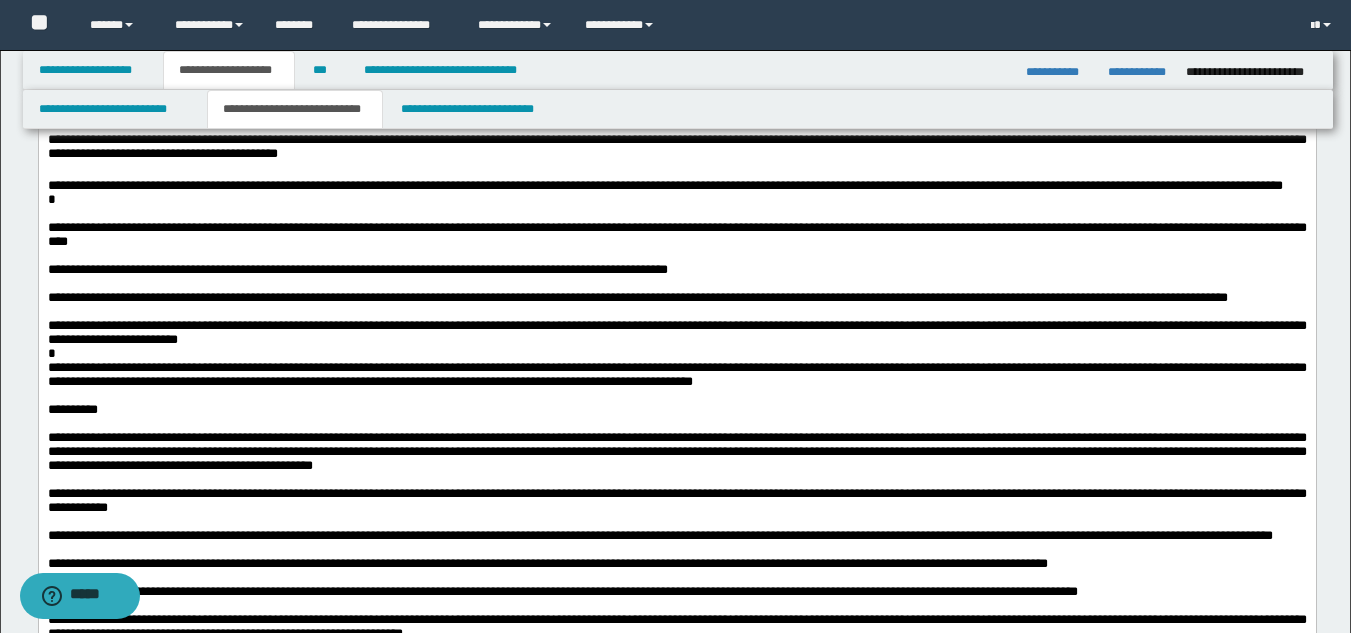scroll, scrollTop: 1200, scrollLeft: 0, axis: vertical 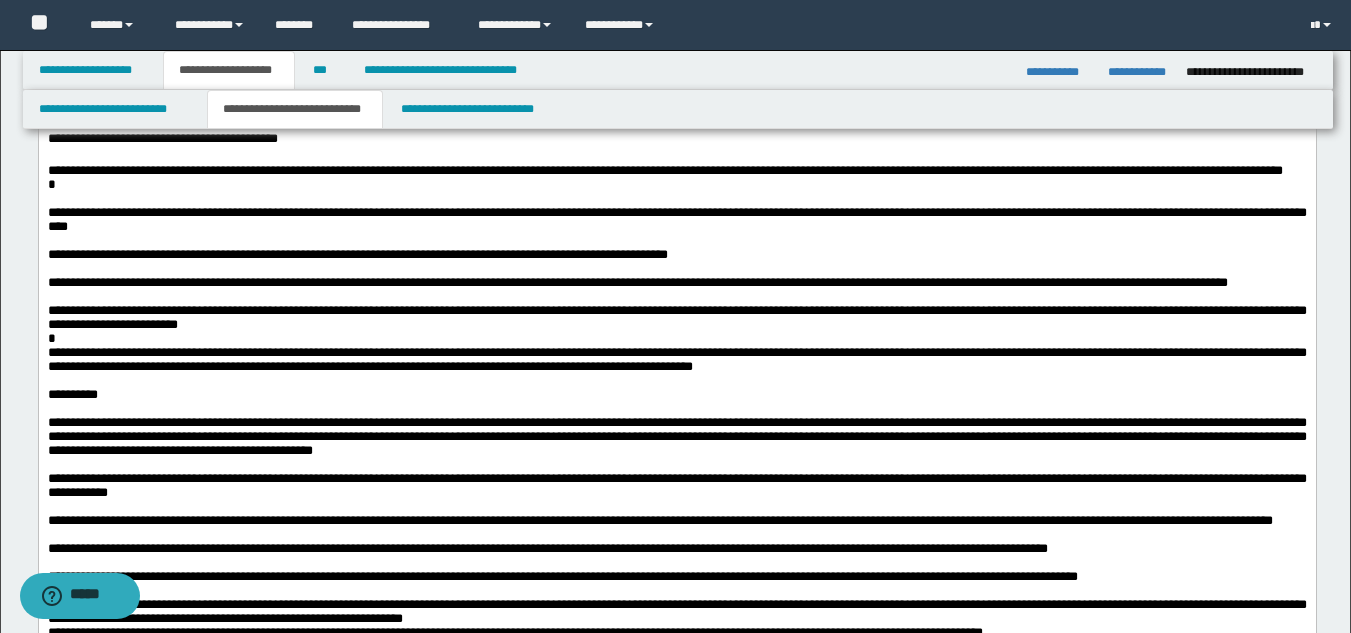 click on "*" at bounding box center (676, 185) 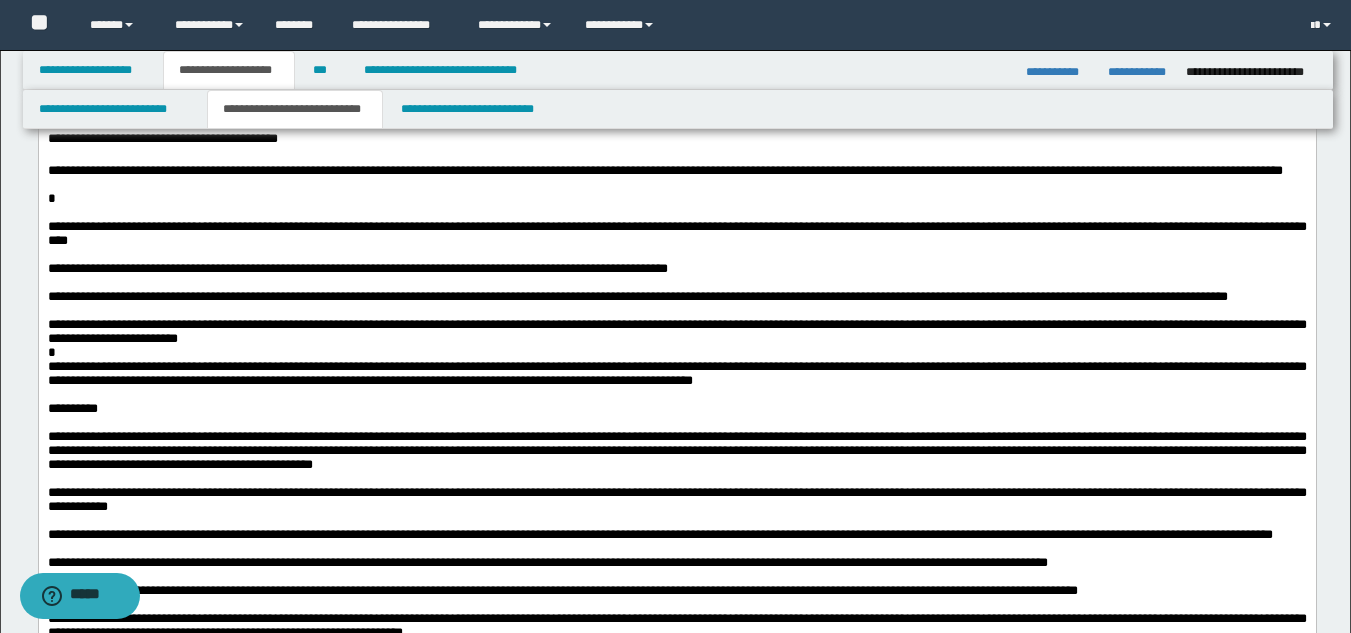 drag, startPoint x: 57, startPoint y: 397, endPoint x: 84, endPoint y: 417, distance: 33.600594 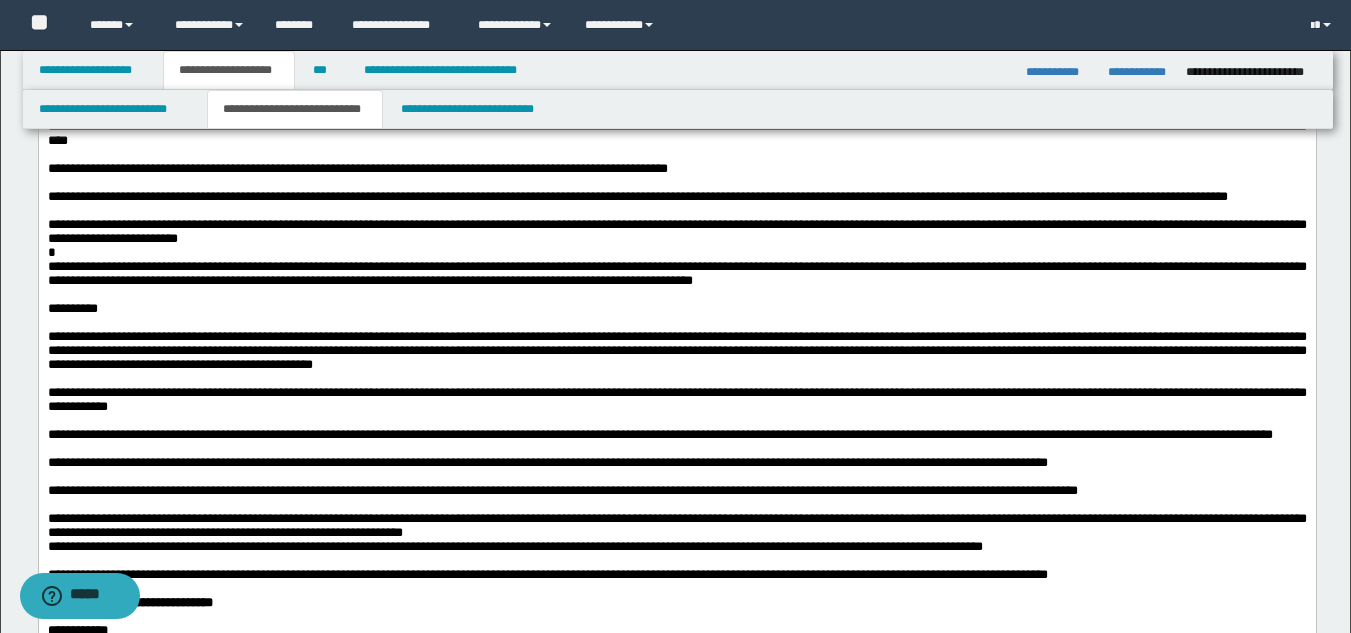 click on "**********" at bounding box center [637, 196] 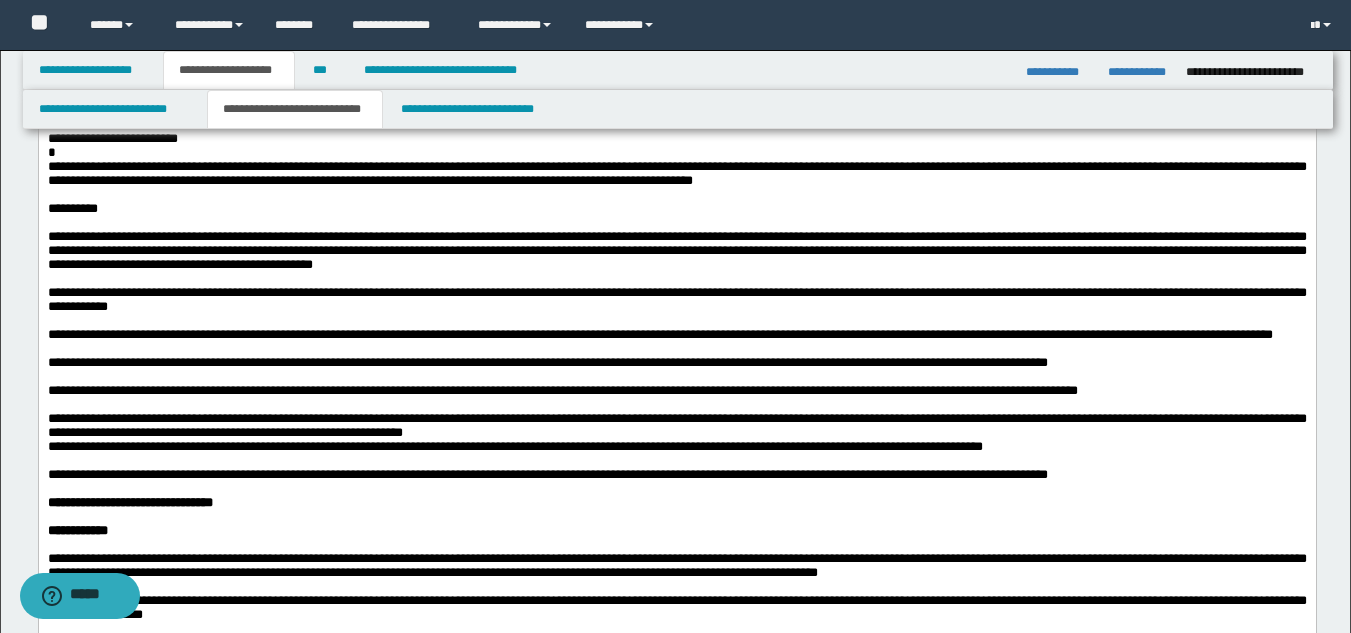click at bounding box center (676, 195) 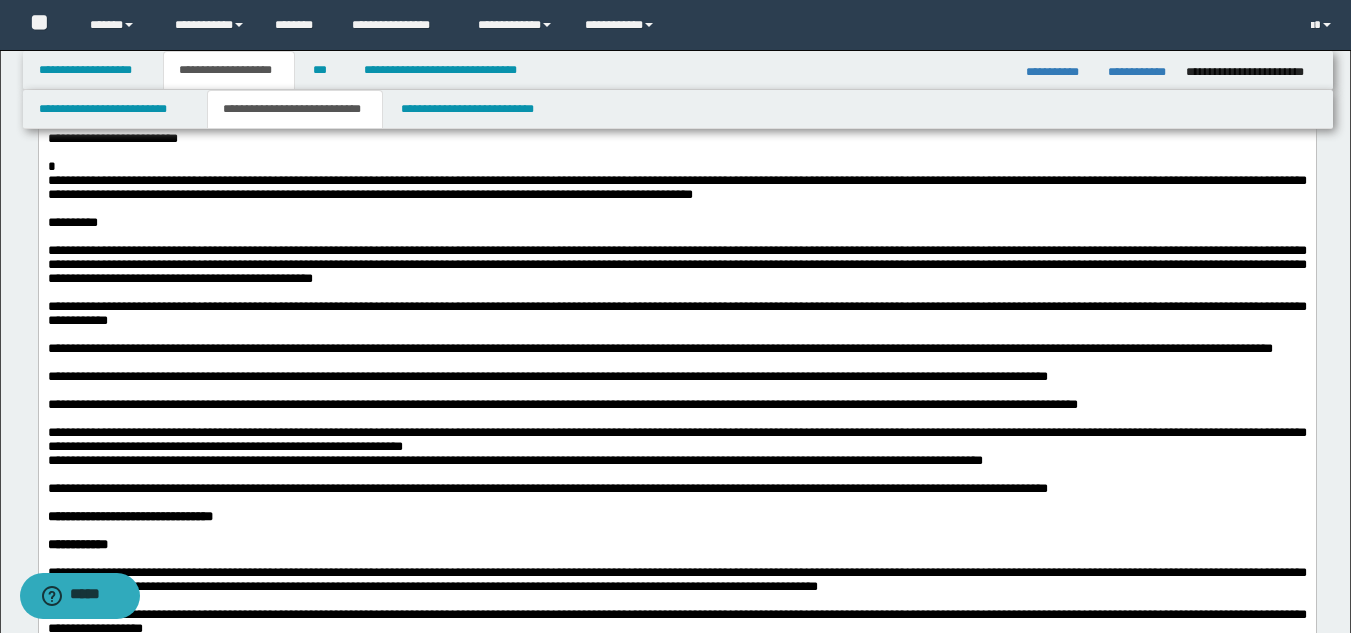 click on "*" at bounding box center [676, 167] 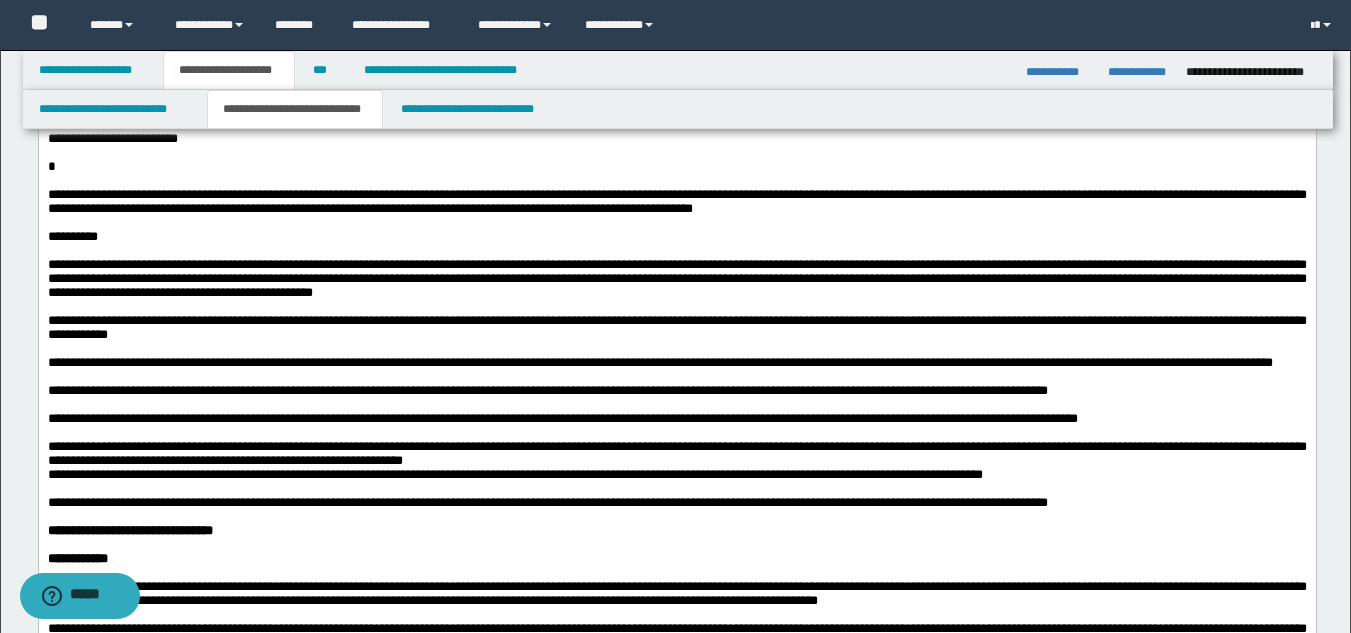 drag, startPoint x: 119, startPoint y: 419, endPoint x: 160, endPoint y: 431, distance: 42.72002 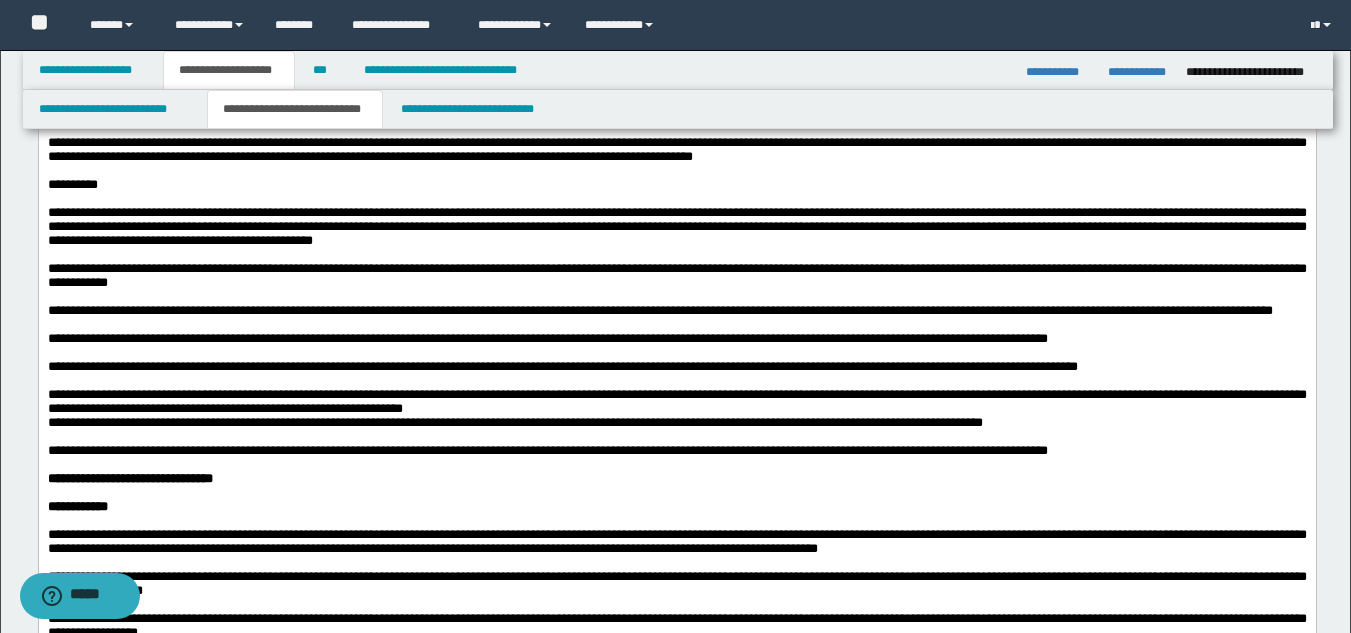 scroll, scrollTop: 1500, scrollLeft: 0, axis: vertical 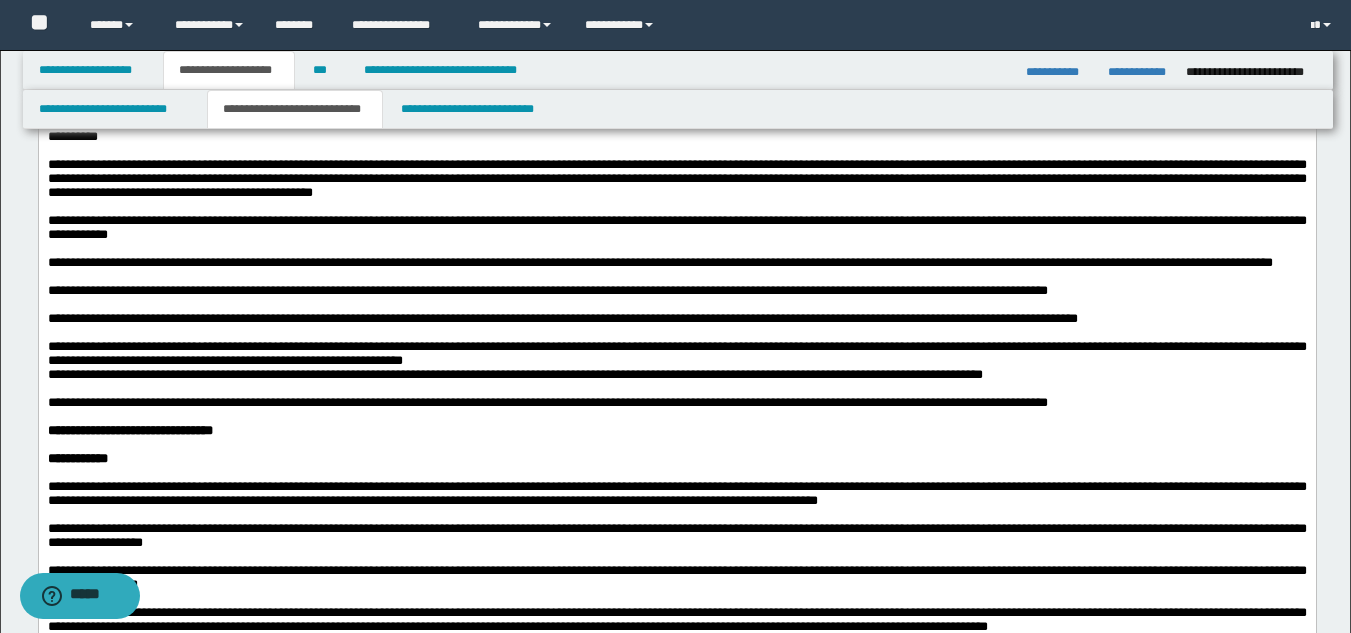 click on "**********" at bounding box center (676, 178) 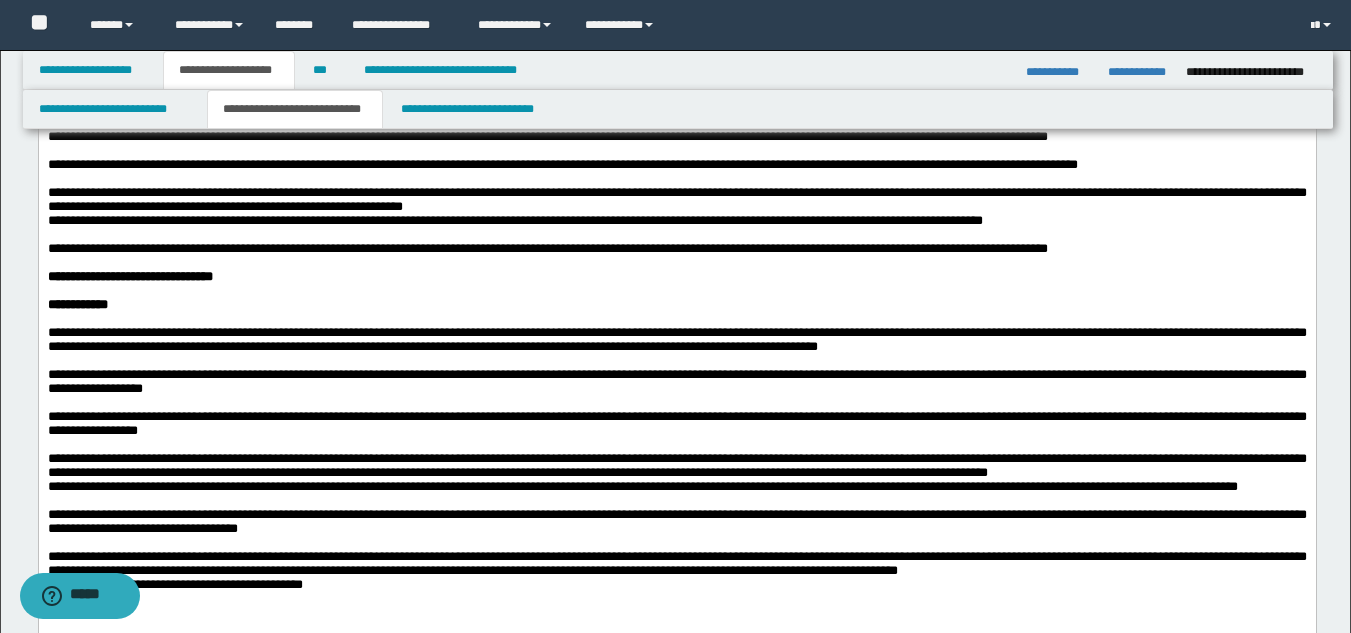 scroll, scrollTop: 1700, scrollLeft: 0, axis: vertical 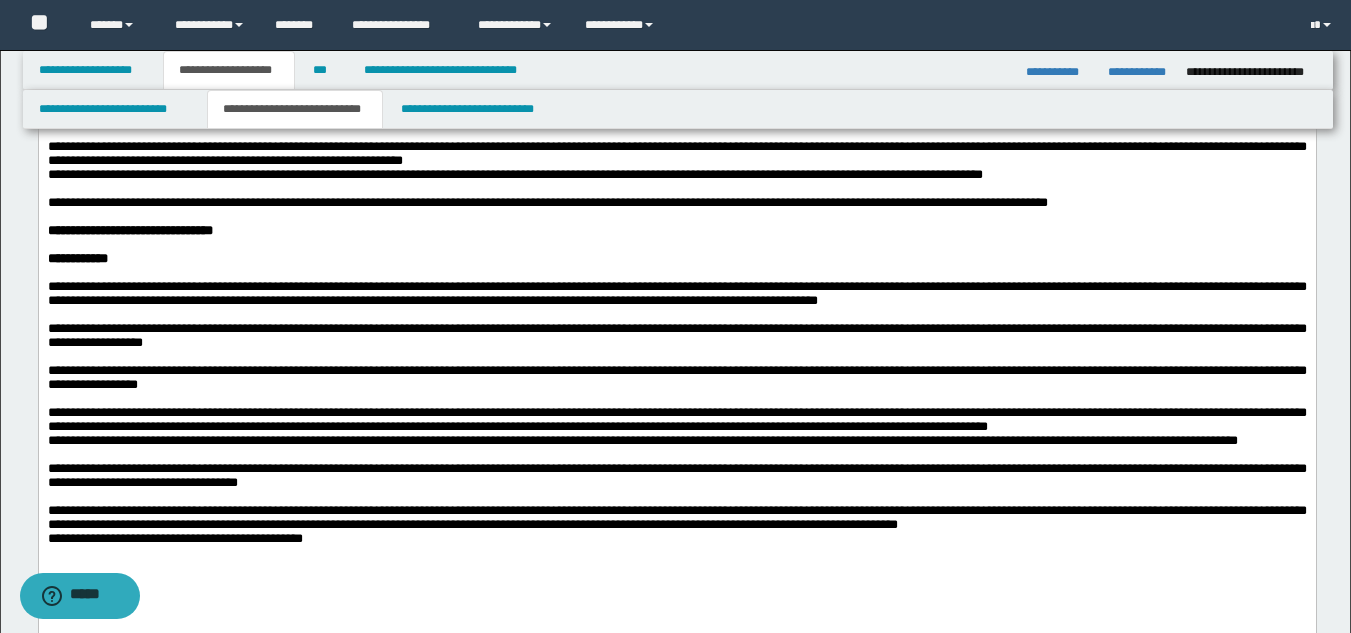 click on "**********" at bounding box center [676, 154] 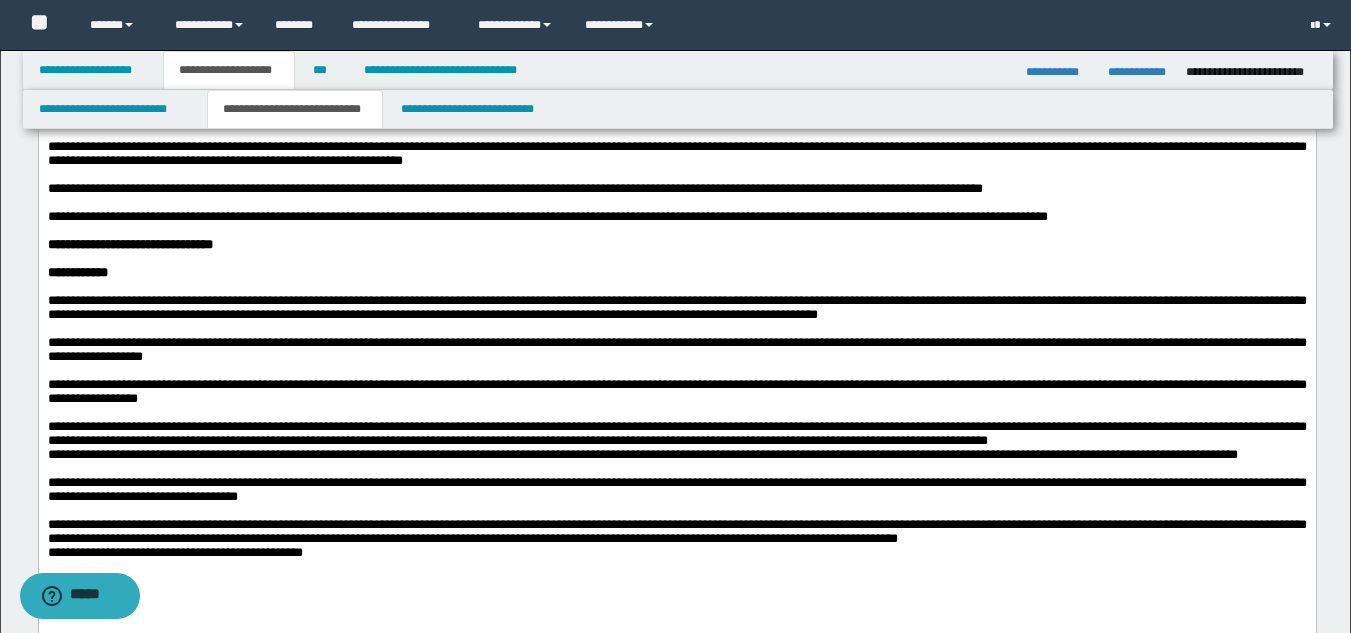 scroll, scrollTop: 1800, scrollLeft: 0, axis: vertical 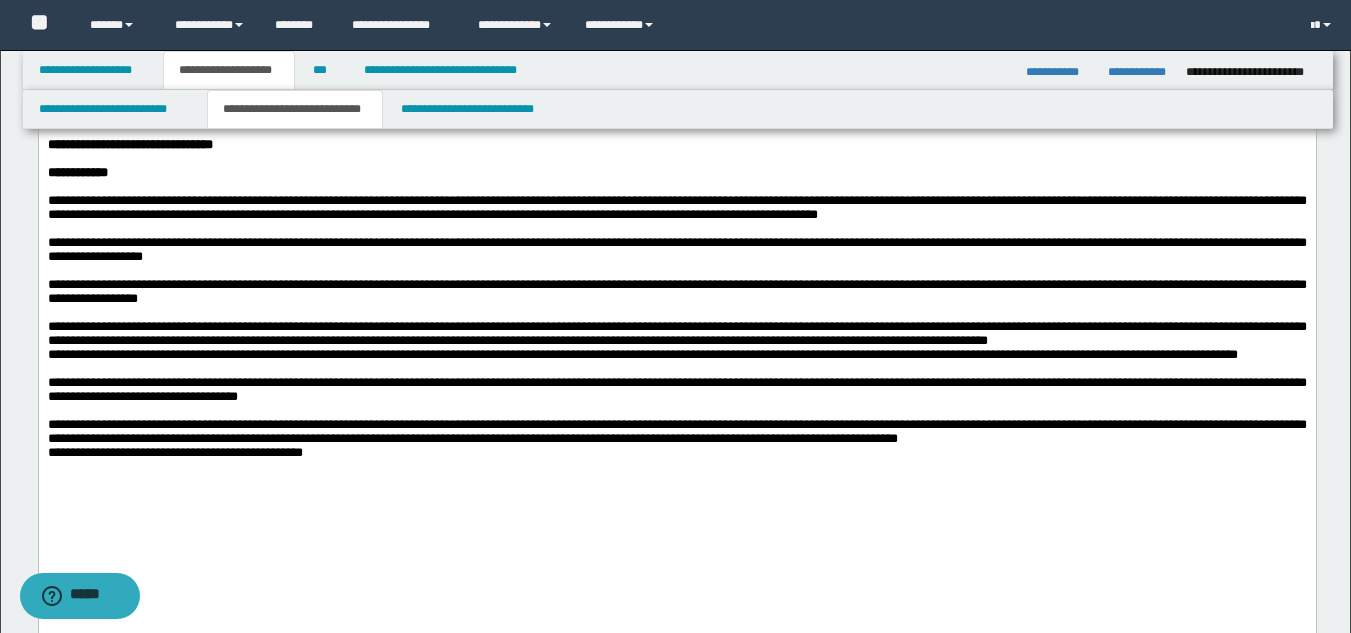 click at bounding box center (688, 131) 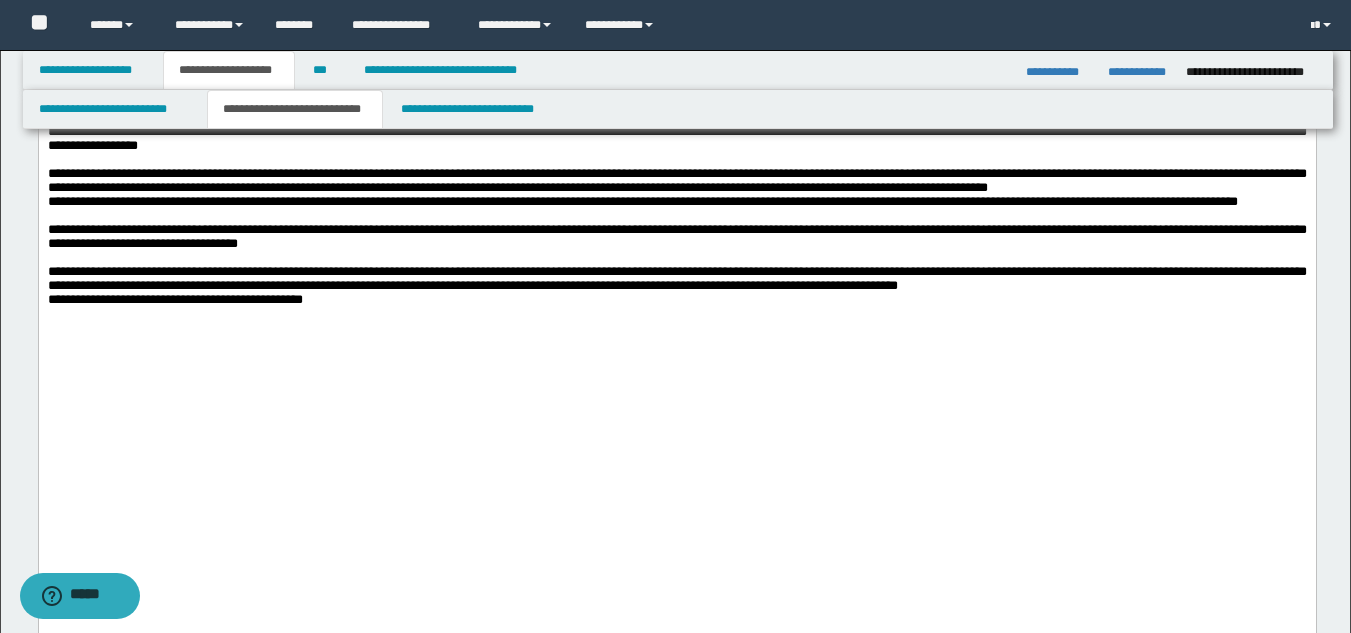 scroll, scrollTop: 2000, scrollLeft: 0, axis: vertical 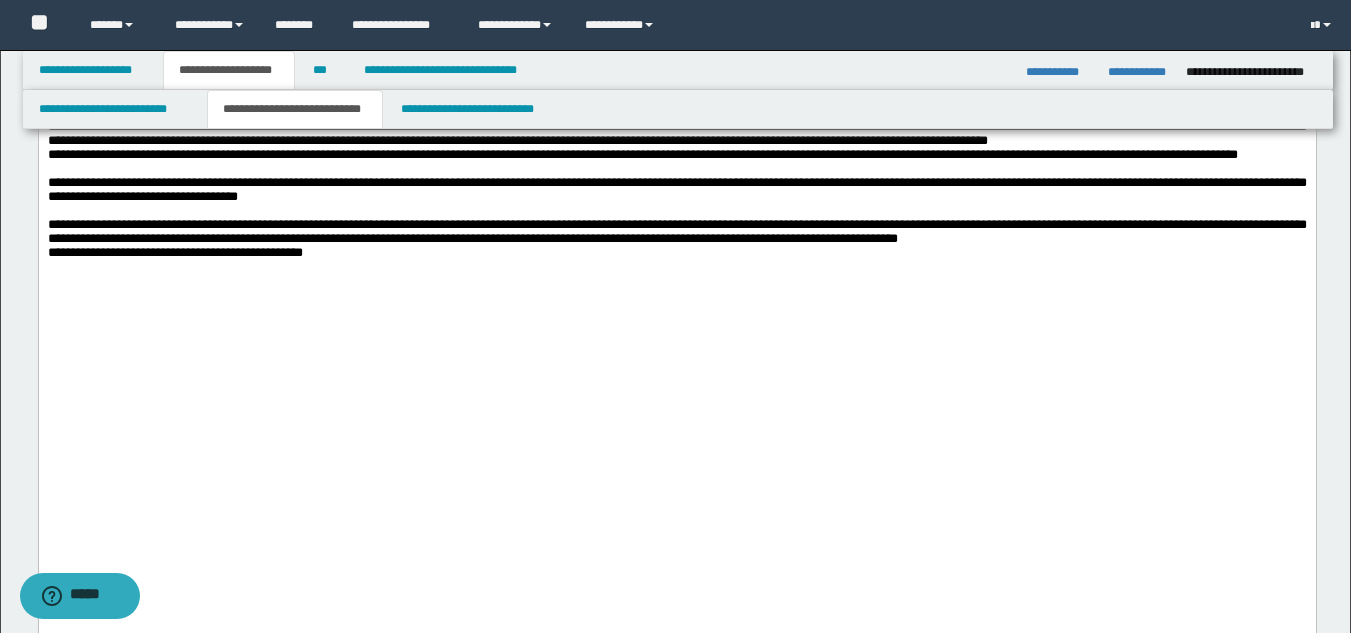click on "**********" at bounding box center (642, 154) 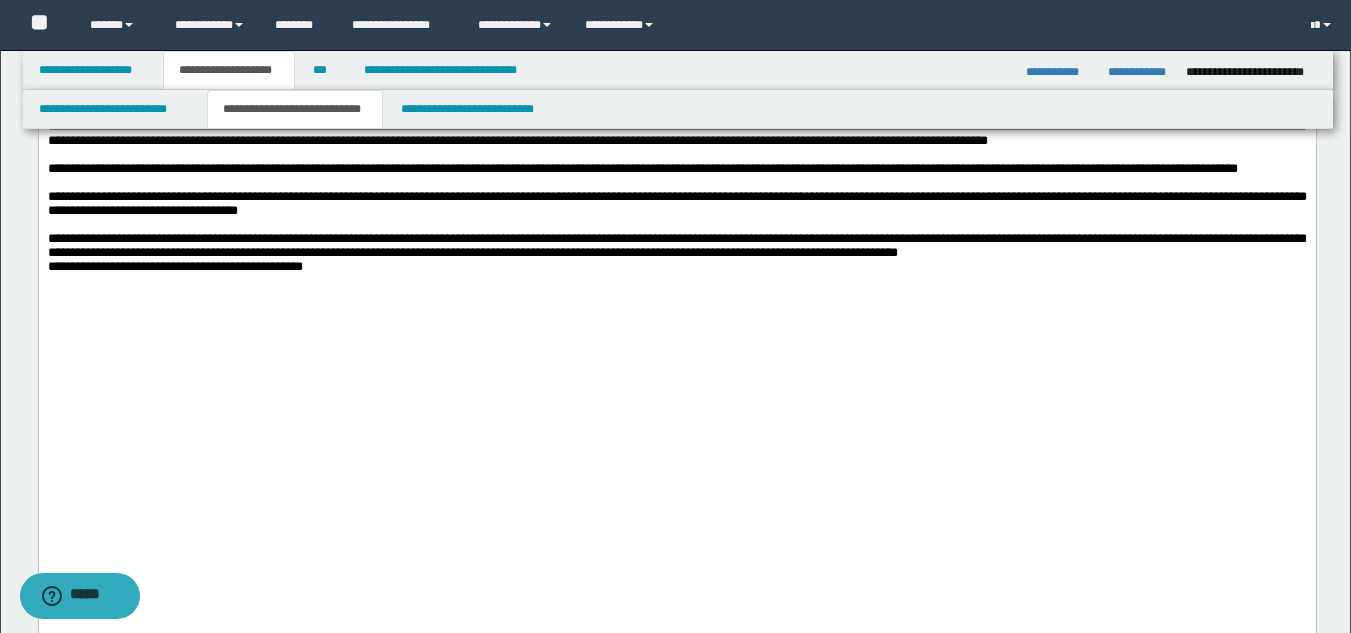 scroll, scrollTop: 2100, scrollLeft: 0, axis: vertical 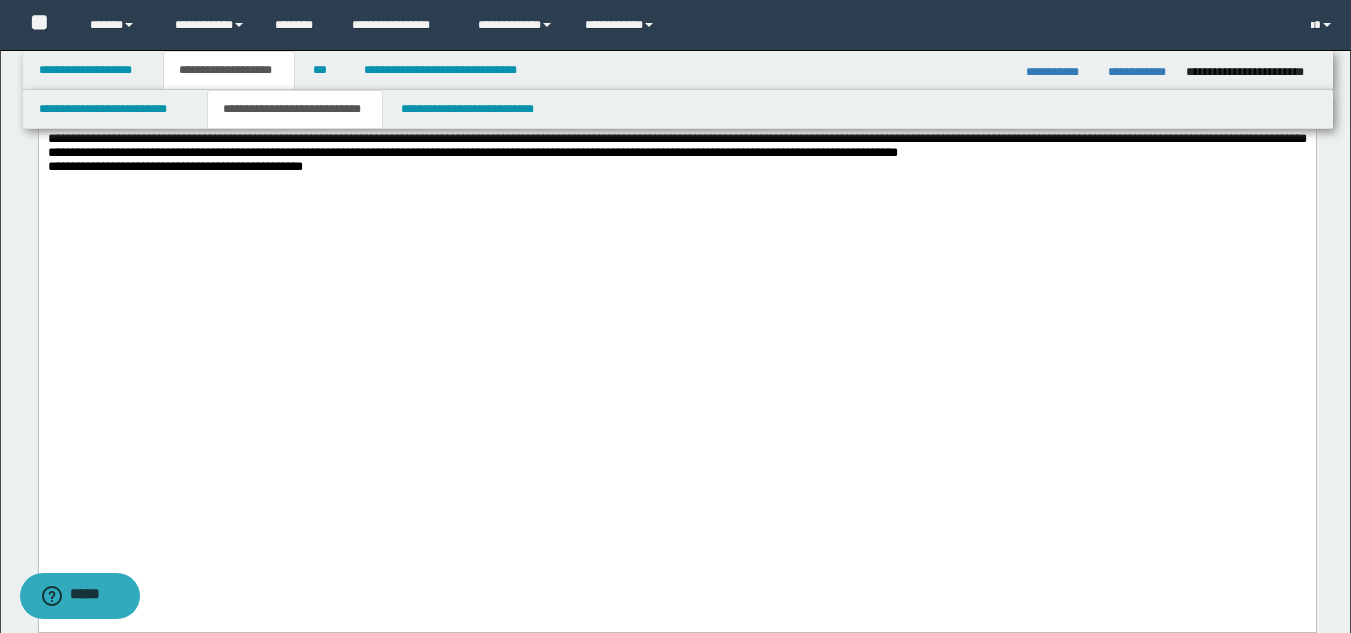 click at bounding box center [676, 125] 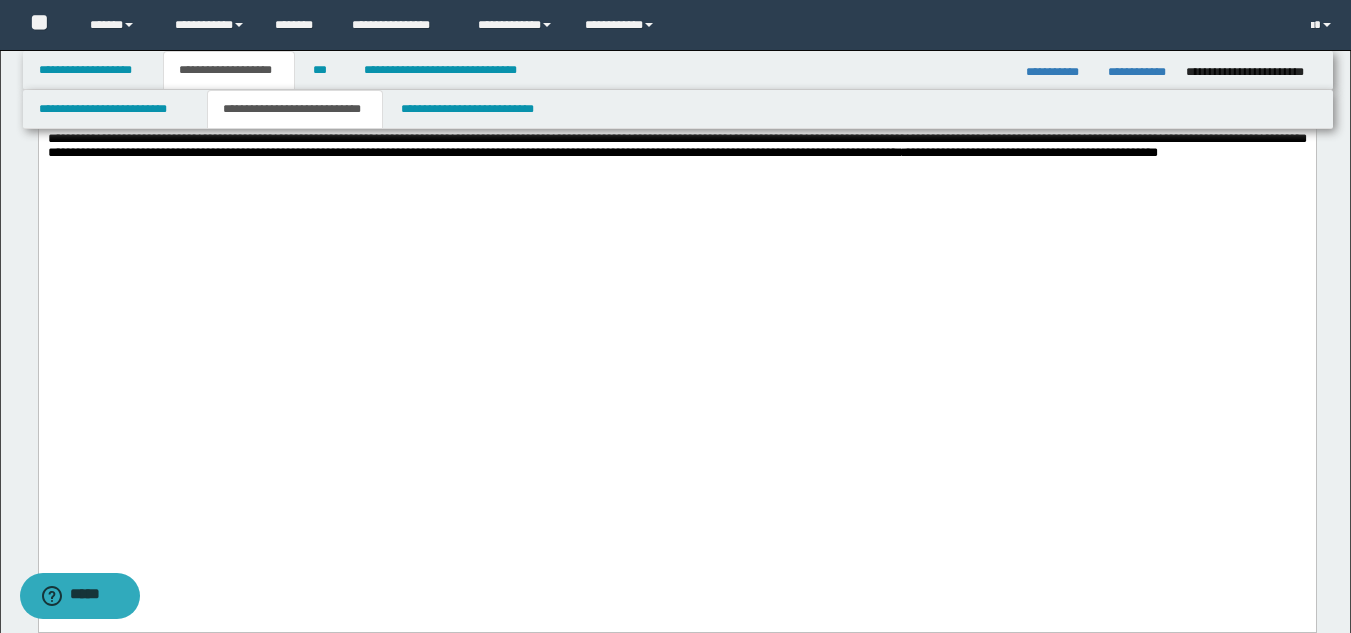 scroll, scrollTop: 2200, scrollLeft: 0, axis: vertical 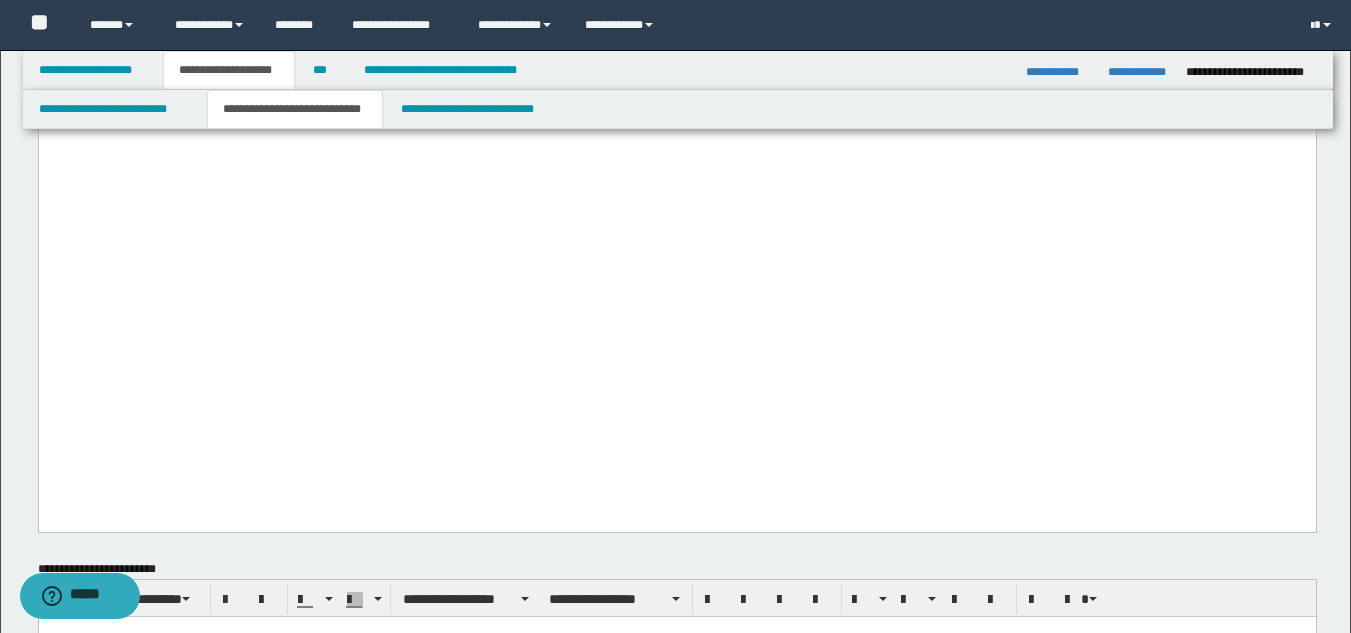 click on "**********" at bounding box center [676, -933] 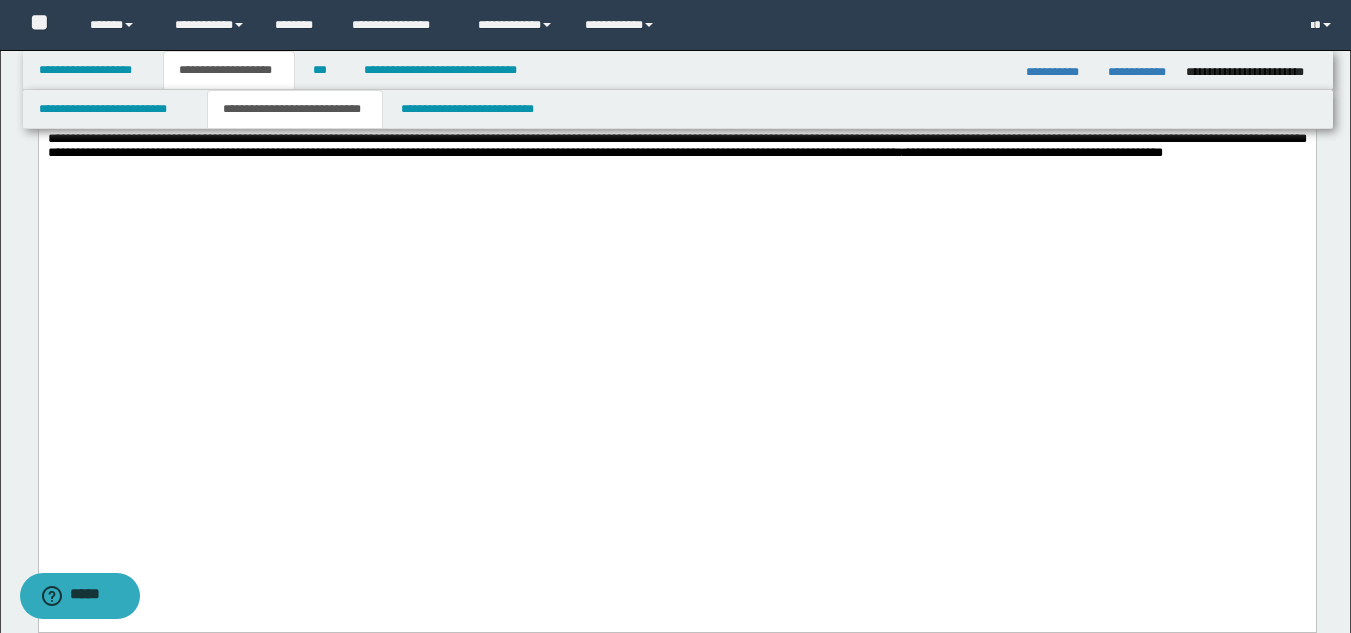 click on "**********" at bounding box center [676, 103] 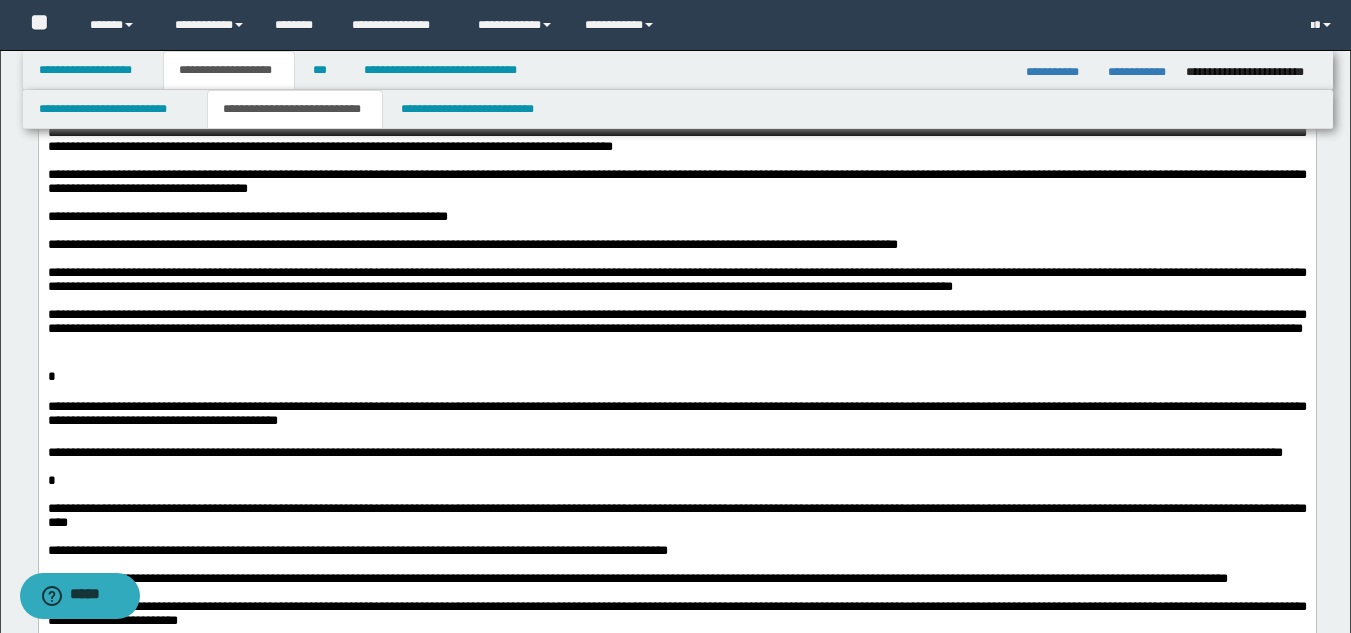 scroll, scrollTop: 1100, scrollLeft: 0, axis: vertical 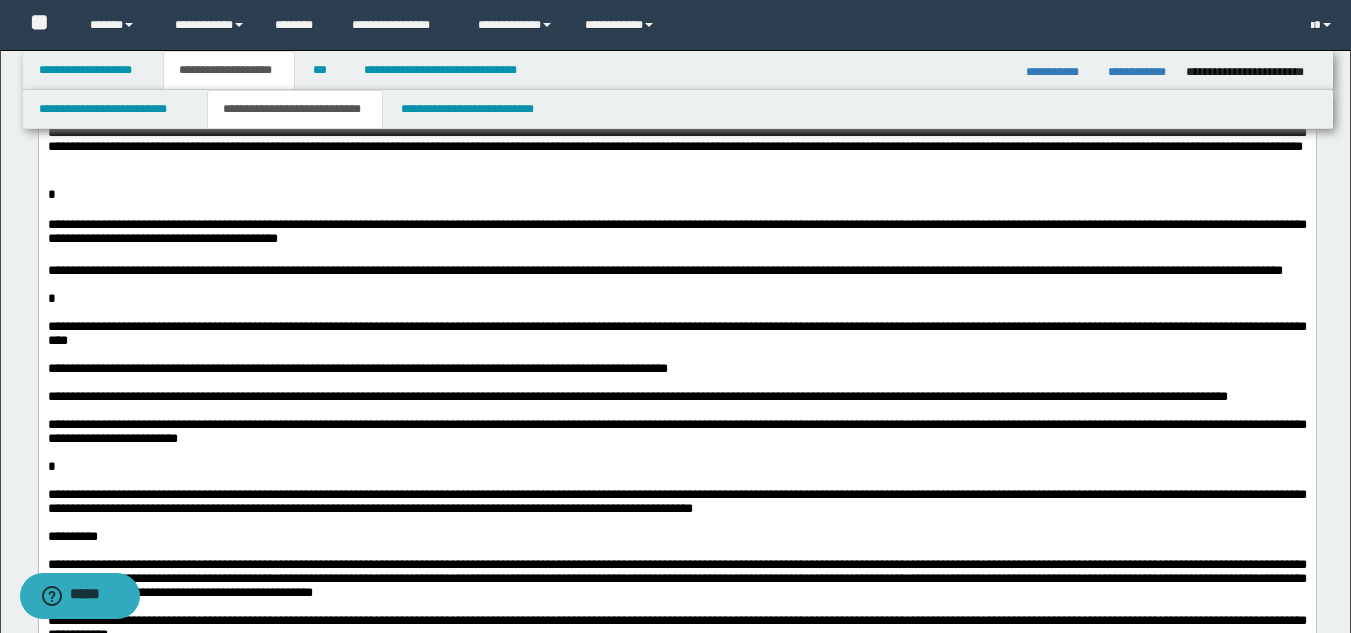 click on "**********" at bounding box center [676, 167] 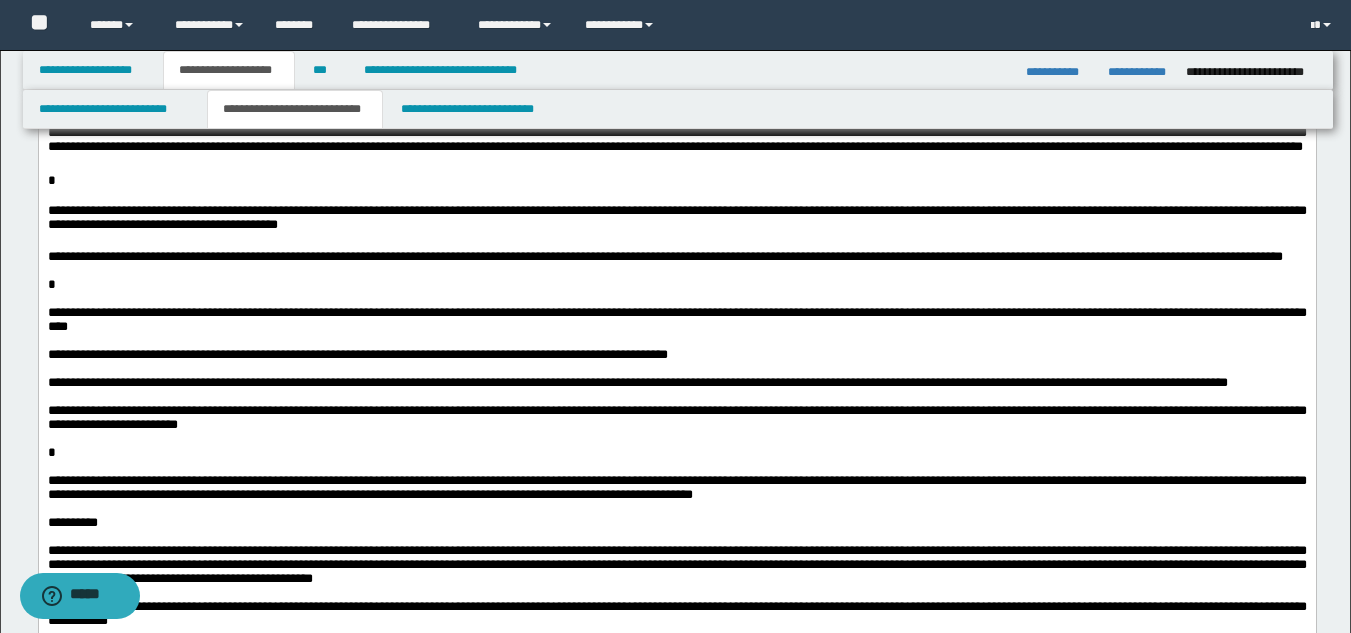 click on "**********" at bounding box center [676, 160] 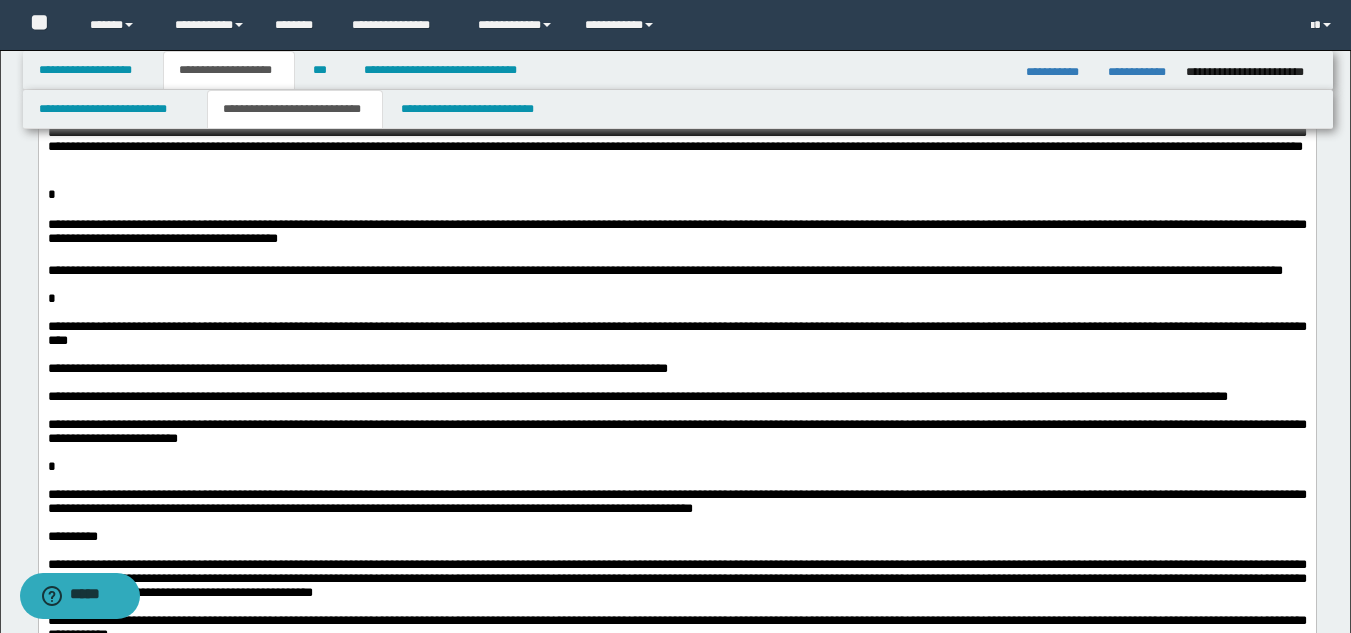 click on "**********" at bounding box center (676, 234) 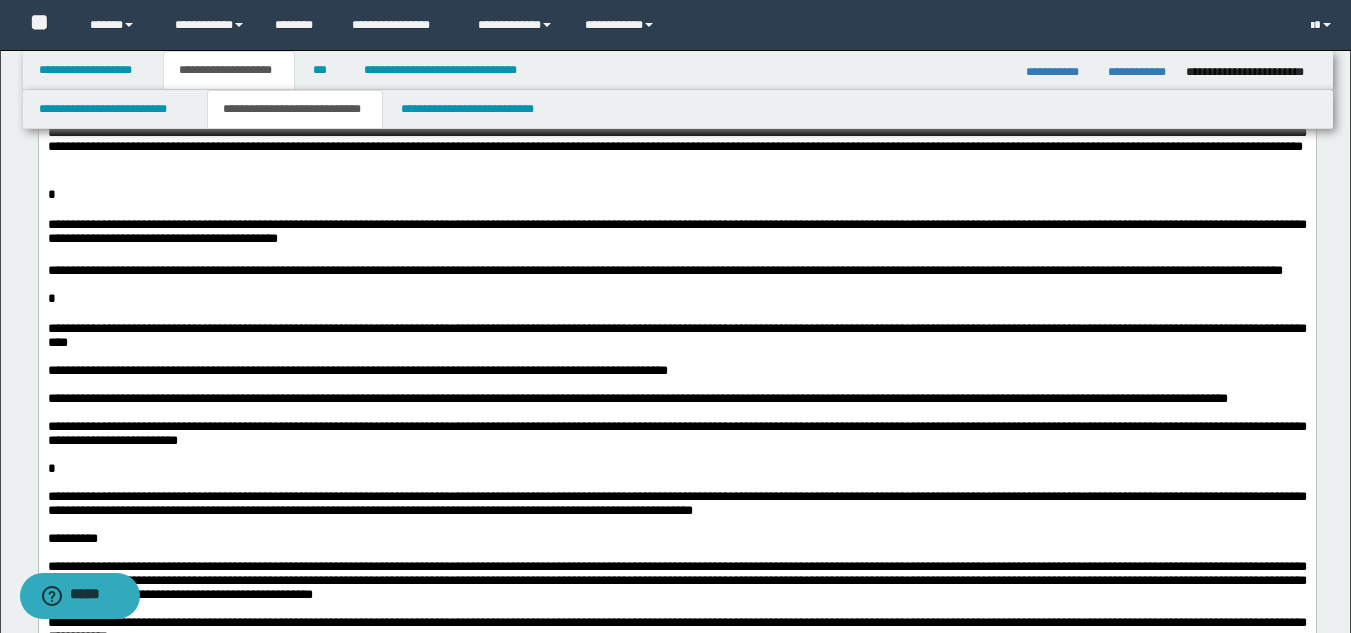 click on "**********" at bounding box center [676, 335] 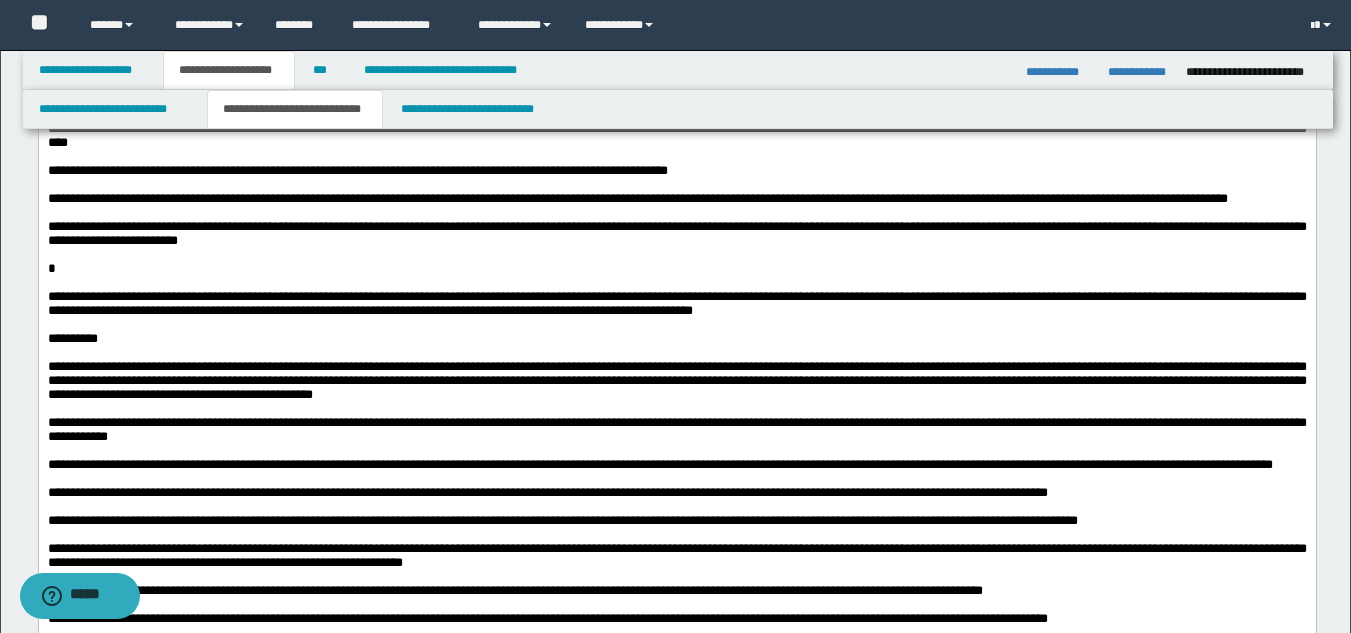 click on "**********" at bounding box center [637, 198] 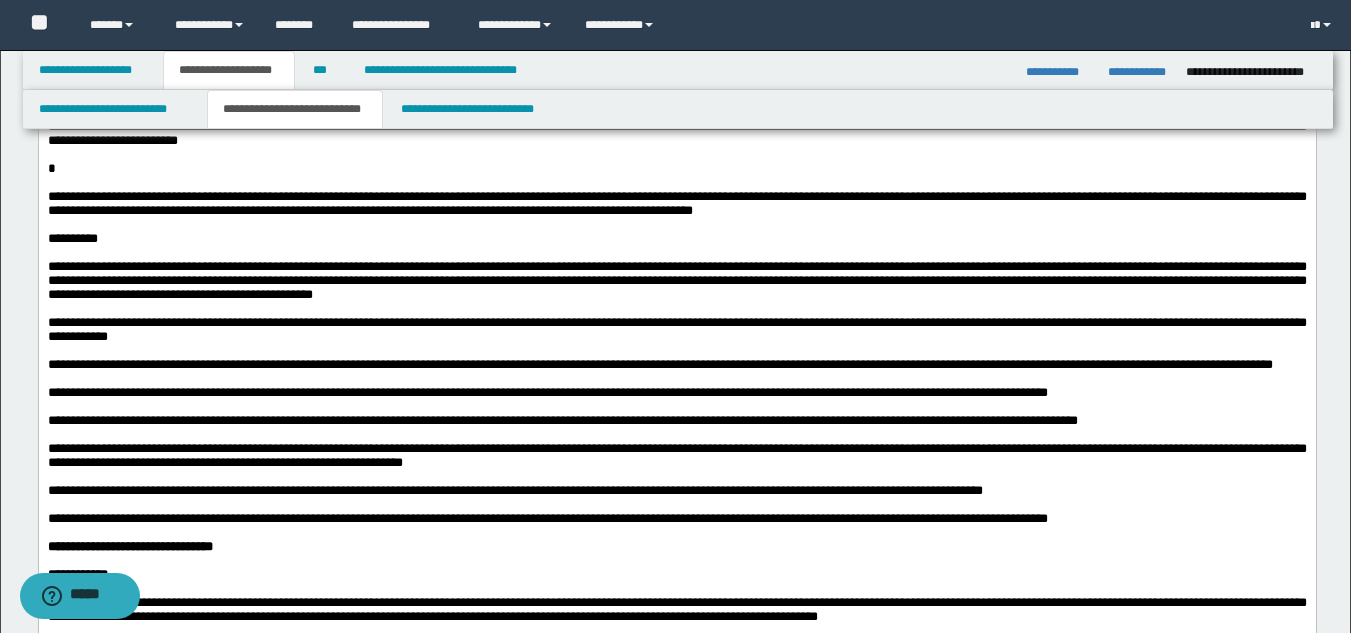 click on "**********" at bounding box center (676, 203) 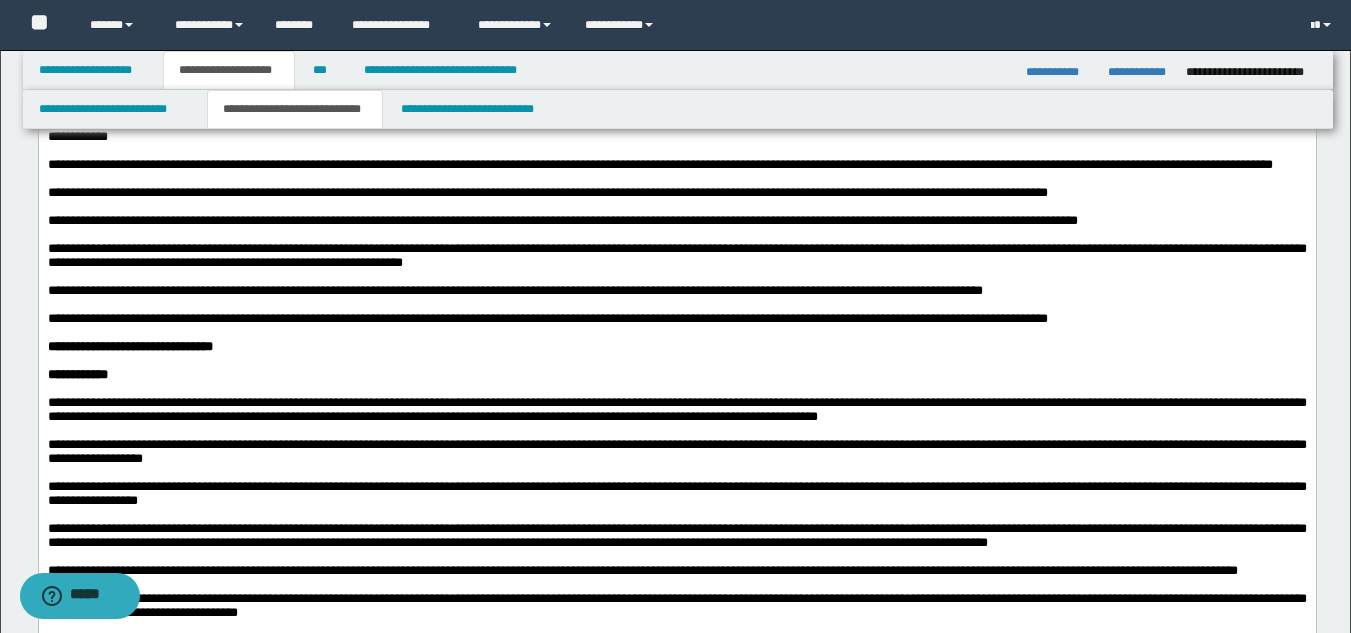 click at bounding box center (676, 179) 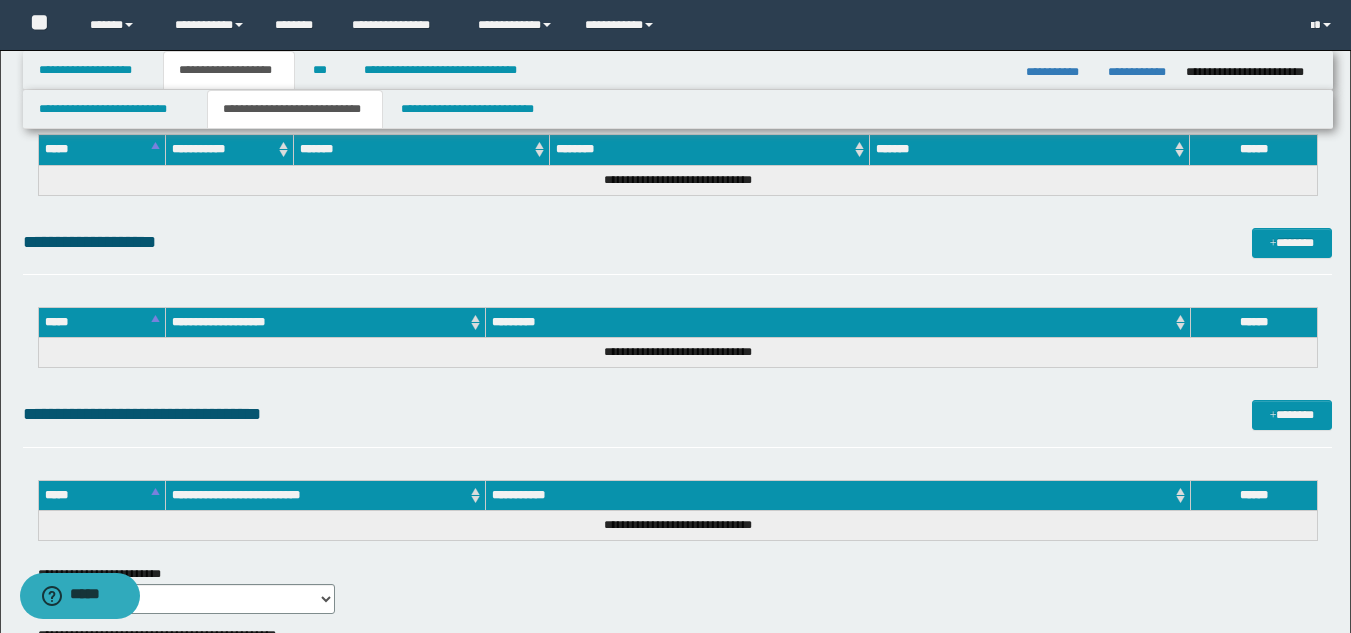 scroll, scrollTop: 3400, scrollLeft: 0, axis: vertical 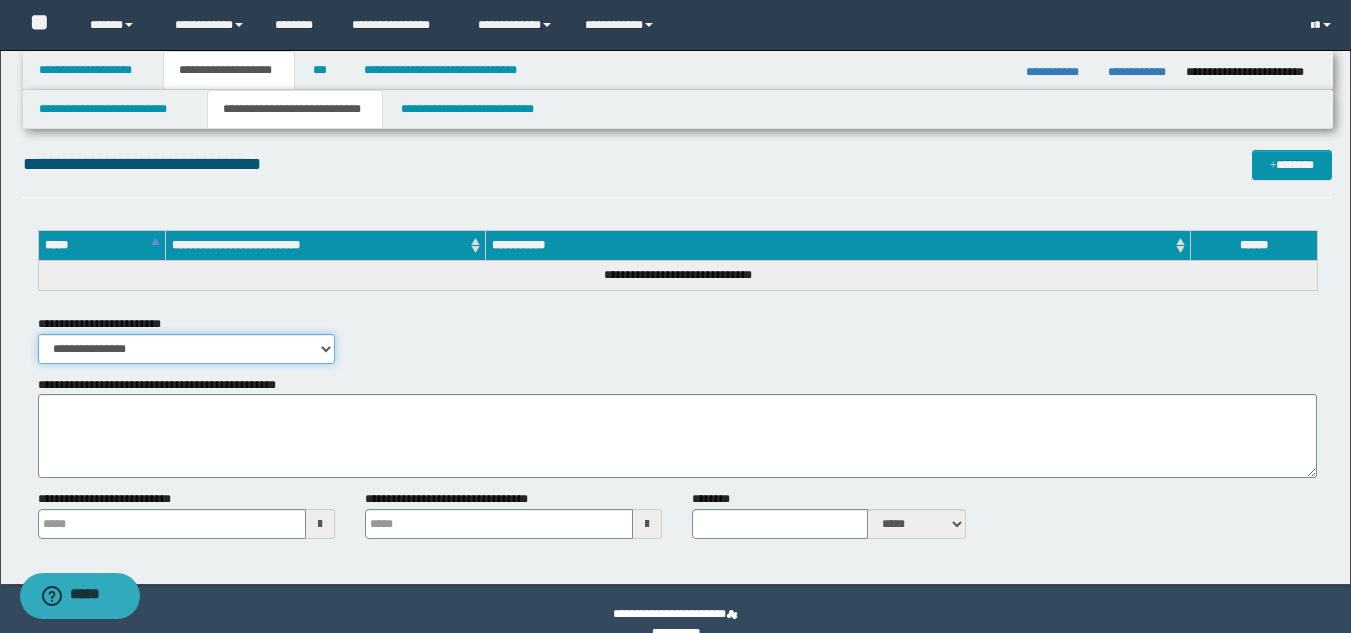 drag, startPoint x: 160, startPoint y: 337, endPoint x: 162, endPoint y: 355, distance: 18.110771 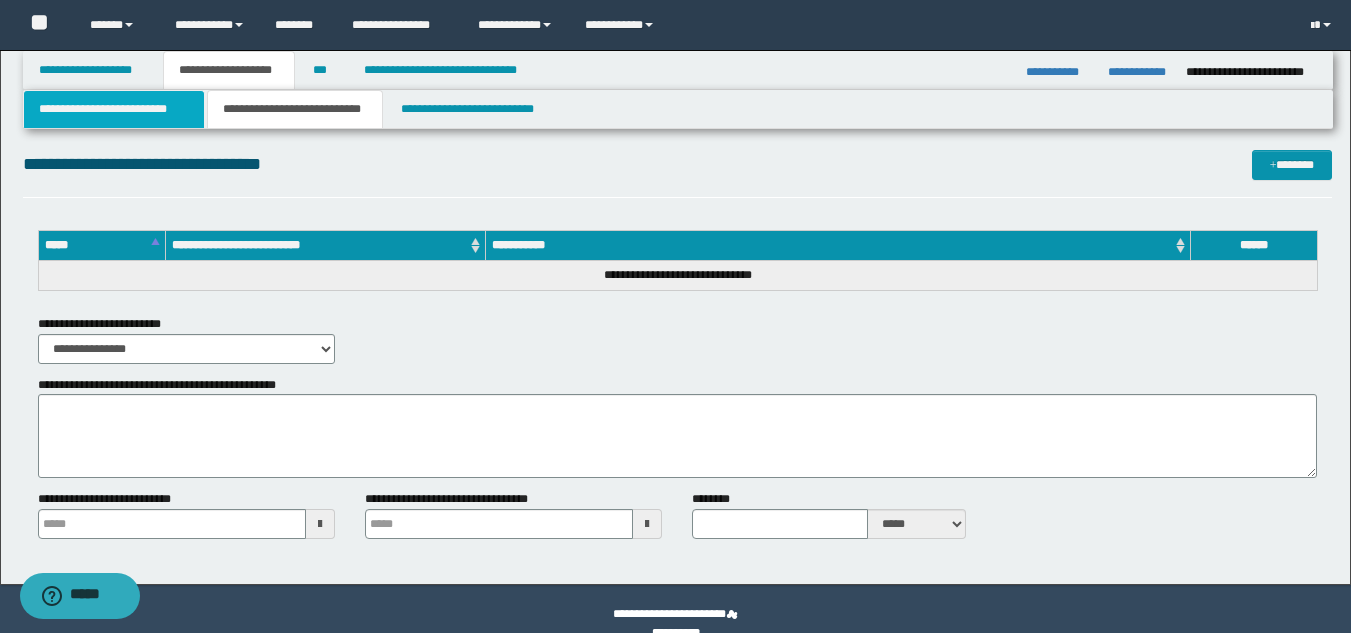 click on "**********" at bounding box center [114, 109] 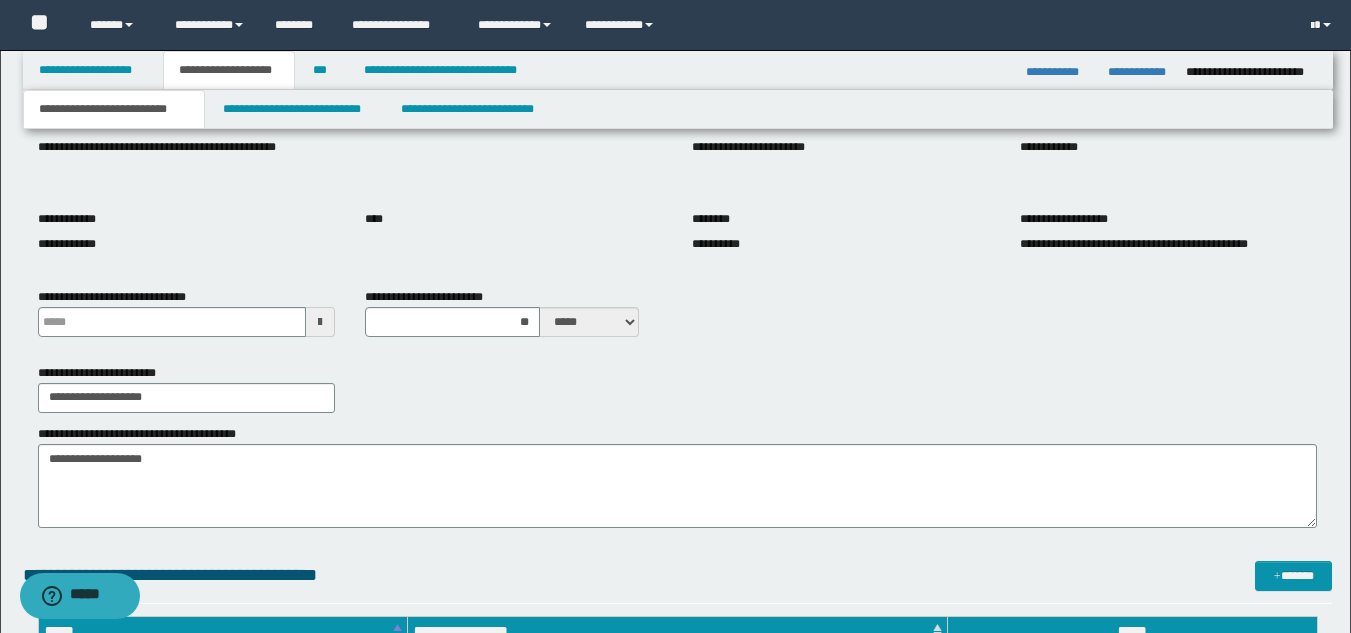 type 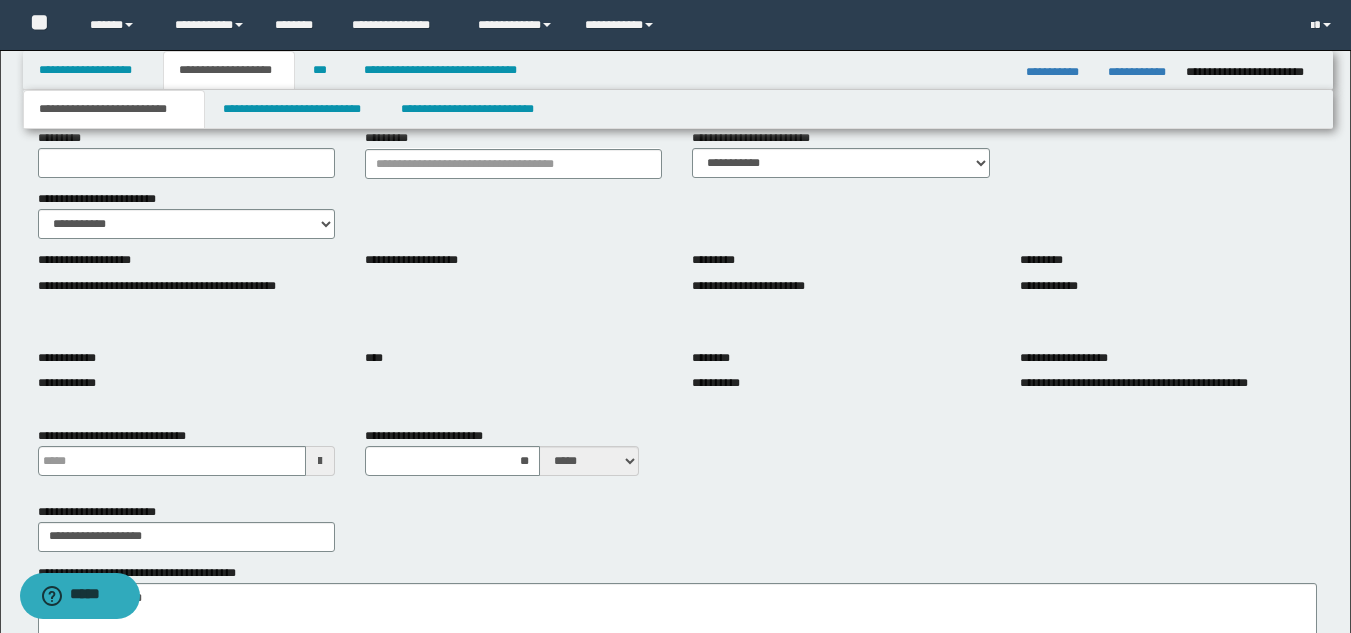 scroll, scrollTop: 36, scrollLeft: 0, axis: vertical 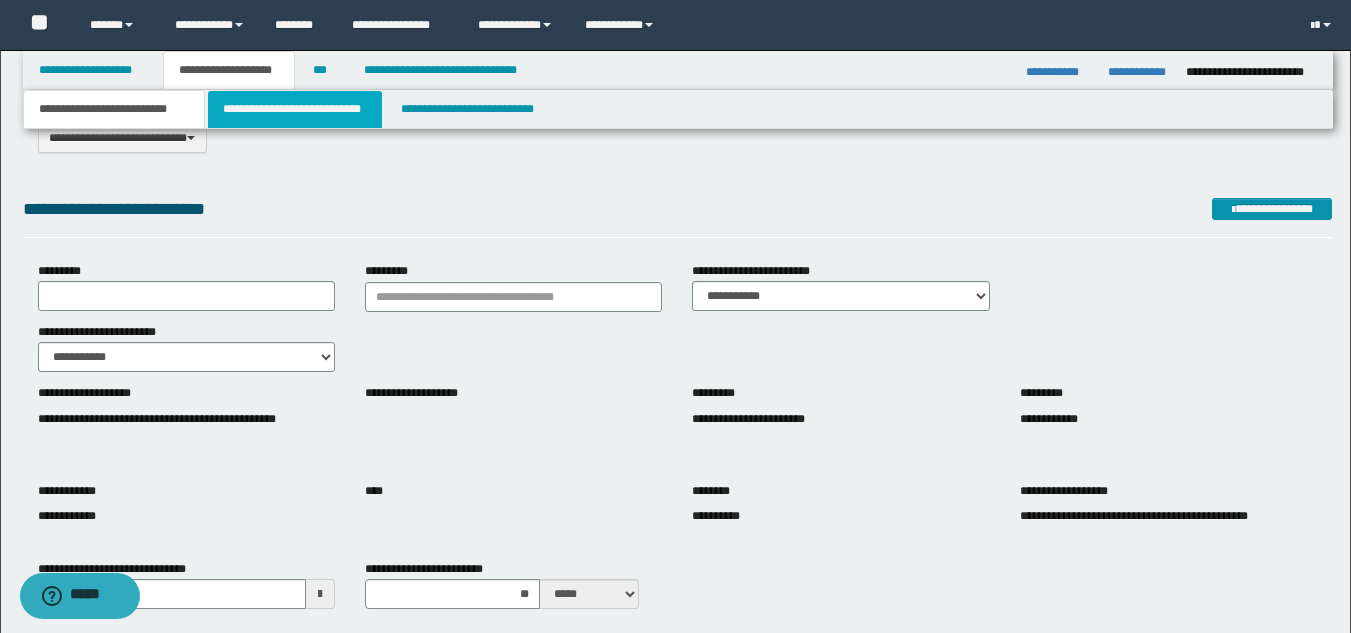 click on "**********" at bounding box center [295, 109] 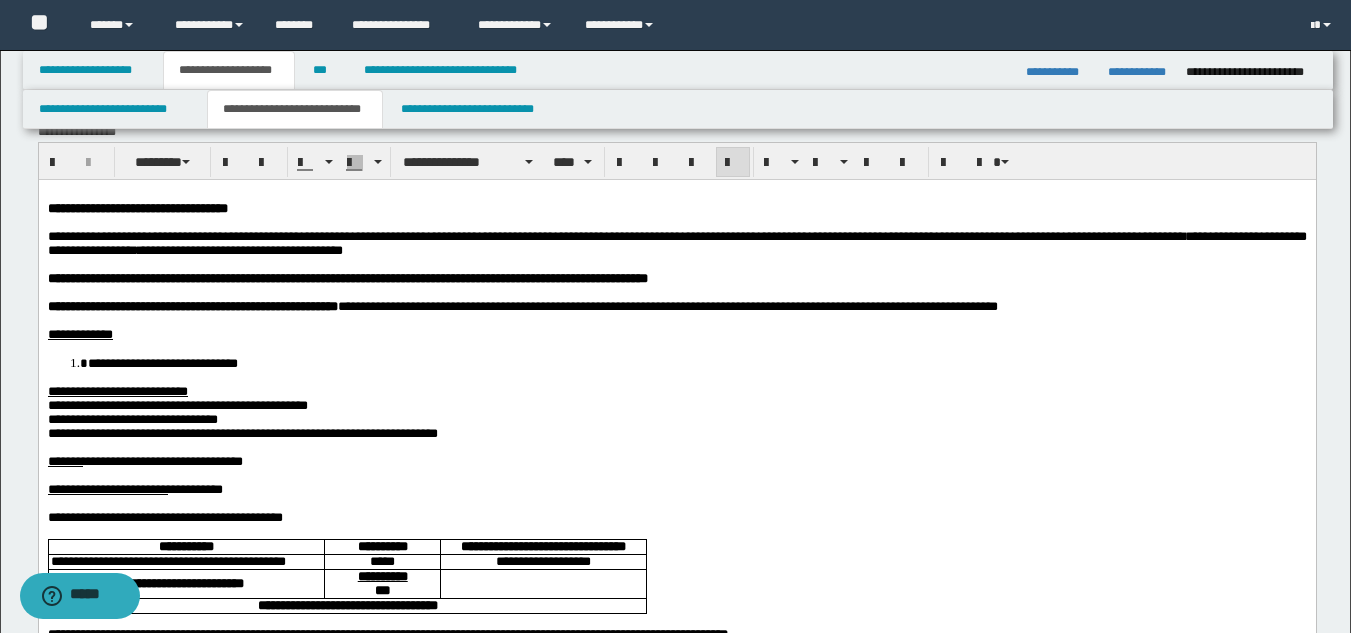 click on "**********" at bounding box center [696, 362] 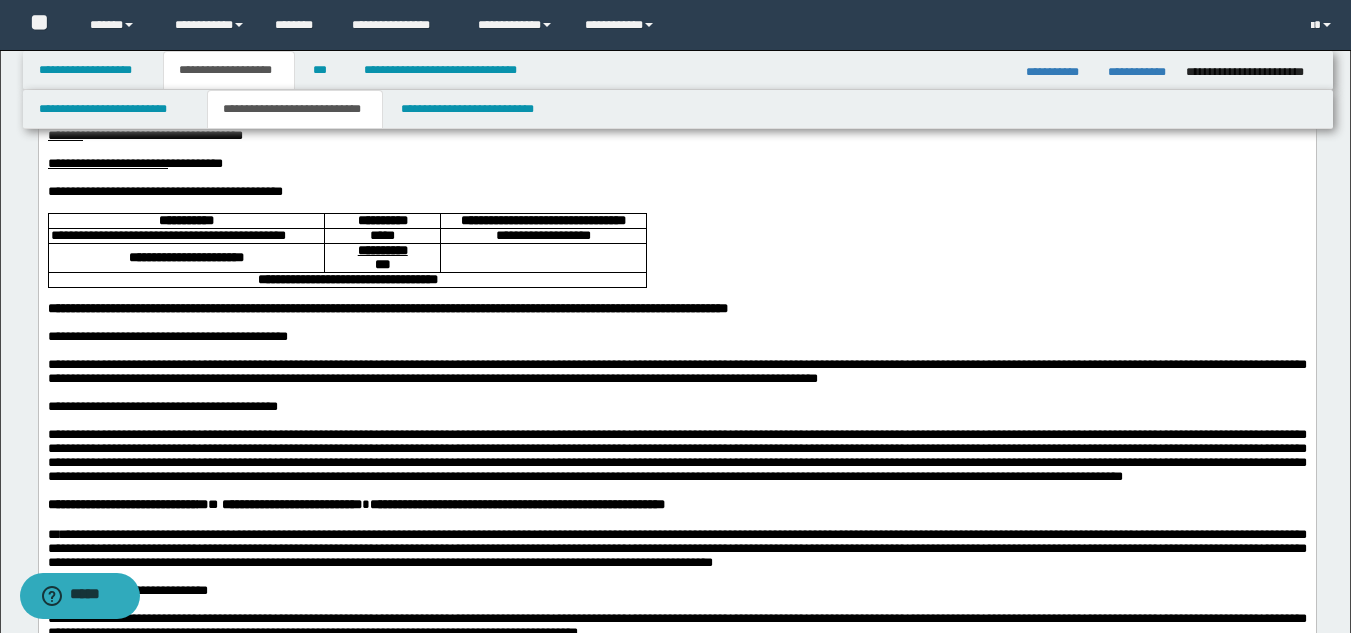 scroll, scrollTop: 236, scrollLeft: 0, axis: vertical 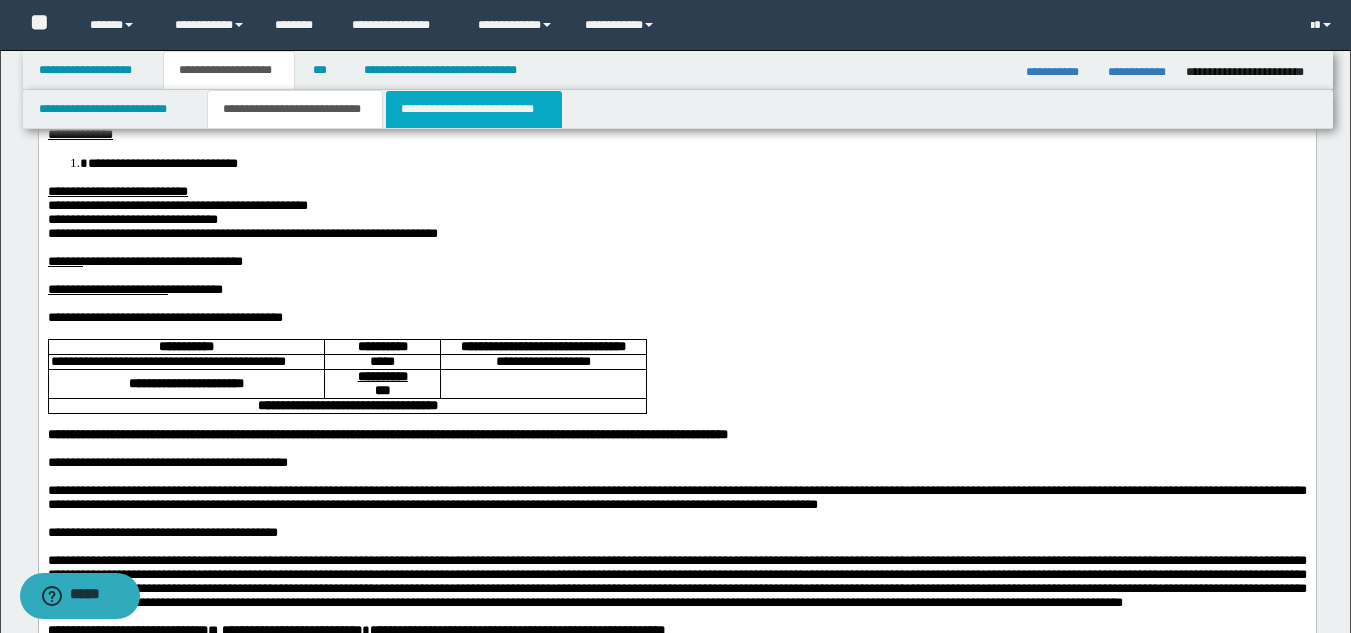click on "**********" at bounding box center [474, 109] 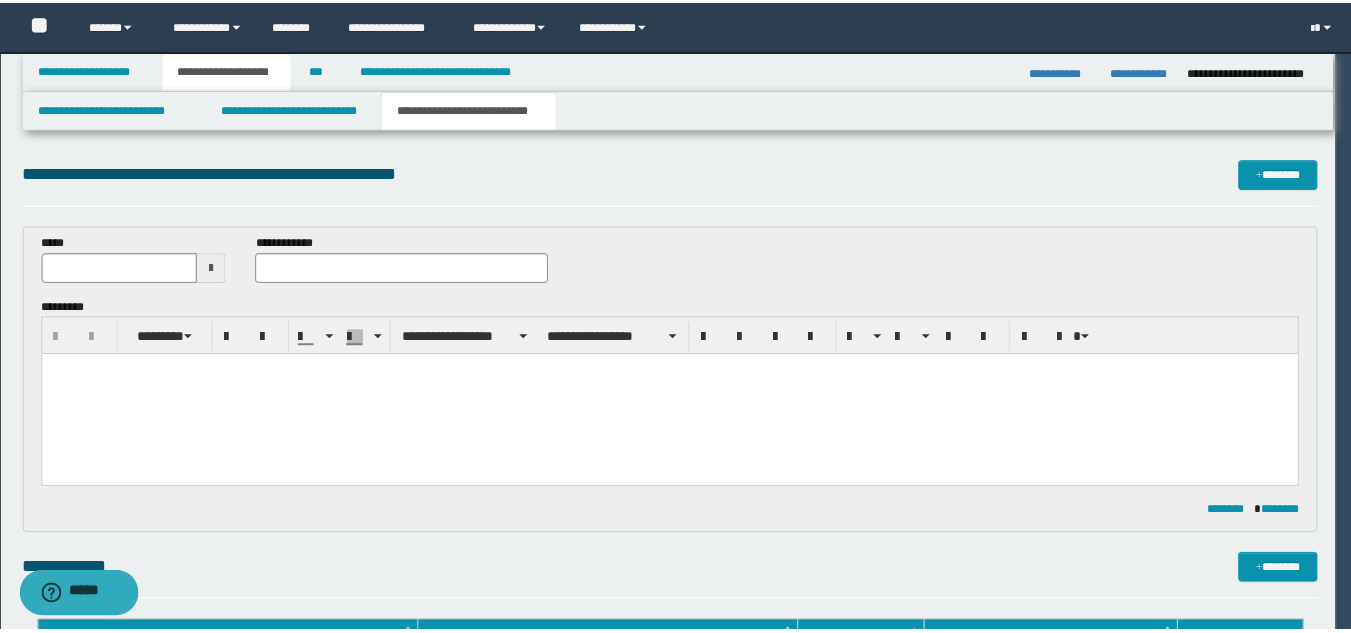 scroll, scrollTop: 0, scrollLeft: 0, axis: both 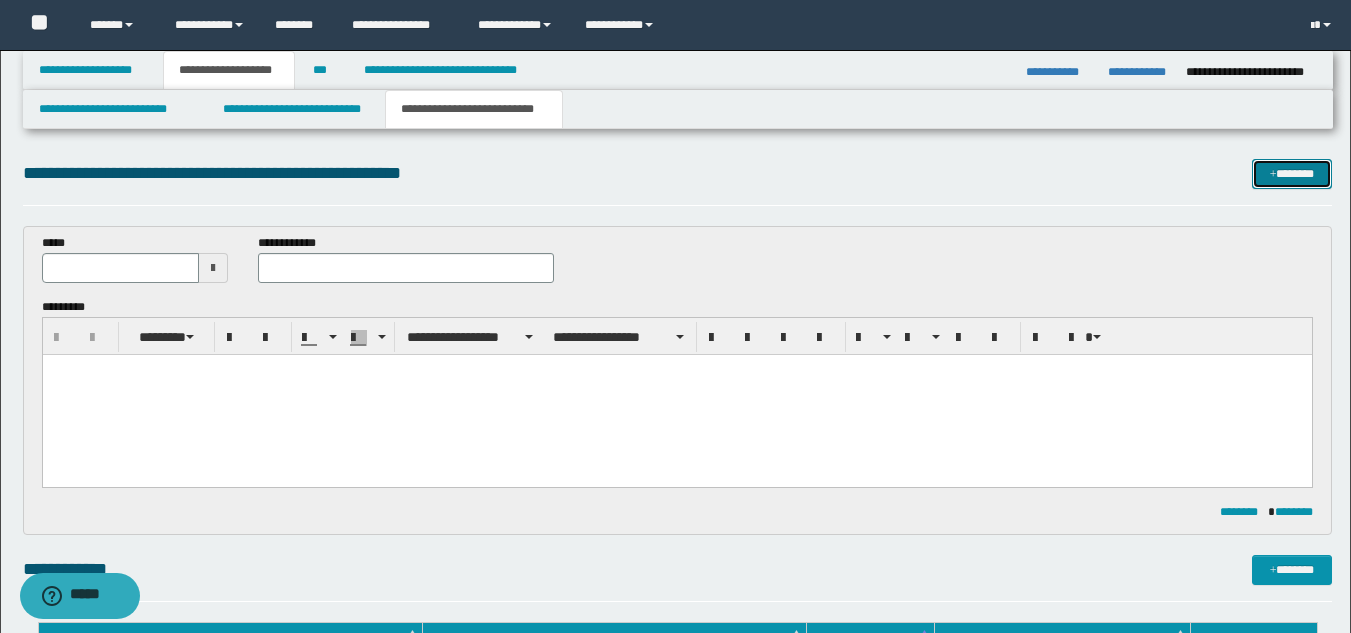 click on "*******" at bounding box center [1292, 174] 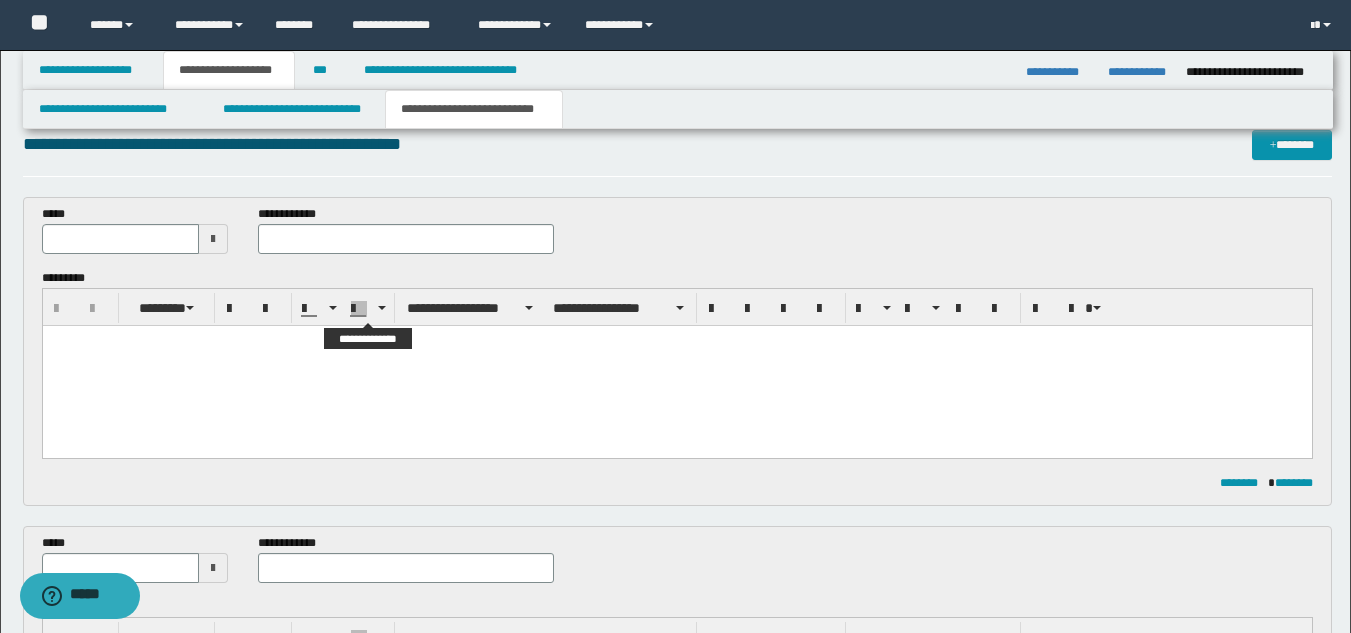 scroll, scrollTop: 0, scrollLeft: 0, axis: both 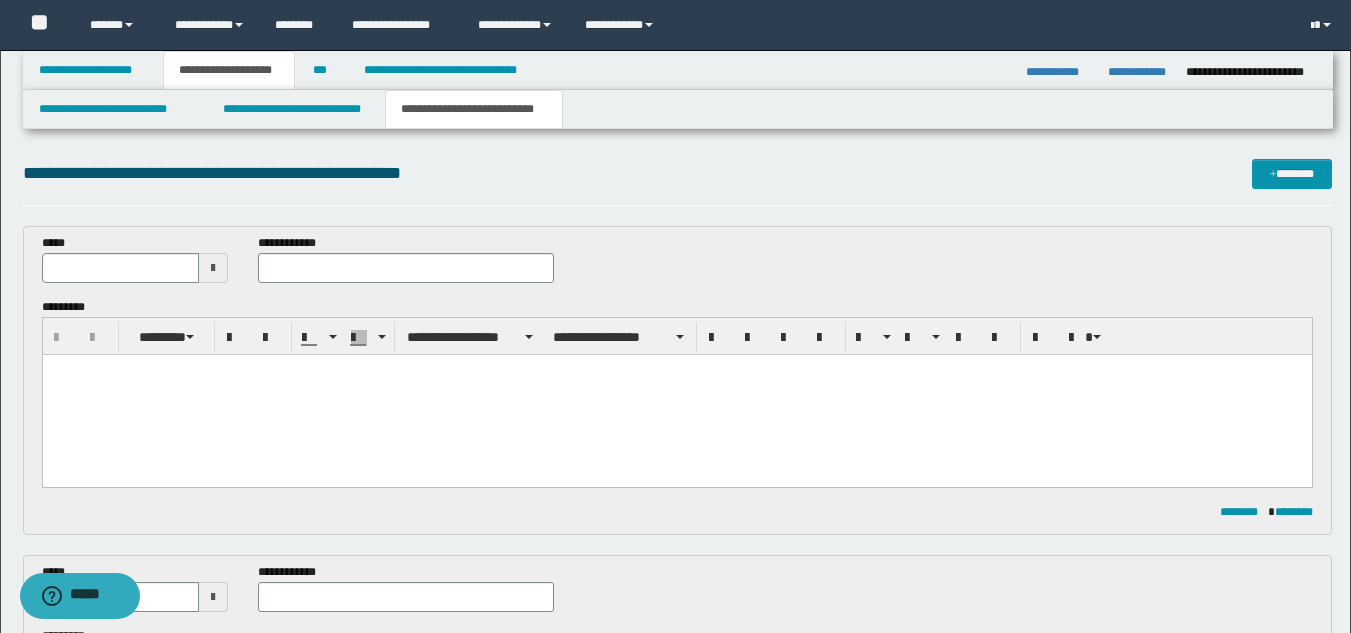 click at bounding box center [213, 268] 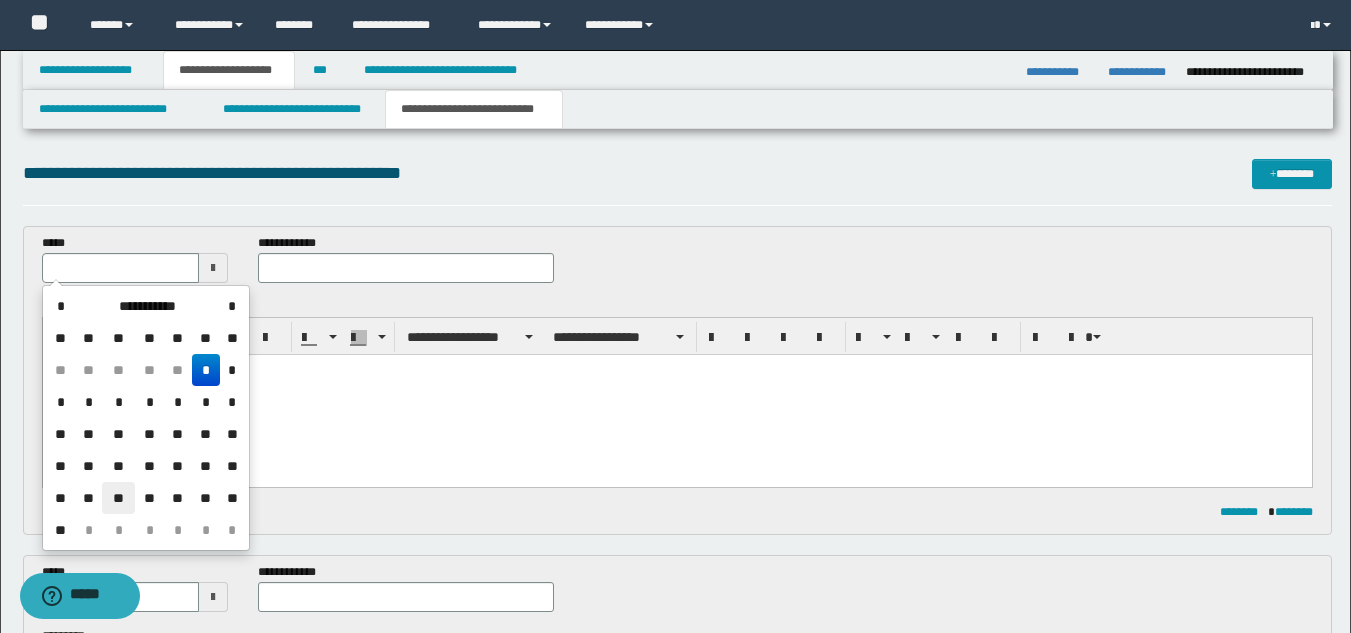 click on "**" at bounding box center [118, 498] 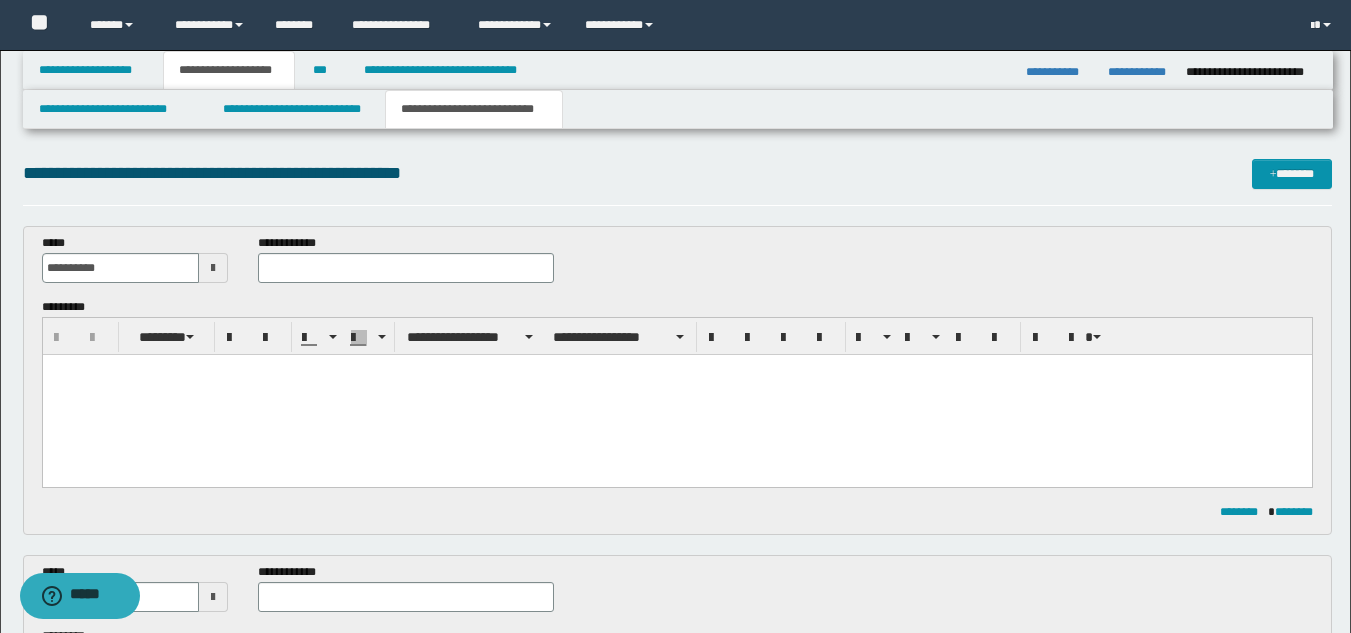 scroll, scrollTop: 200, scrollLeft: 0, axis: vertical 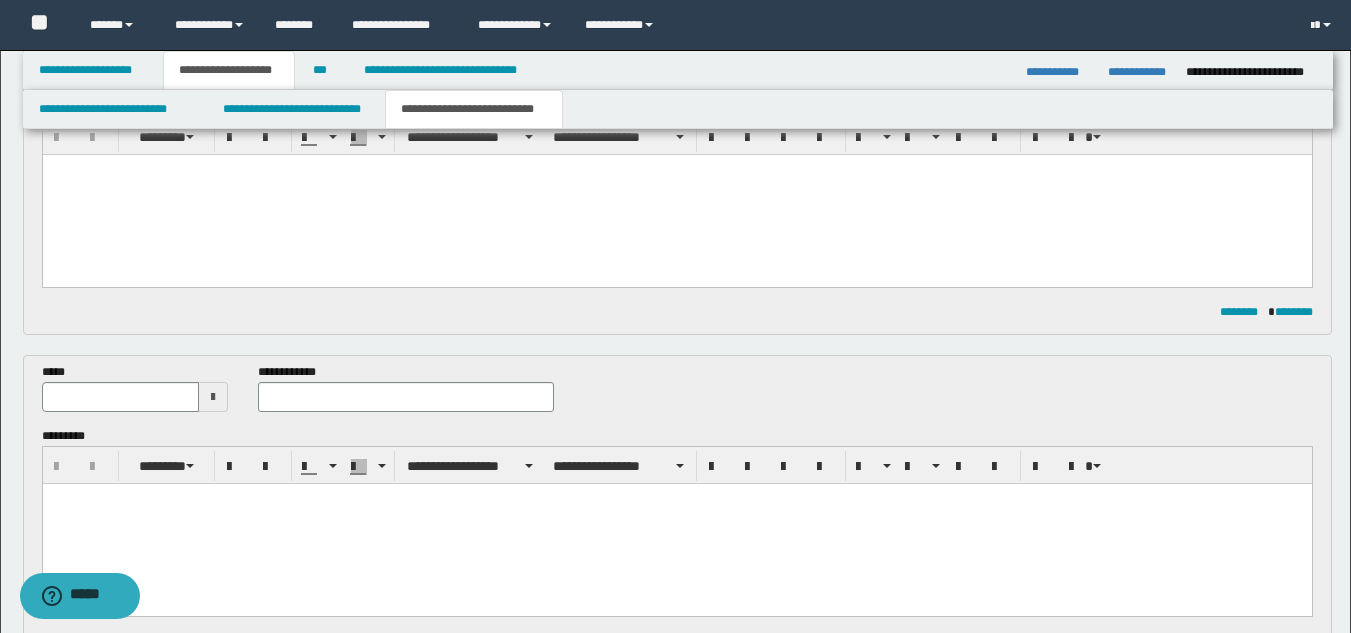 click at bounding box center [213, 397] 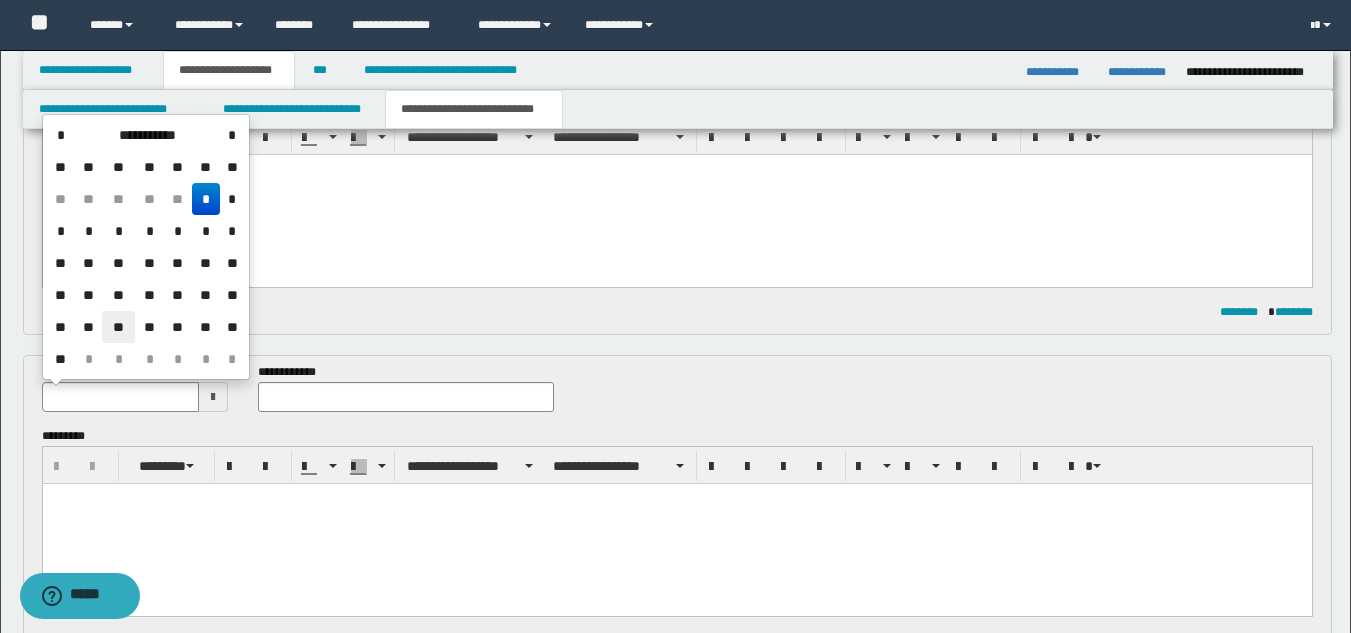 drag, startPoint x: 122, startPoint y: 324, endPoint x: 224, endPoint y: 337, distance: 102.825096 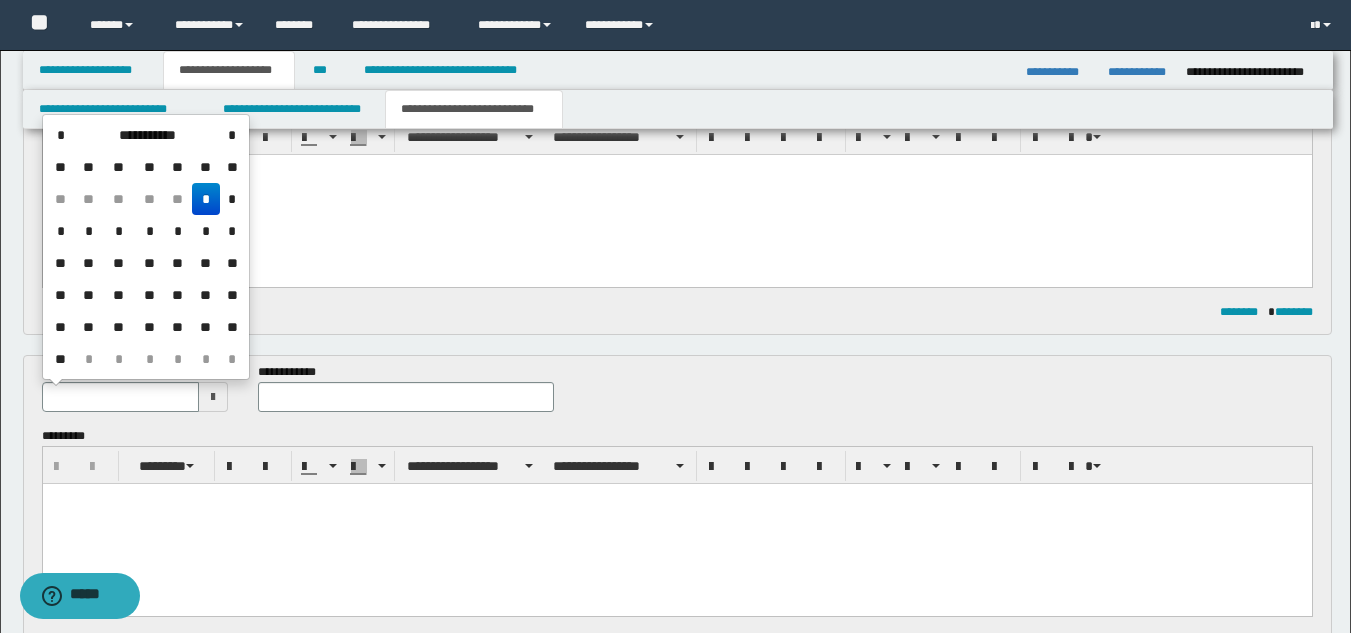click on "**" at bounding box center (118, 327) 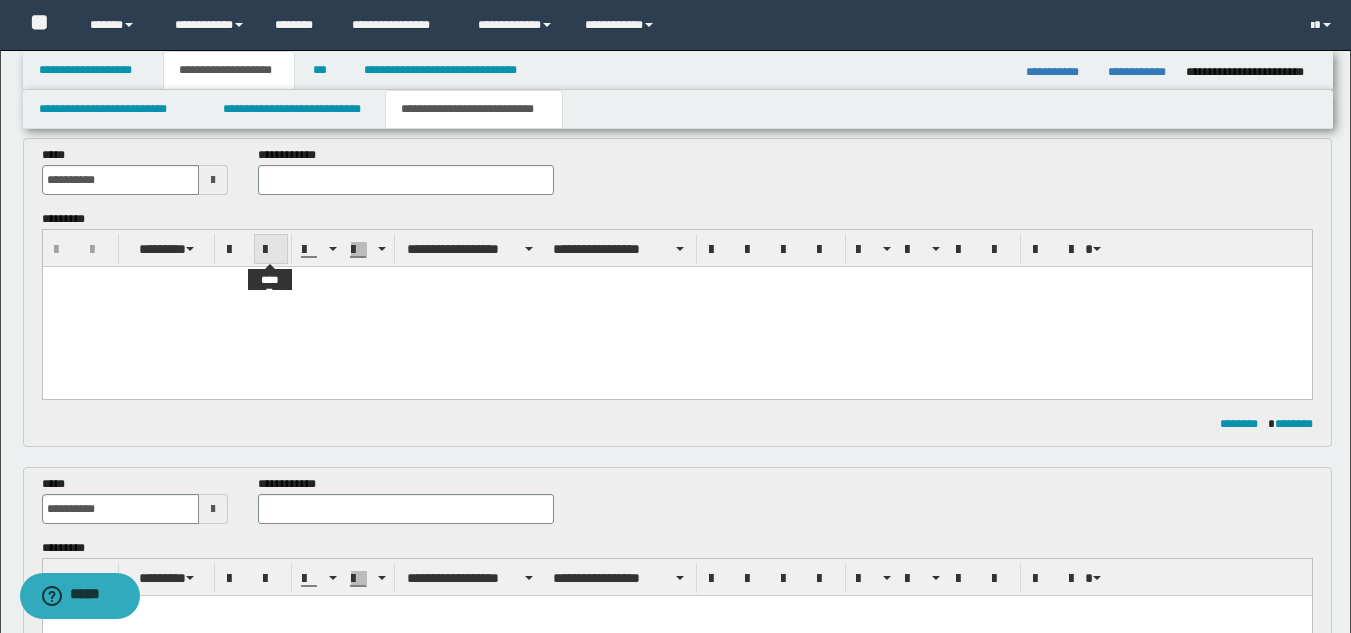 scroll, scrollTop: 0, scrollLeft: 0, axis: both 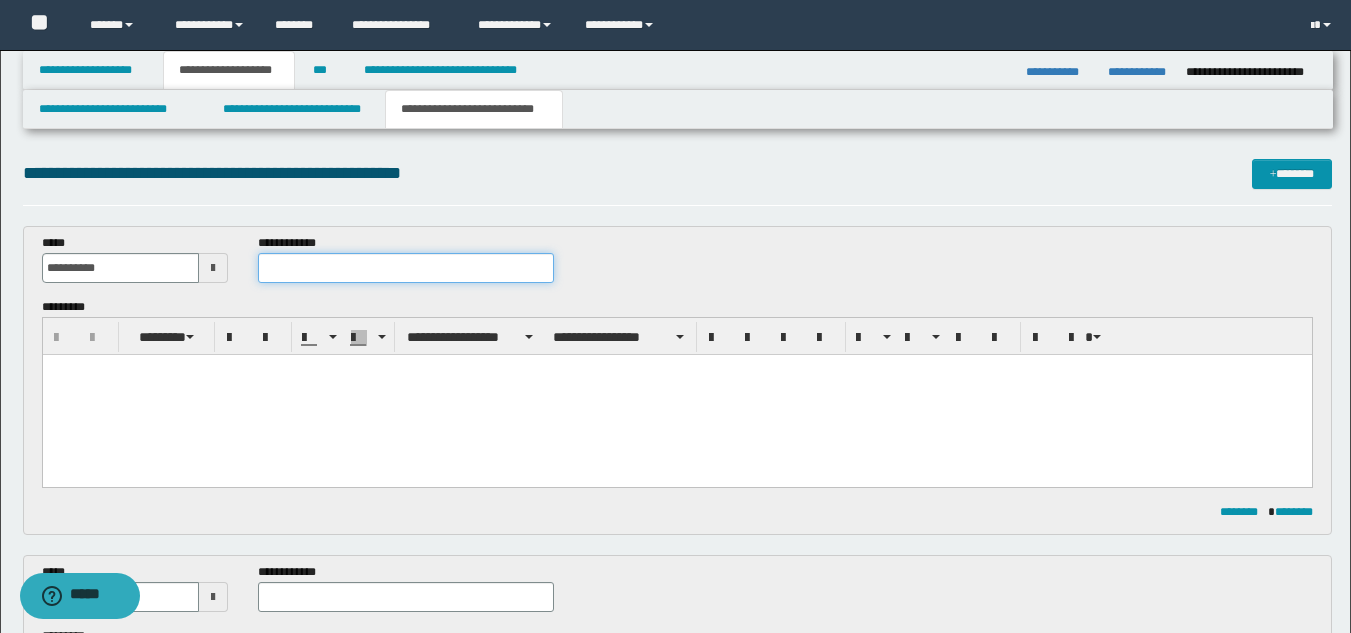 click at bounding box center (405, 268) 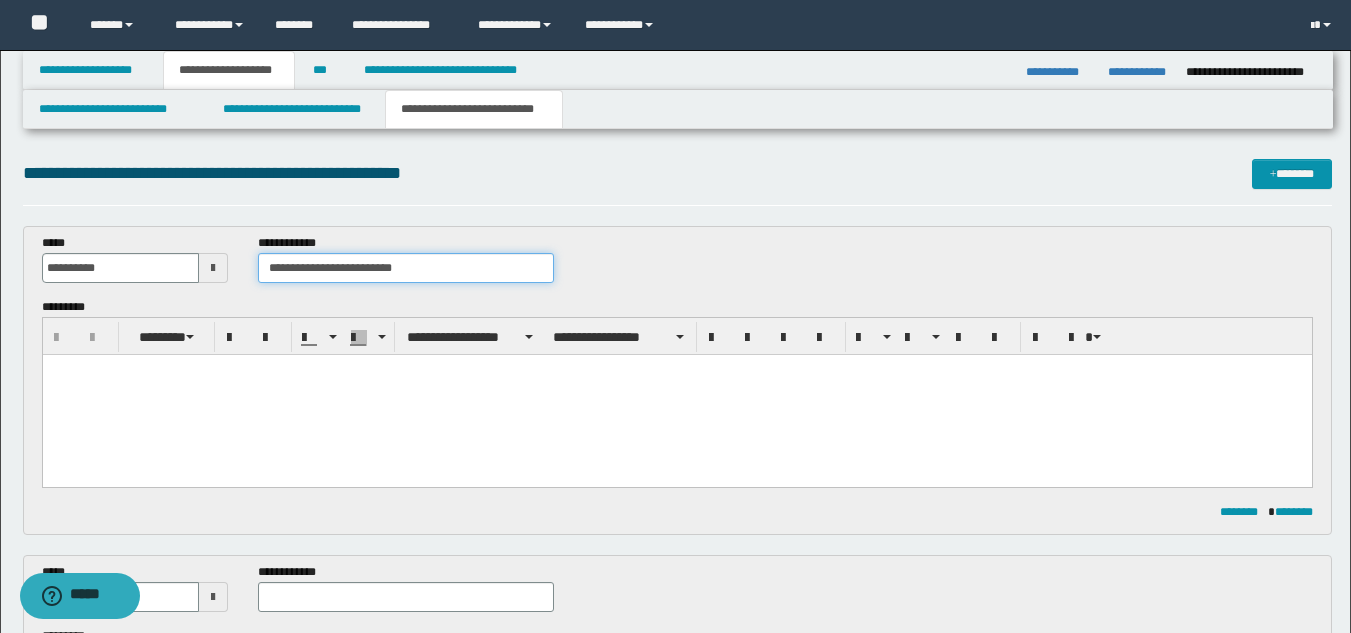 type on "**********" 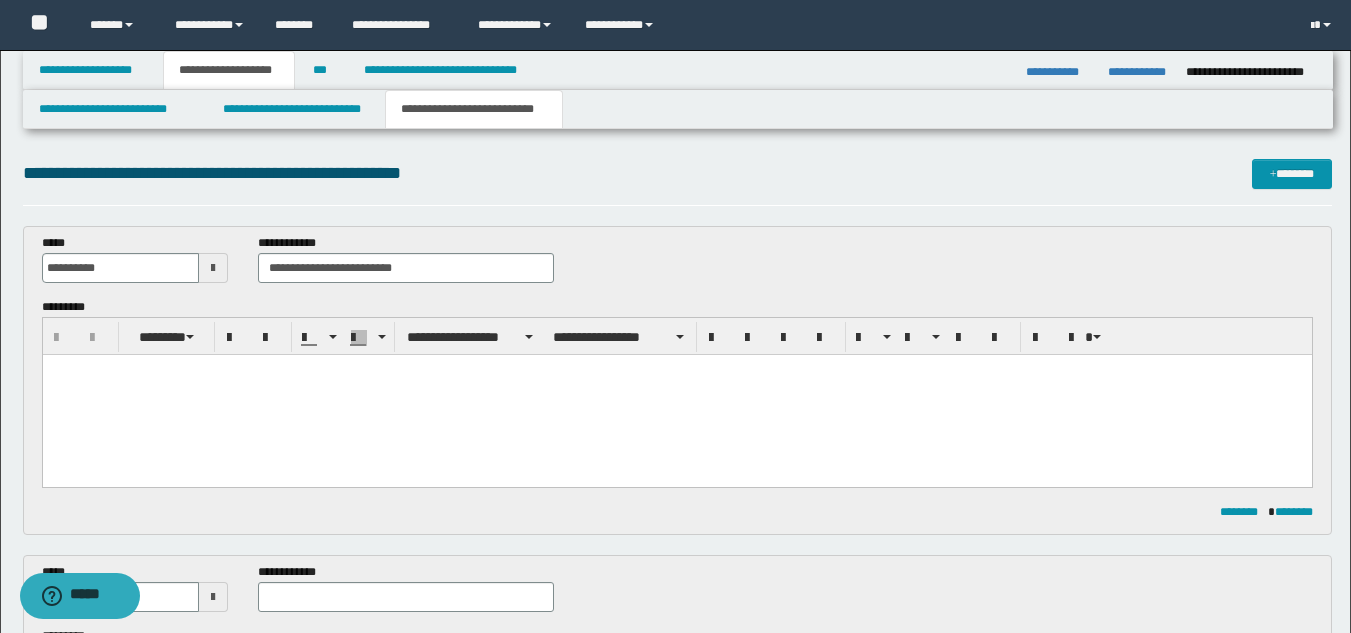 click at bounding box center [676, 395] 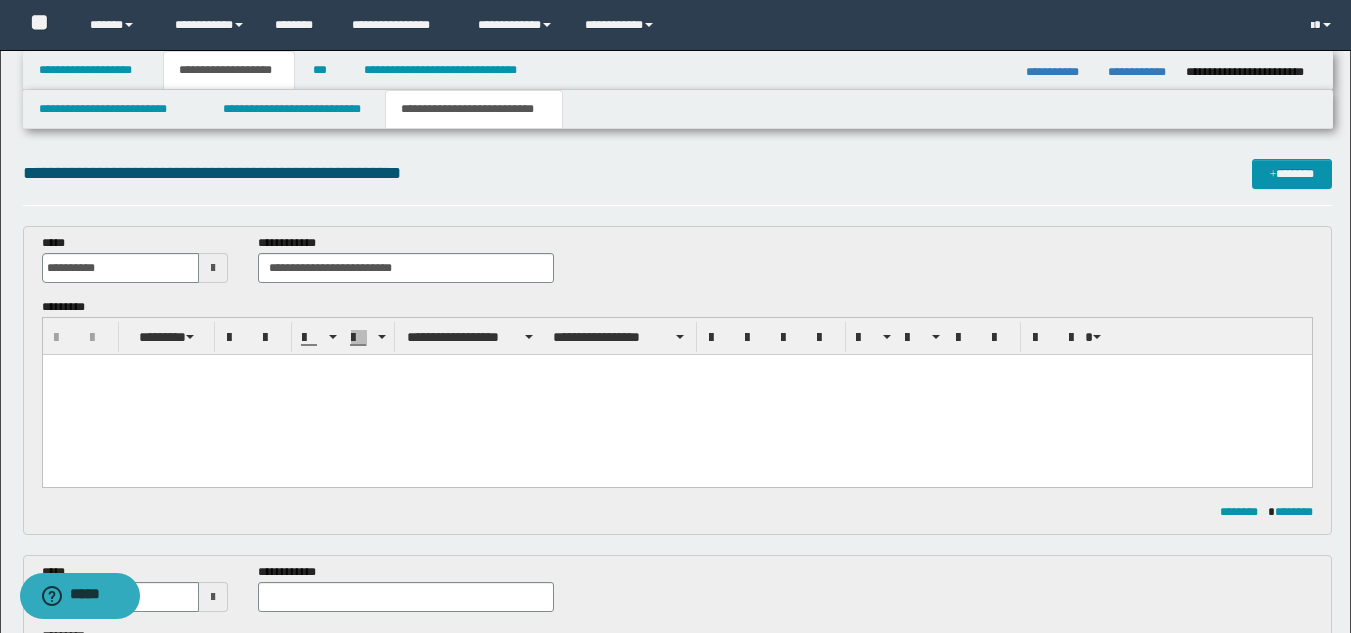 click at bounding box center [676, 370] 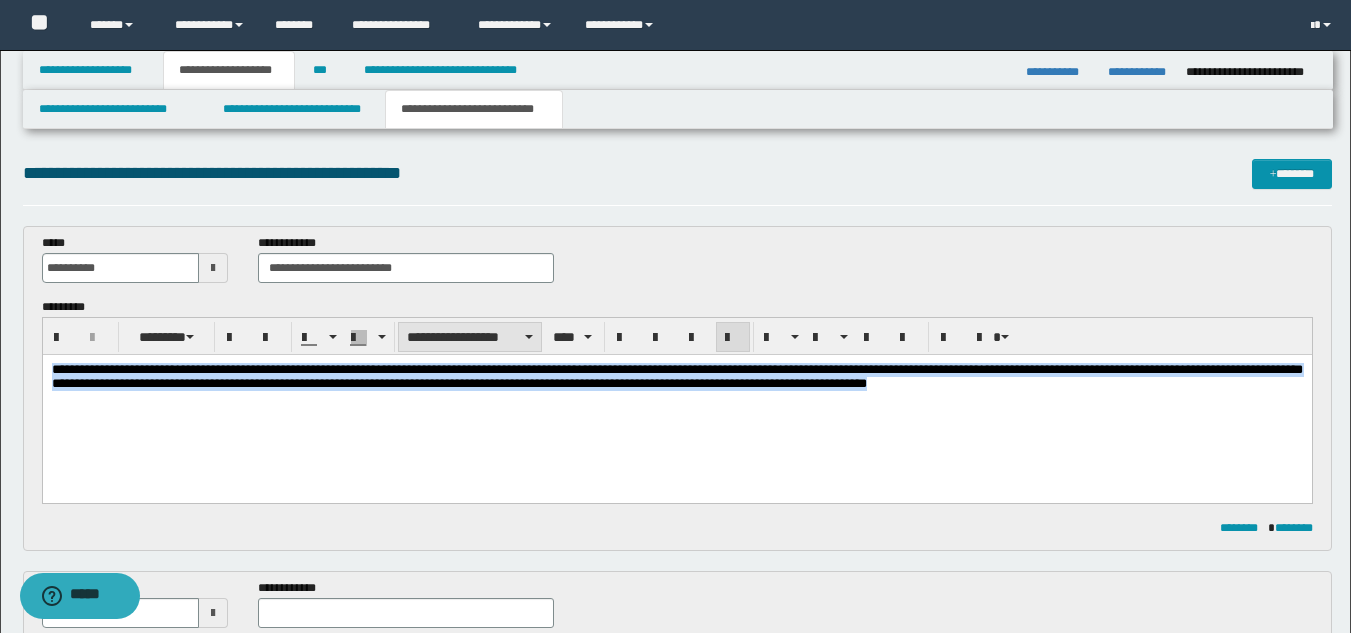 click on "**********" at bounding box center [470, 337] 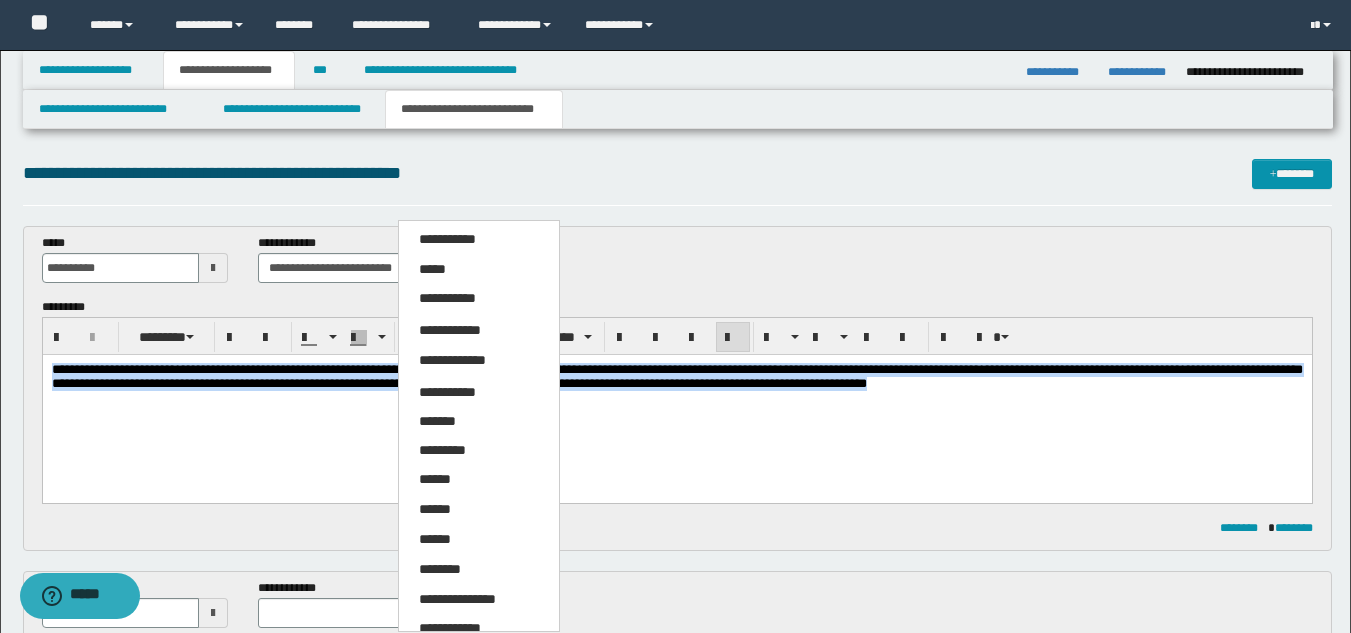 click on "**********" at bounding box center [457, 599] 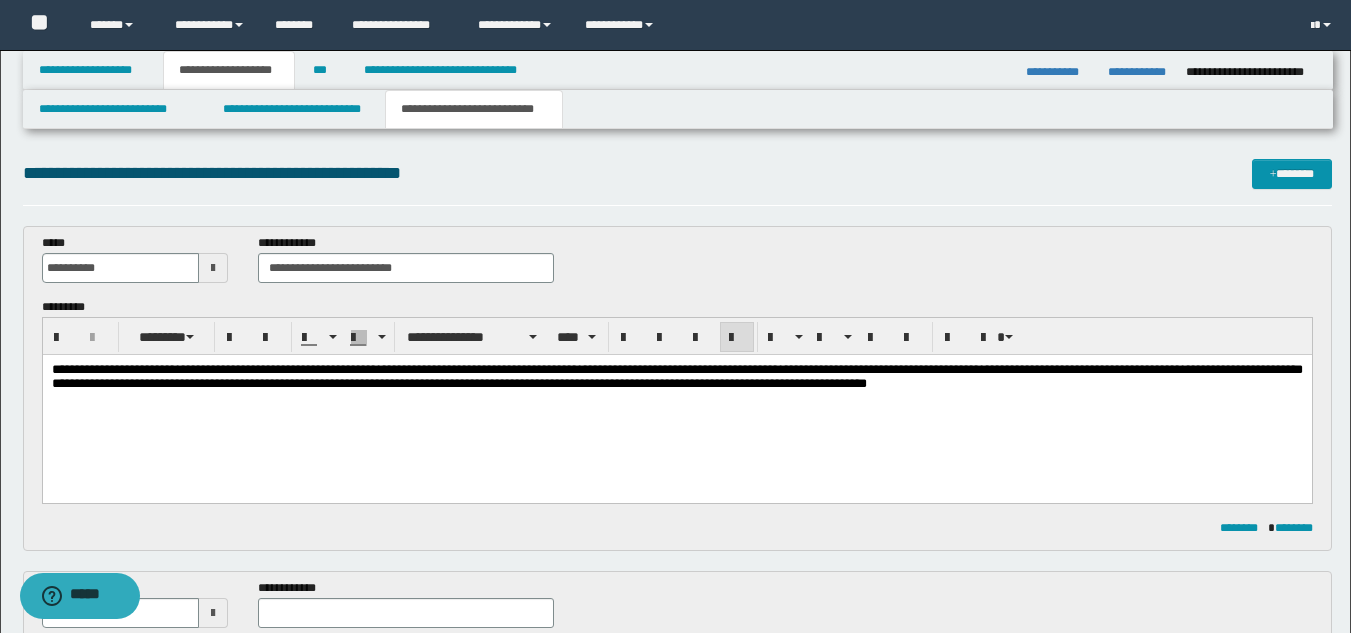 drag, startPoint x: 737, startPoint y: 331, endPoint x: 697, endPoint y: 5, distance: 328.44482 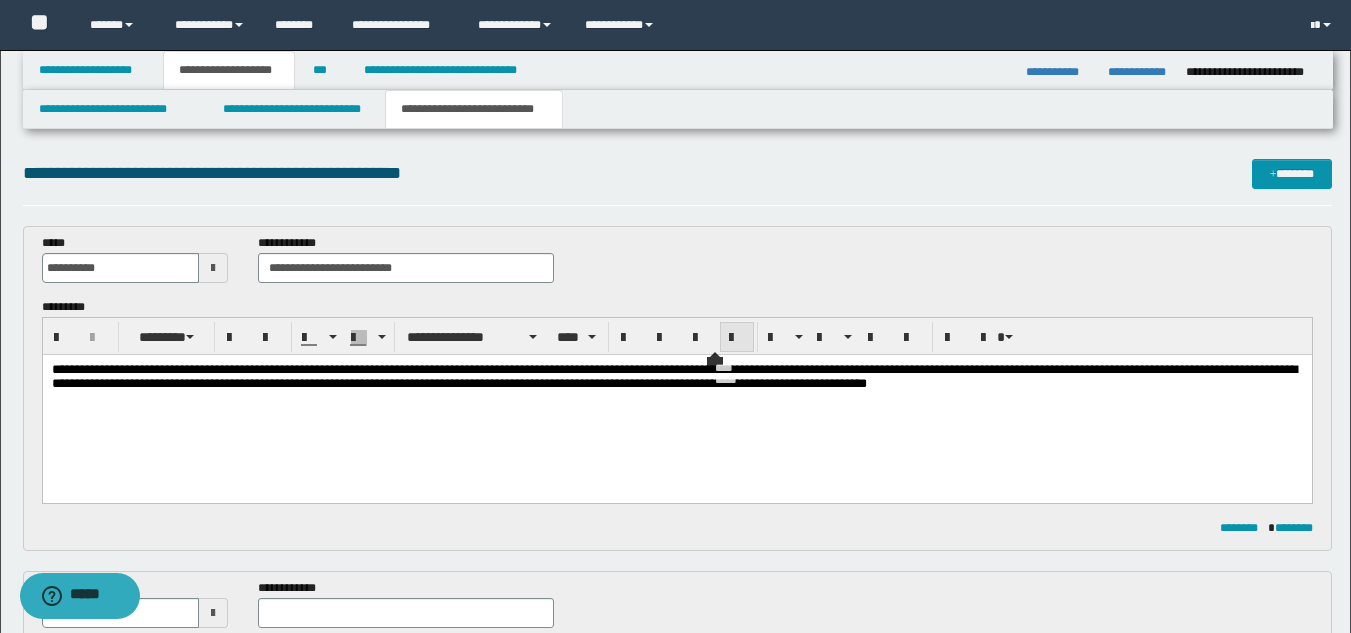 click at bounding box center (737, 337) 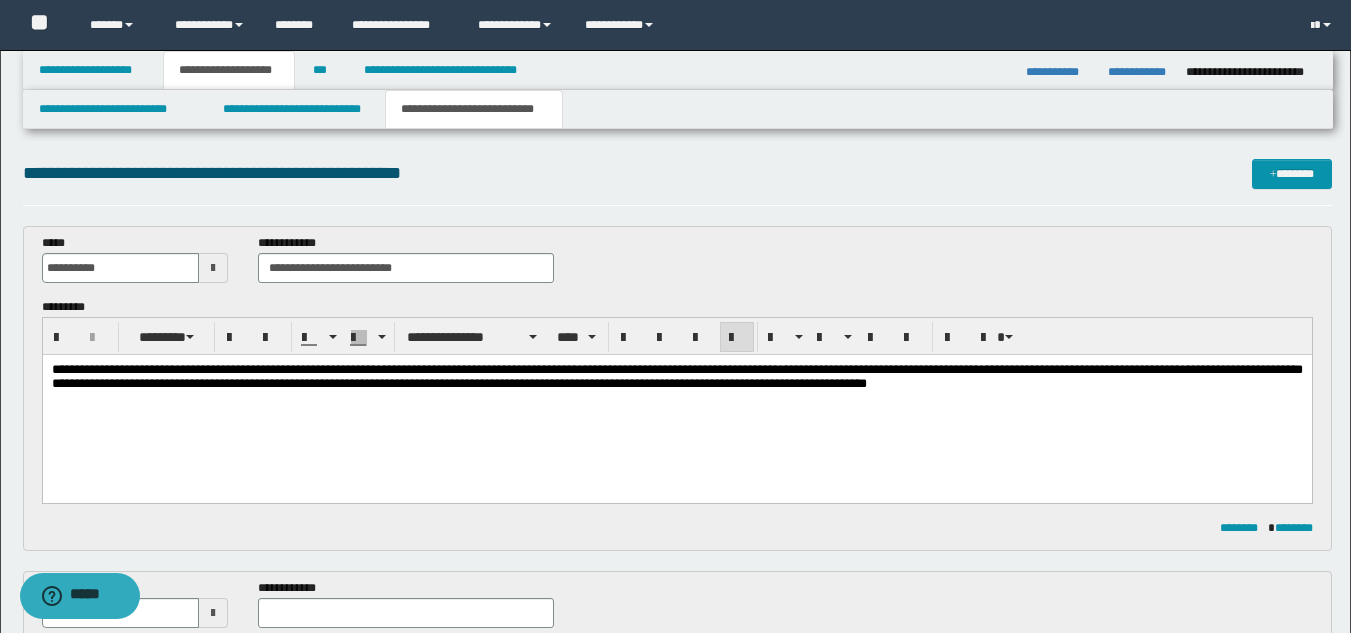 drag, startPoint x: 688, startPoint y: 441, endPoint x: 645, endPoint y: 444, distance: 43.104523 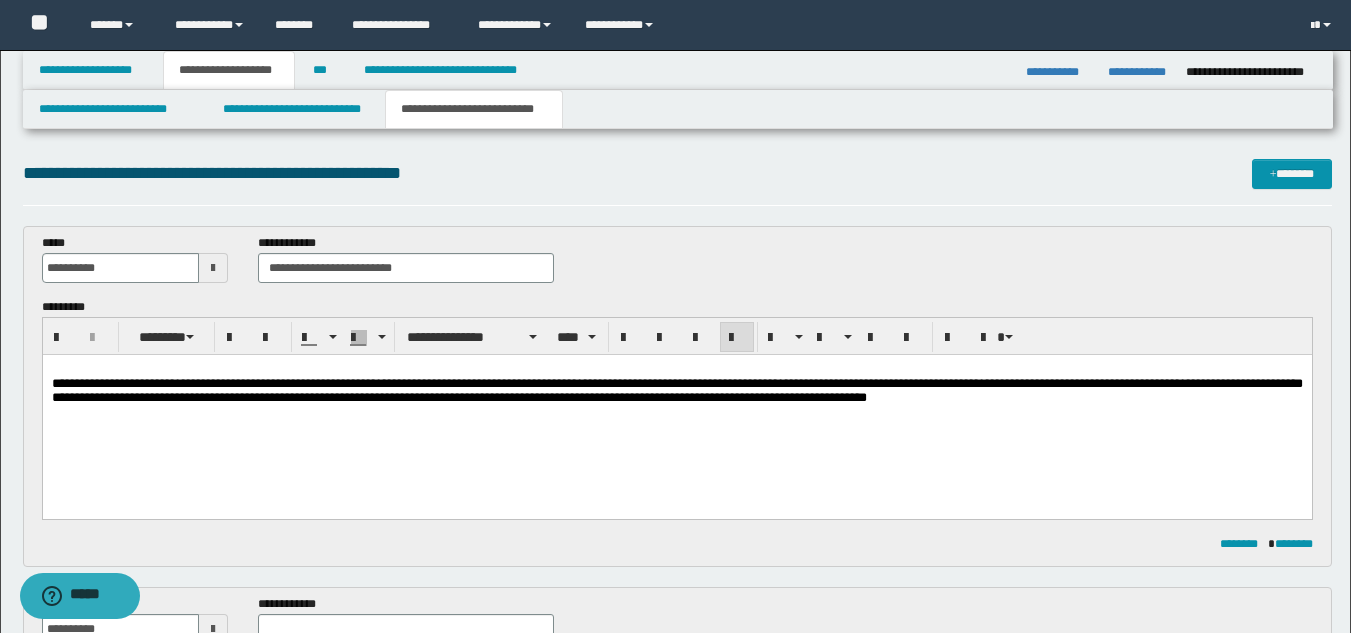 click on "**********" at bounding box center (676, 409) 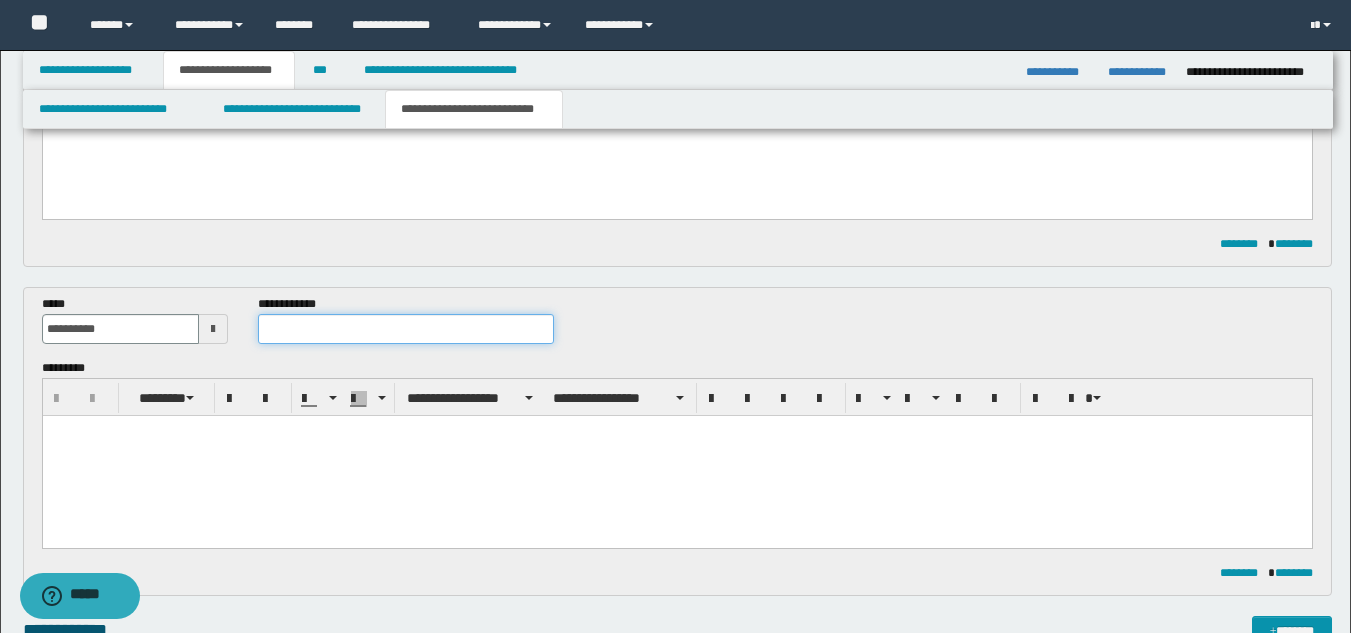 click at bounding box center (405, 329) 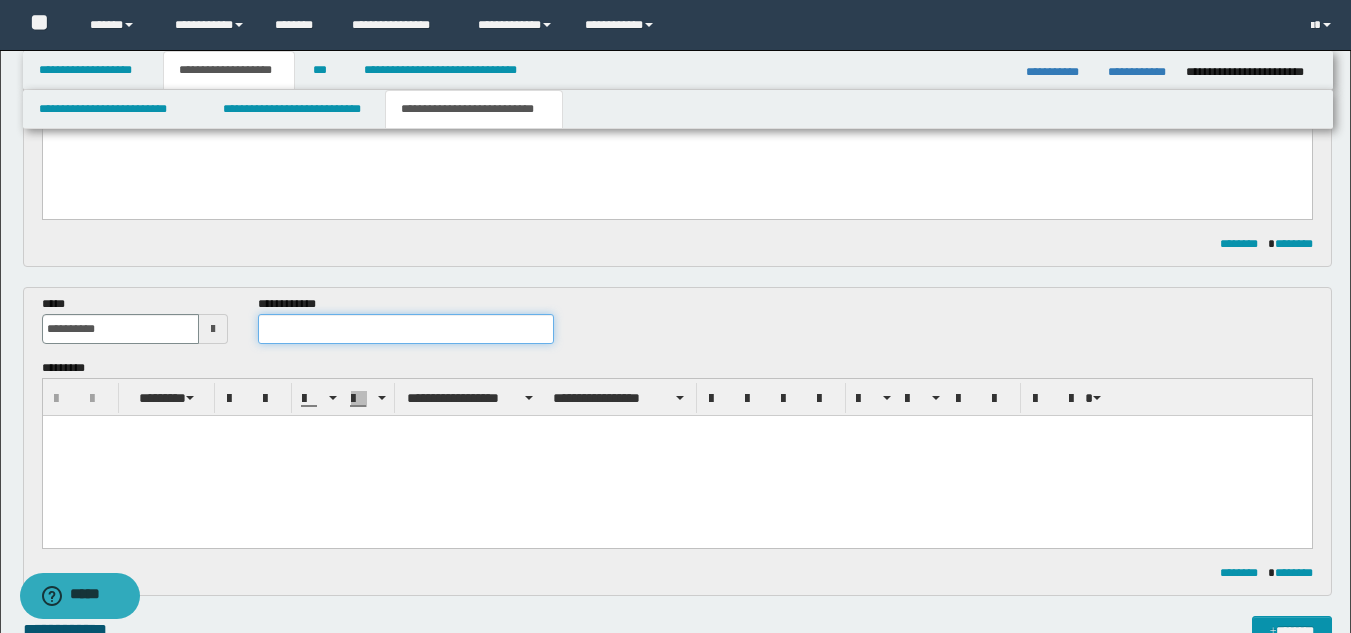 paste on "**********" 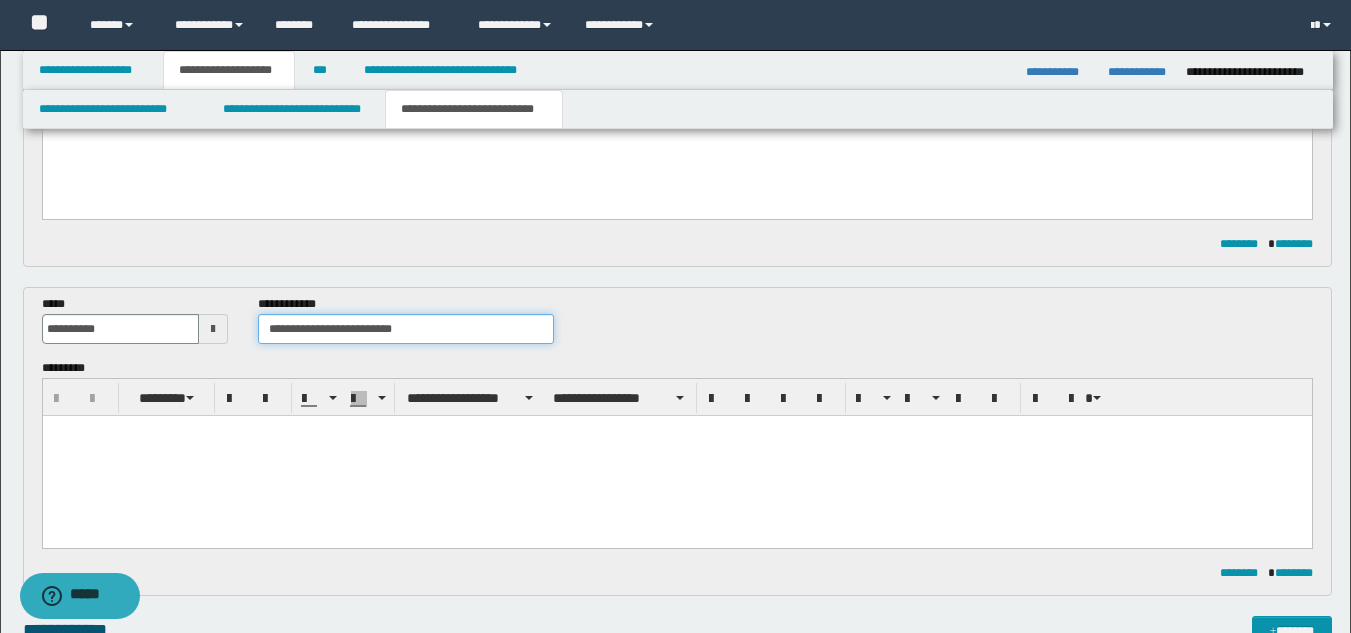 type on "**********" 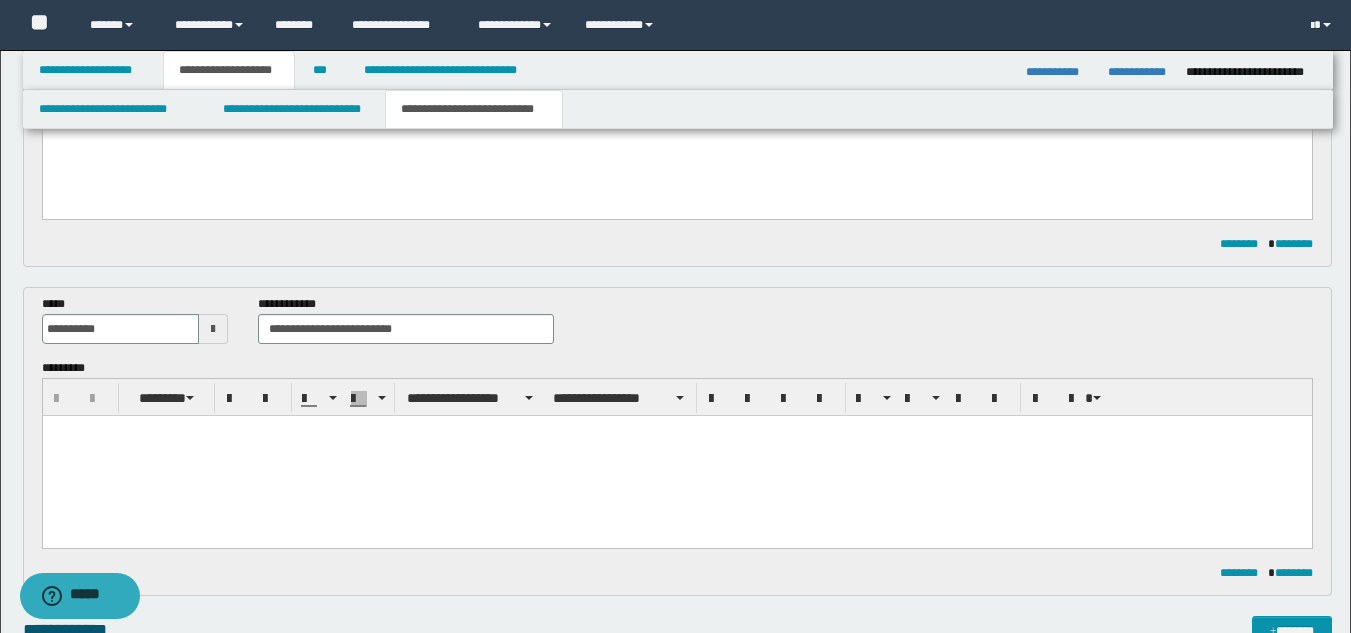 drag, startPoint x: 288, startPoint y: 476, endPoint x: 337, endPoint y: 467, distance: 49.819675 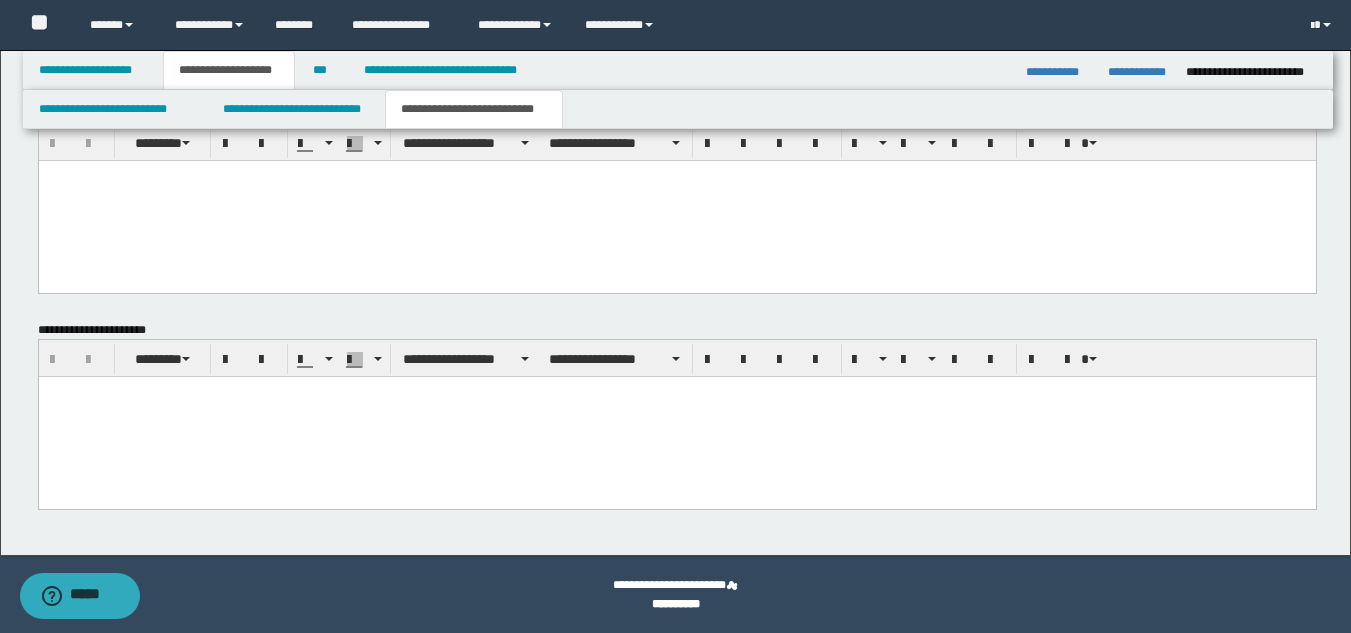 scroll, scrollTop: 1246, scrollLeft: 0, axis: vertical 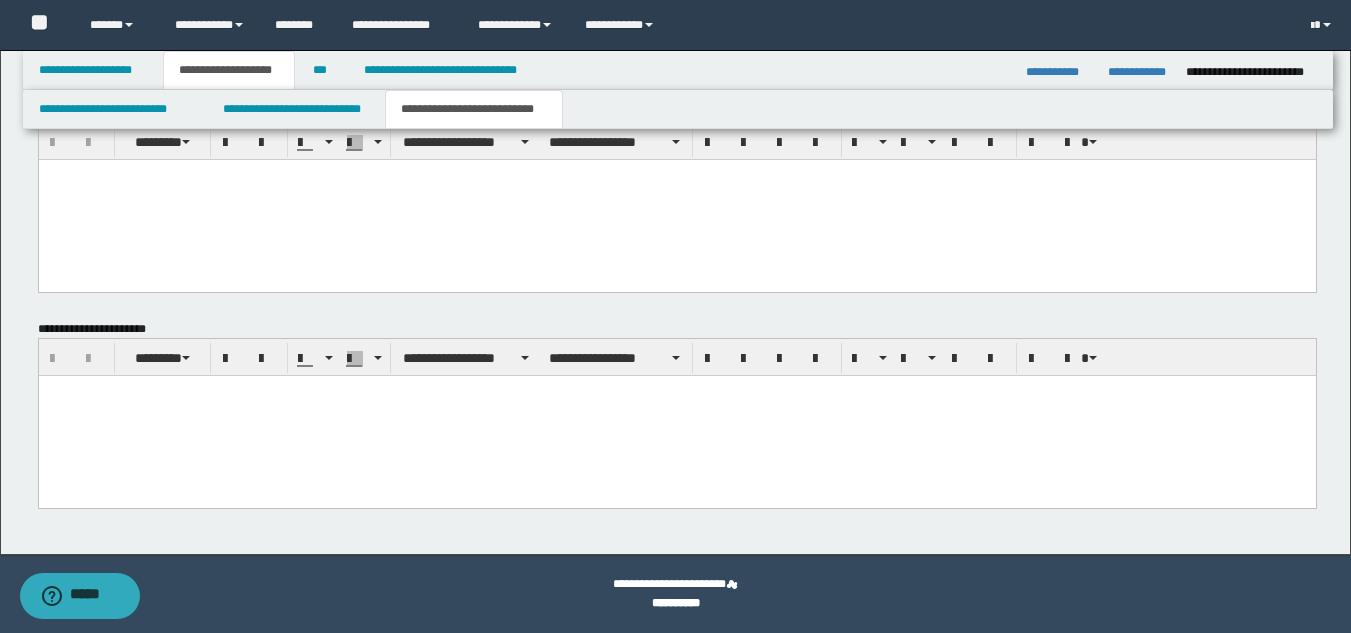 click at bounding box center (676, 416) 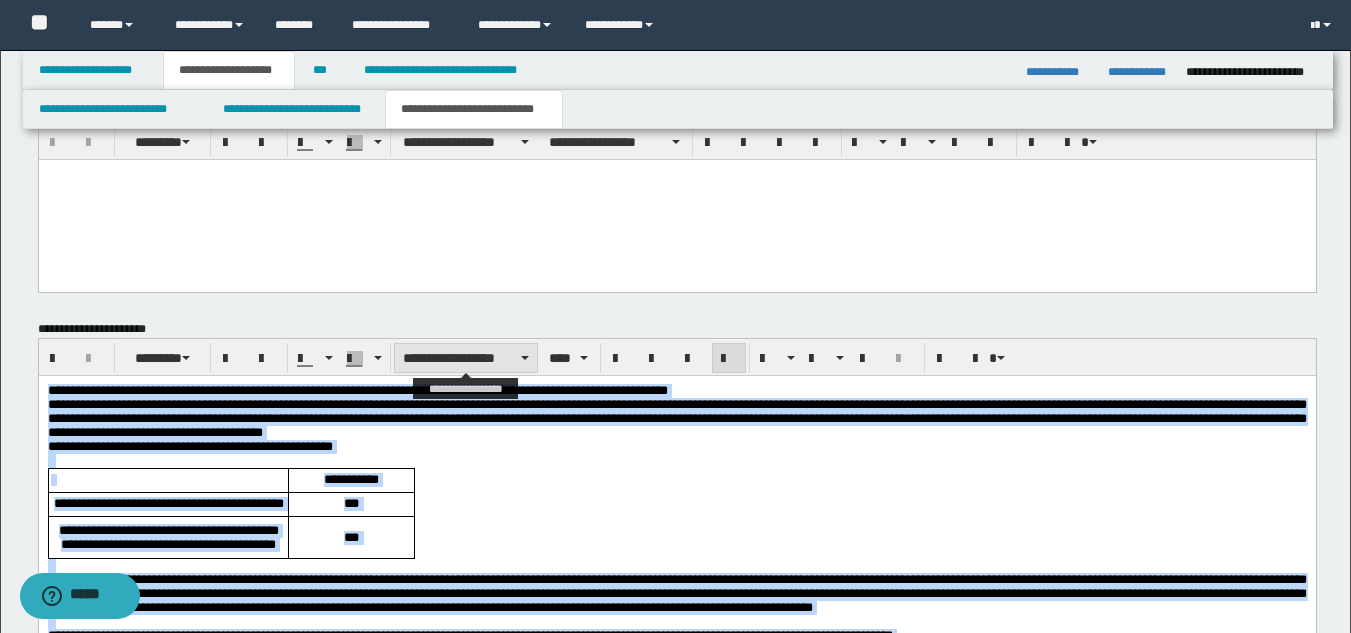 click on "**********" at bounding box center (466, 358) 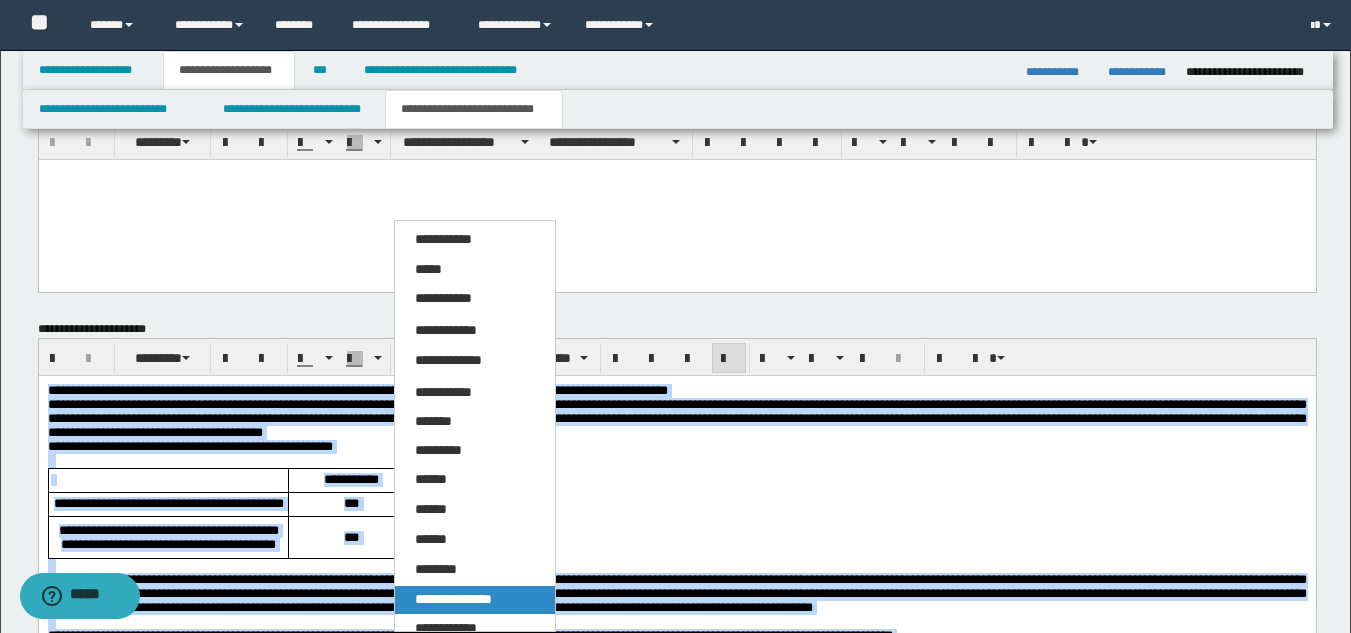 click on "**********" at bounding box center [453, 599] 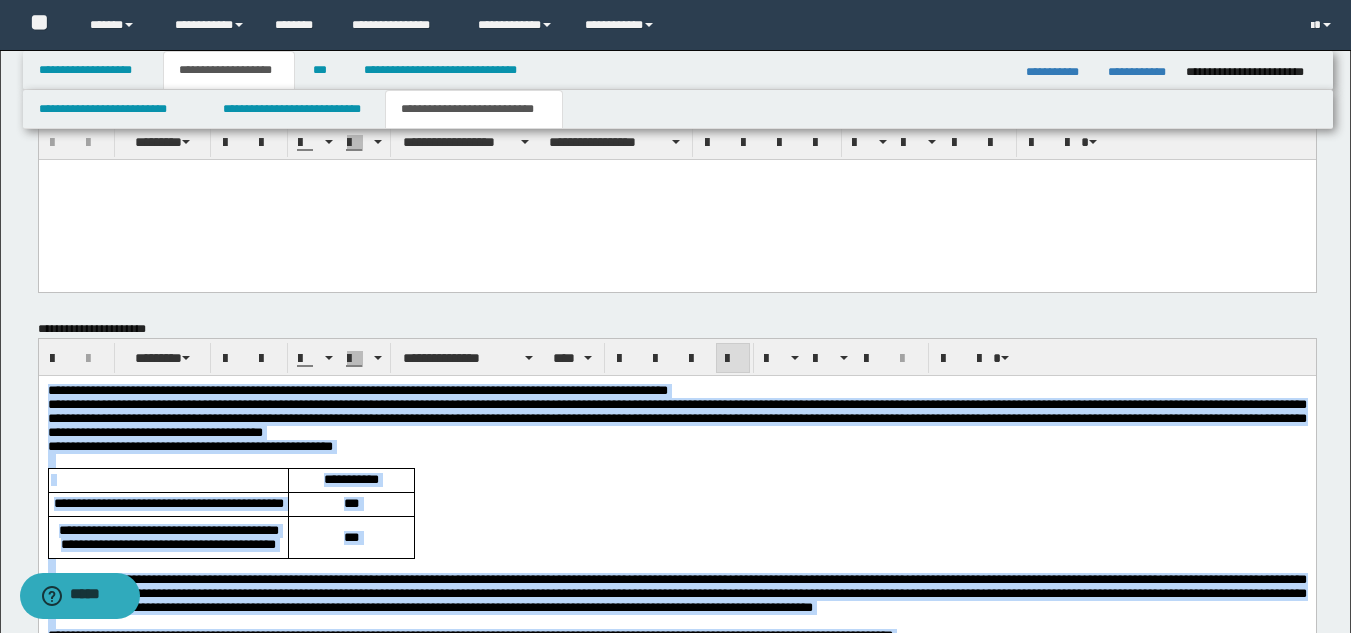 click on "**********" at bounding box center [676, 391] 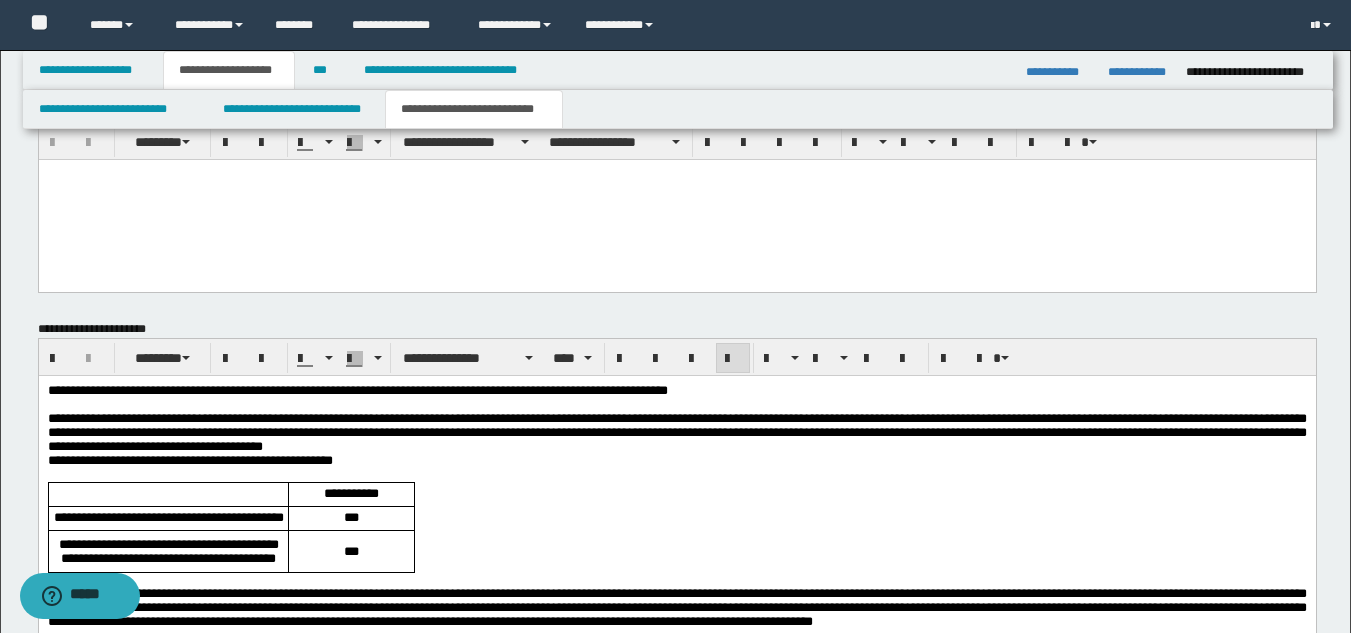 click on "**********" at bounding box center (676, 646) 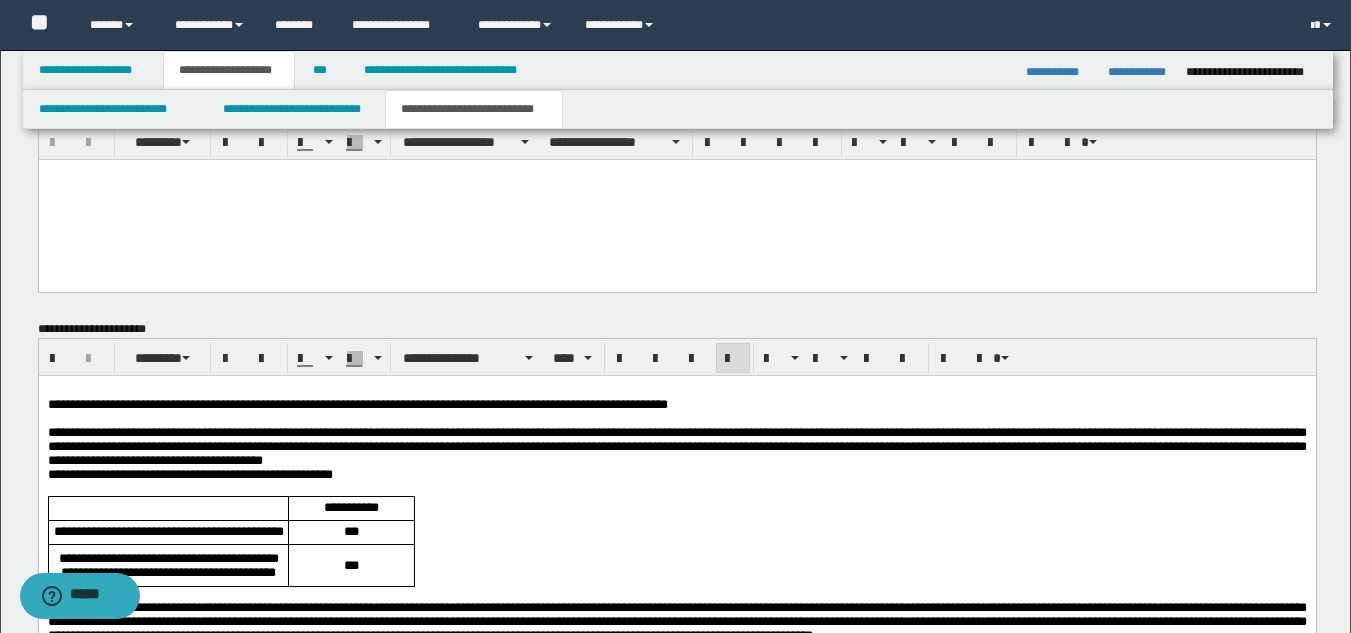 click on "**********" at bounding box center [676, 447] 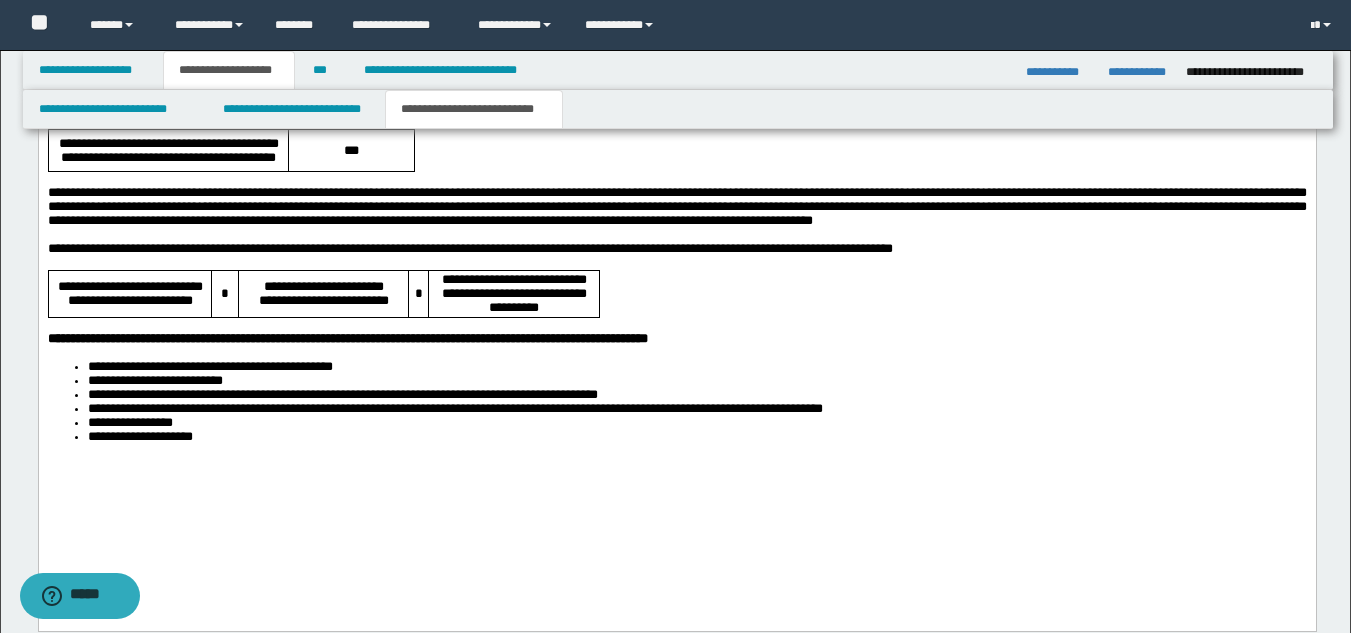 scroll, scrollTop: 1798, scrollLeft: 0, axis: vertical 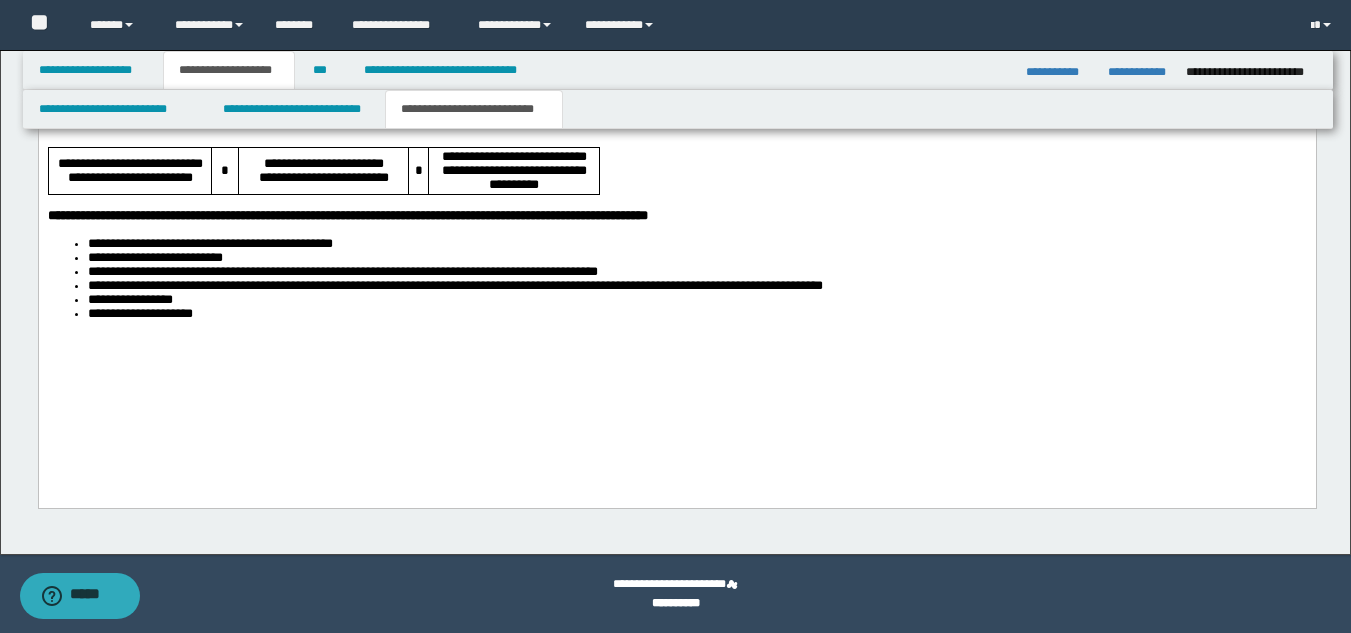 click on "**********" at bounding box center [676, 109] 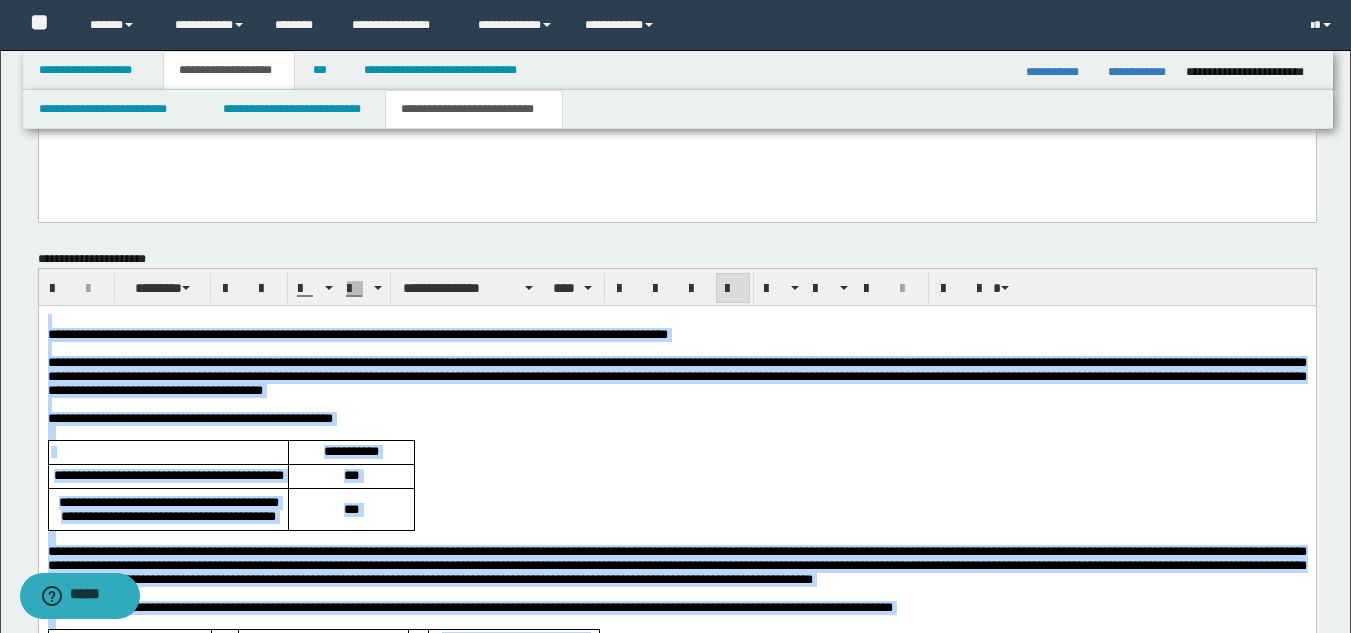 scroll, scrollTop: 1298, scrollLeft: 0, axis: vertical 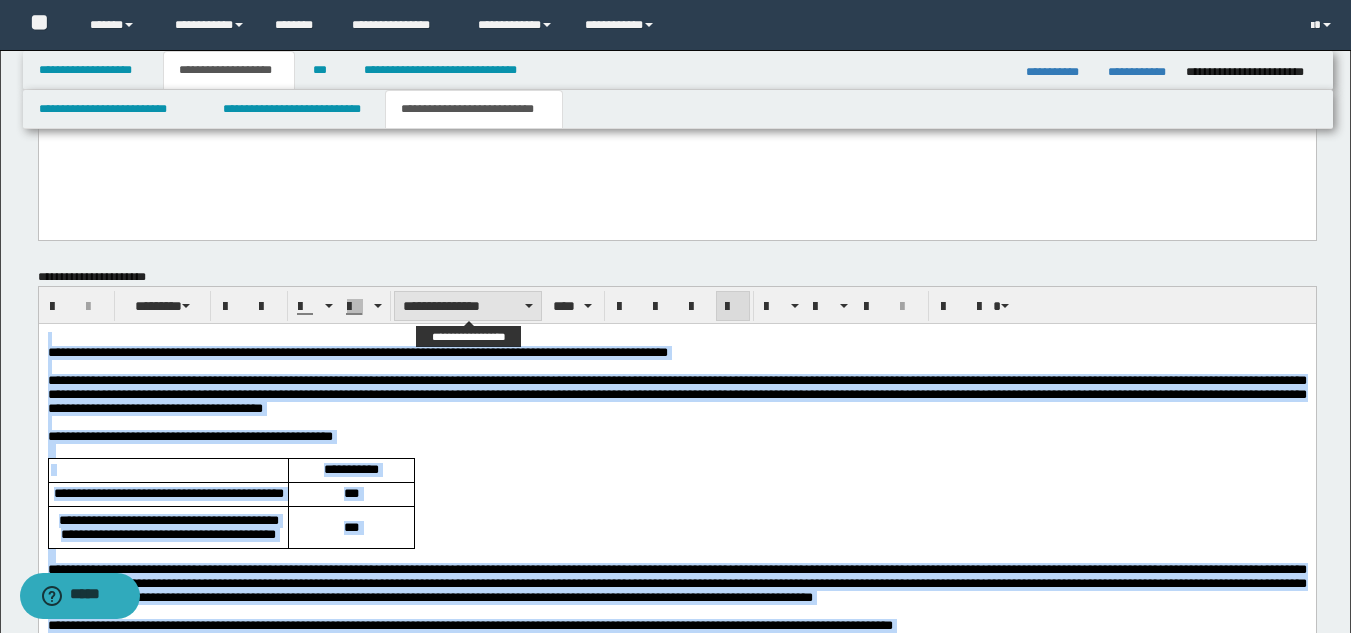 click on "**********" at bounding box center [468, 306] 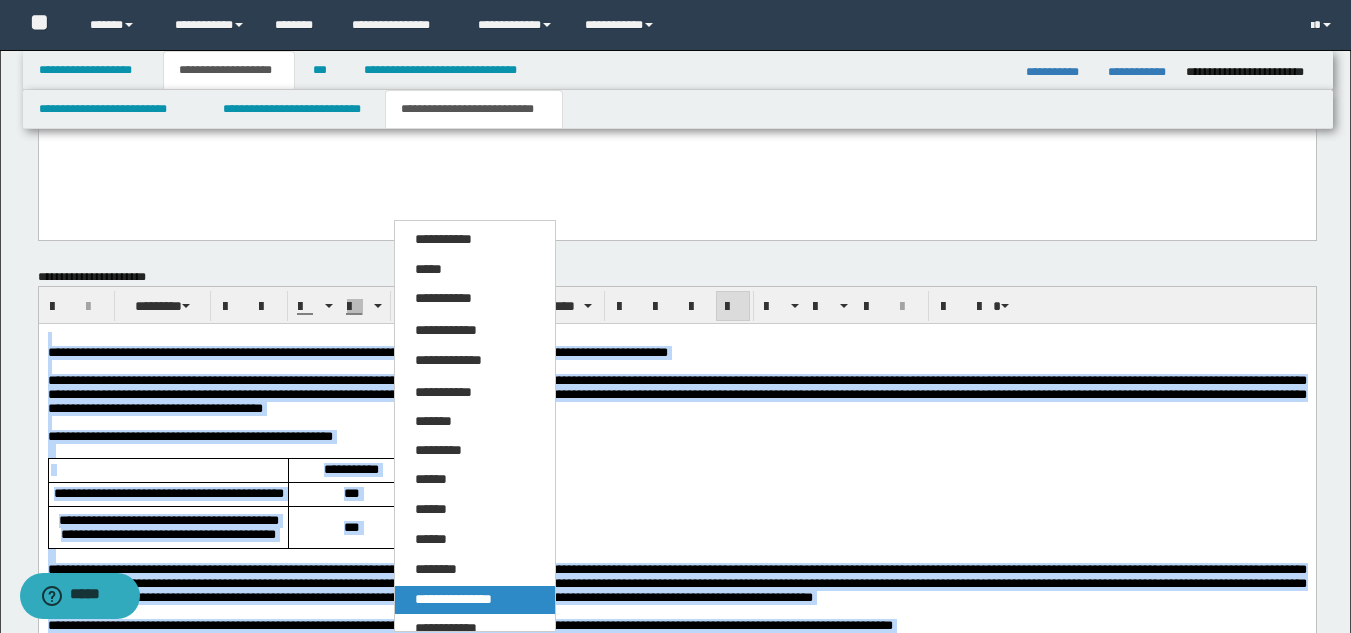 click on "**********" at bounding box center (453, 599) 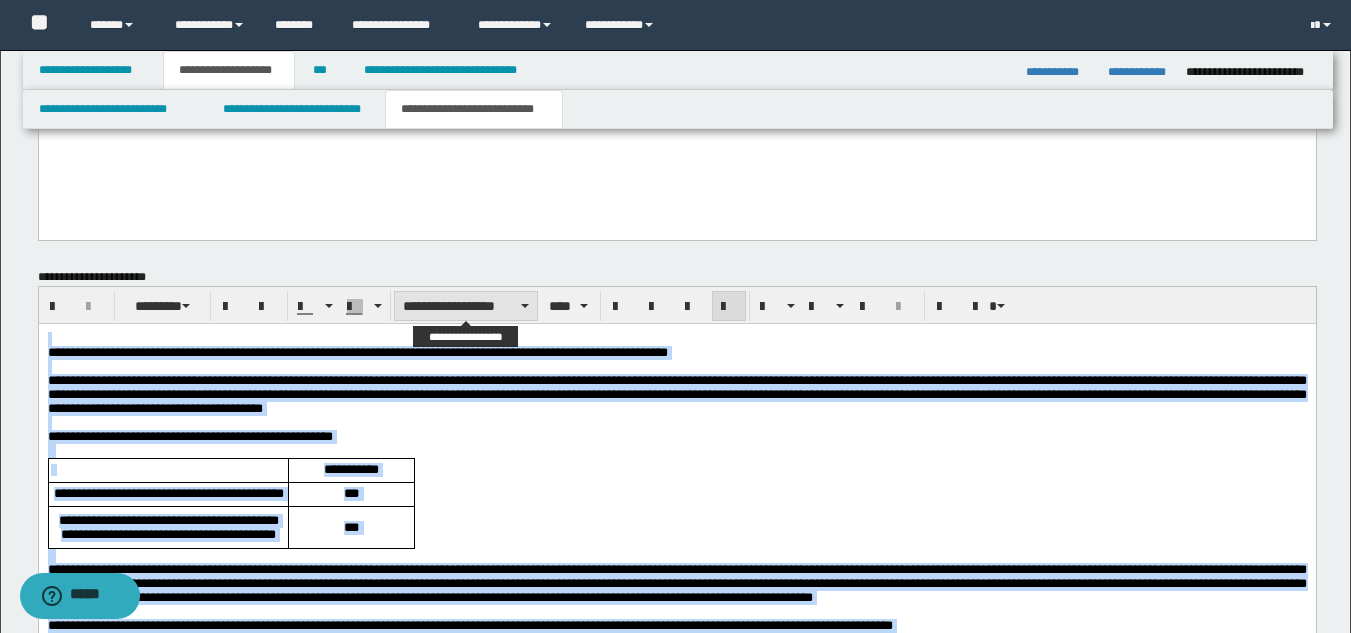 click on "**********" at bounding box center [466, 306] 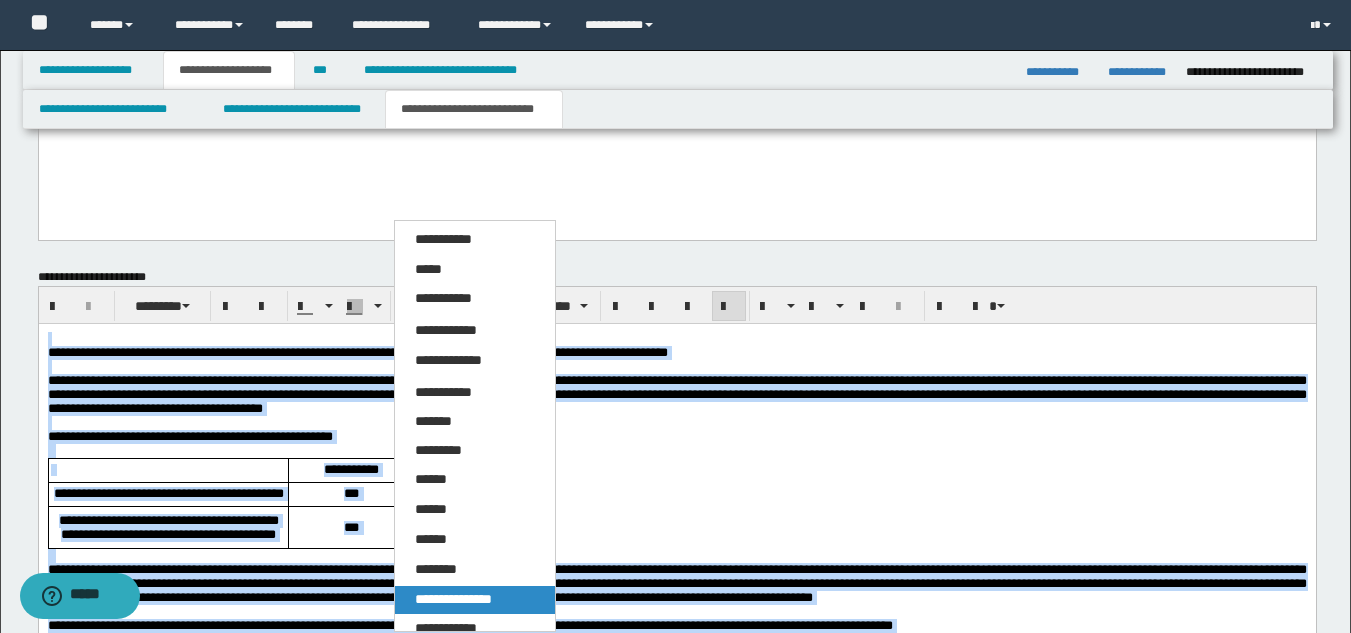 click on "**********" at bounding box center (453, 599) 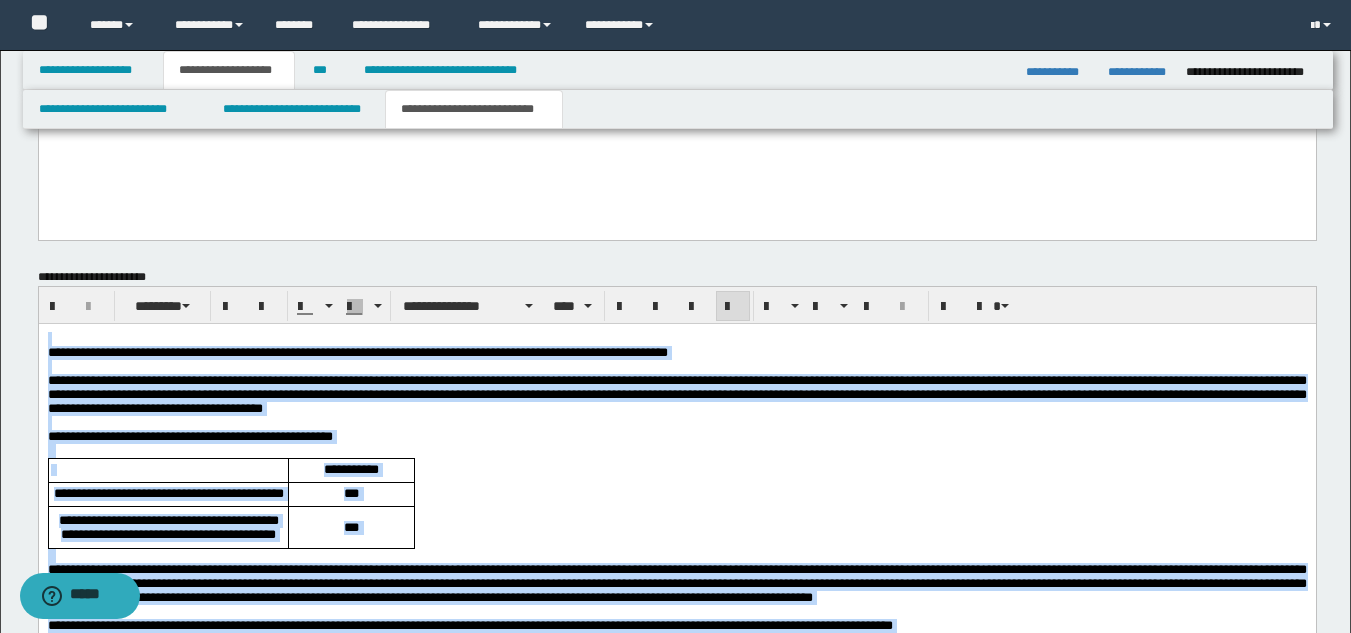 click at bounding box center (676, 423) 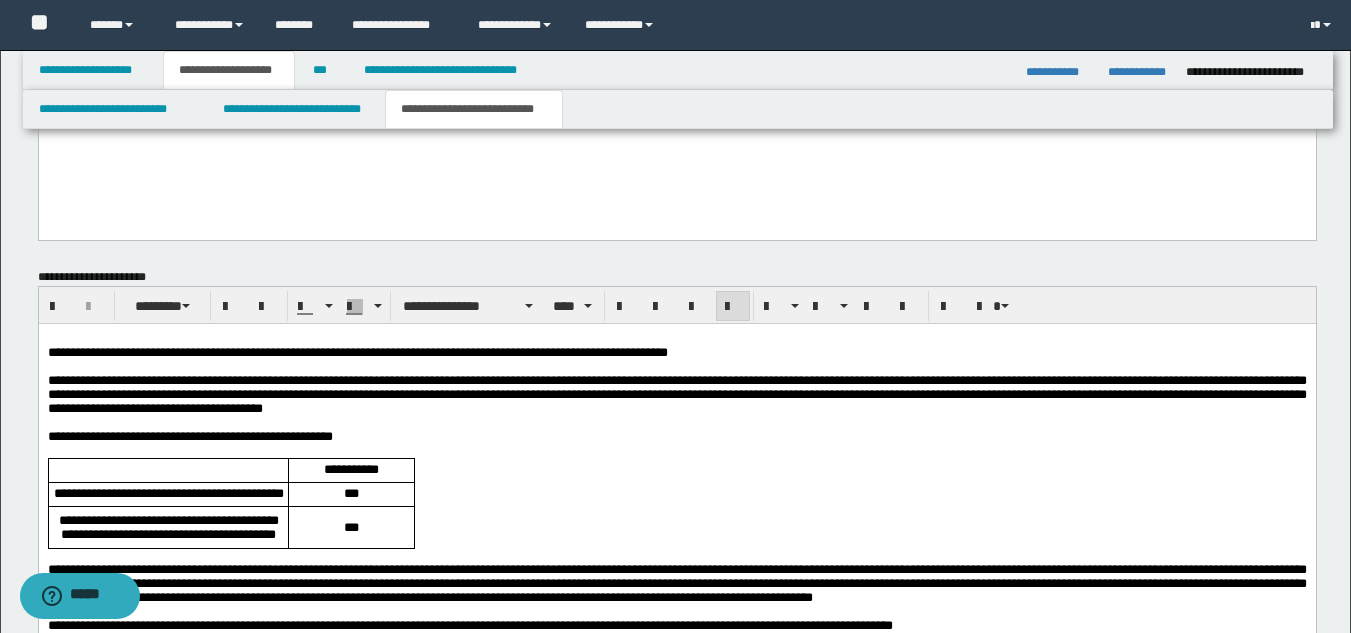 click on "**********" at bounding box center (676, 394) 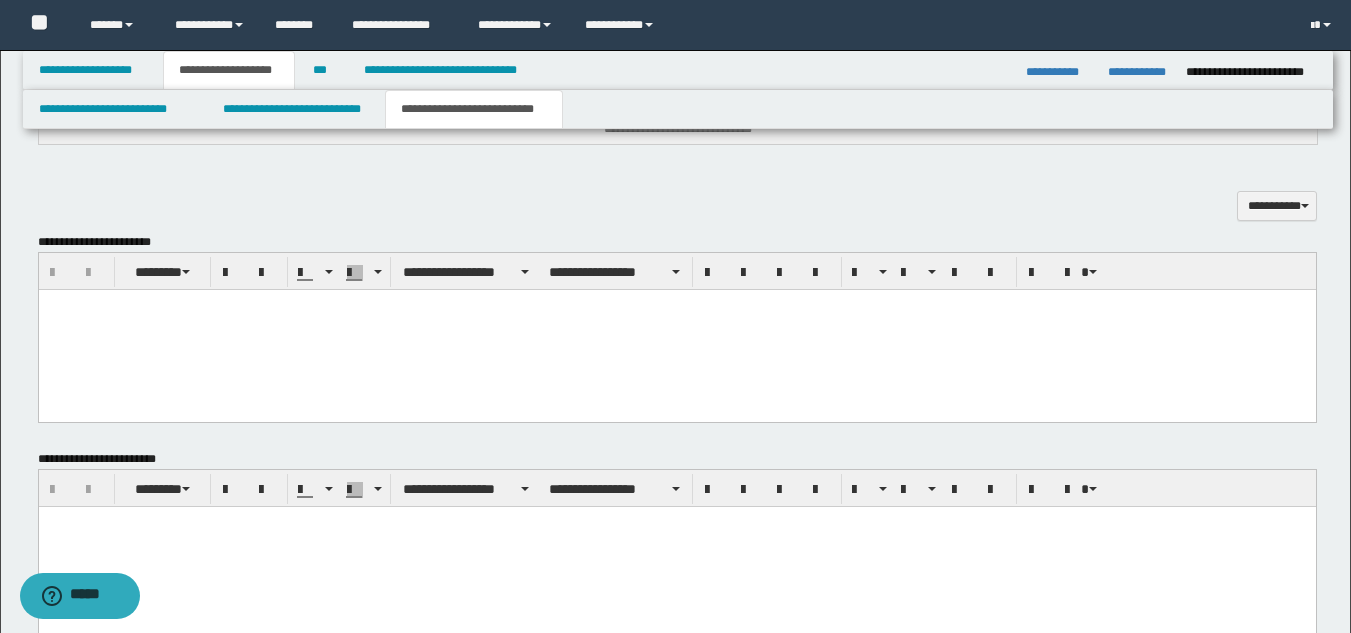 scroll, scrollTop: 898, scrollLeft: 0, axis: vertical 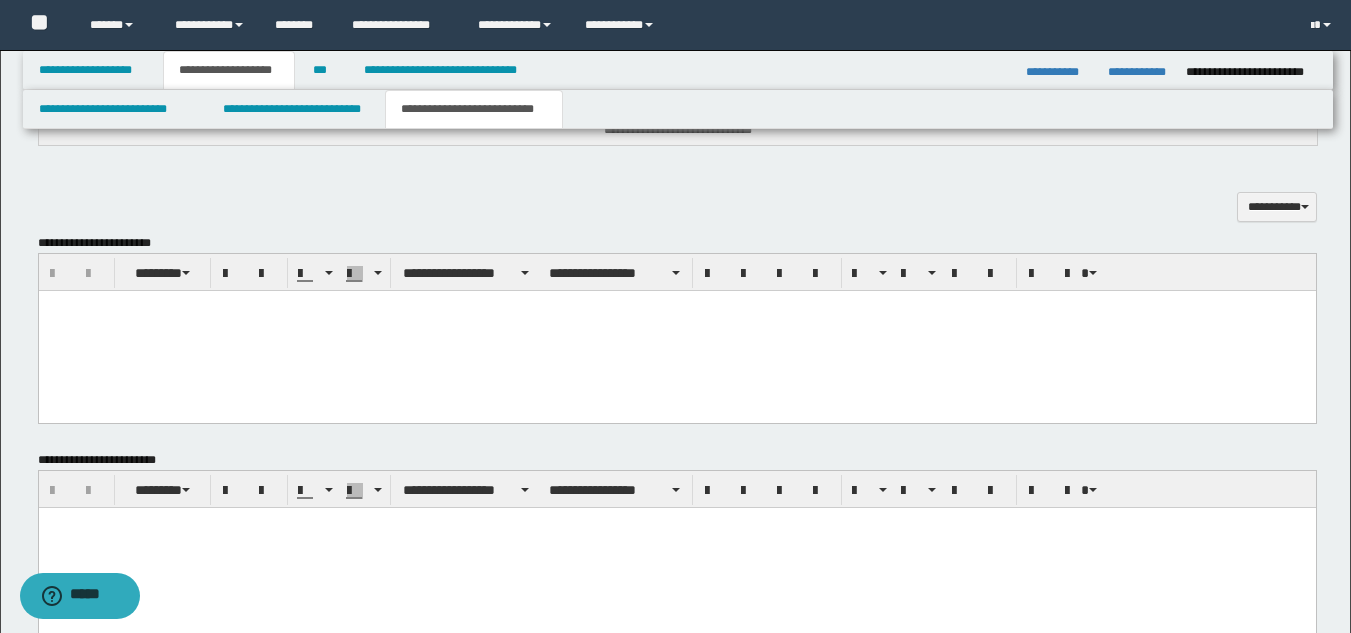 click at bounding box center (676, 330) 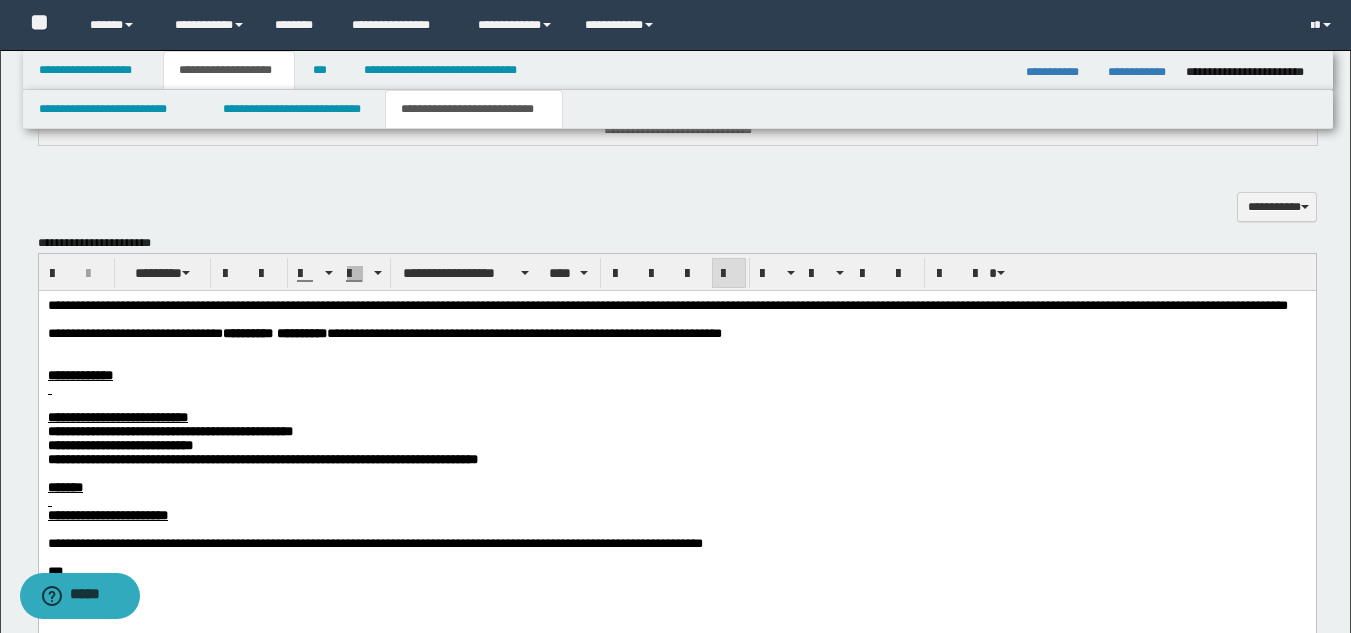 click on "**********" at bounding box center [169, 430] 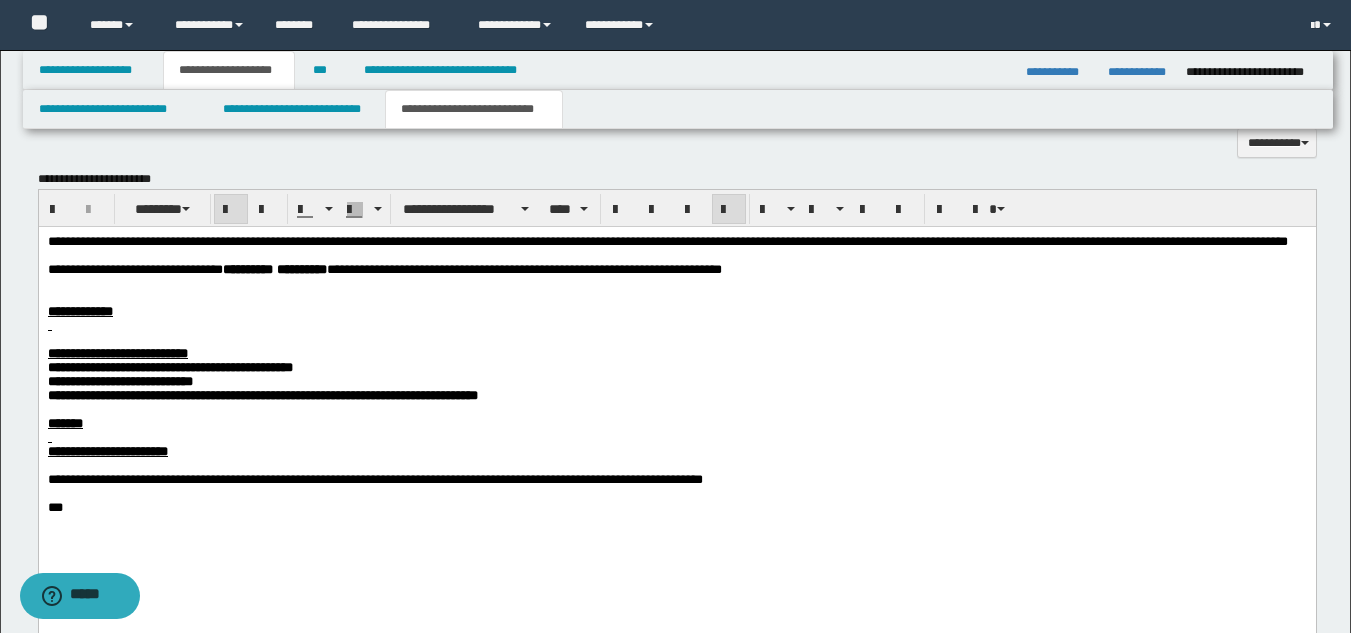 scroll, scrollTop: 998, scrollLeft: 0, axis: vertical 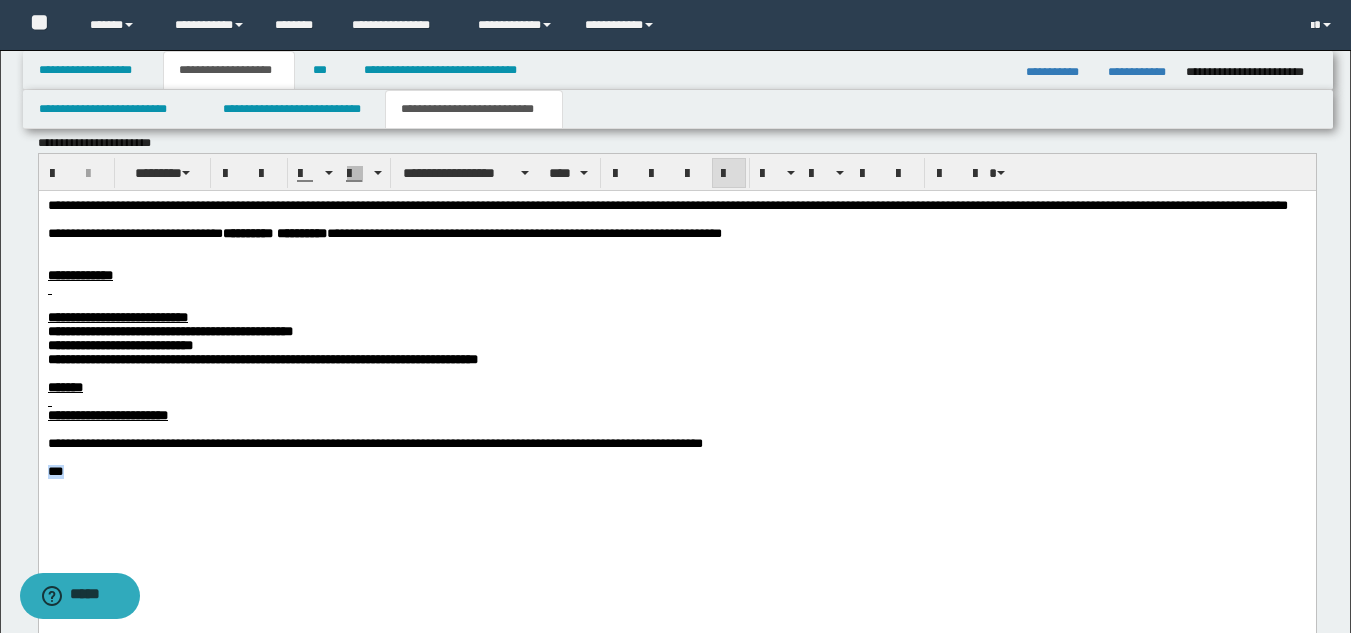 drag, startPoint x: 45, startPoint y: 530, endPoint x: 68, endPoint y: 719, distance: 190.39433 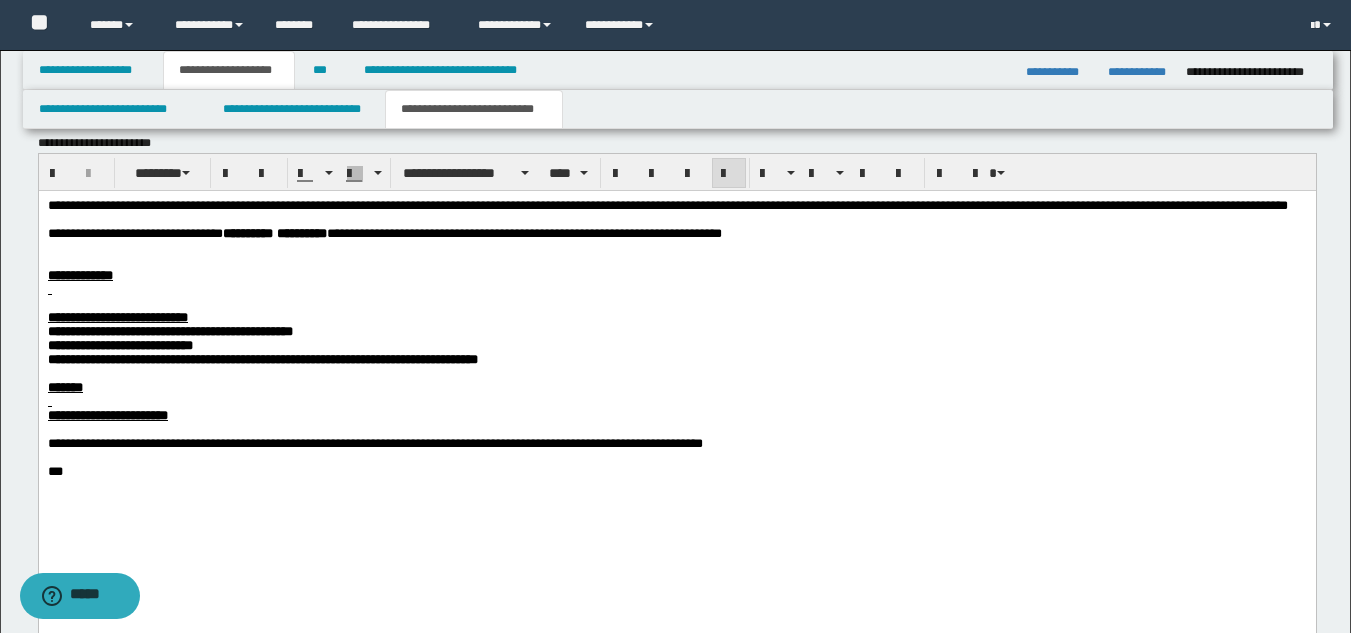 click on "**********" at bounding box center [676, 345] 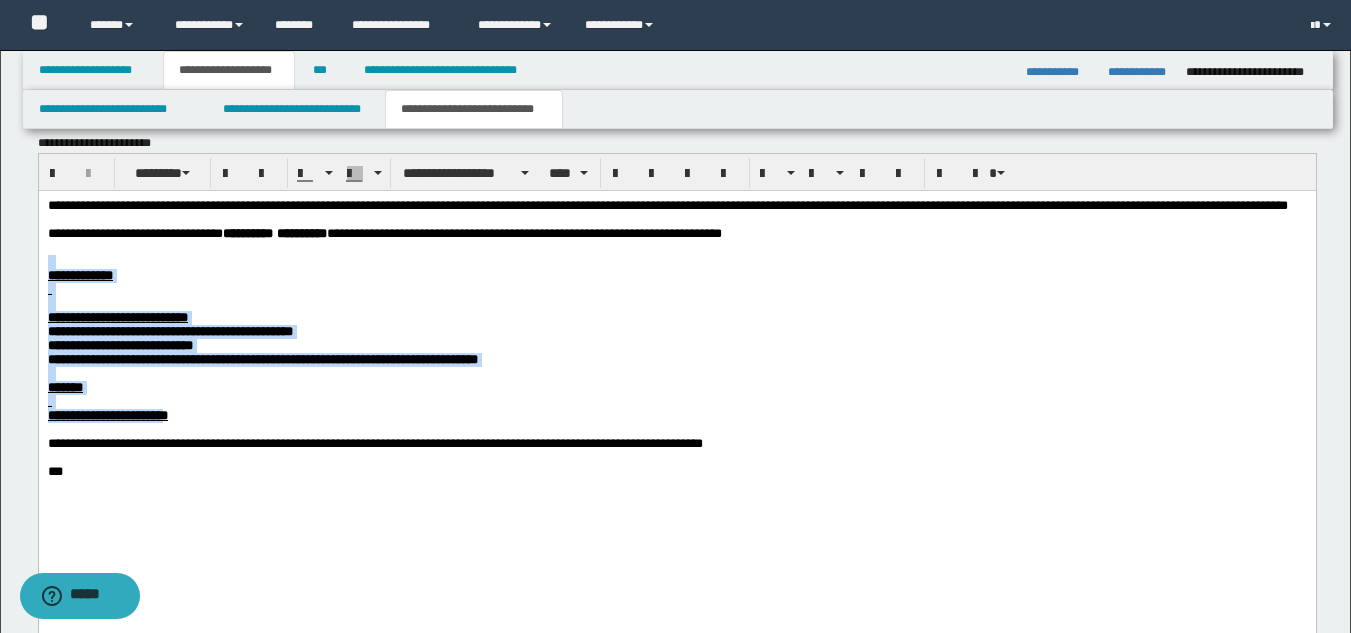 drag, startPoint x: 246, startPoint y: 466, endPoint x: 13, endPoint y: 292, distance: 290.80063 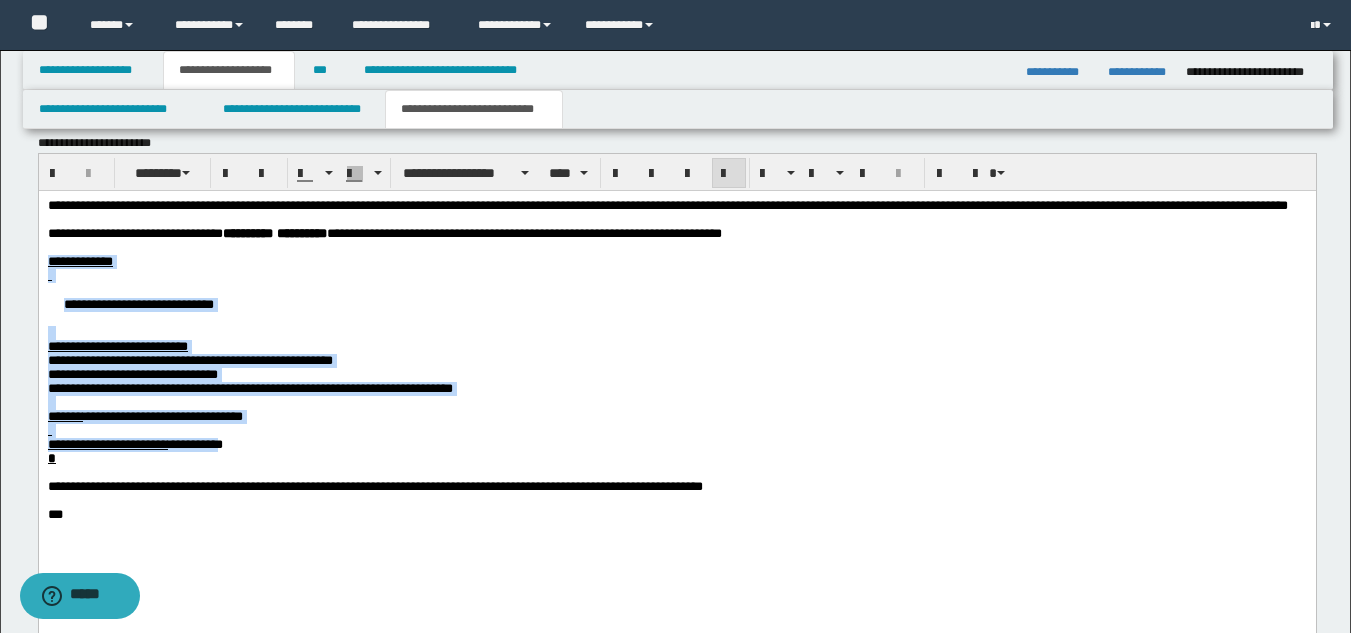 drag, startPoint x: 304, startPoint y: 495, endPoint x: 44, endPoint y: 290, distance: 331.09665 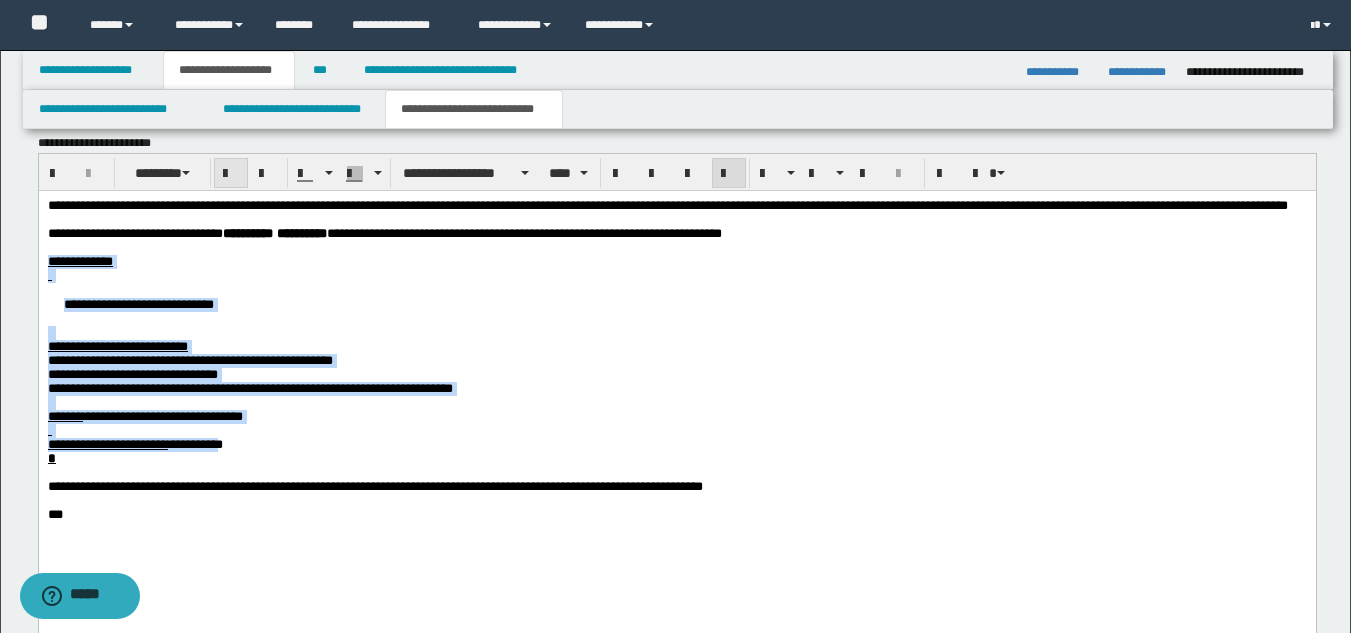 click at bounding box center [231, 174] 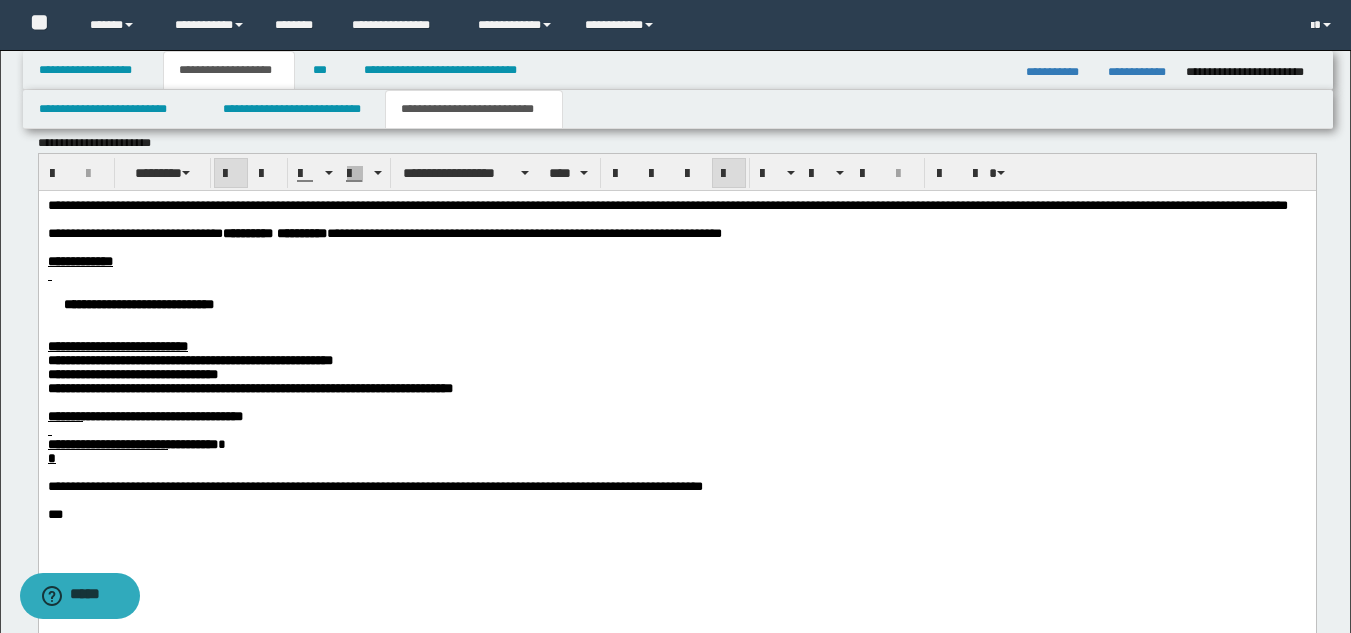 click at bounding box center [676, 472] 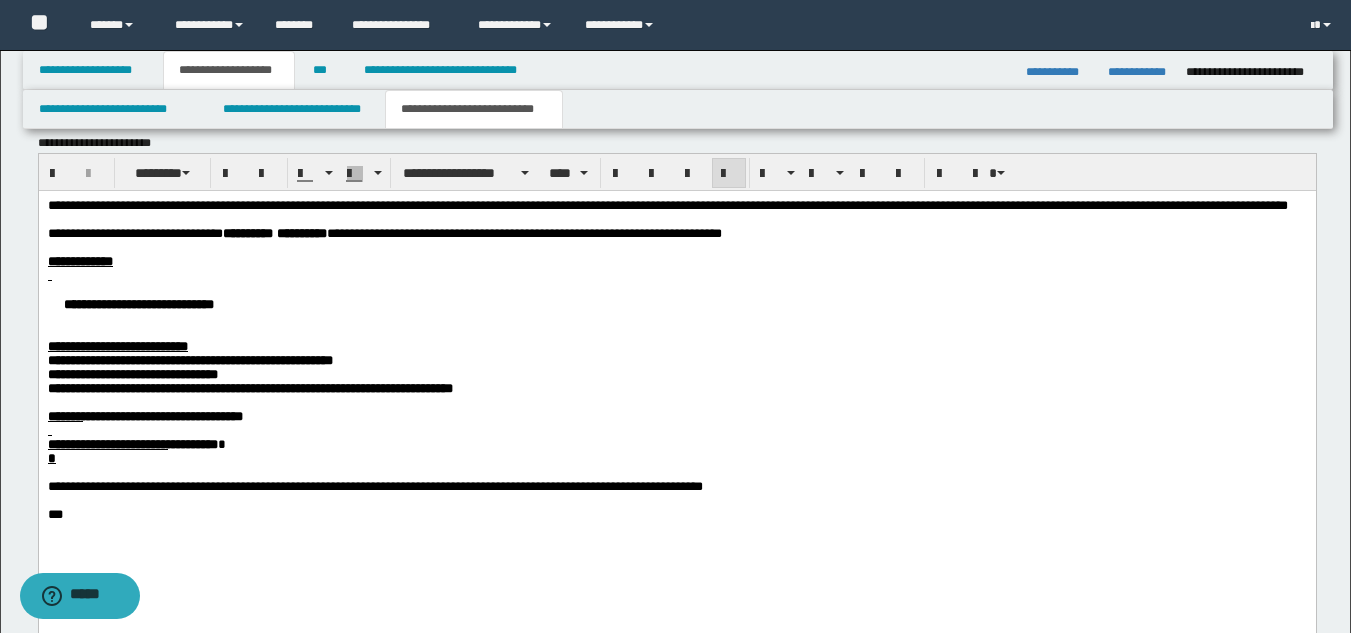 click on "*" at bounding box center [676, 458] 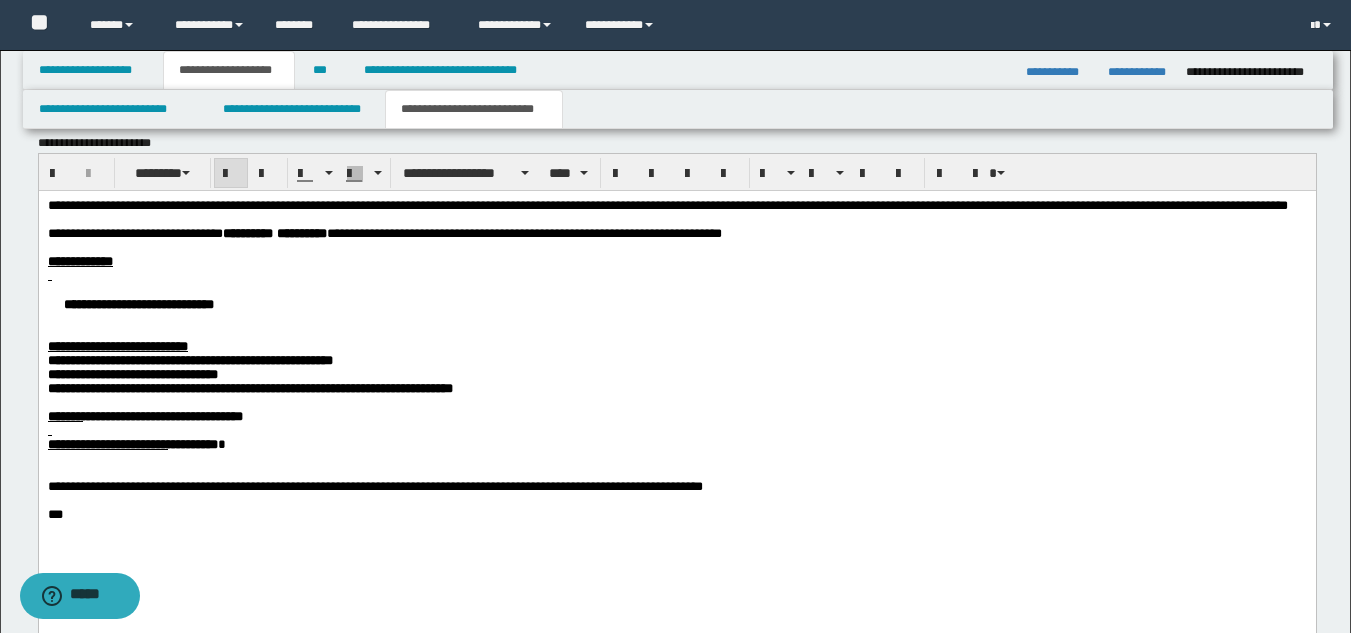 click at bounding box center [676, 430] 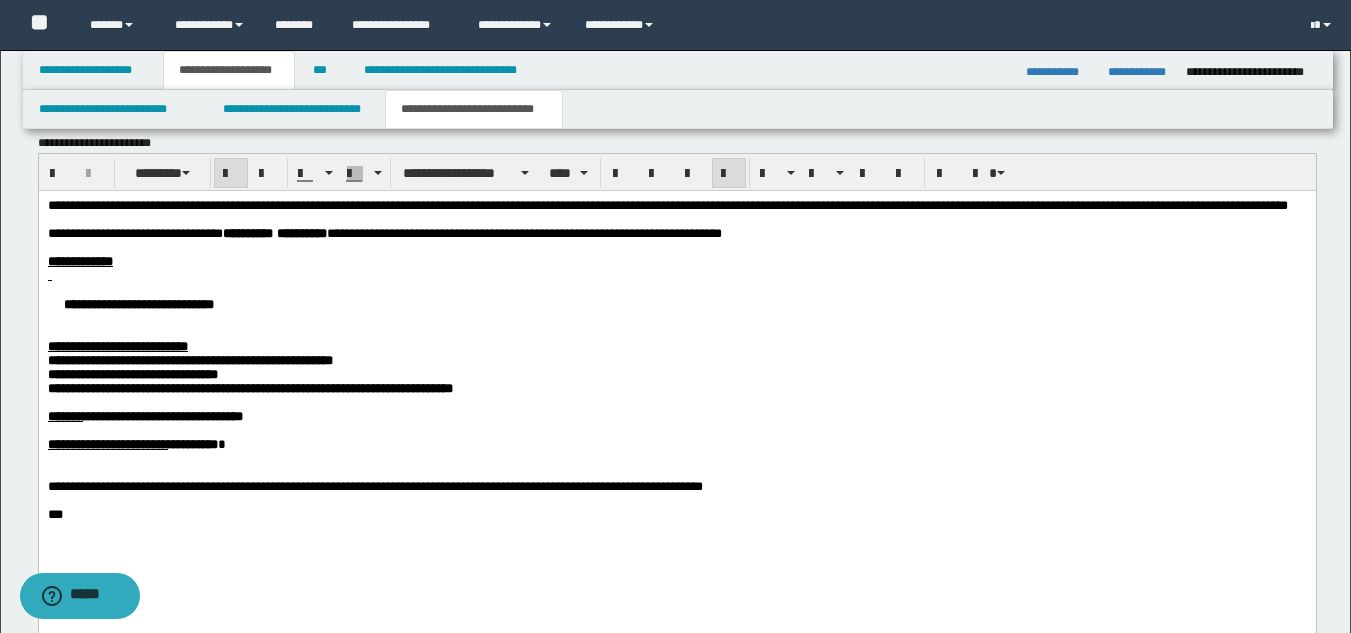 click on "**********" at bounding box center (676, 303) 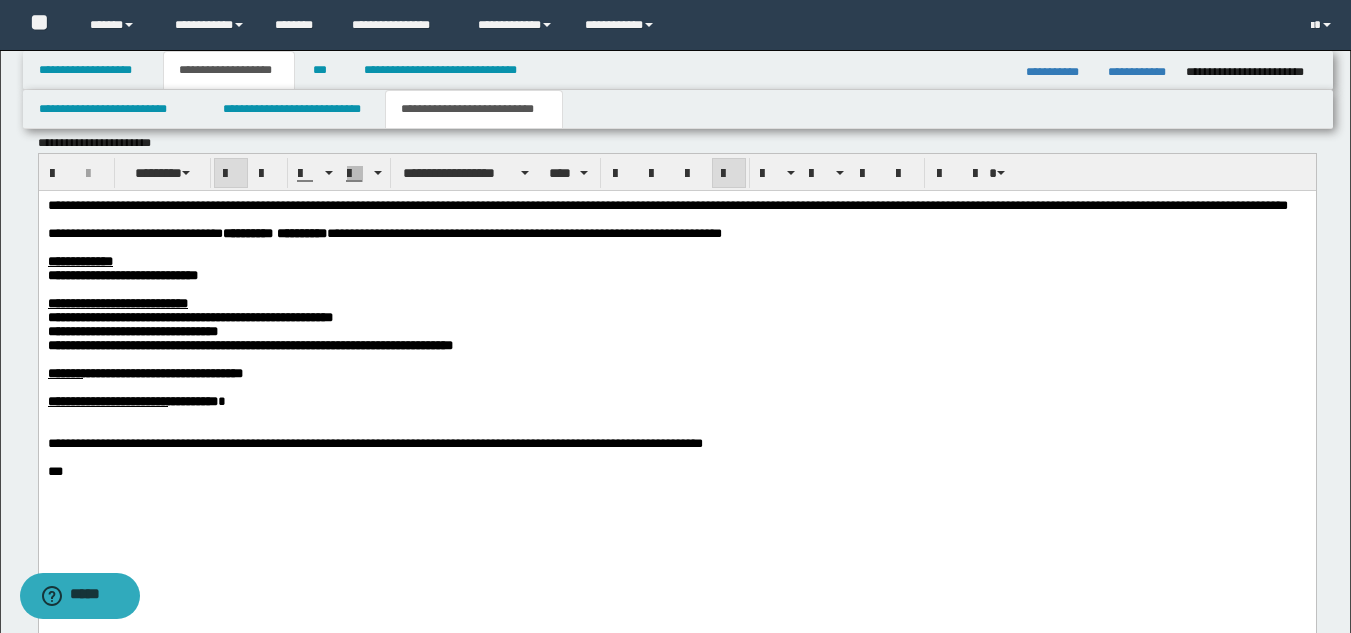 click on "**********" at bounding box center (189, 316) 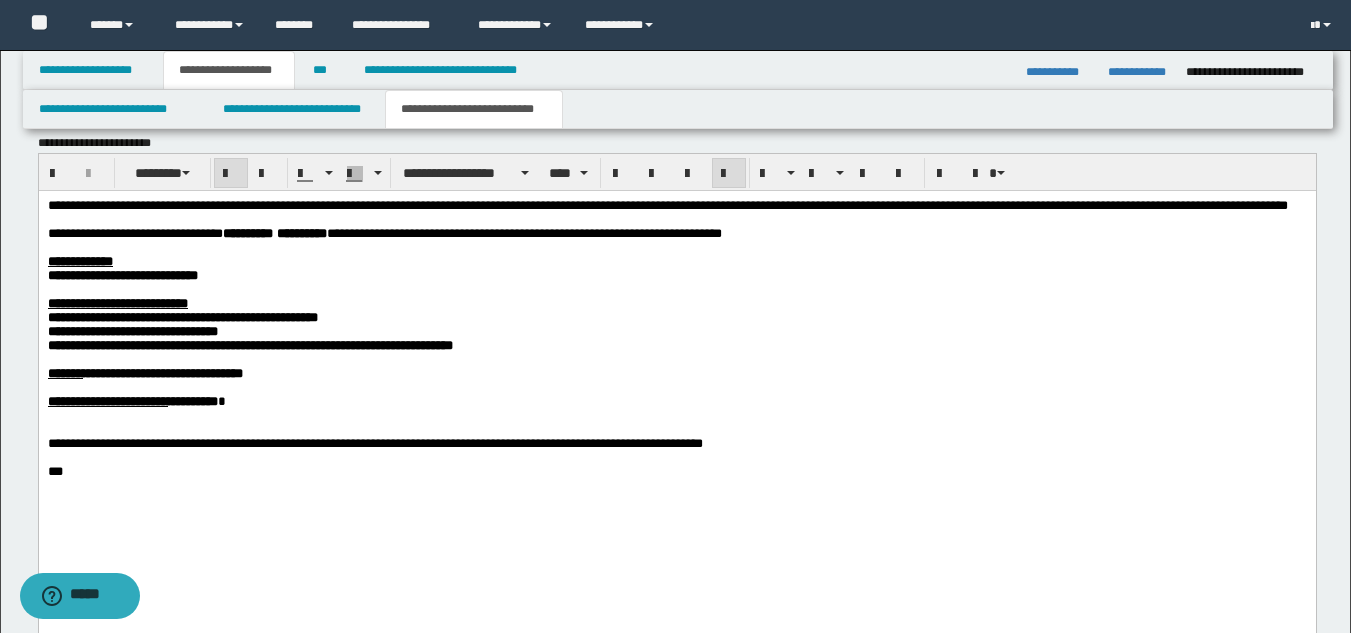 click on "**********" at bounding box center (249, 344) 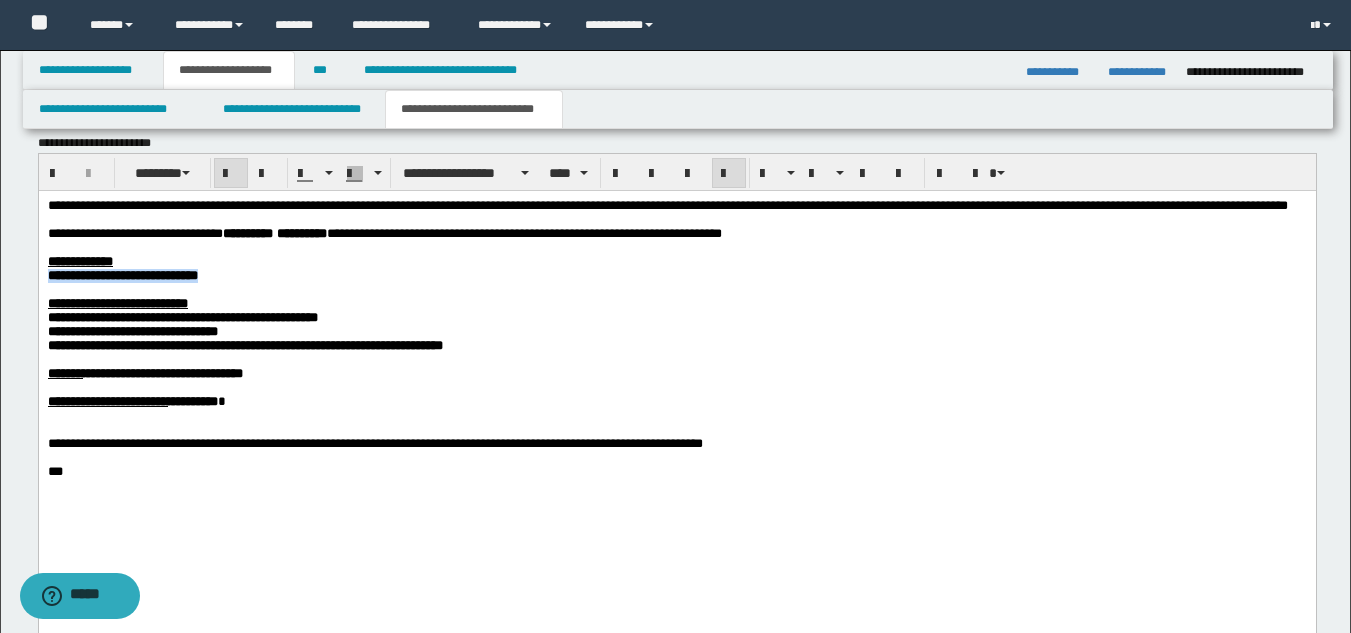 drag, startPoint x: 288, startPoint y: 304, endPoint x: 73, endPoint y: 480, distance: 277.85068 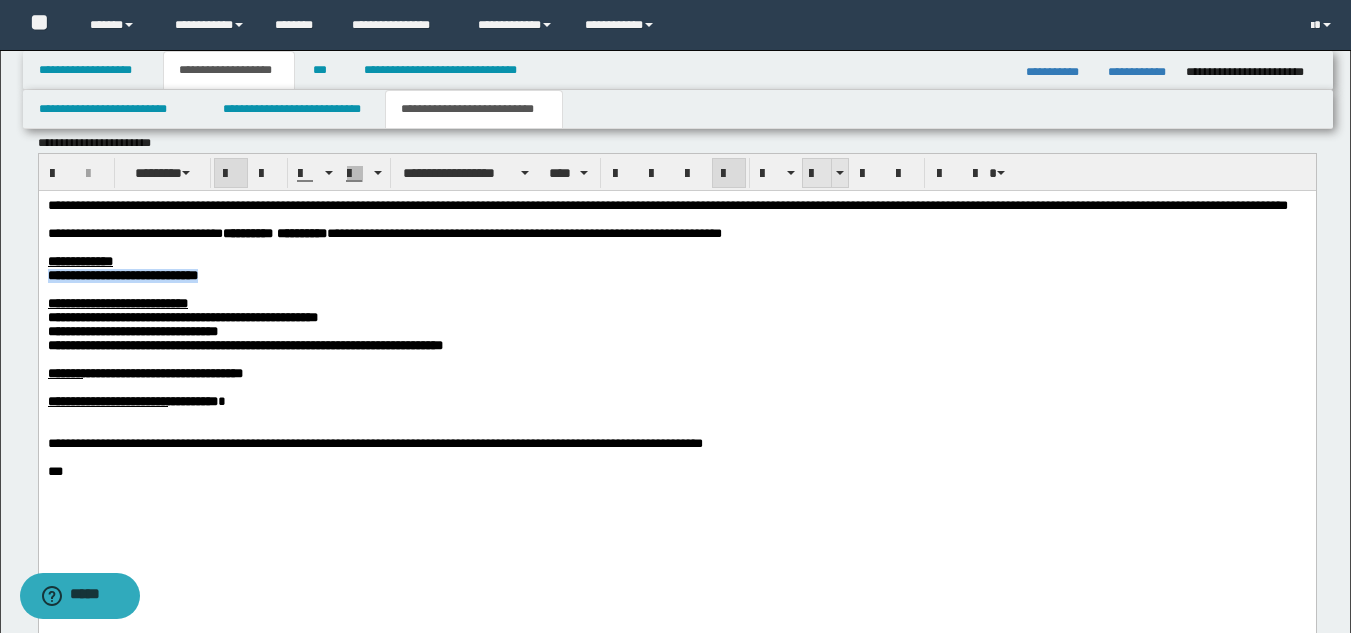 click at bounding box center (817, 174) 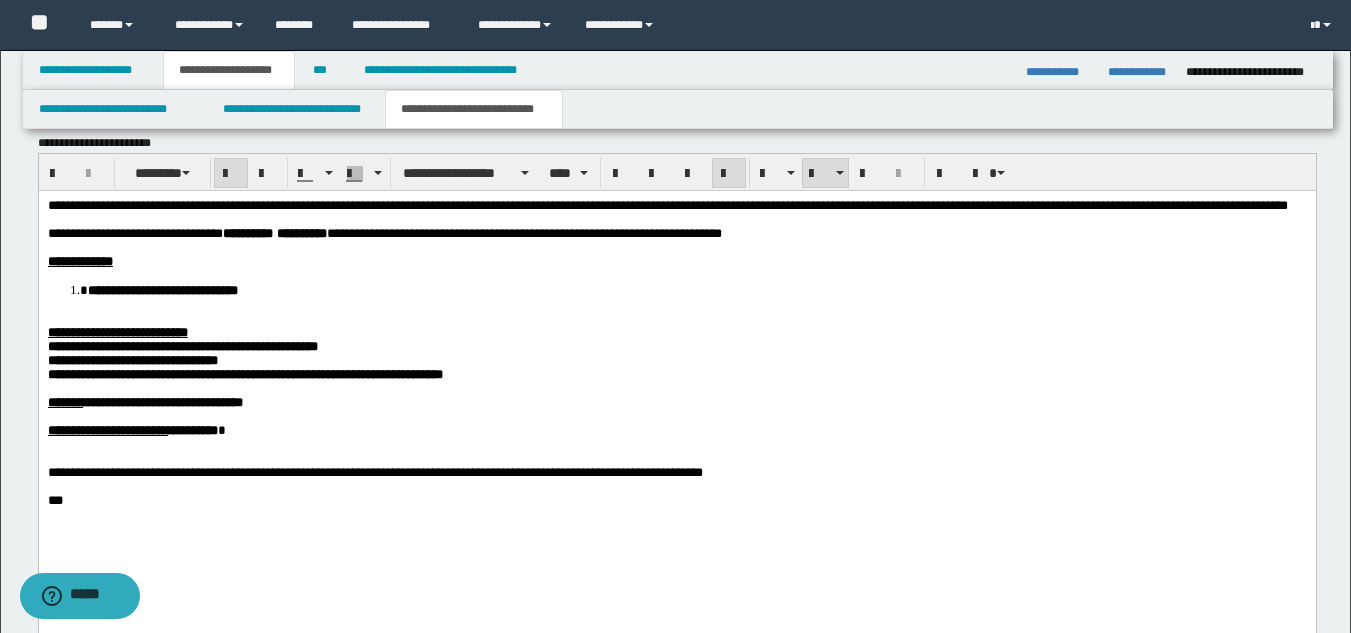 click on "**********" at bounding box center (117, 331) 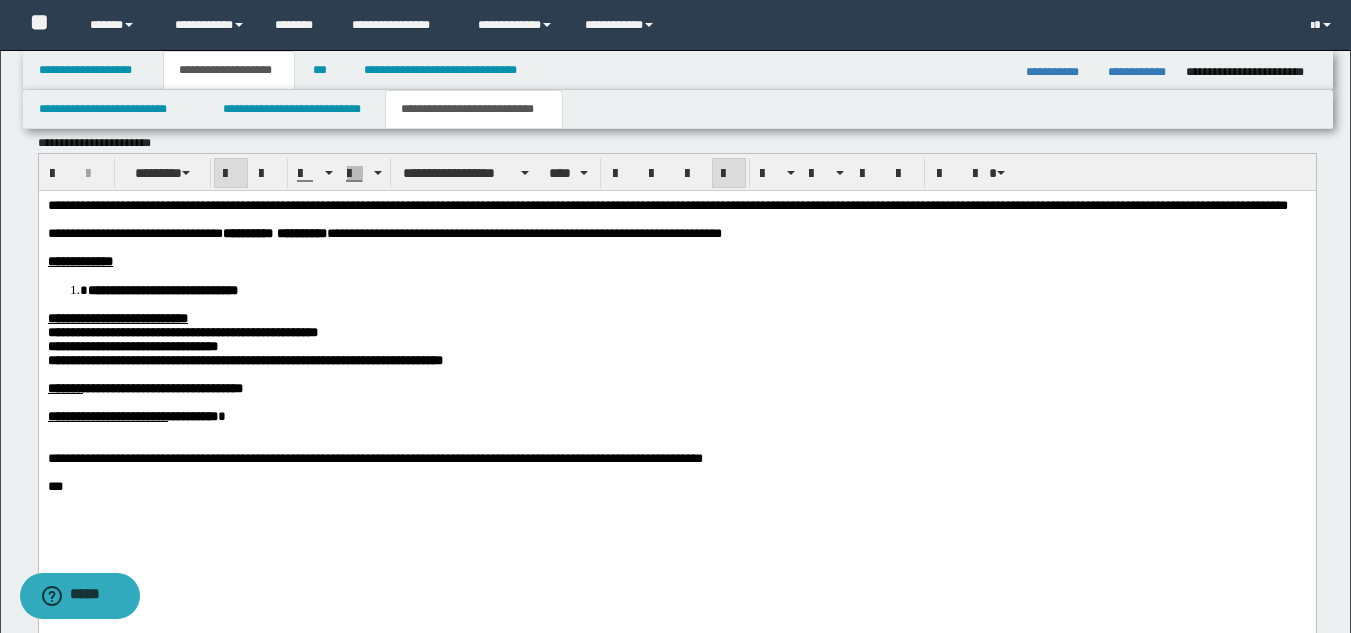 click on "**********" at bounding box center (132, 345) 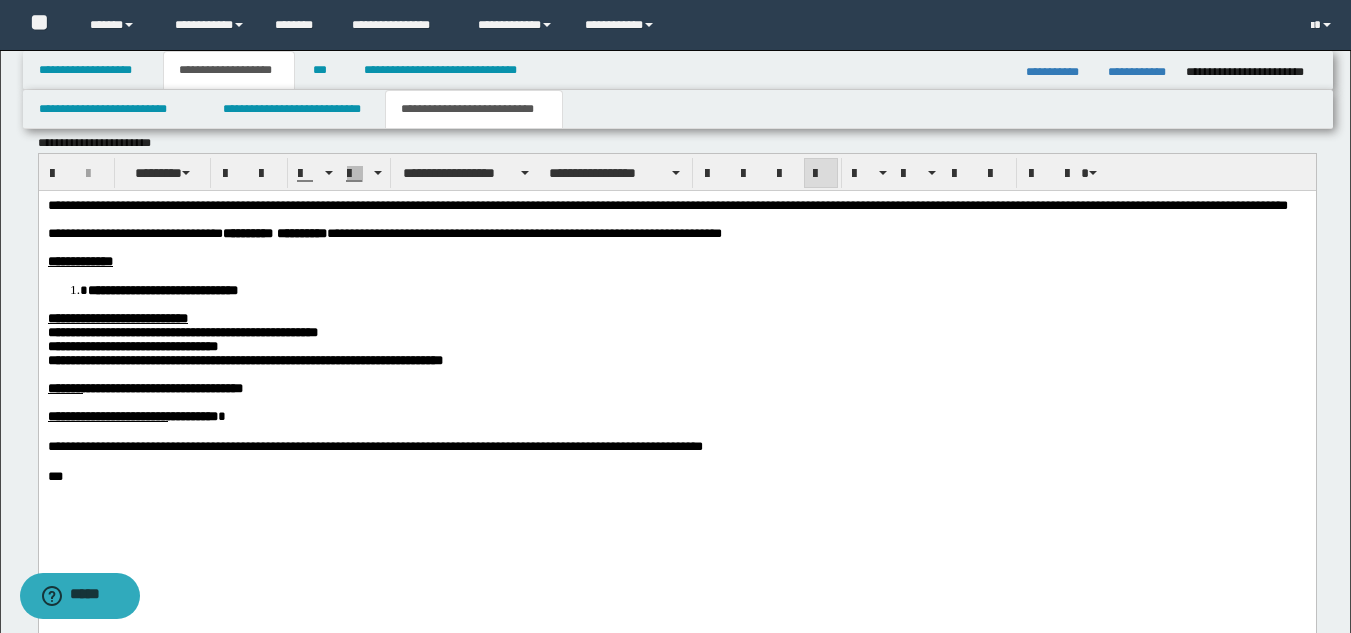 click on "***" at bounding box center (55, 475) 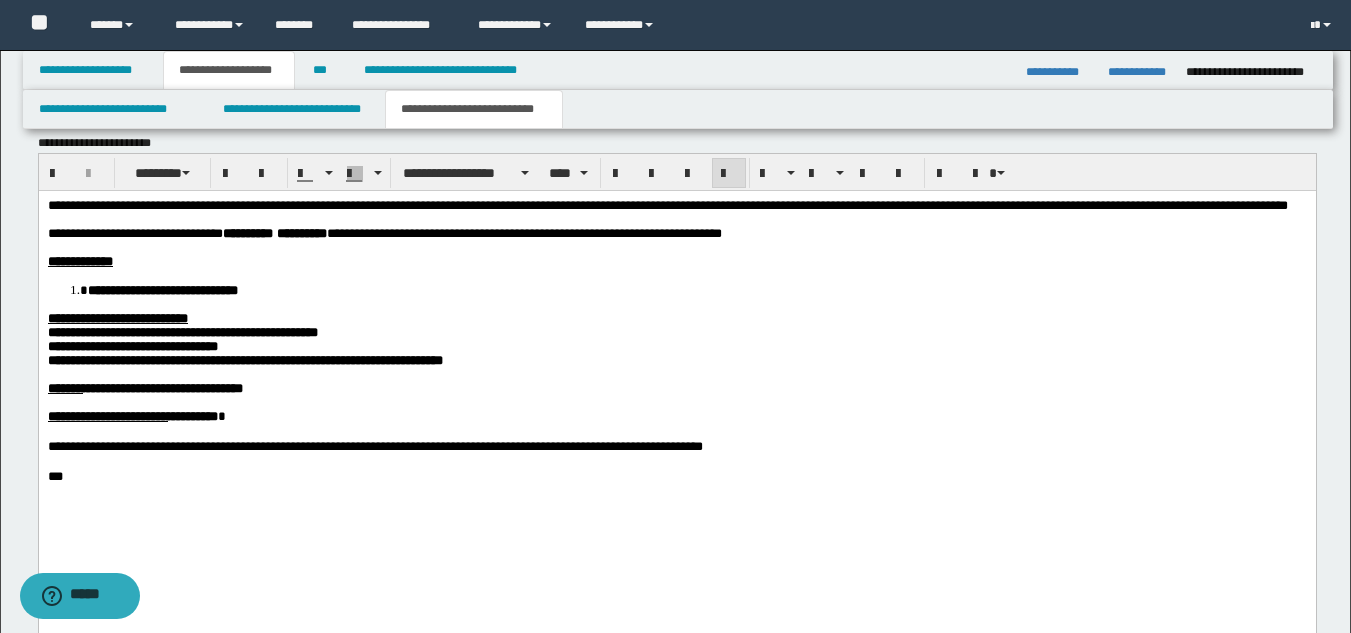 click on "***" at bounding box center (676, 476) 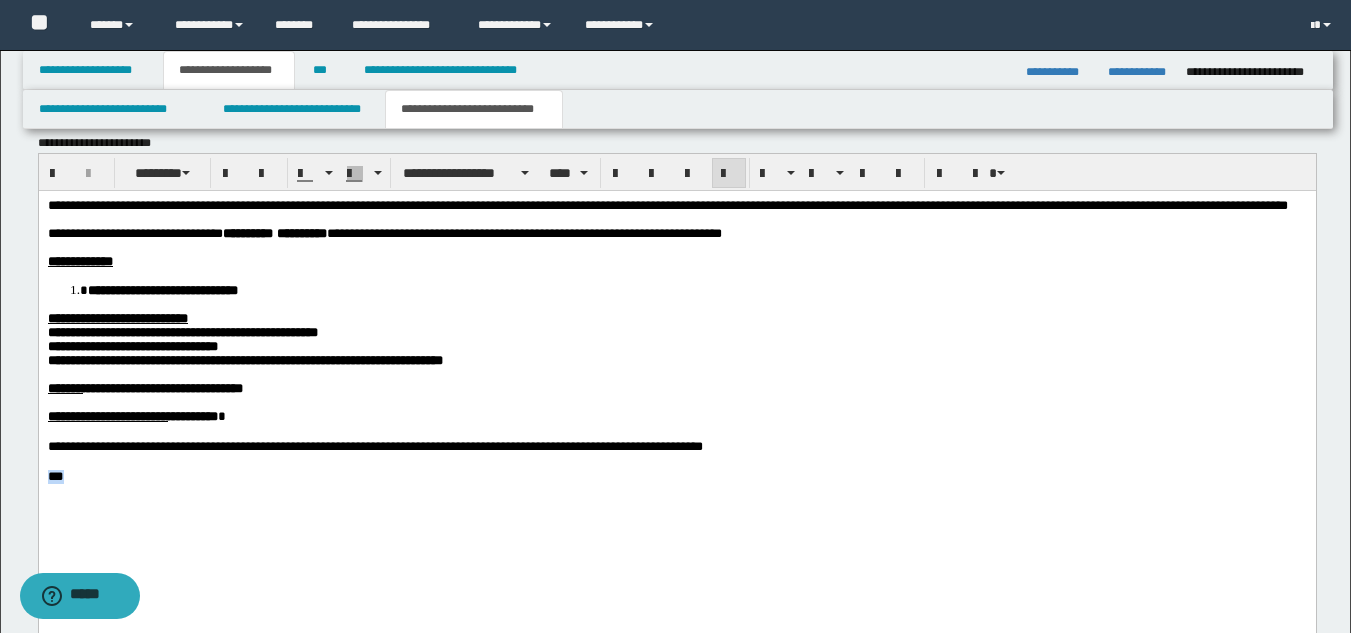 drag, startPoint x: 56, startPoint y: 552, endPoint x: 98, endPoint y: 554, distance: 42.047592 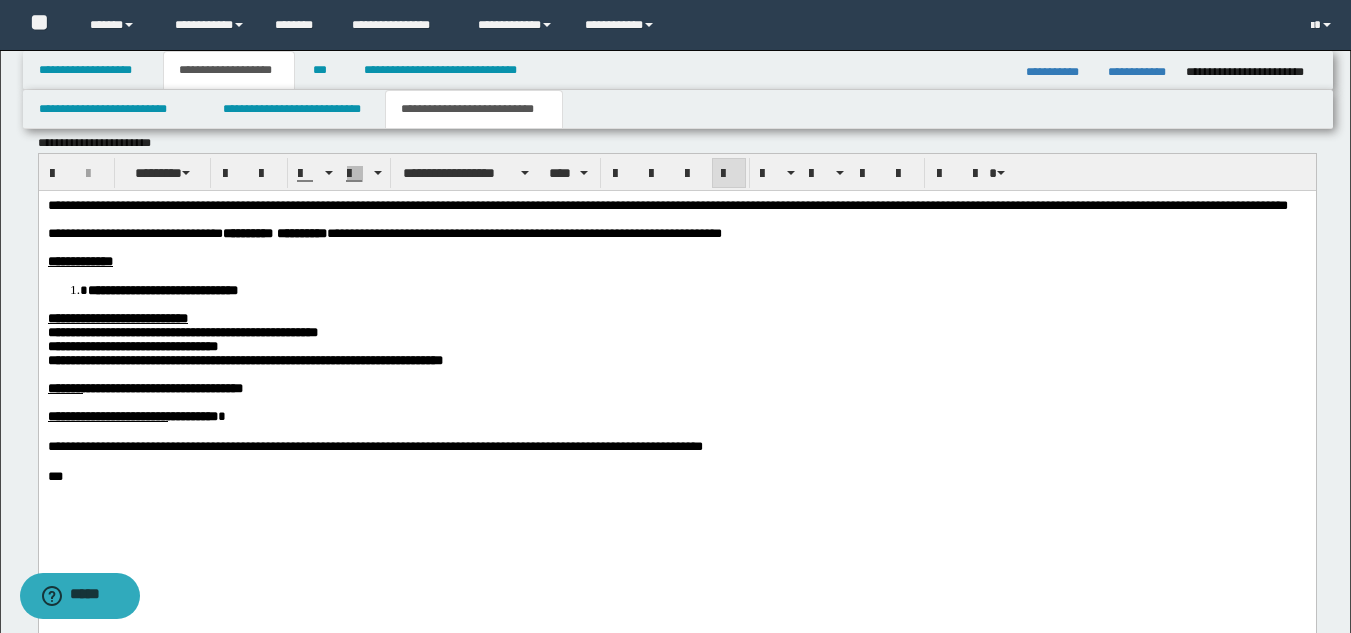 click on "**********" at bounding box center (676, 365) 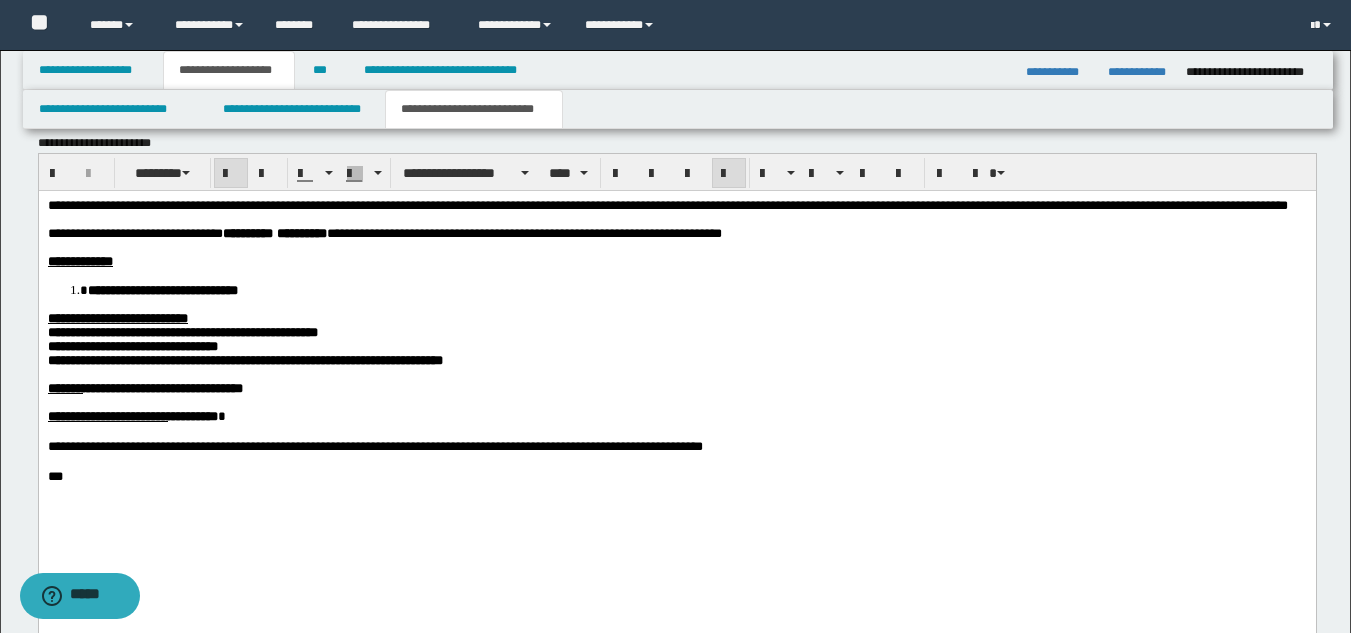 click on "**********" at bounding box center (667, 204) 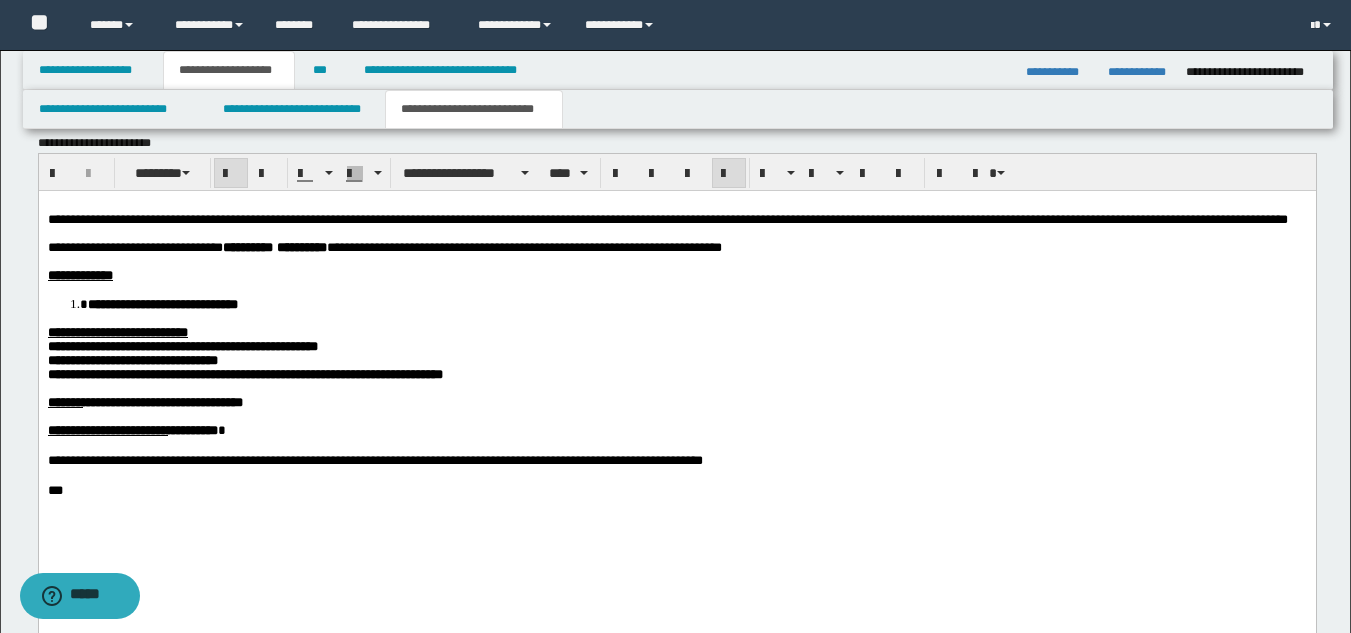 drag, startPoint x: 326, startPoint y: 298, endPoint x: 375, endPoint y: 307, distance: 49.819675 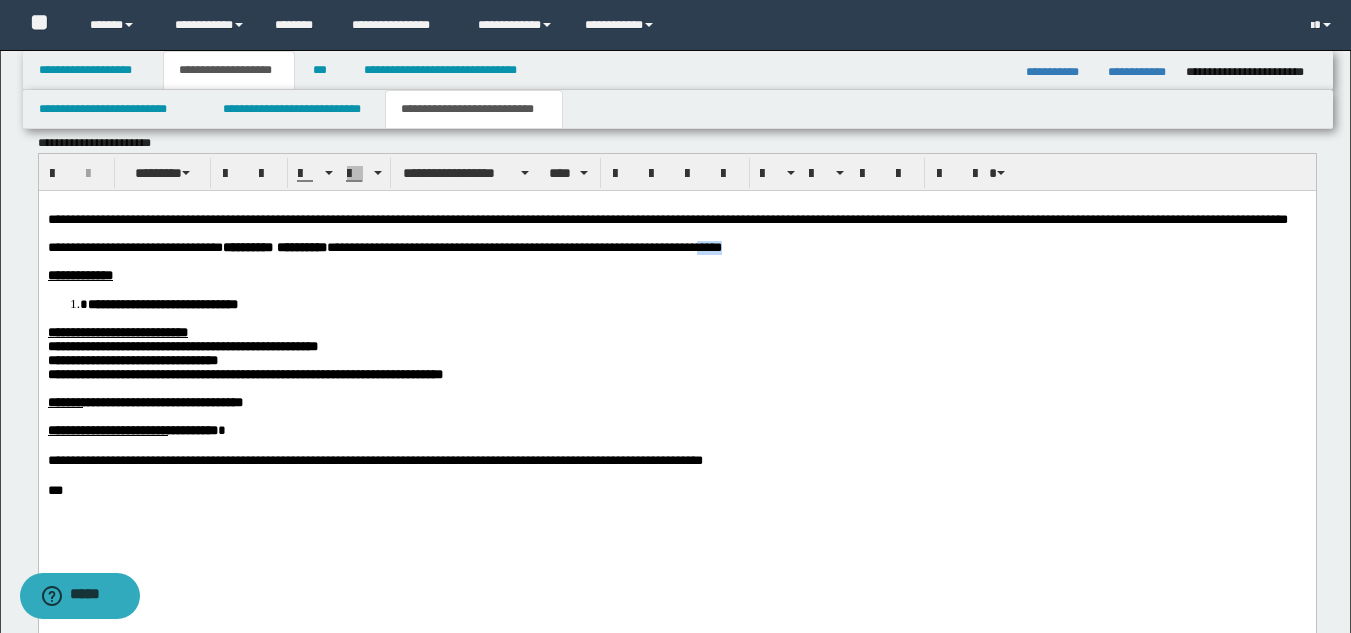 drag, startPoint x: 795, startPoint y: 268, endPoint x: 844, endPoint y: 270, distance: 49.0408 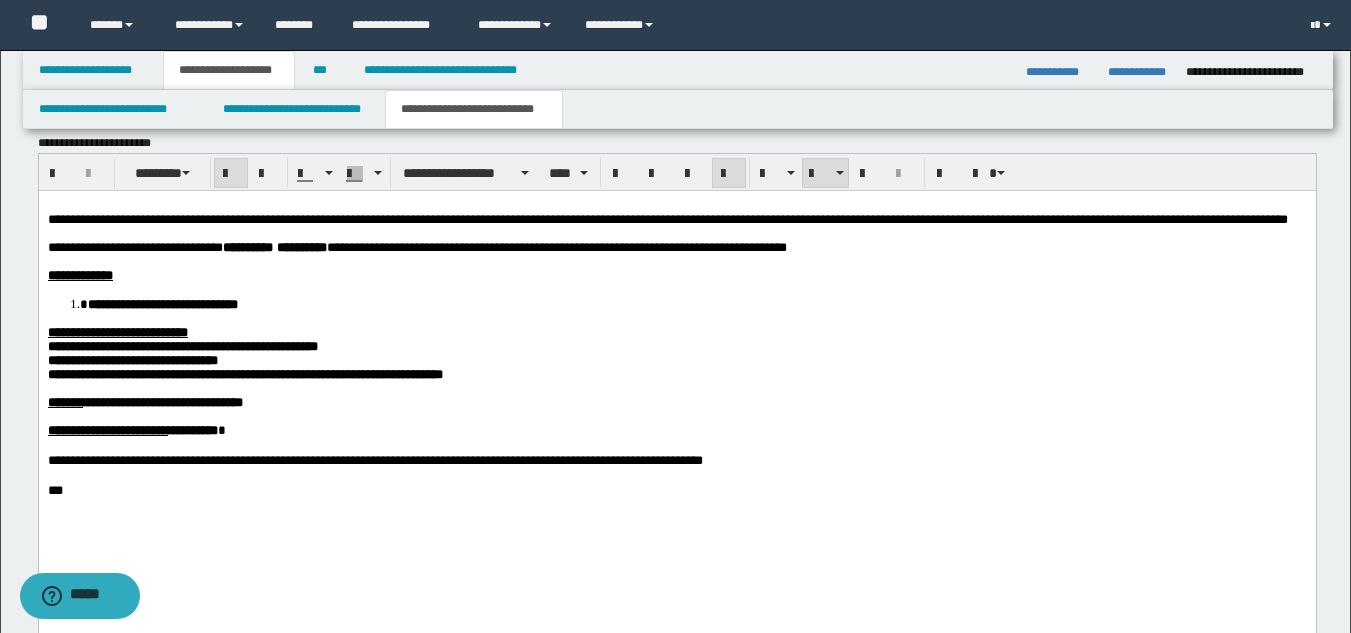 click on "**********" at bounding box center (696, 303) 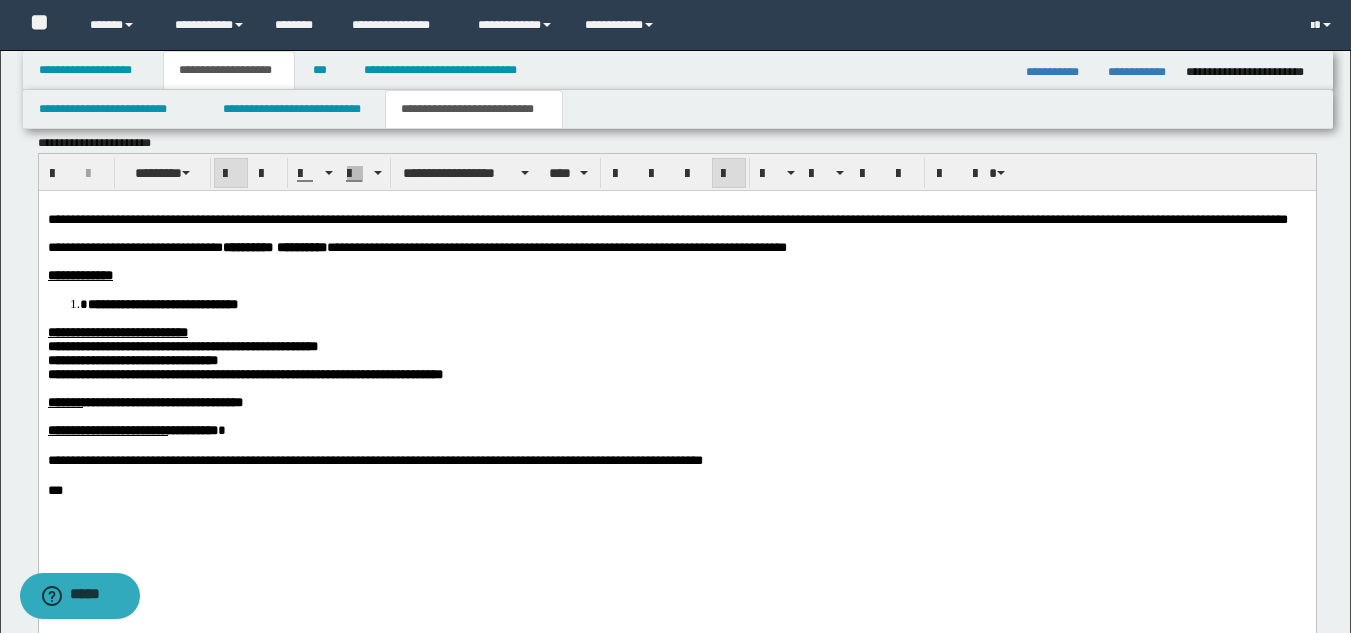 click on "**********" at bounding box center (676, 332) 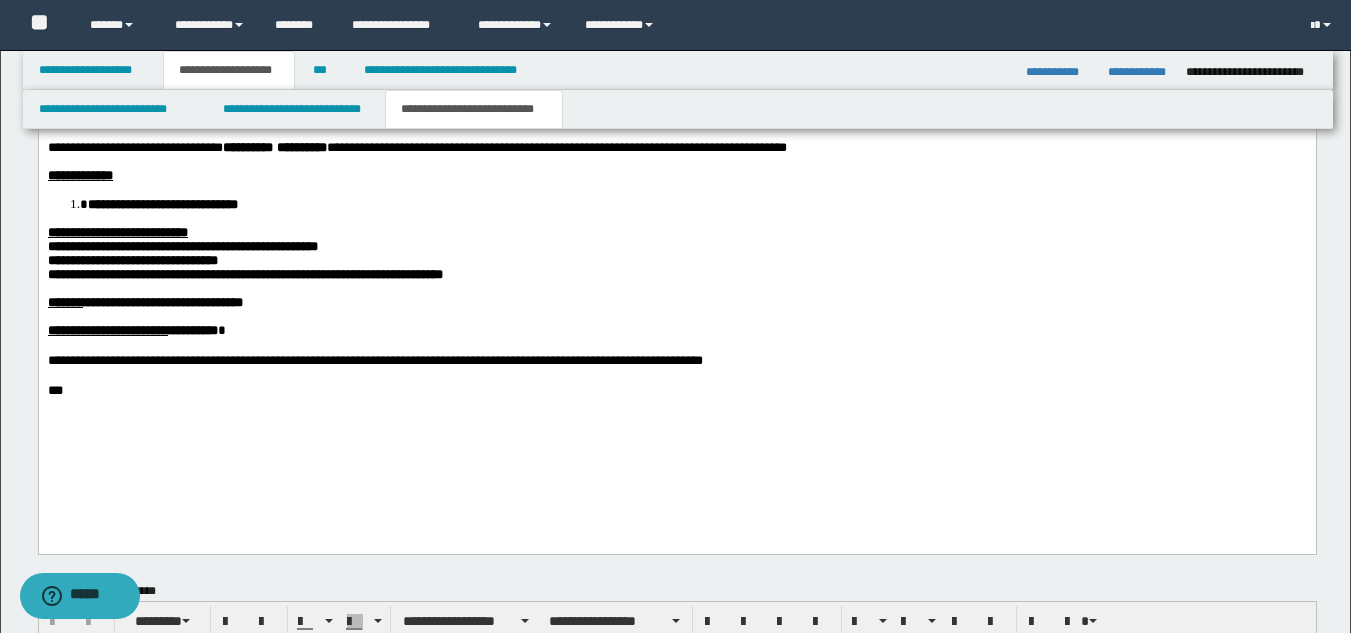 click on "**********" at bounding box center (676, 272) 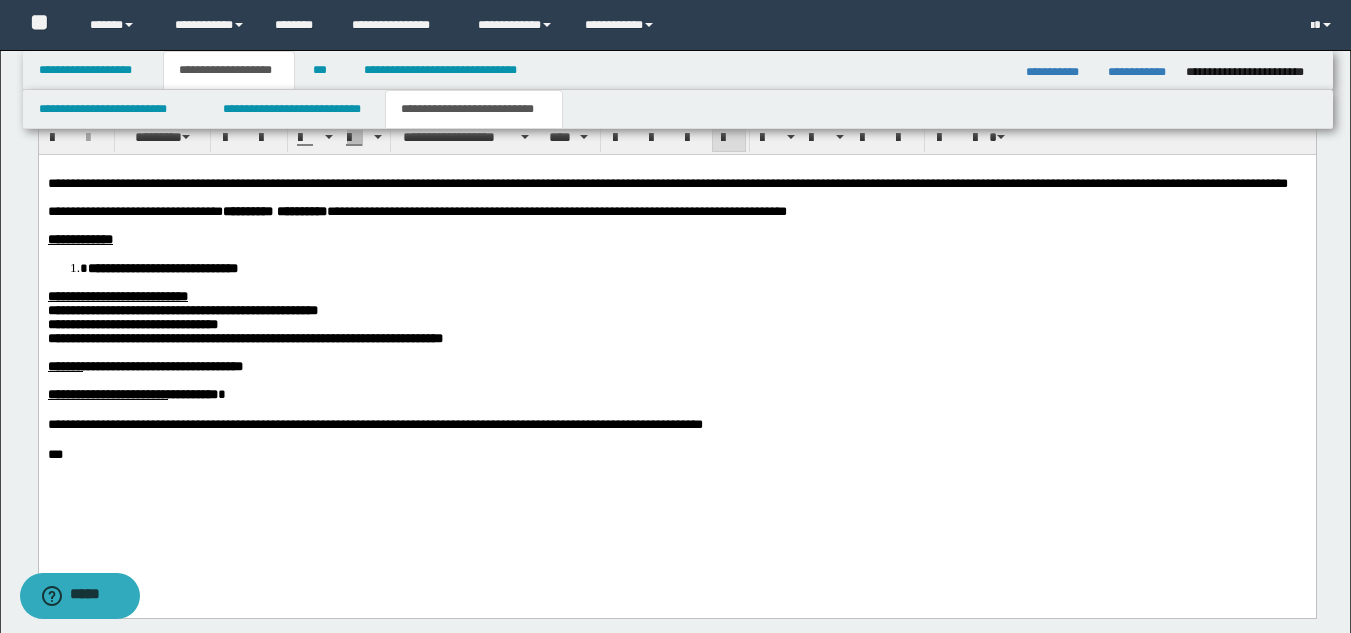 scroll, scrollTop: 998, scrollLeft: 0, axis: vertical 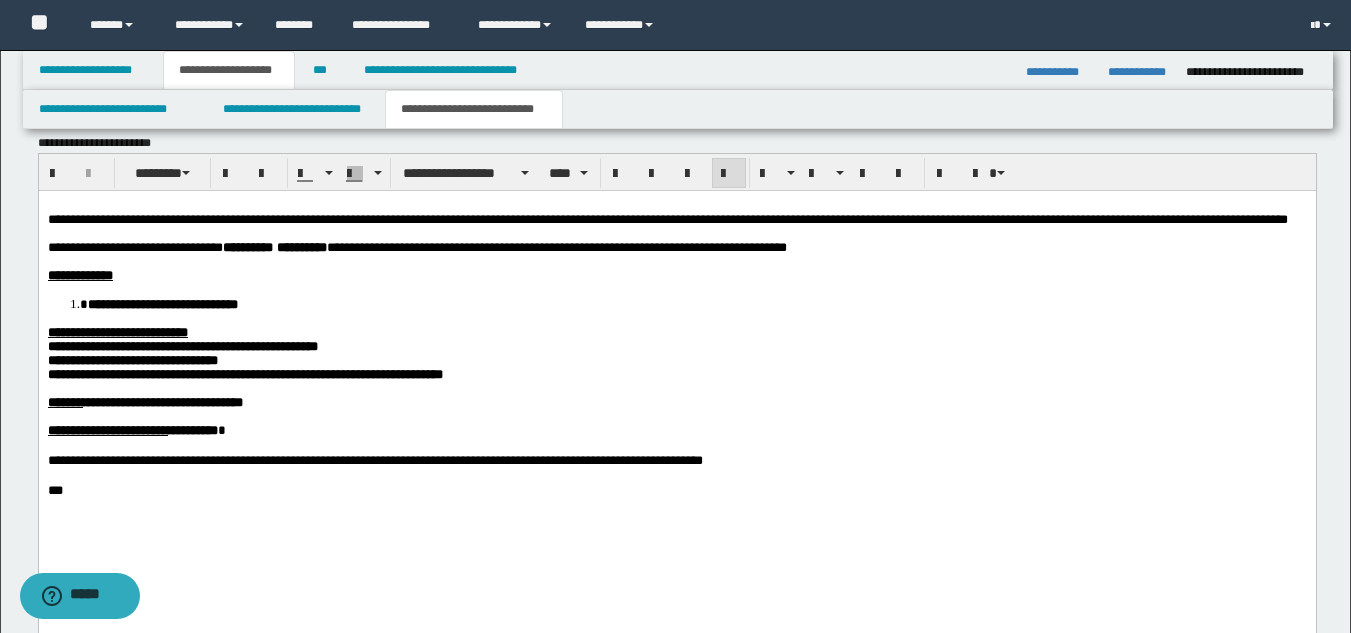 click on "**********" at bounding box center [676, 431] 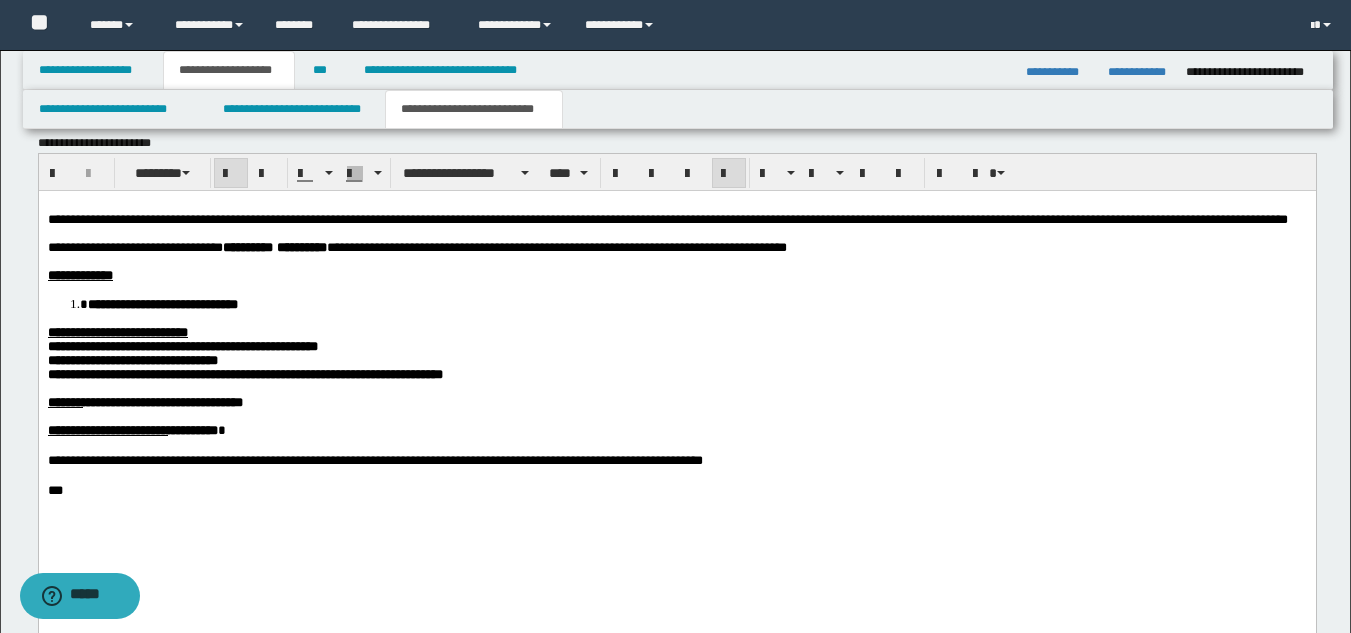 click on "**********" at bounding box center [676, 360] 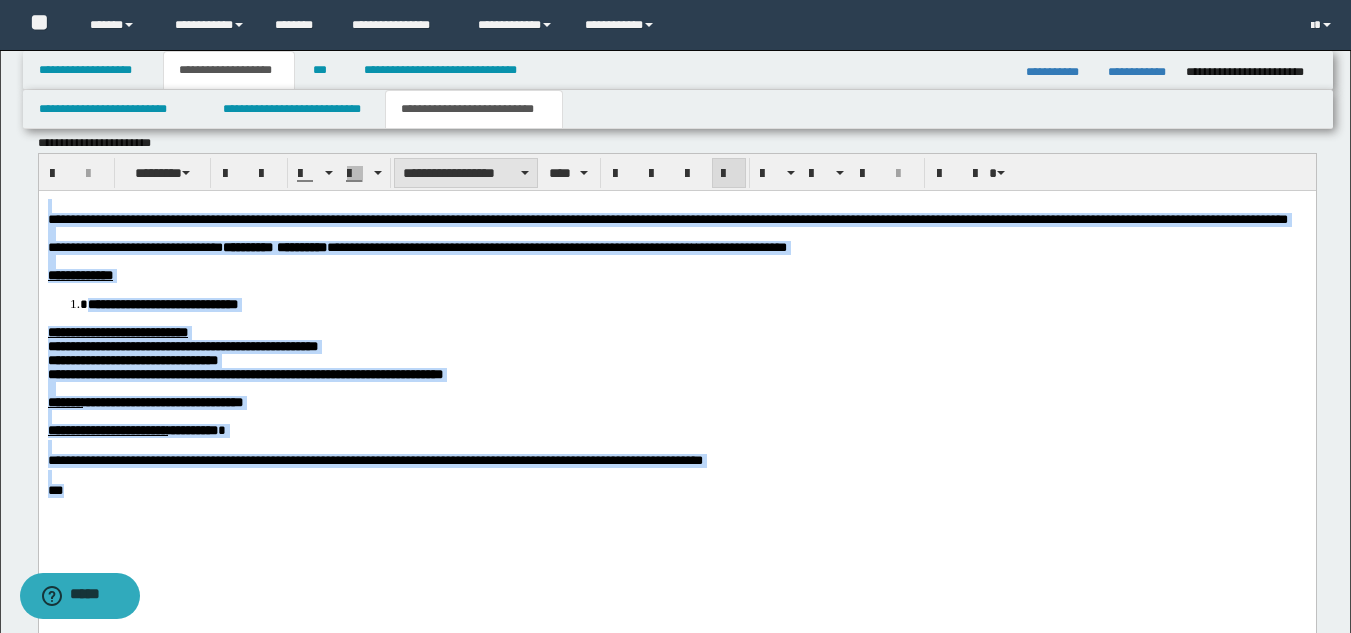 click on "**********" at bounding box center [466, 173] 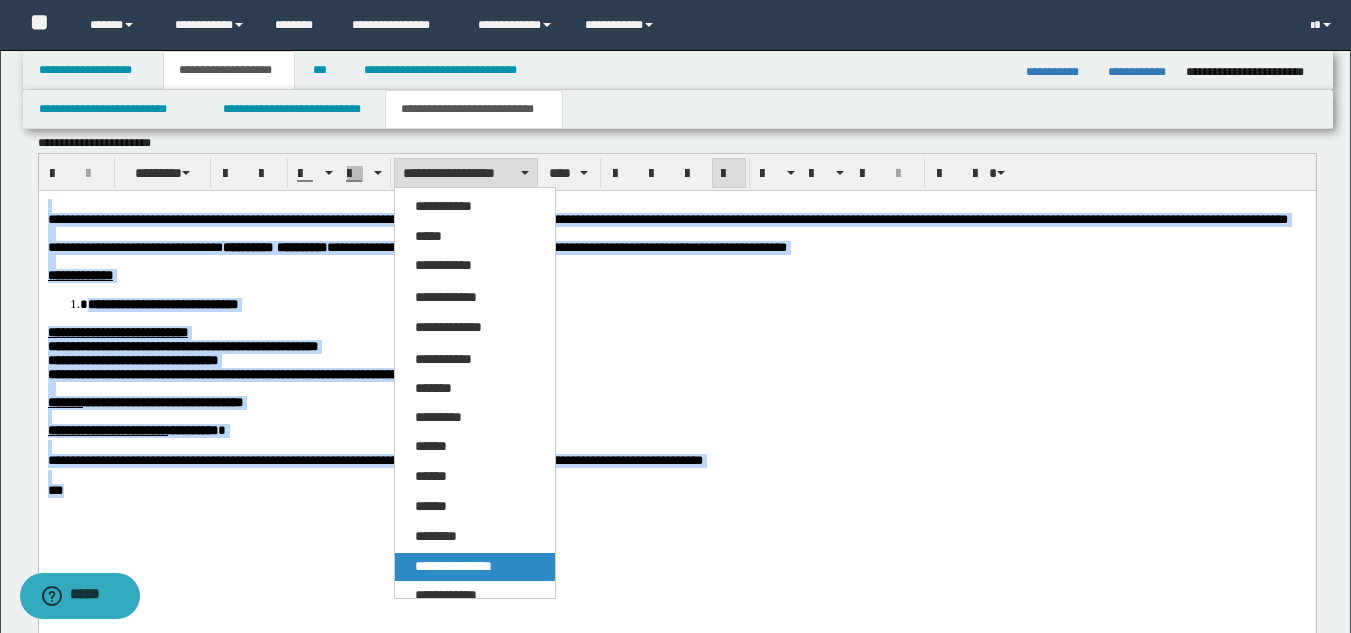click on "**********" at bounding box center (453, 566) 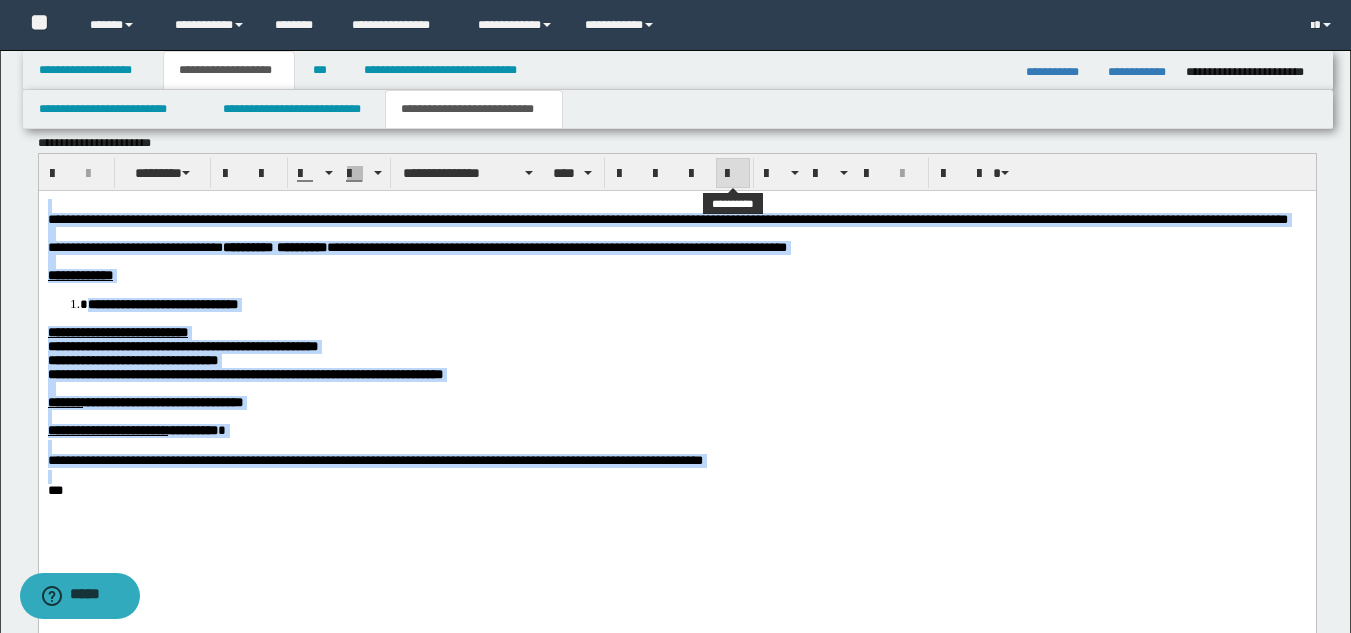 click at bounding box center (733, 174) 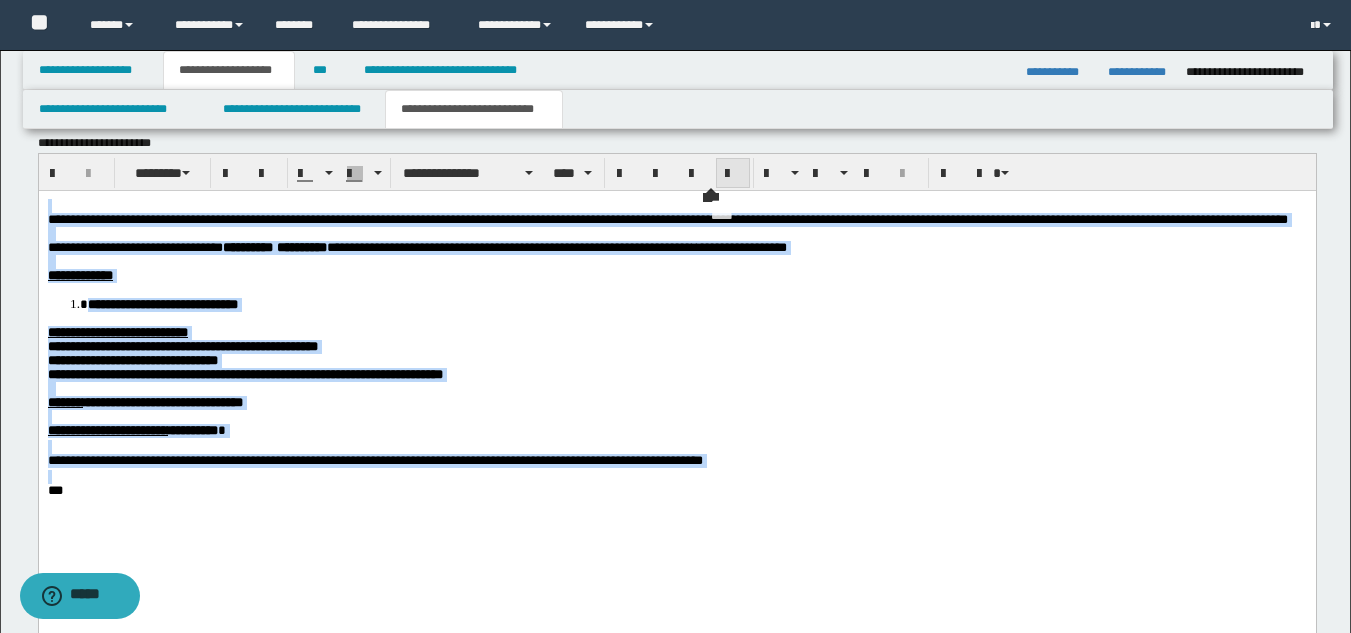click at bounding box center (733, 174) 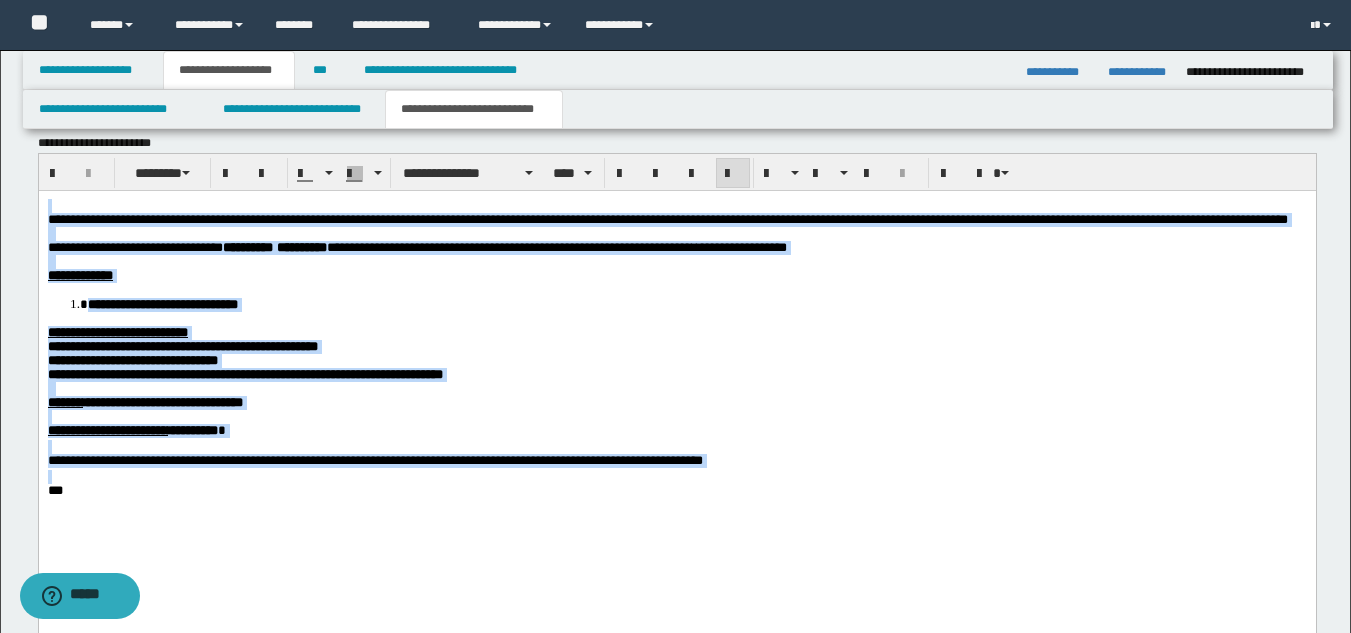 click on "**********" at bounding box center [676, 275] 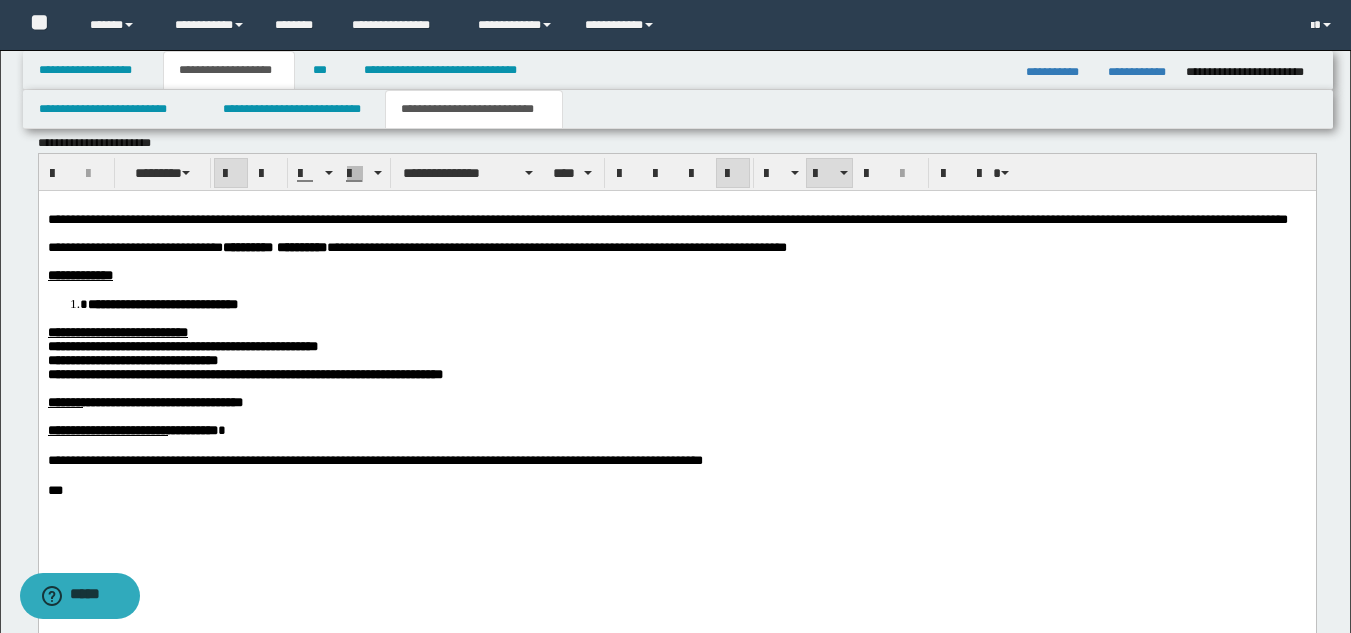 click on "**********" at bounding box center (676, 372) 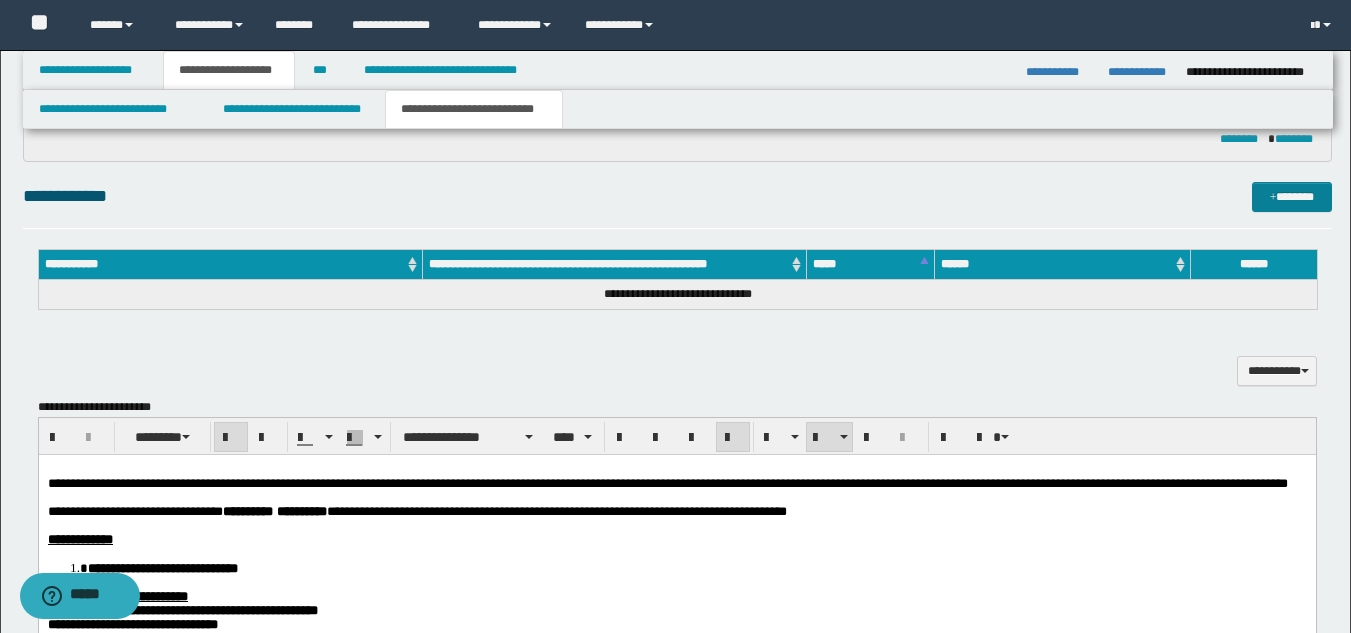 scroll, scrollTop: 698, scrollLeft: 0, axis: vertical 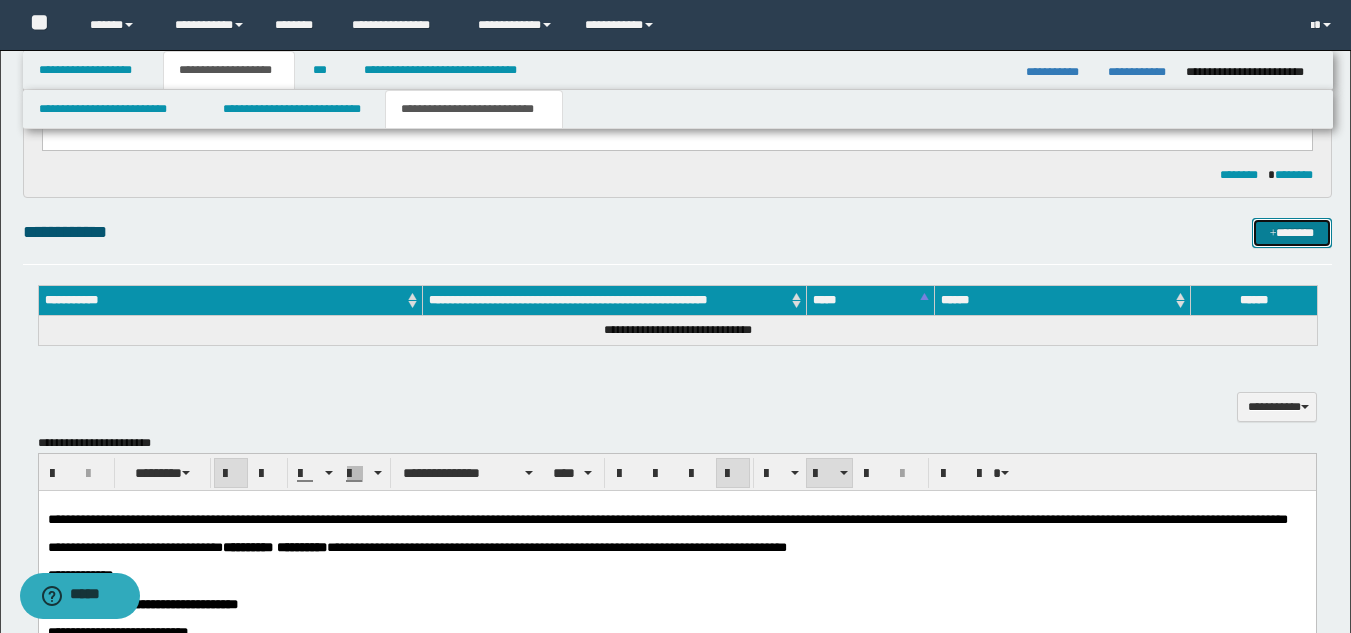 click on "*******" at bounding box center (1292, 233) 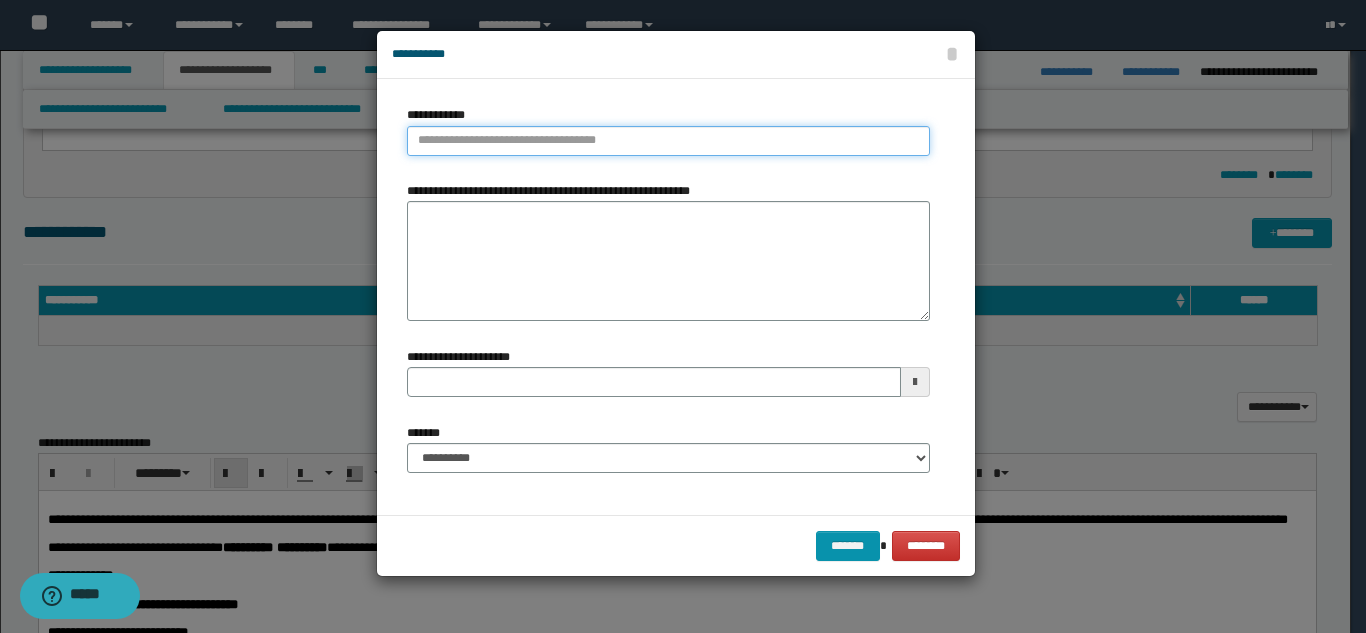 click on "**********" at bounding box center [668, 141] 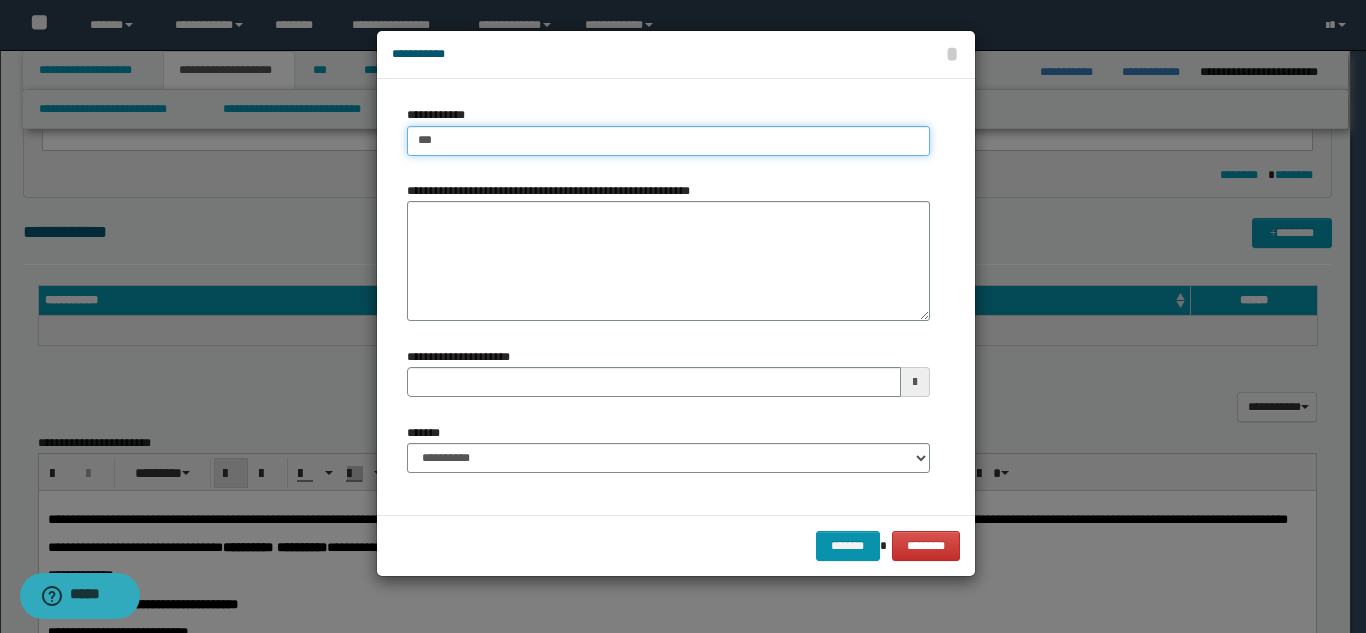 type on "****" 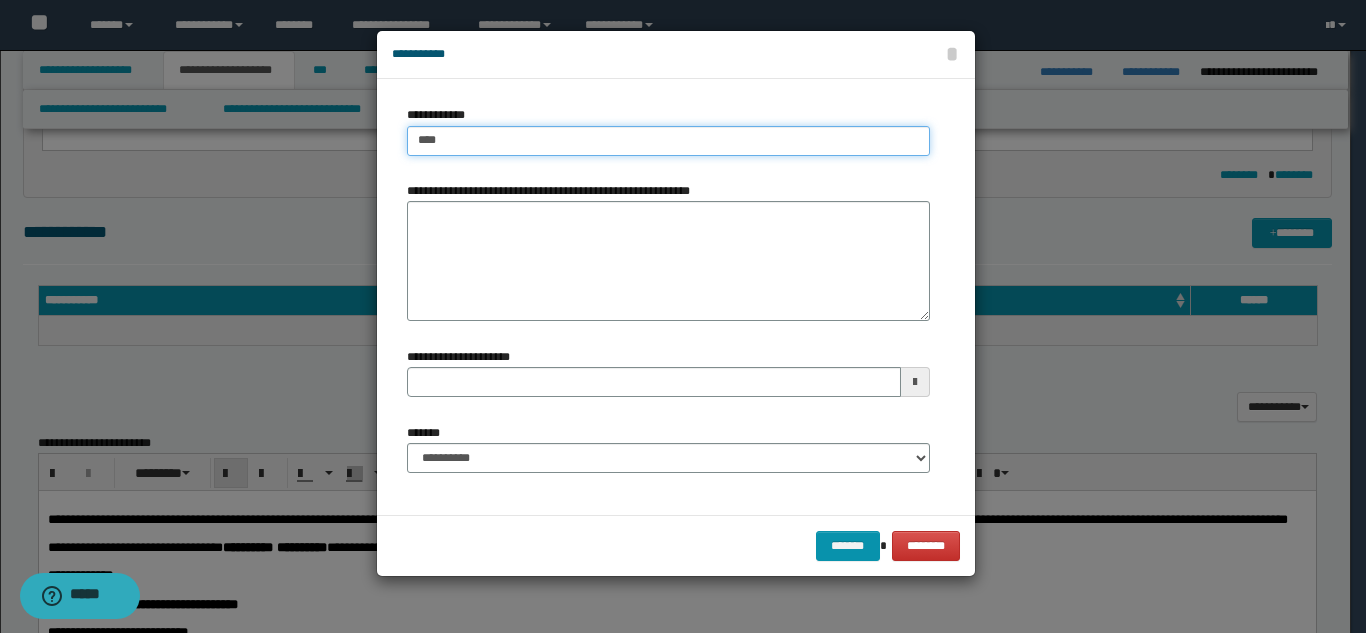 type on "****" 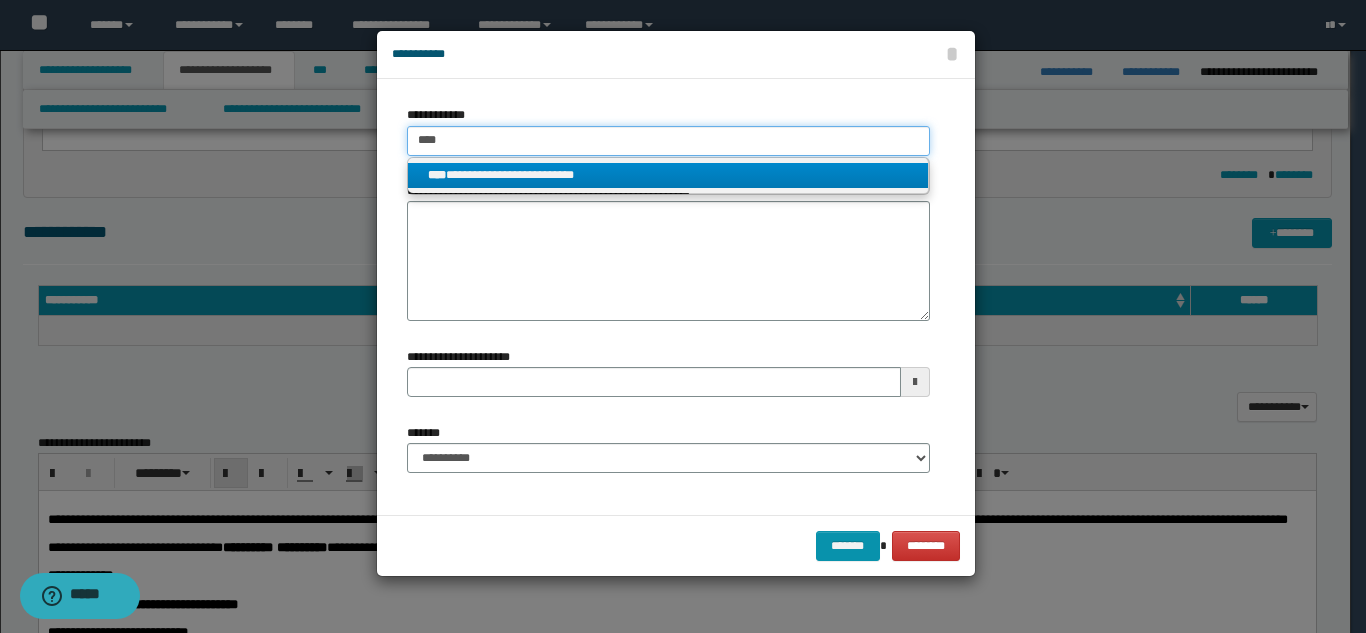 type on "****" 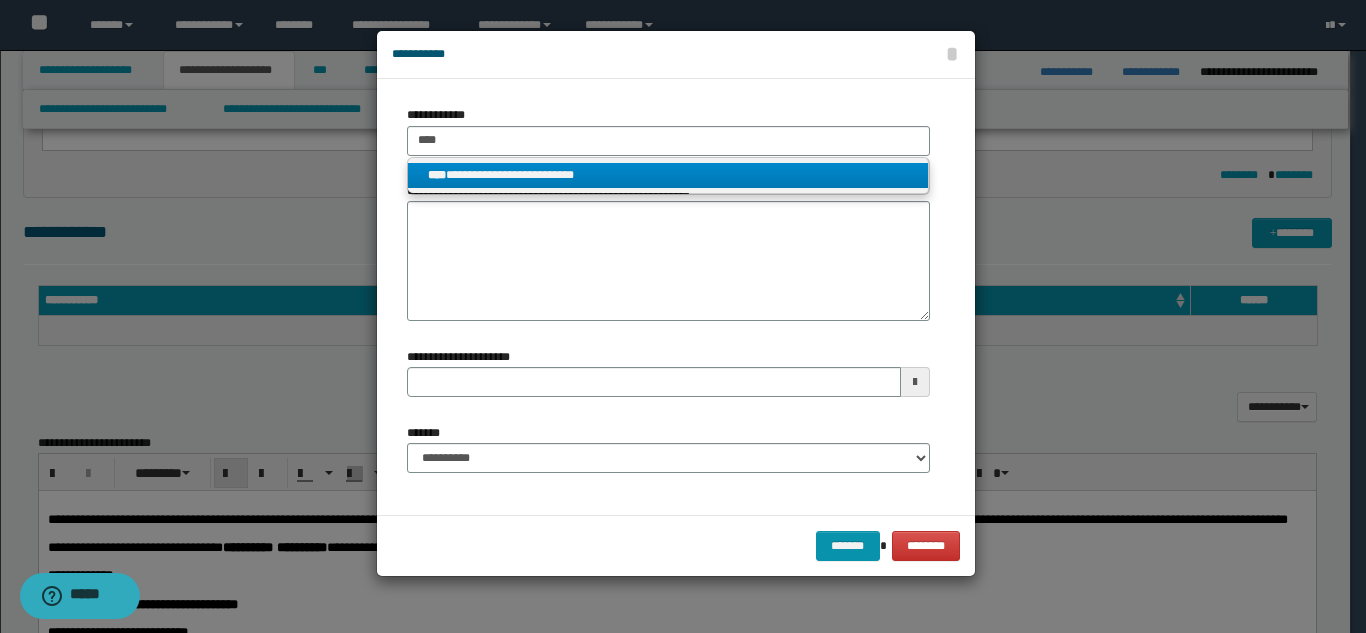 click on "**********" at bounding box center (668, 175) 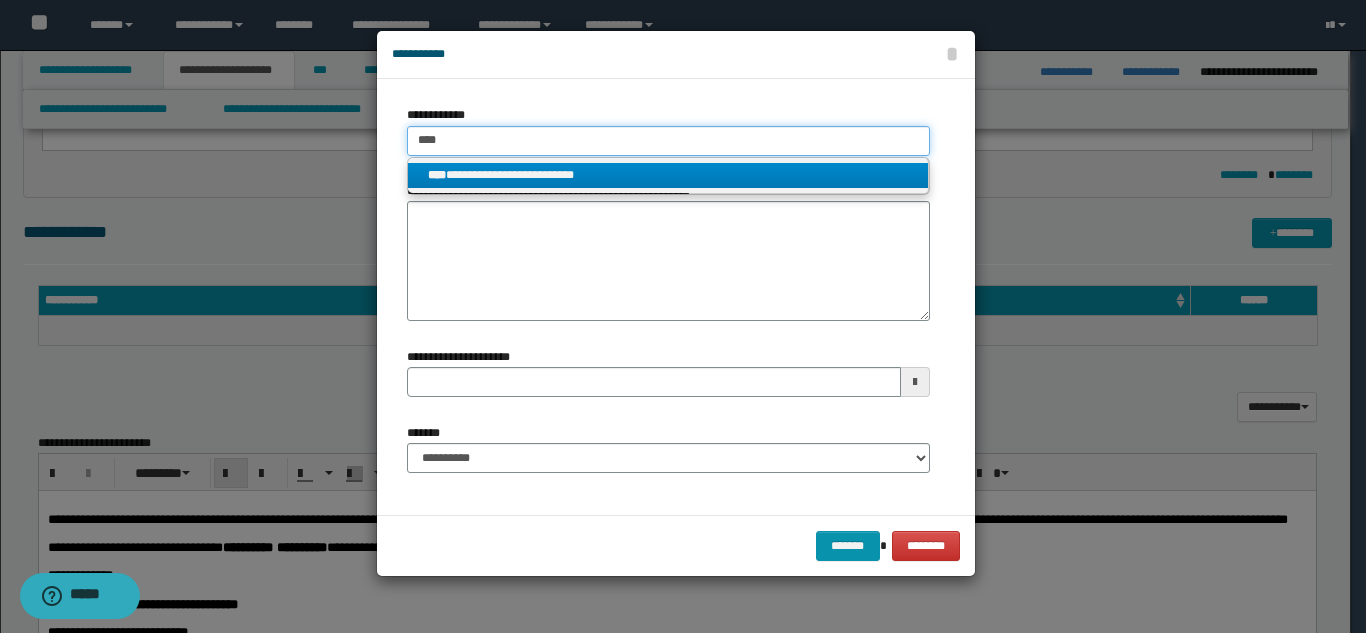 type 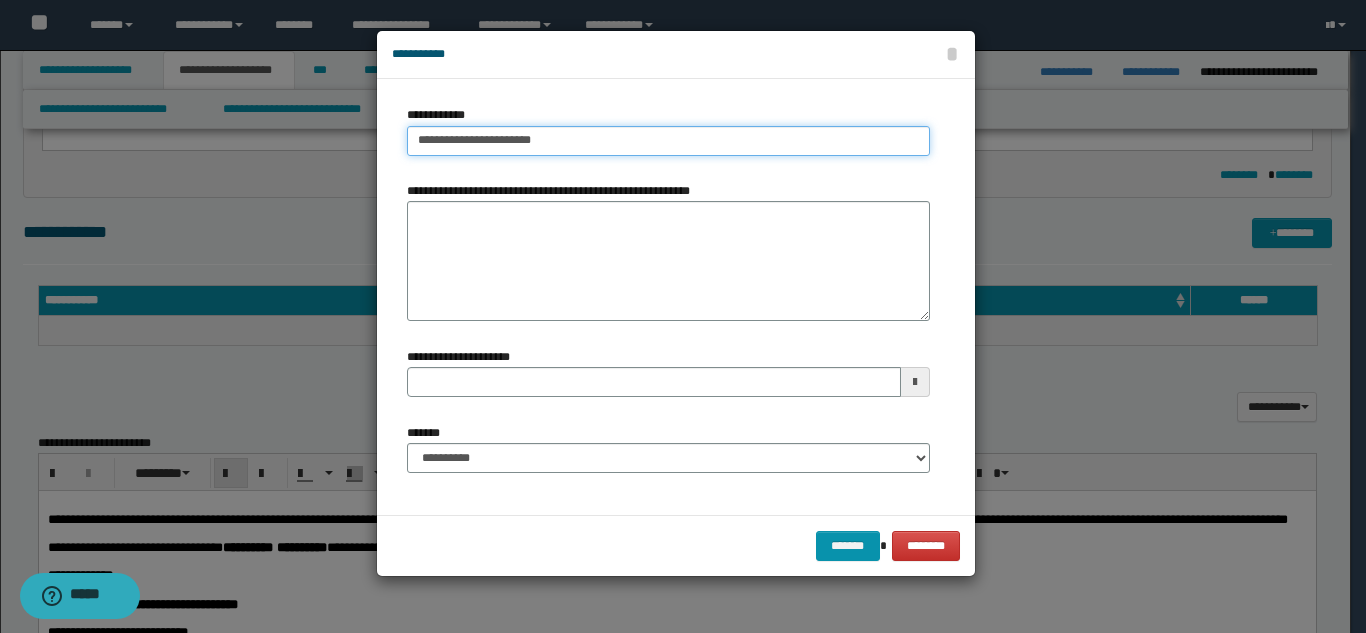 type on "**********" 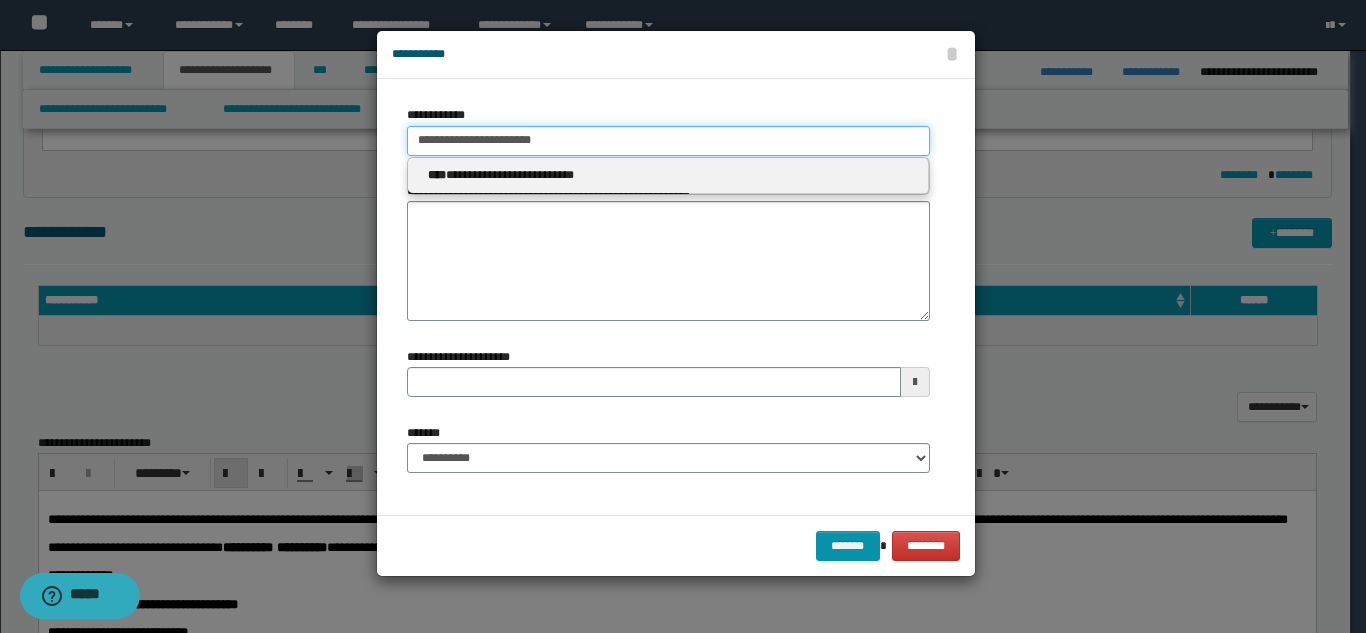 type 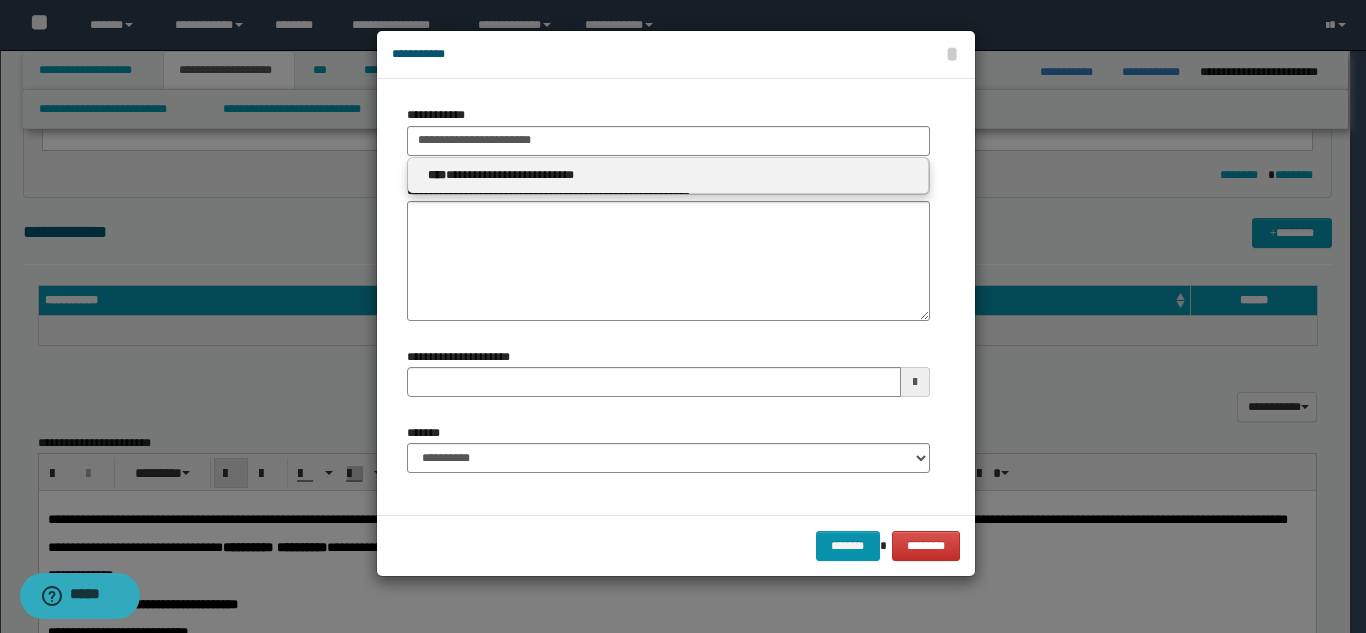 type 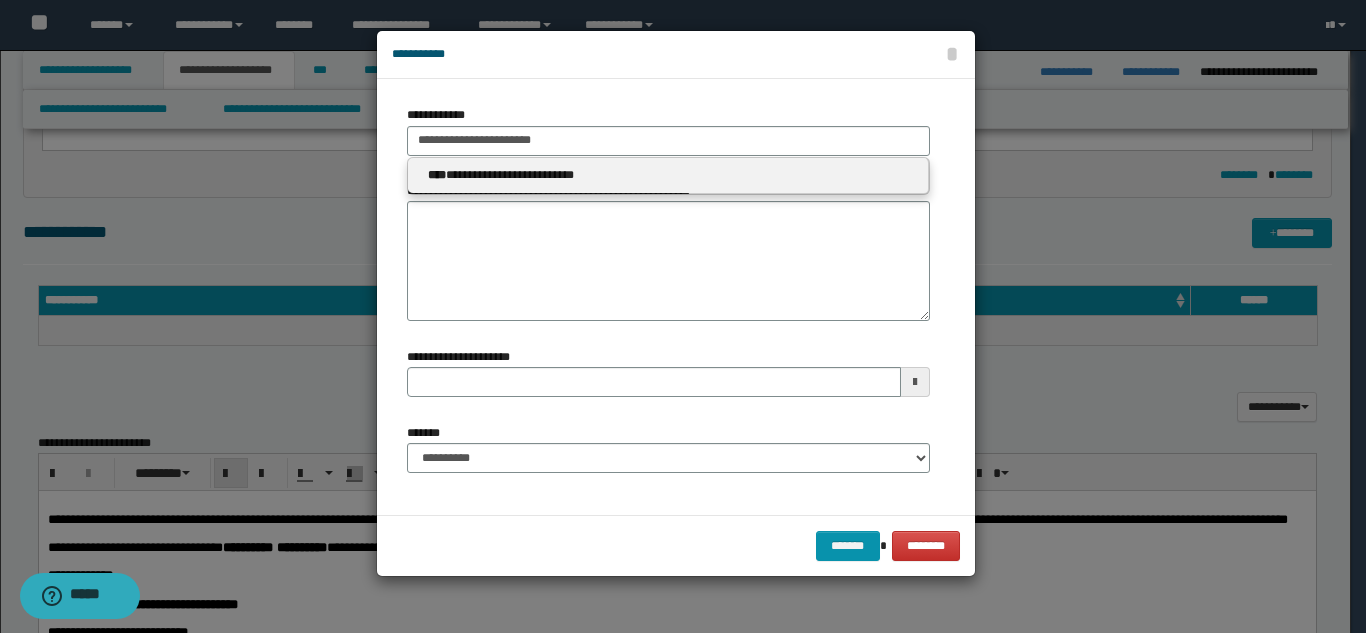 click on "**********" at bounding box center [668, 456] 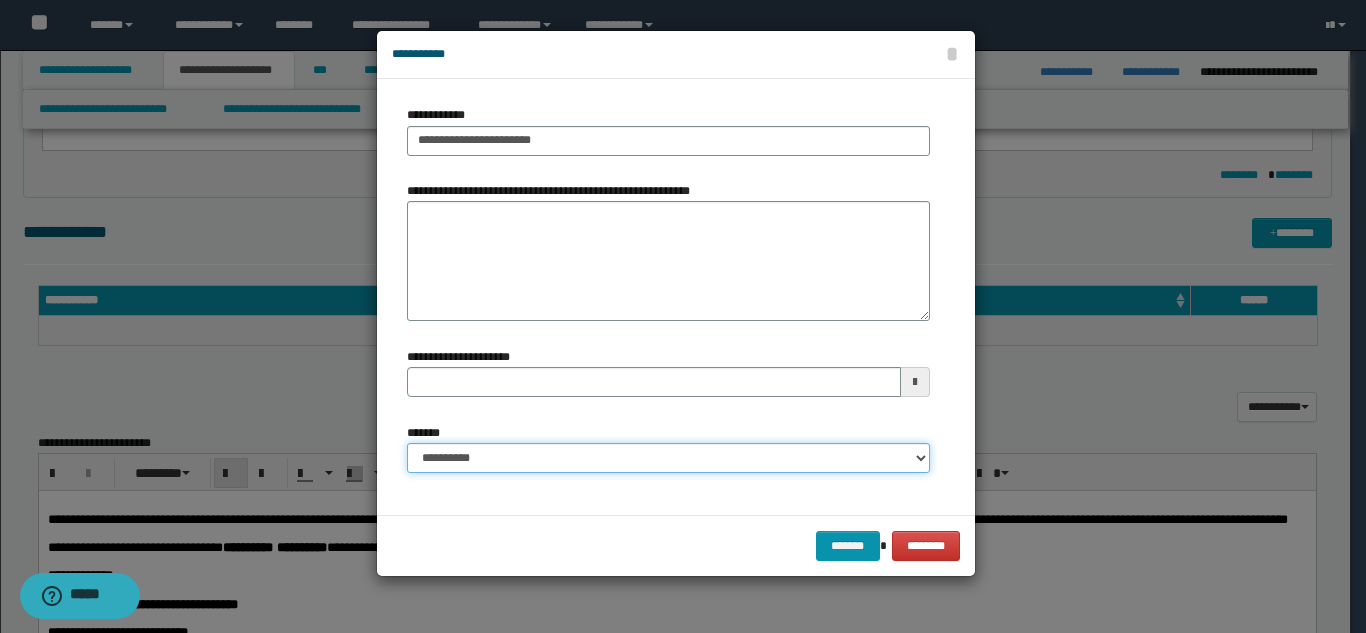 click on "**********" at bounding box center [668, 458] 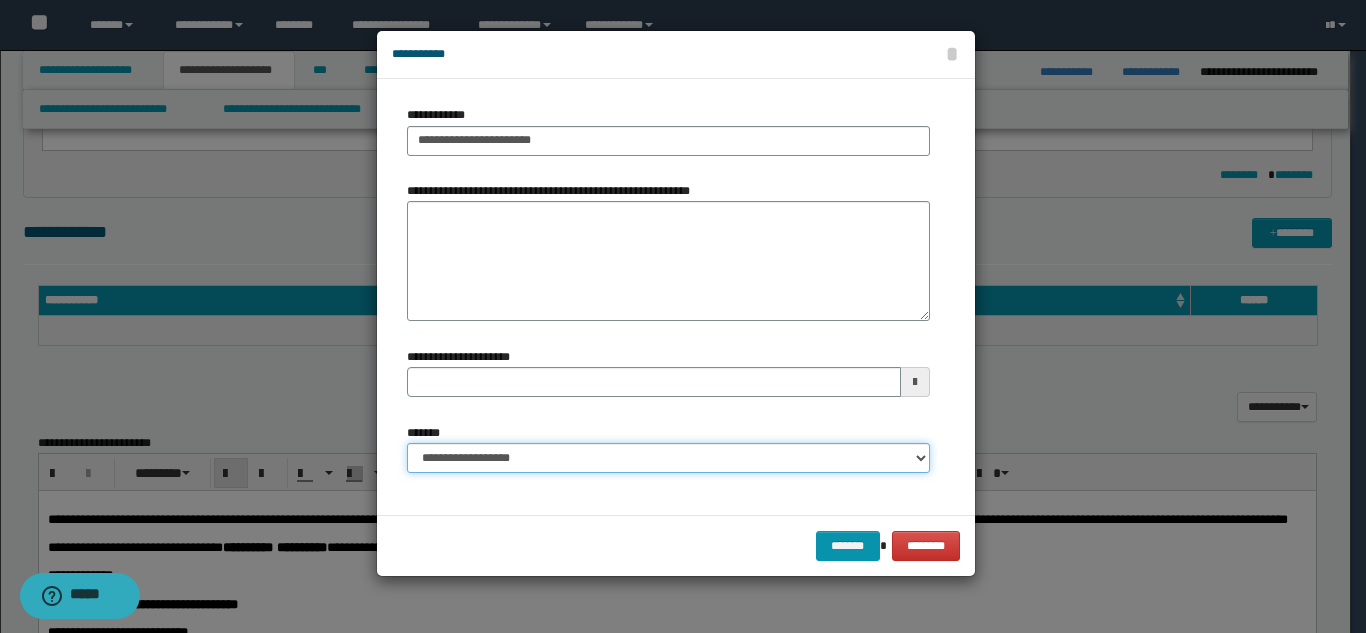 type 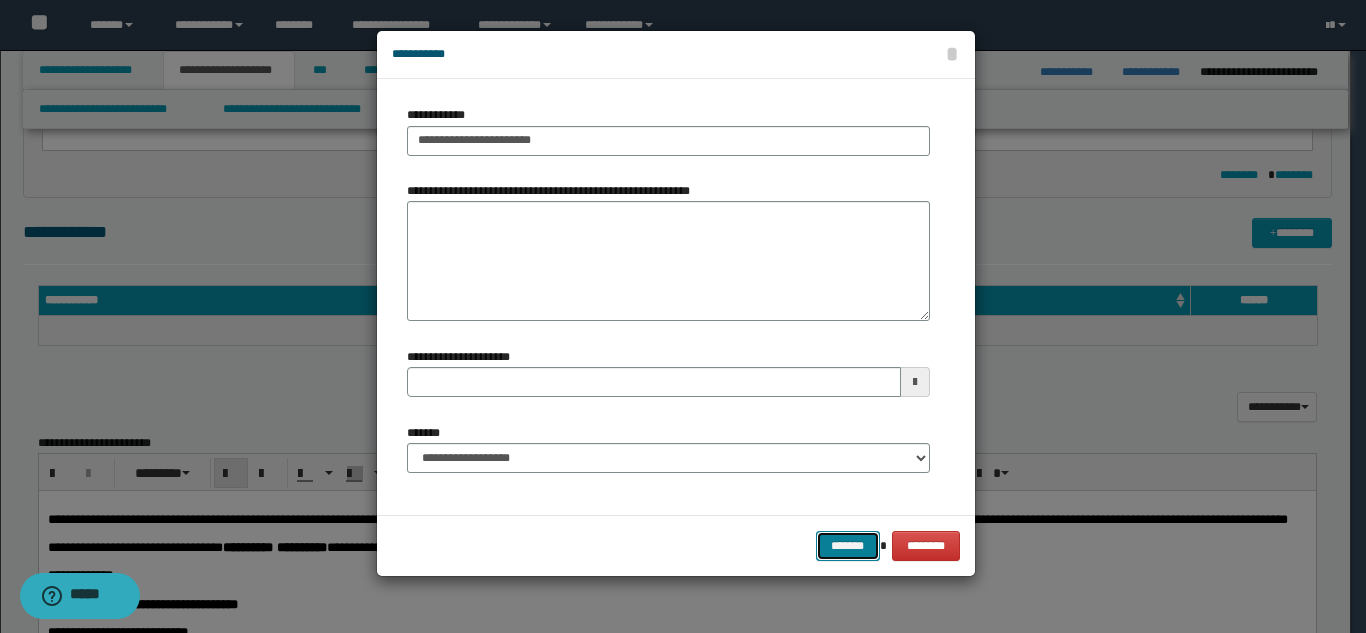 click on "*******" at bounding box center [848, 546] 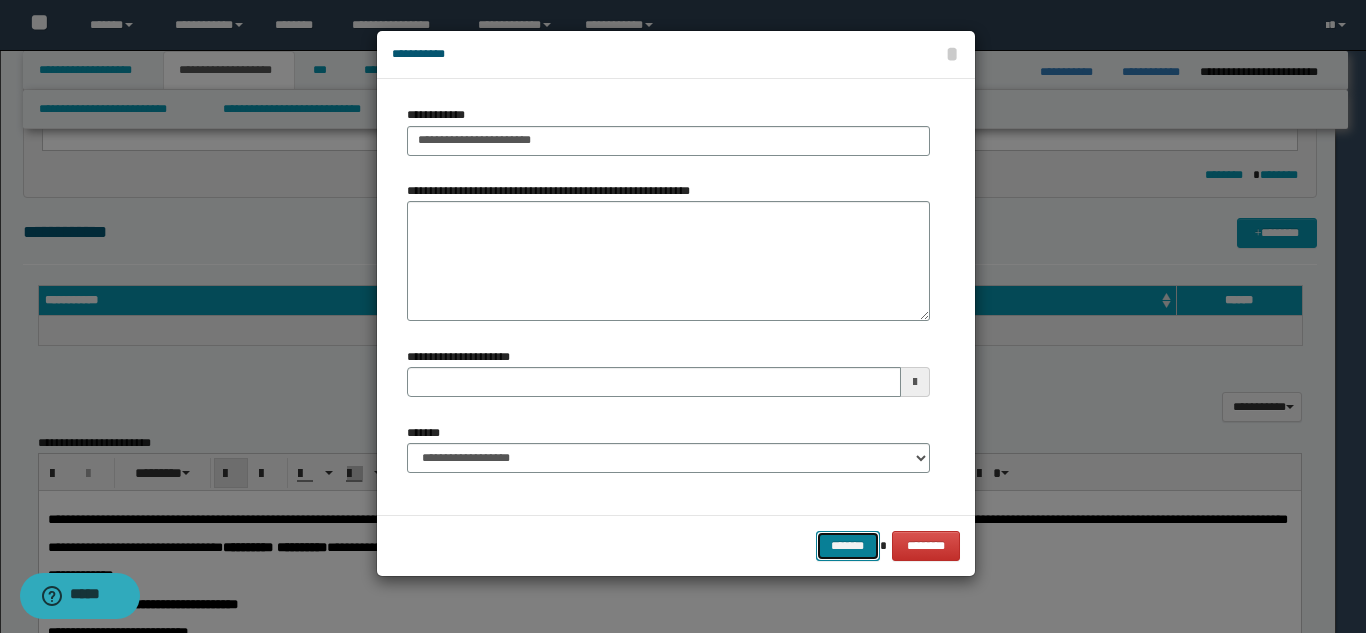 type 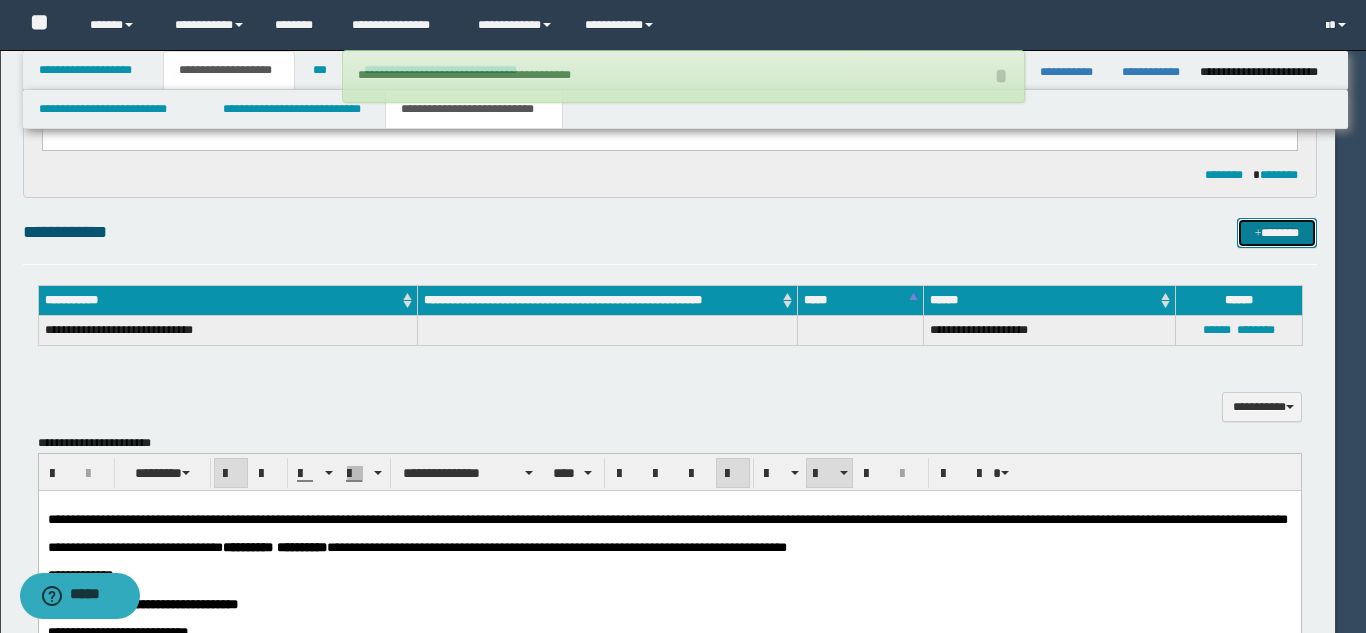 type 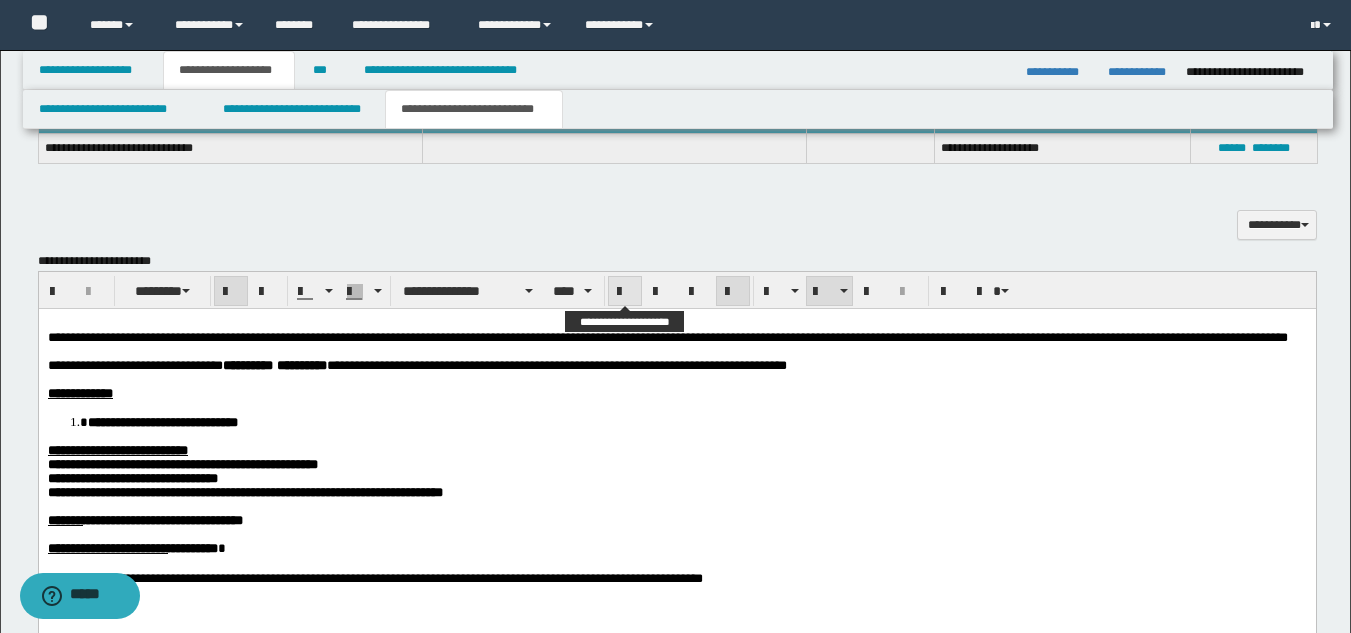 scroll, scrollTop: 898, scrollLeft: 0, axis: vertical 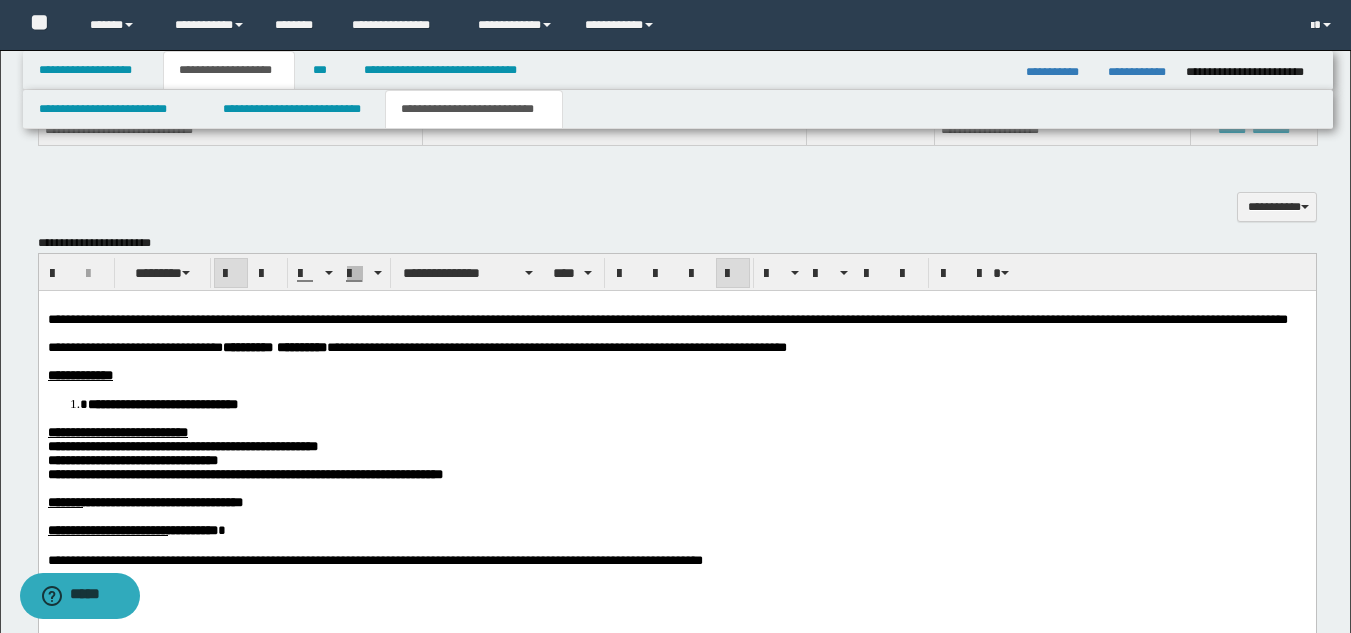 click on "**********" at bounding box center [676, 432] 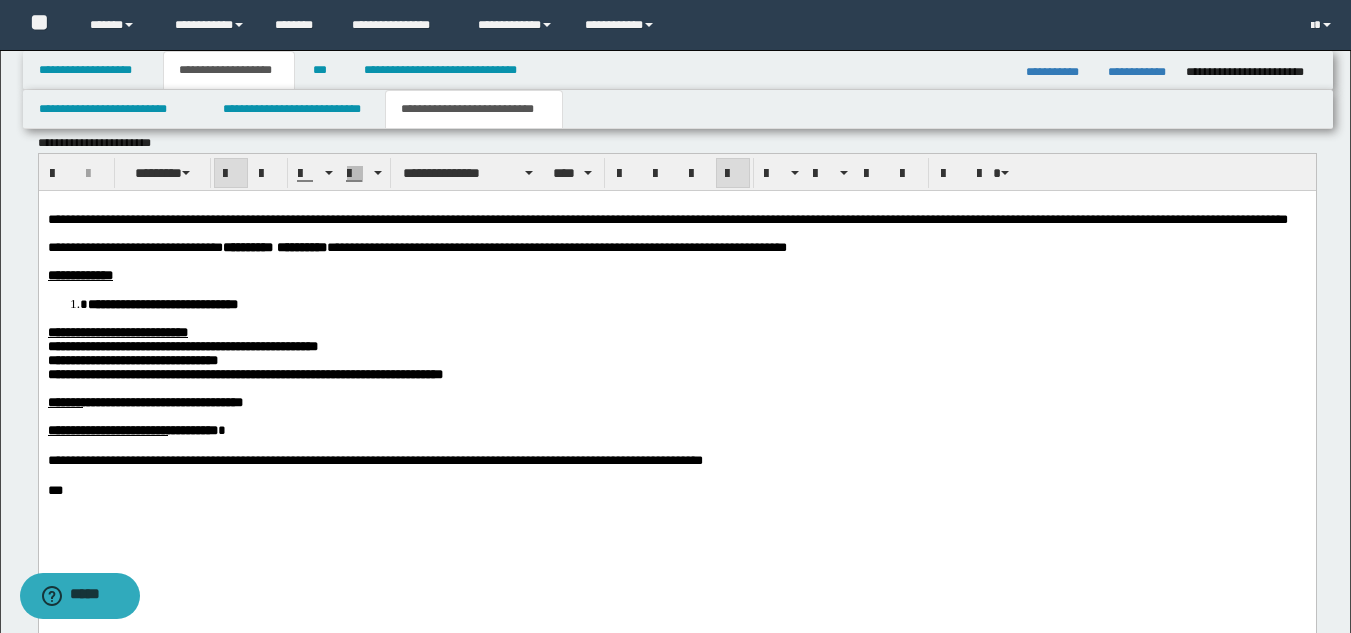 scroll, scrollTop: 1198, scrollLeft: 0, axis: vertical 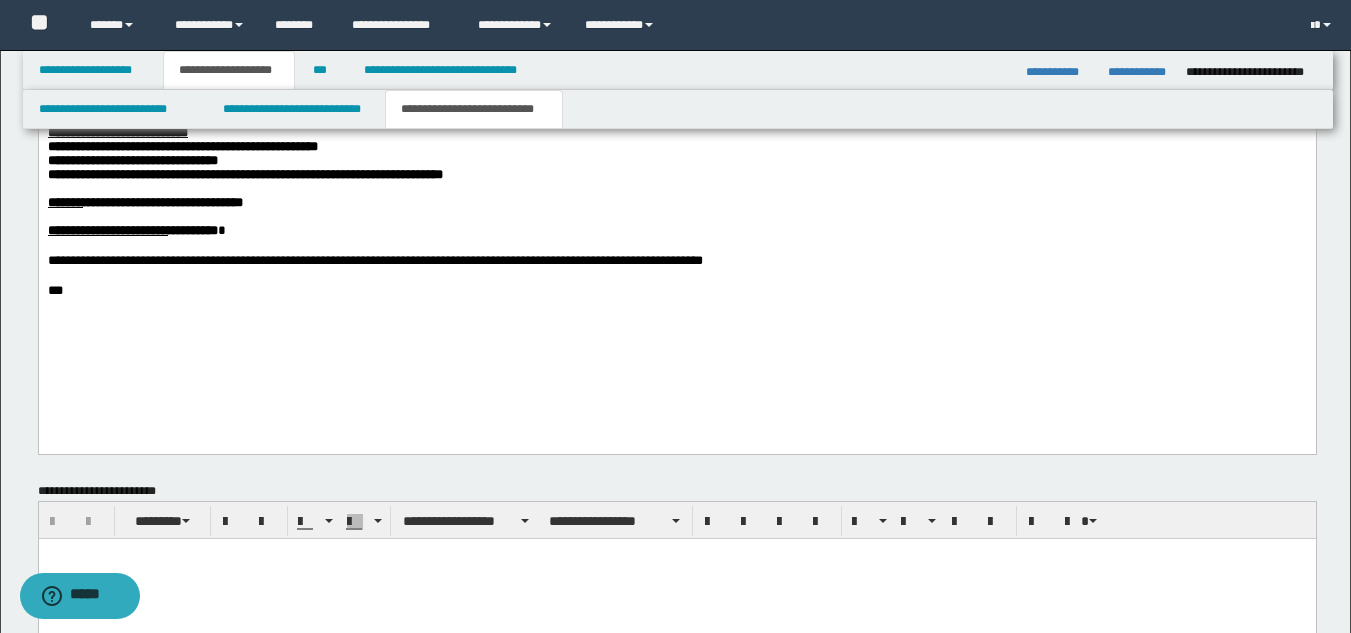 click on "**********" at bounding box center (676, 173) 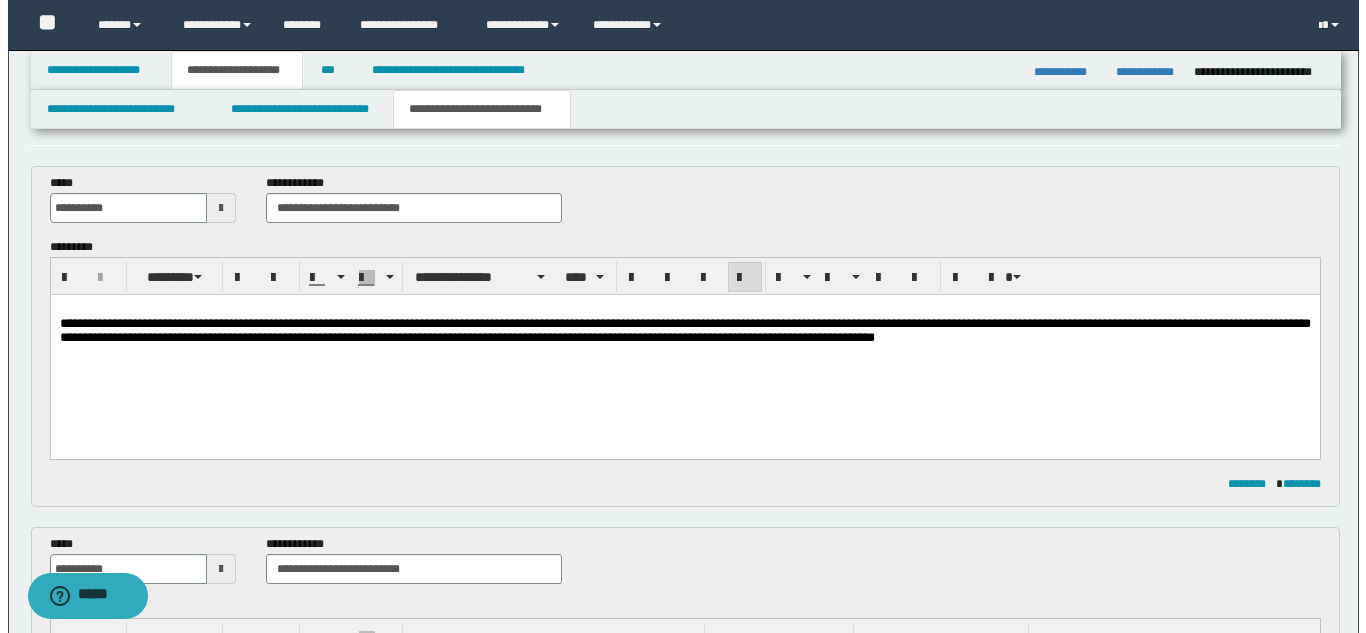 scroll, scrollTop: 0, scrollLeft: 0, axis: both 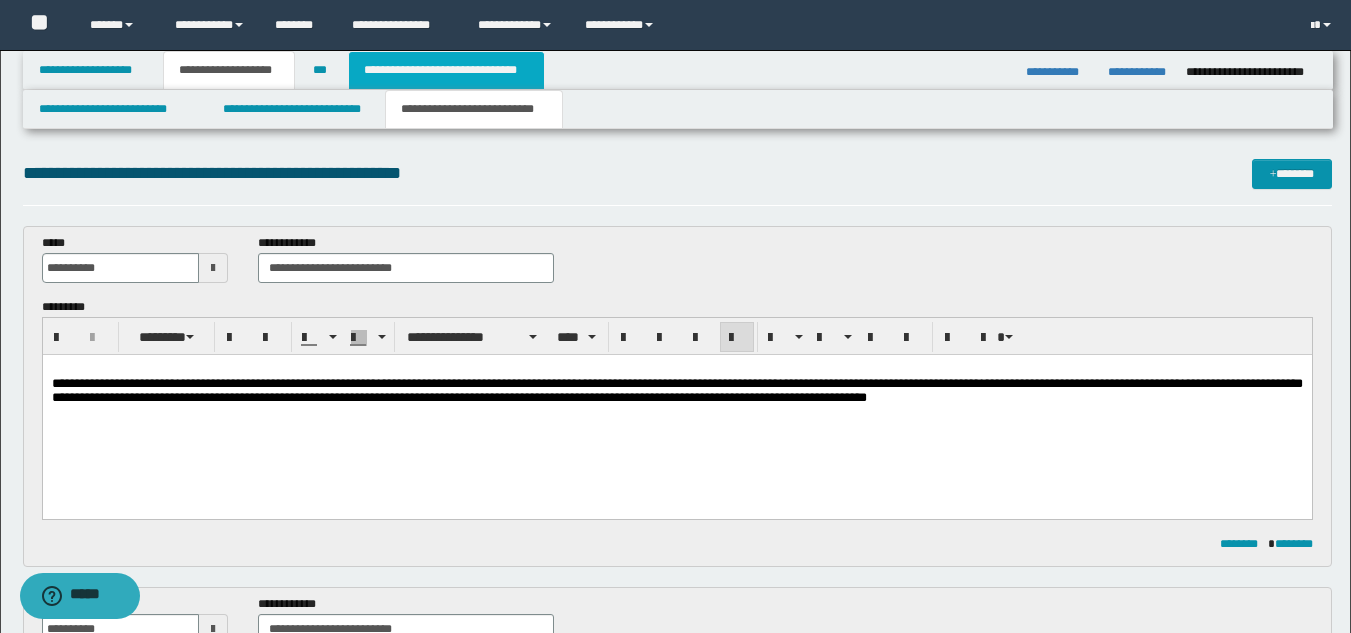 click on "**********" at bounding box center [446, 70] 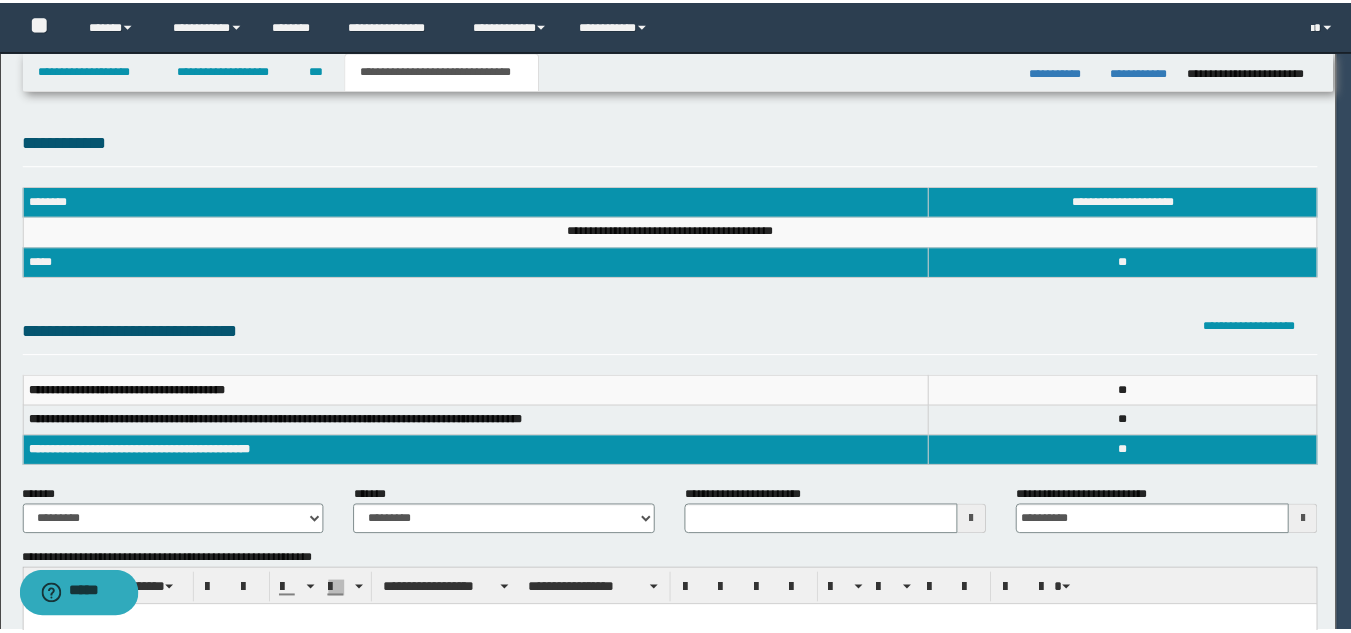 scroll, scrollTop: 0, scrollLeft: 0, axis: both 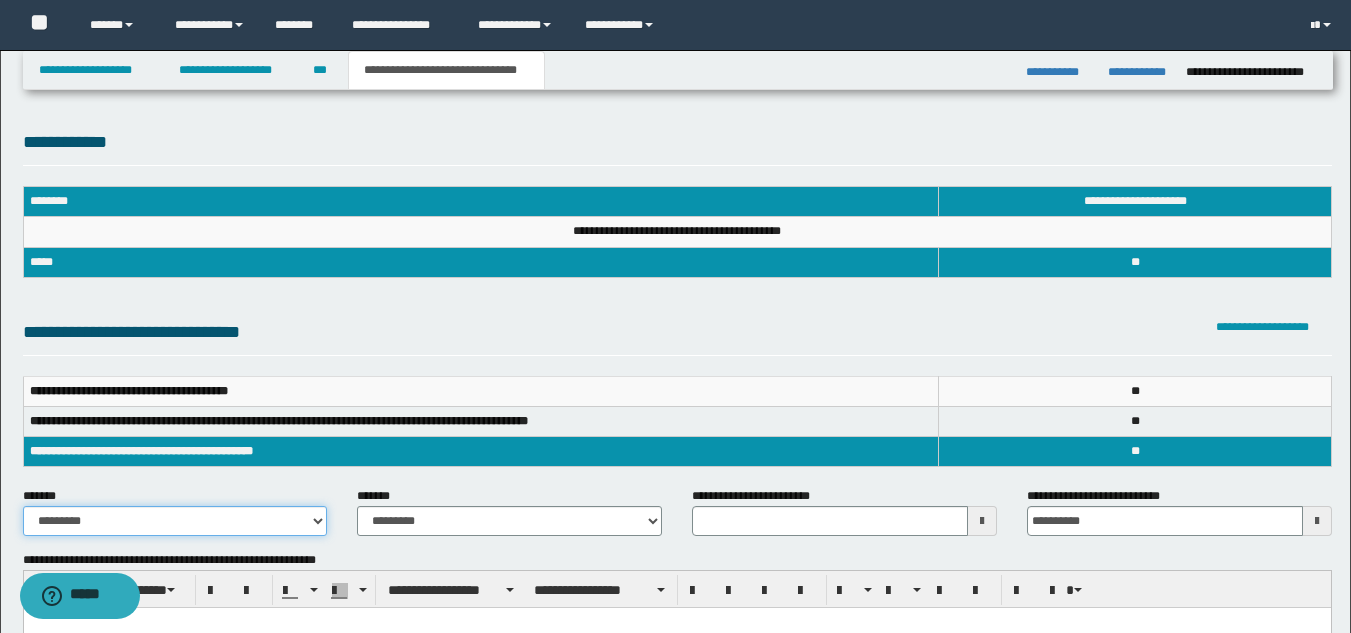 drag, startPoint x: 234, startPoint y: 528, endPoint x: 220, endPoint y: 529, distance: 14.035668 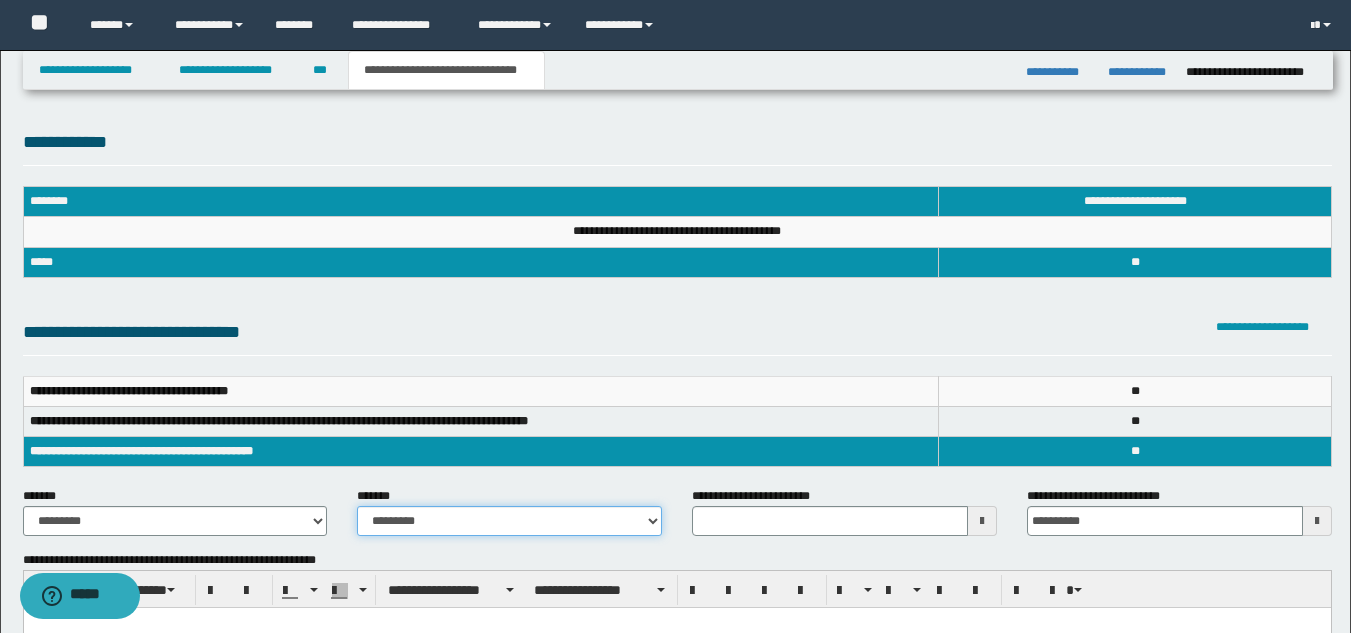 click on "**********" at bounding box center (509, 521) 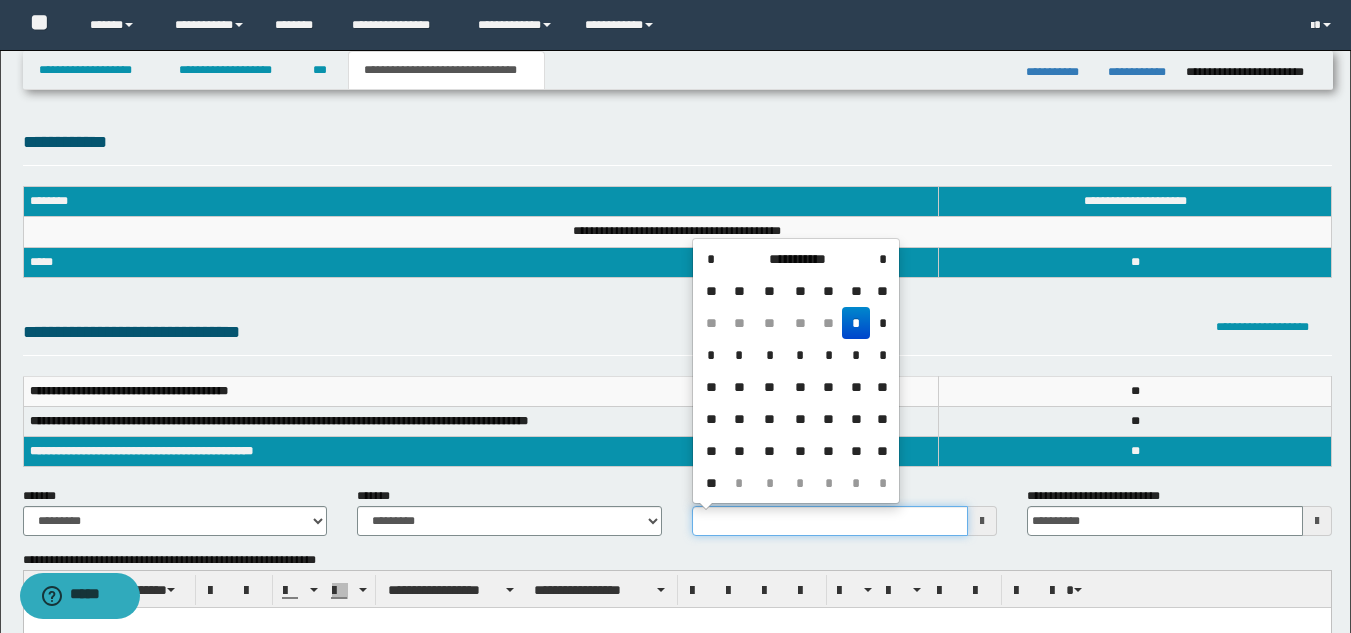 click on "**********" at bounding box center [830, 521] 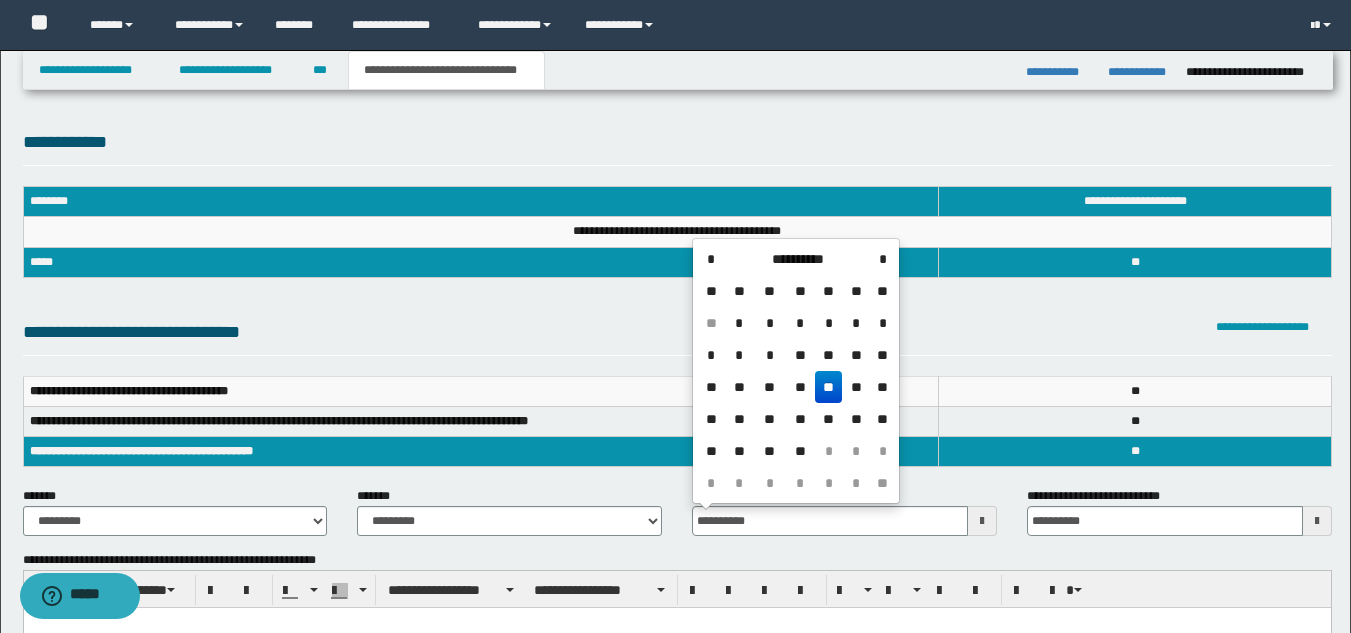 click on "**" at bounding box center (829, 387) 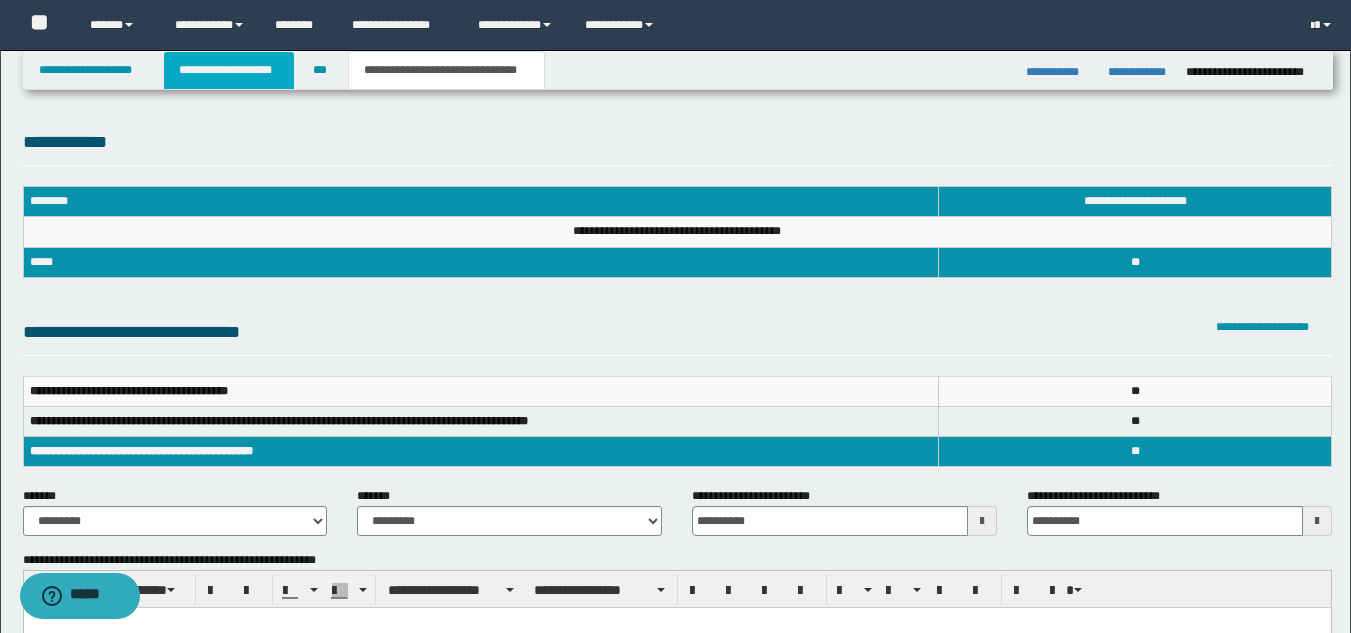 click on "**********" at bounding box center [229, 70] 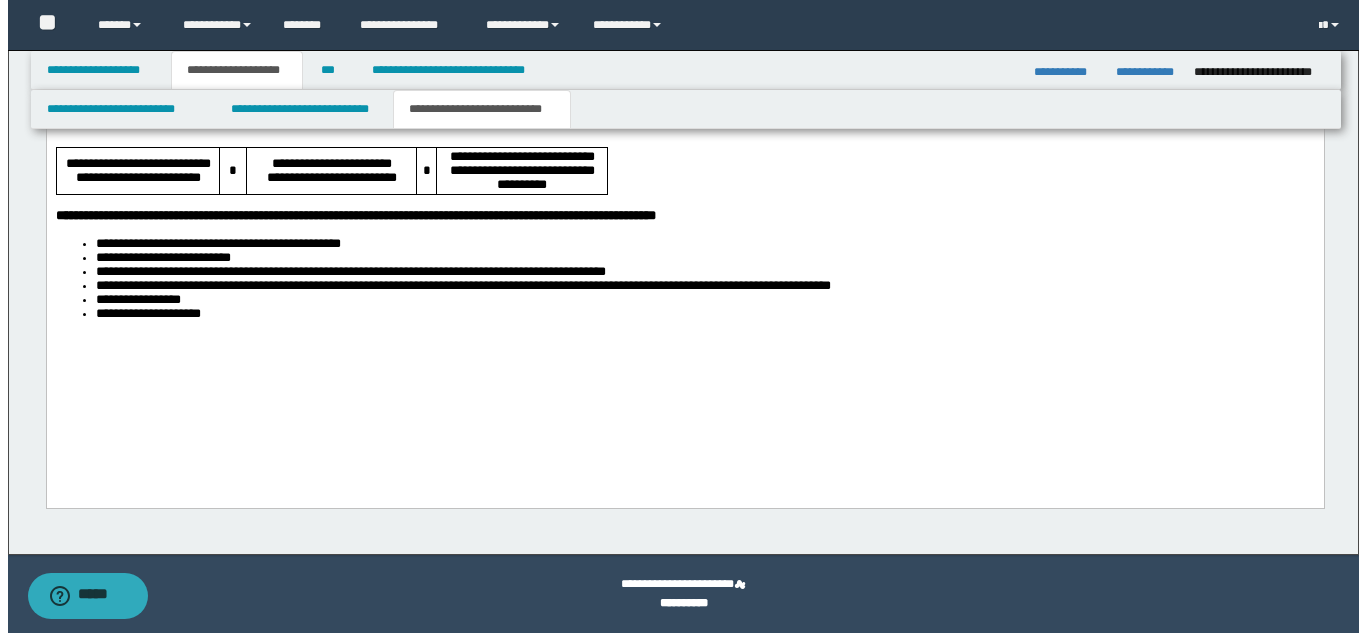 scroll, scrollTop: 1729, scrollLeft: 0, axis: vertical 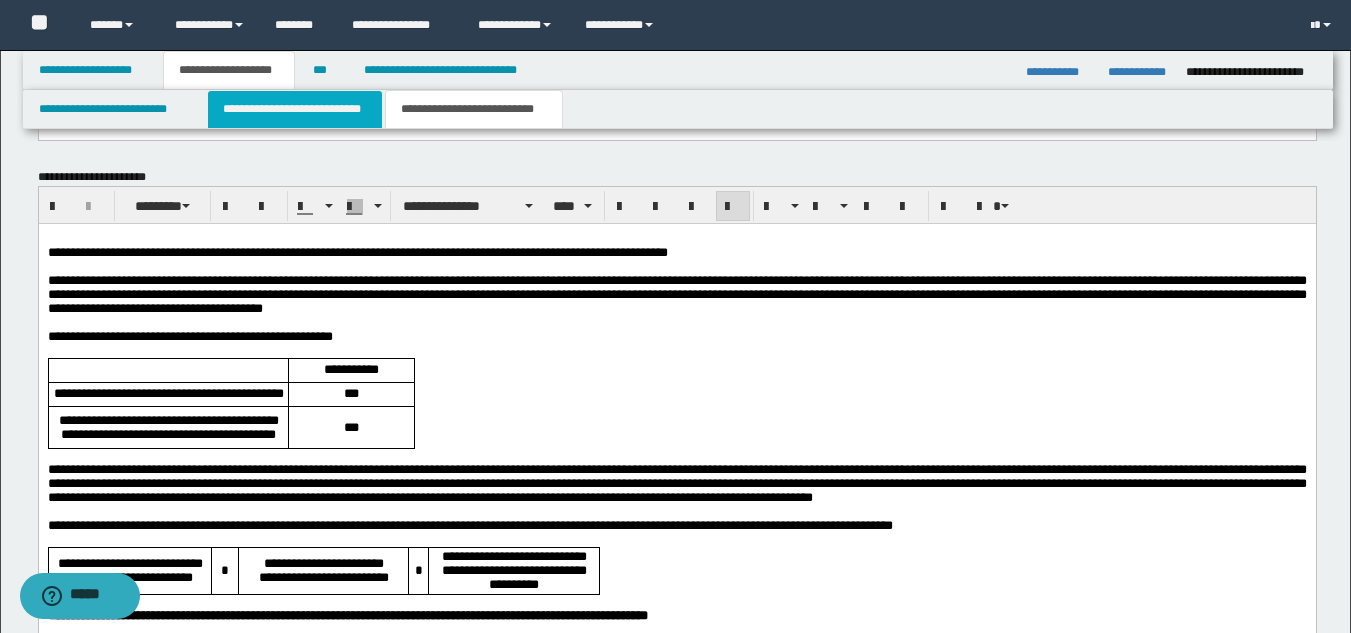 click on "**********" at bounding box center (295, 109) 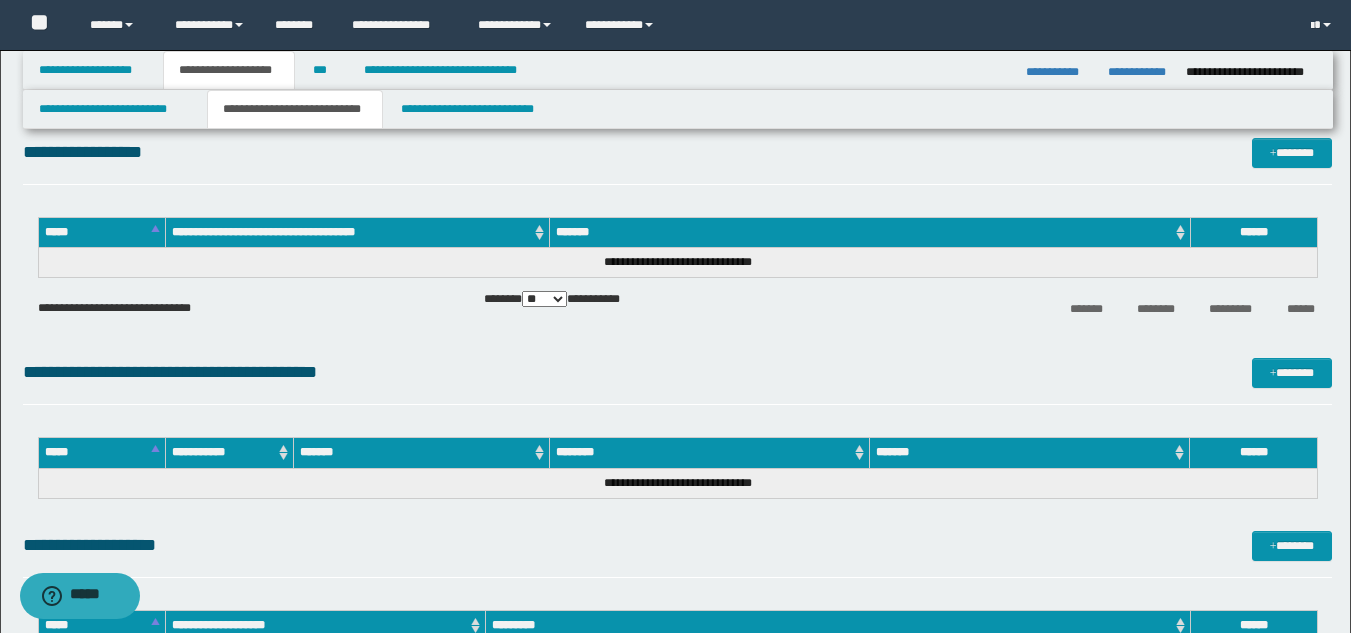 scroll, scrollTop: 2800, scrollLeft: 0, axis: vertical 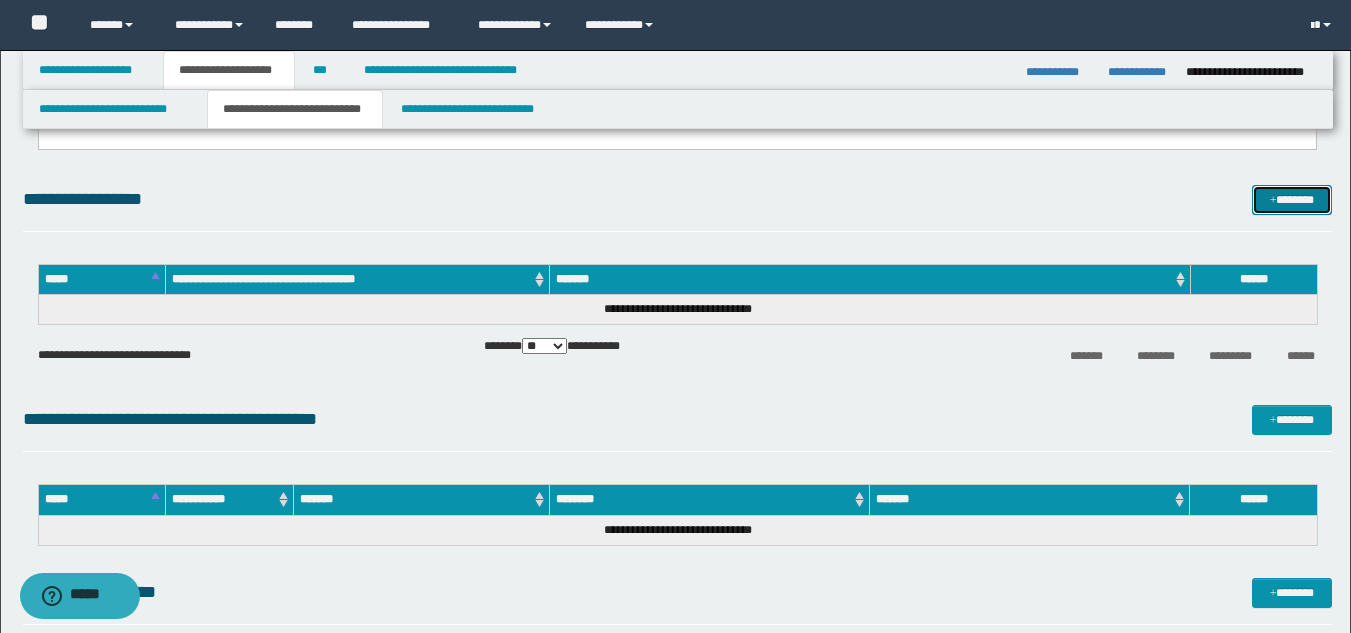click on "*******" at bounding box center [1292, 200] 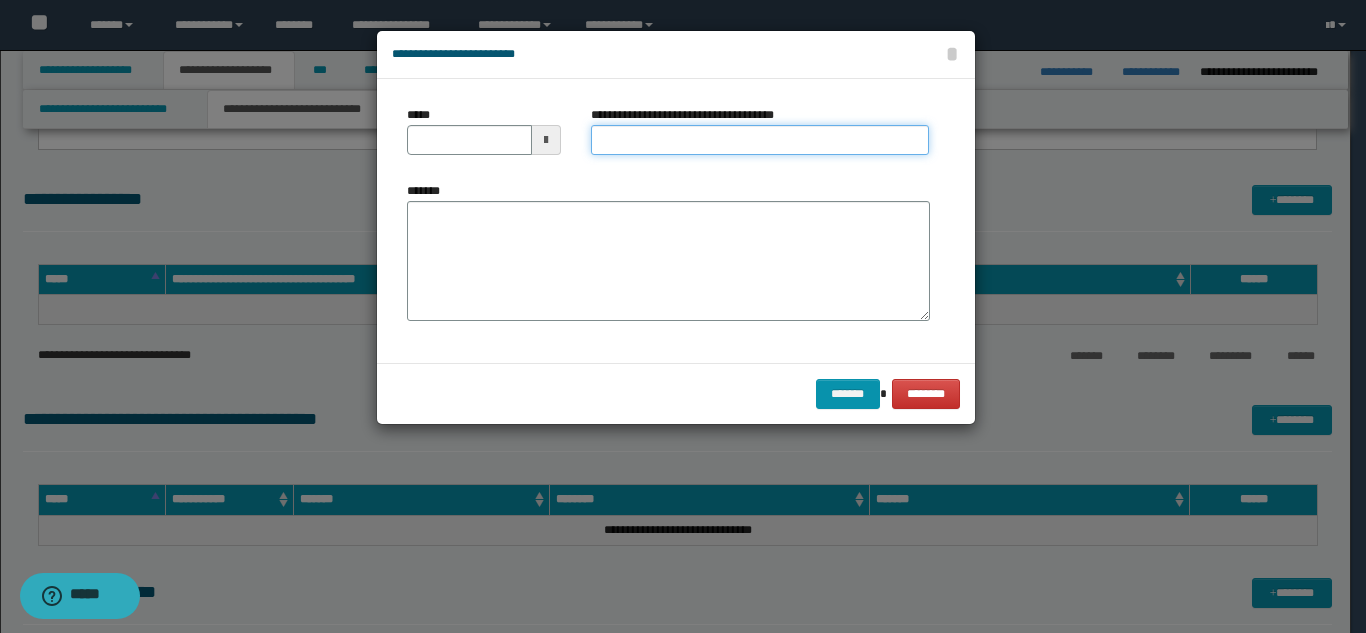 click on "**********" at bounding box center (760, 140) 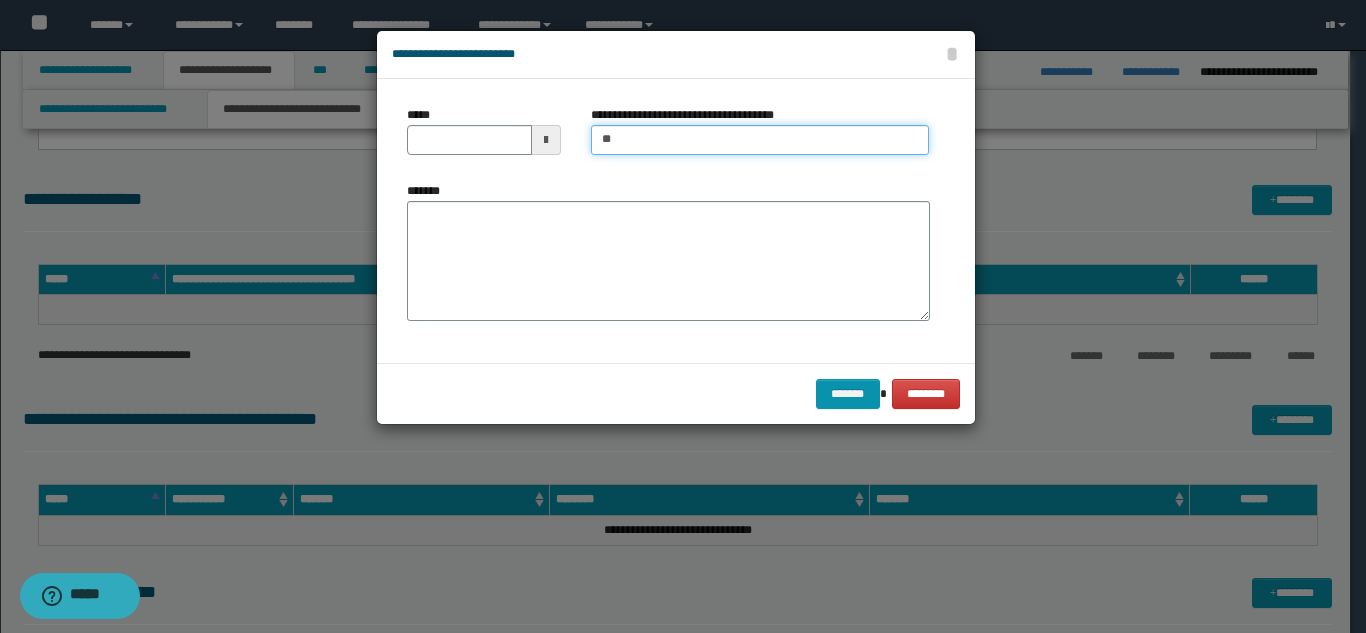 type on "*****" 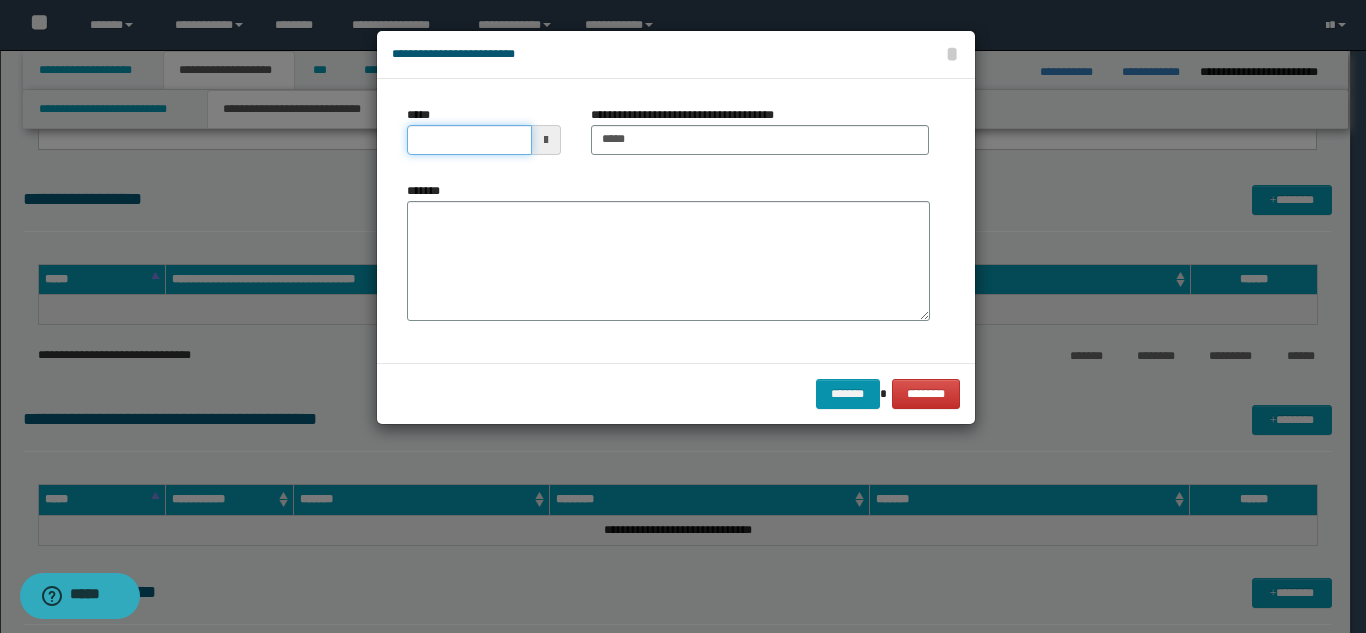 click on "*****" at bounding box center (469, 140) 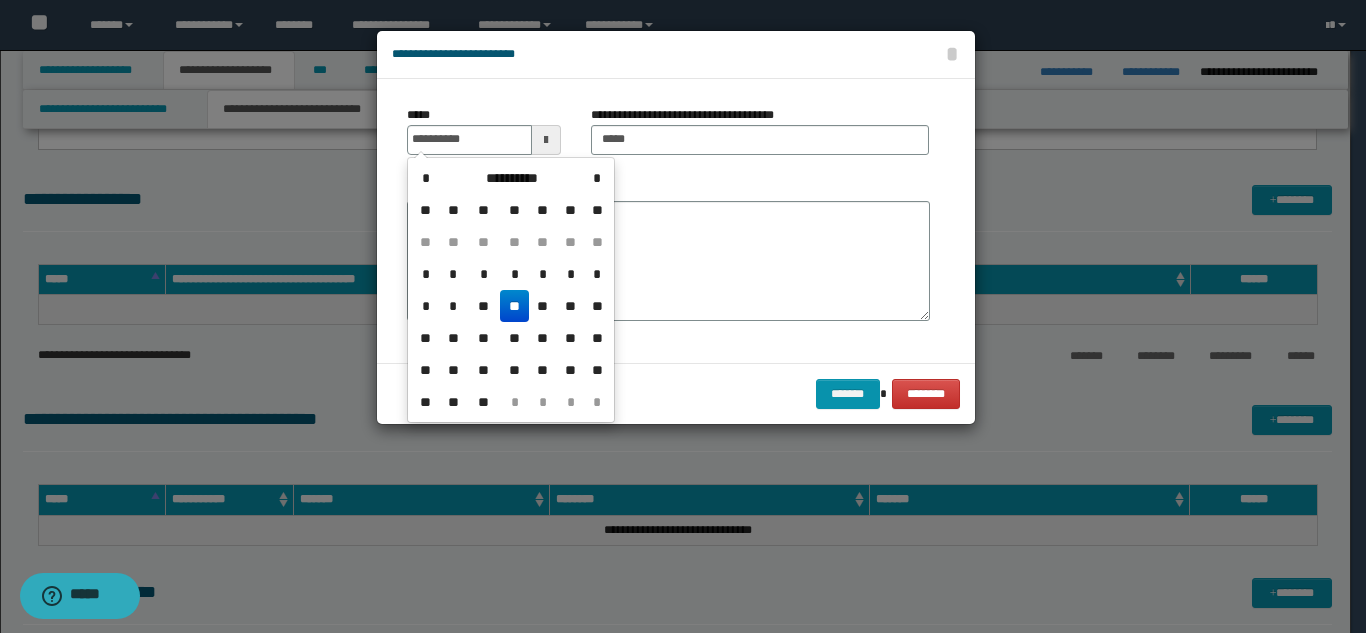 click on "**" at bounding box center [514, 306] 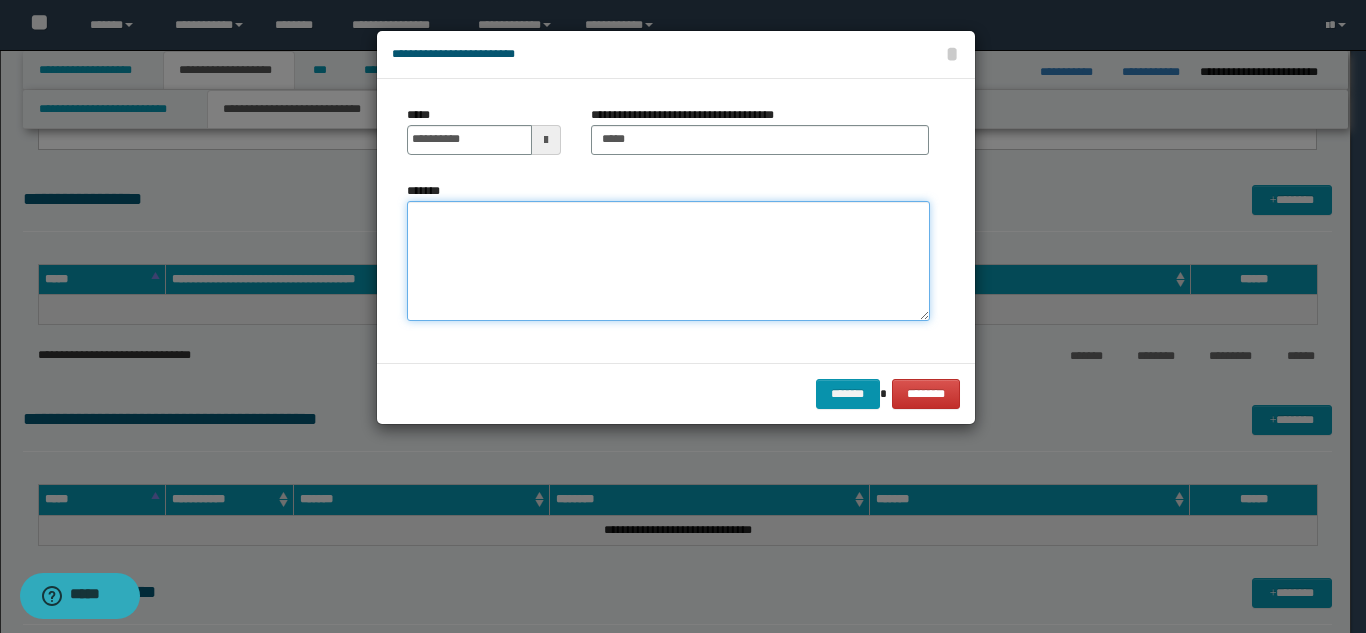 click on "*******" at bounding box center [668, 261] 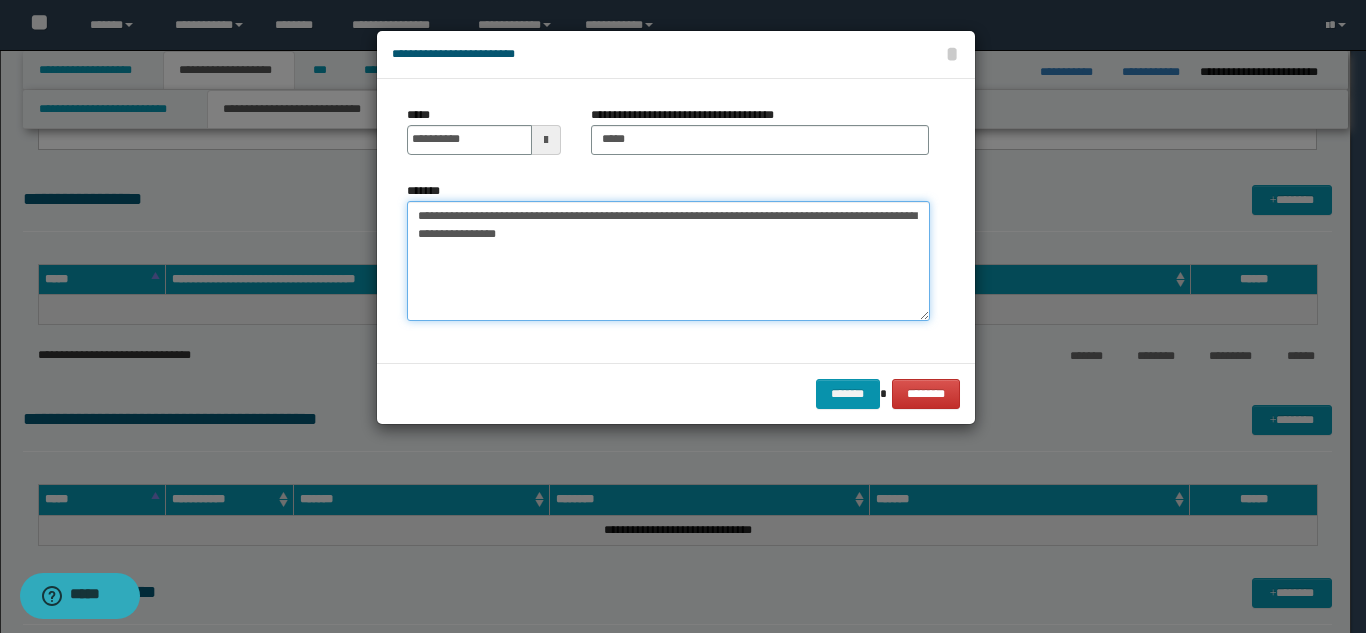 click on "**********" at bounding box center [668, 261] 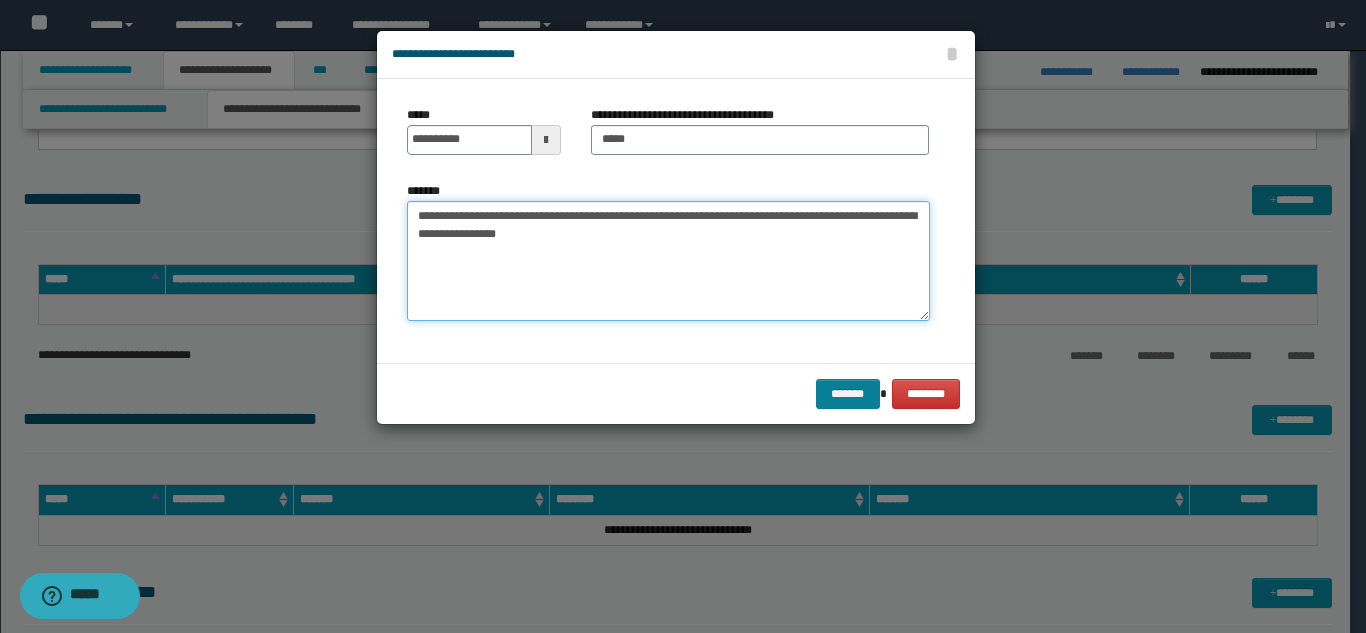 type on "**********" 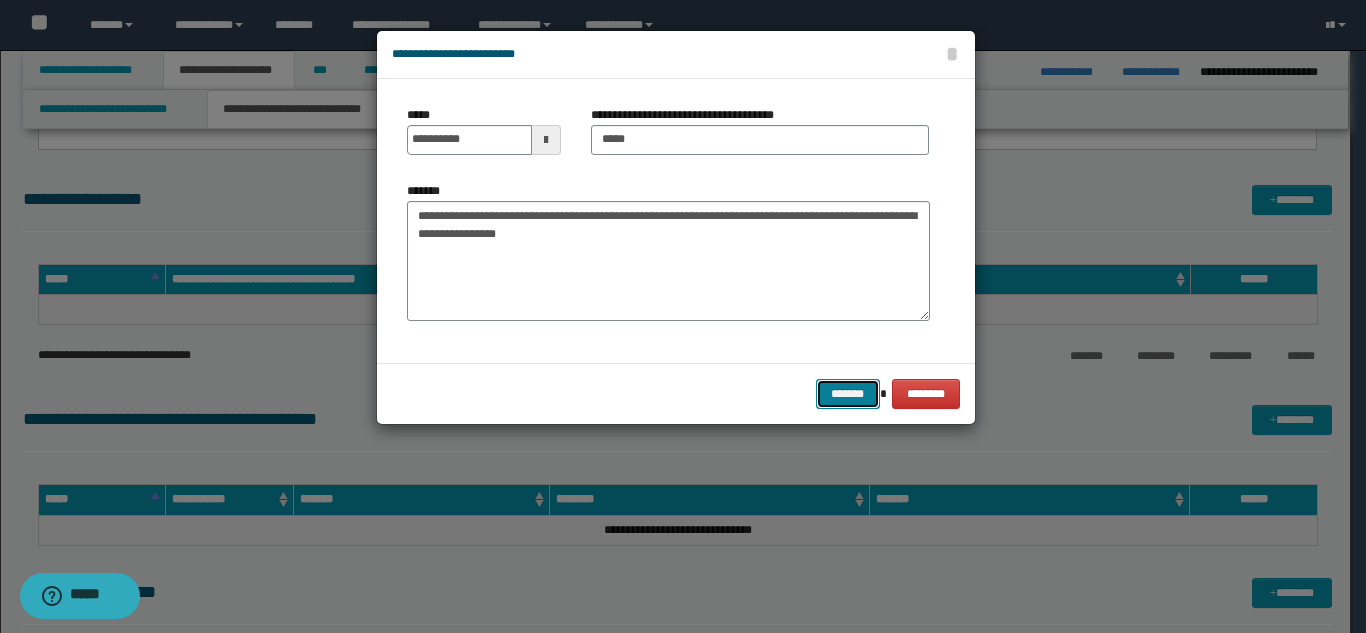 click on "*******" at bounding box center (848, 394) 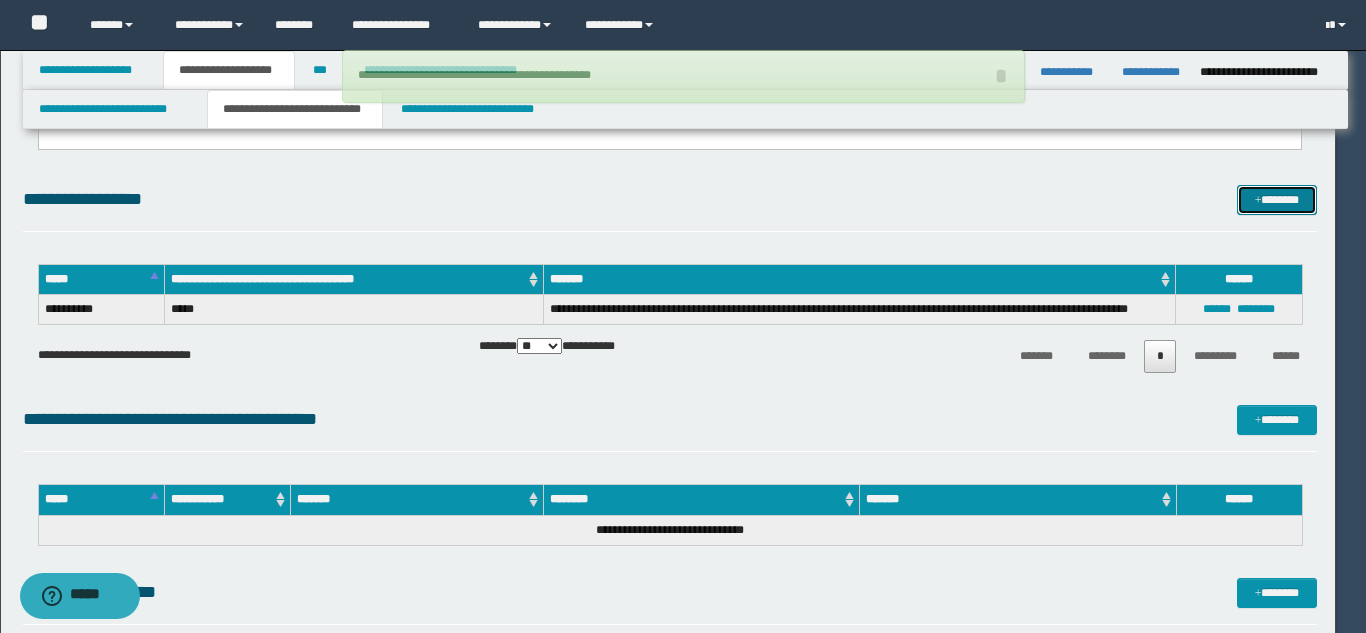 type 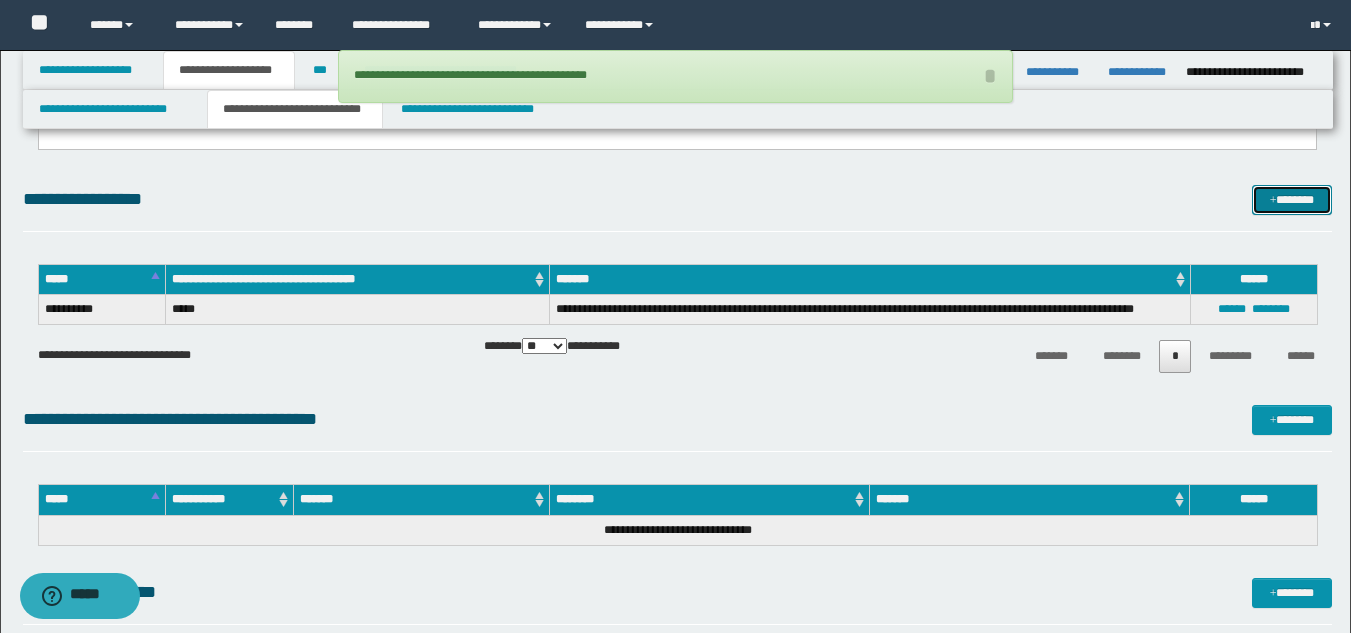 click on "*******" at bounding box center (1292, 200) 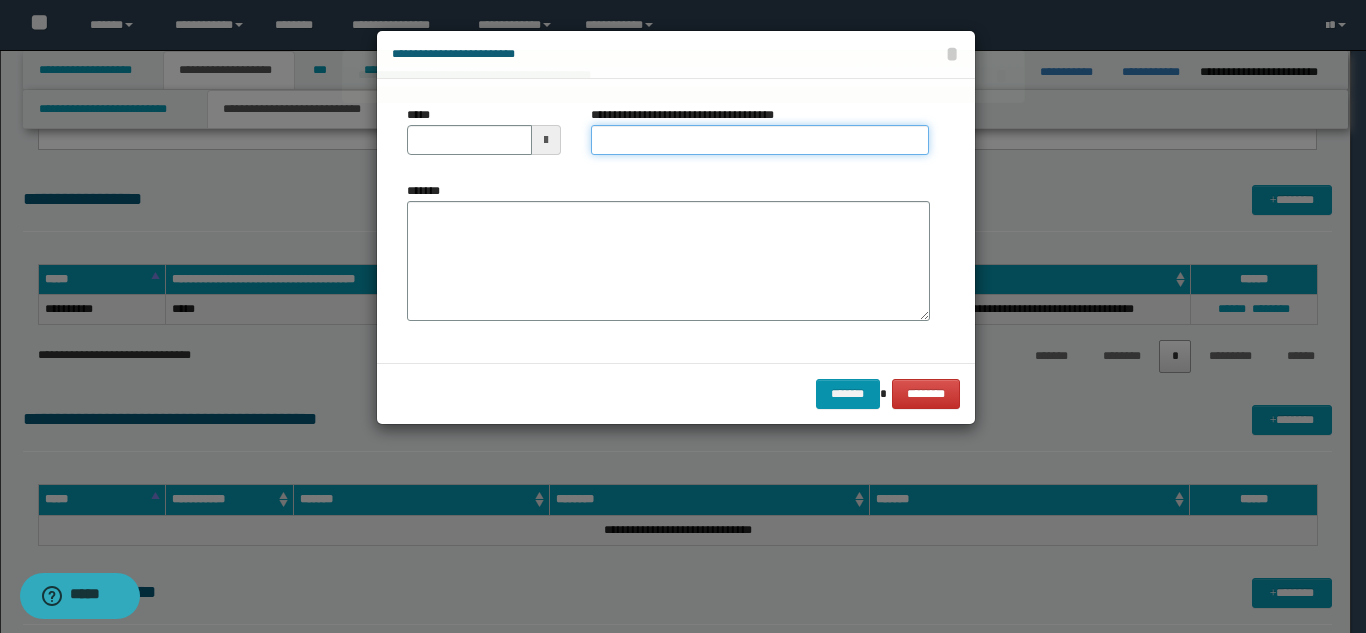 click on "**********" at bounding box center (760, 140) 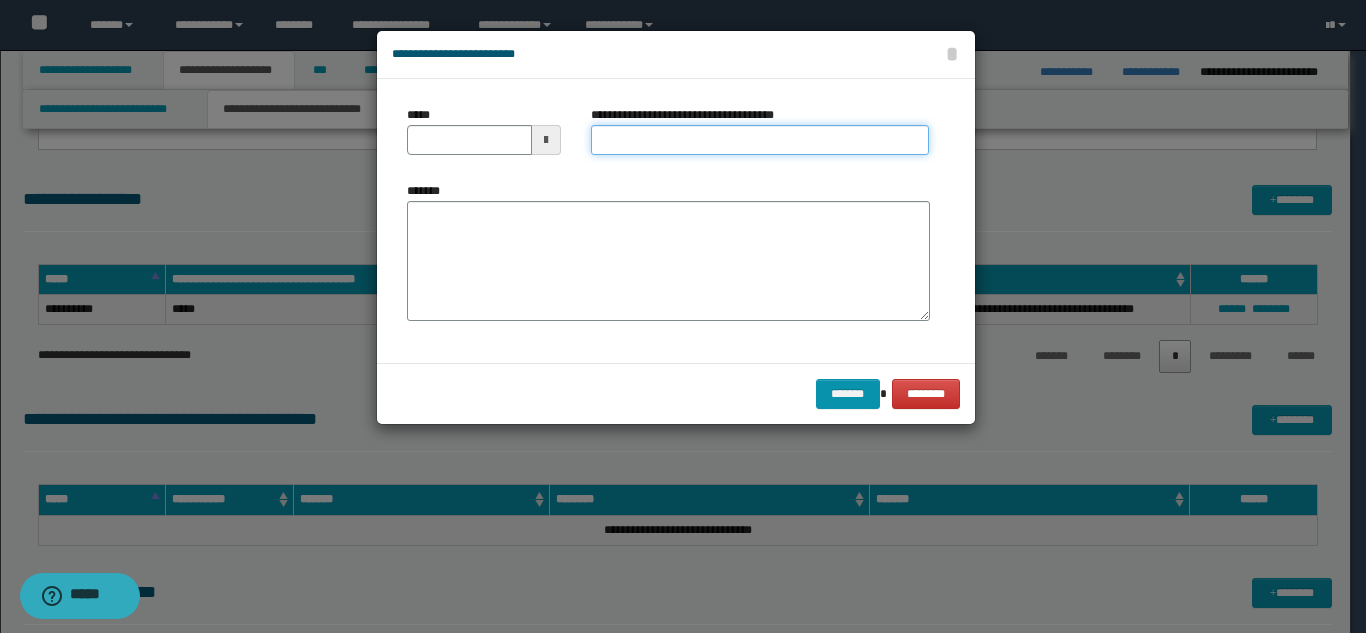 type on "*********" 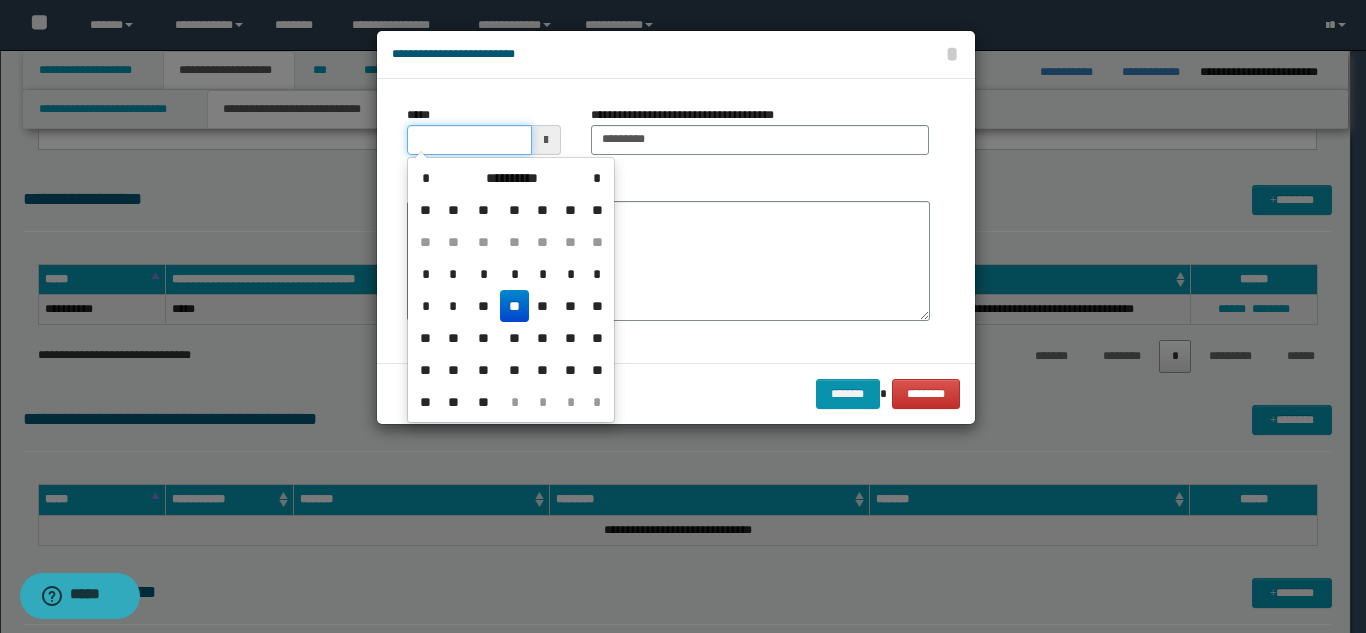 click on "*****" at bounding box center [469, 140] 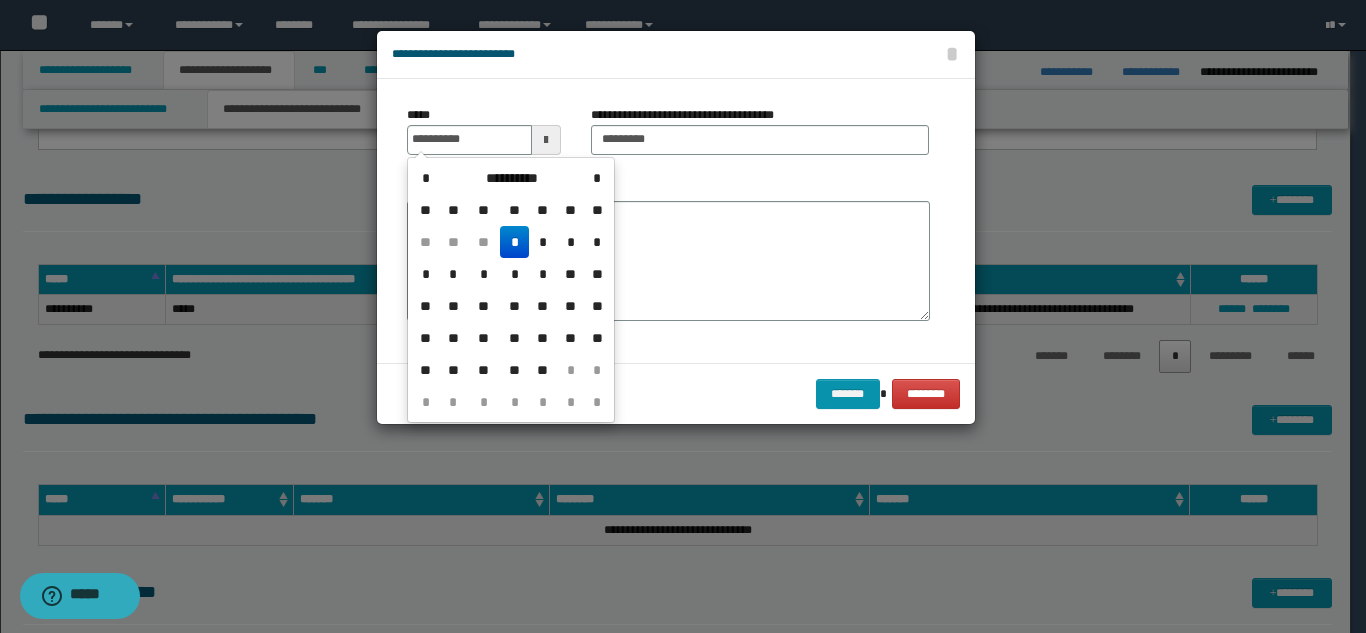 click on "*" at bounding box center [514, 242] 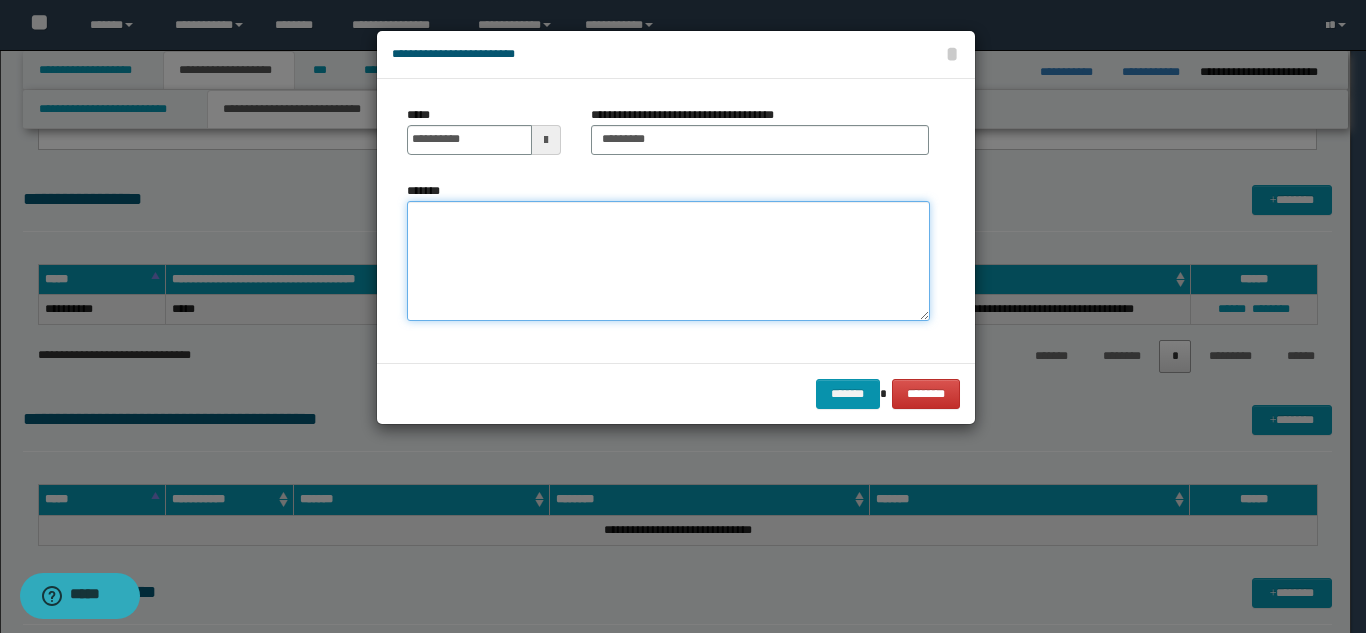 click on "*******" at bounding box center [668, 261] 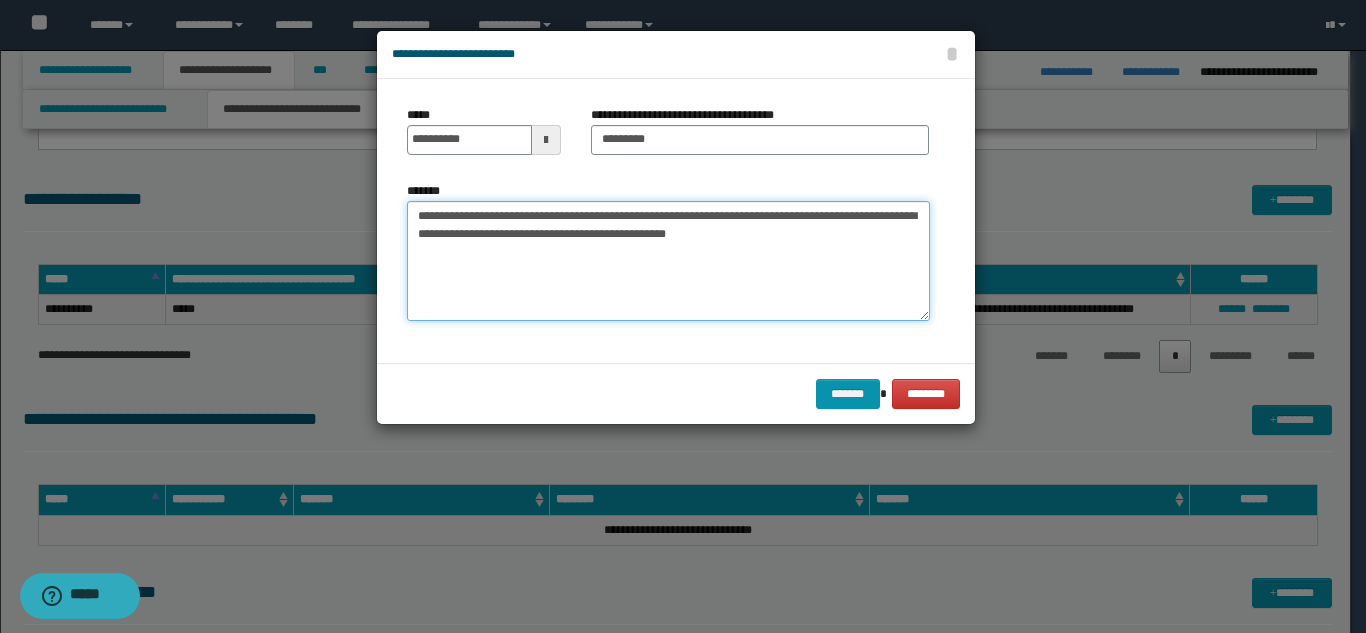 click on "**********" at bounding box center [668, 261] 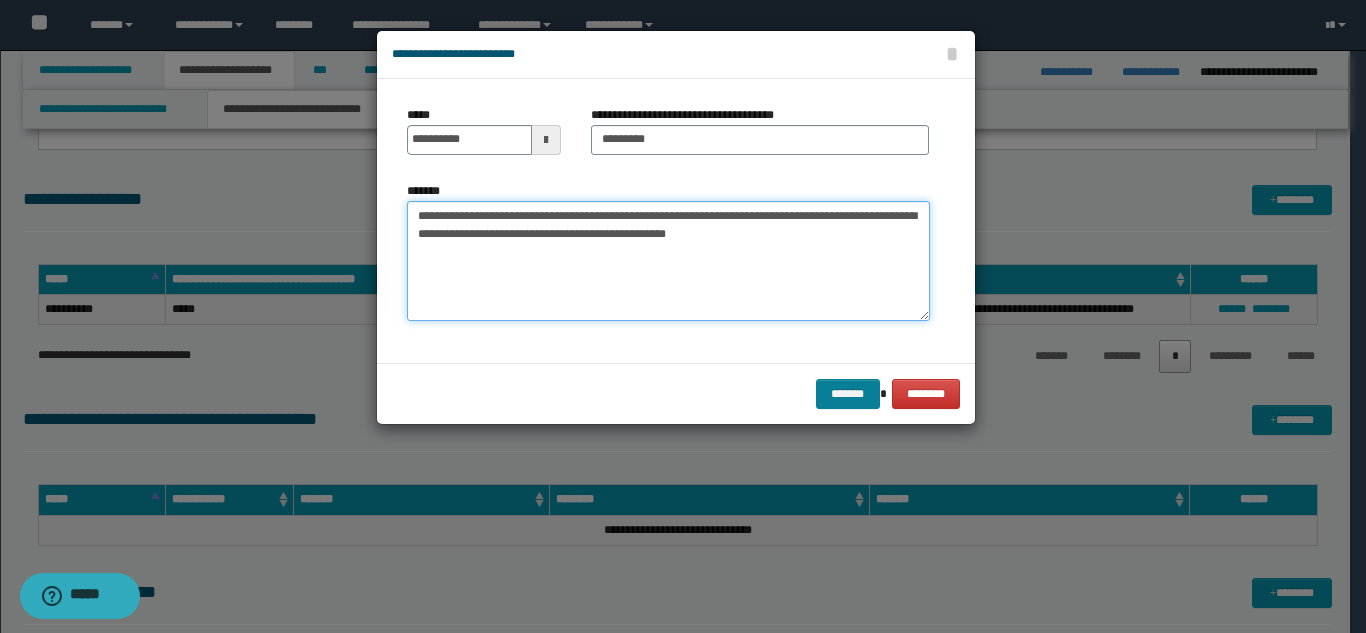 type on "**********" 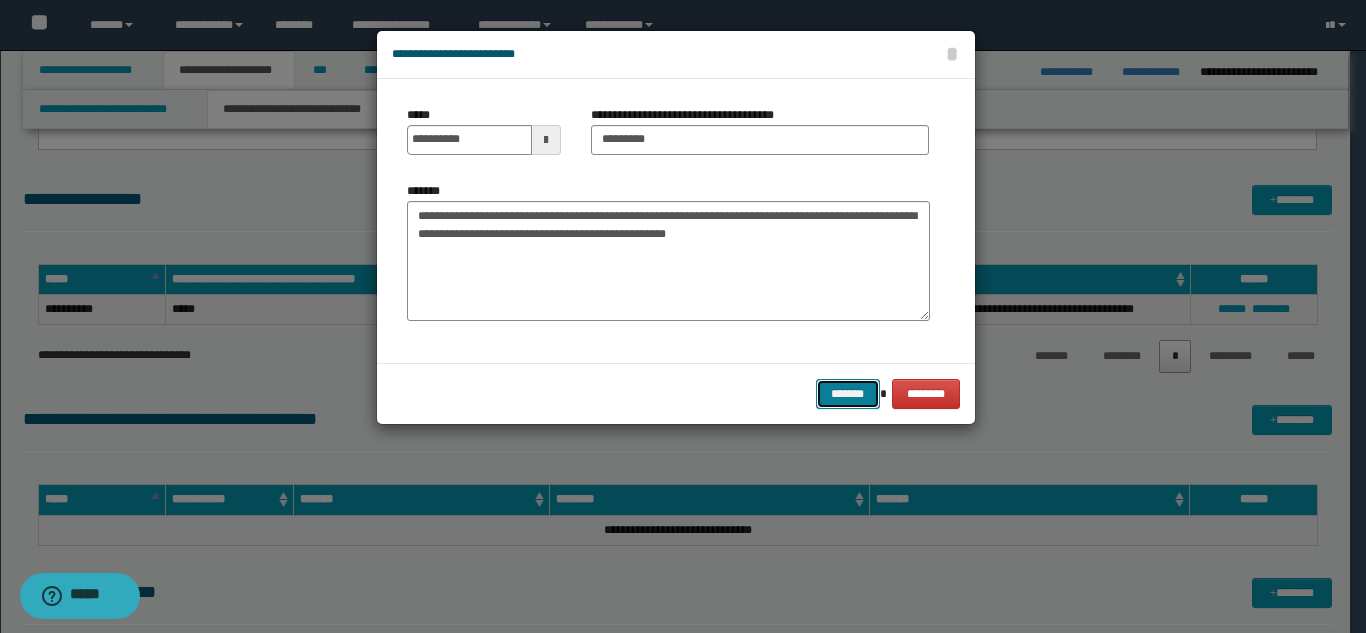 click on "*******" at bounding box center [848, 394] 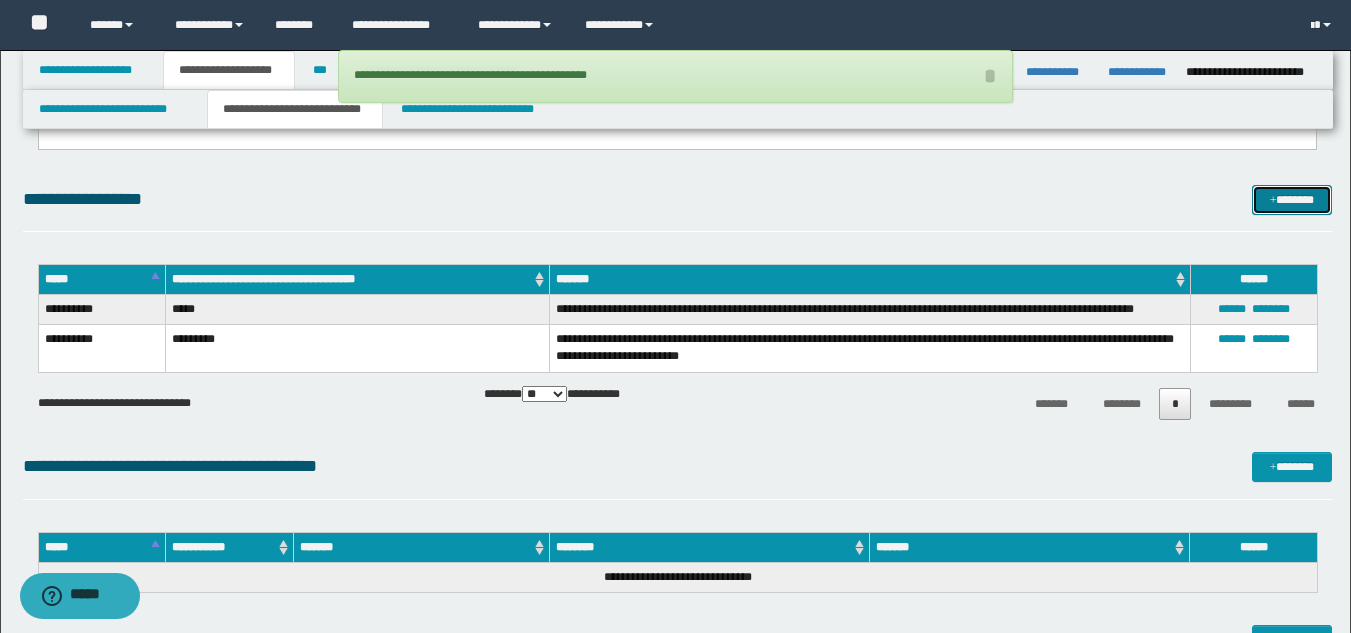 click at bounding box center (1273, 201) 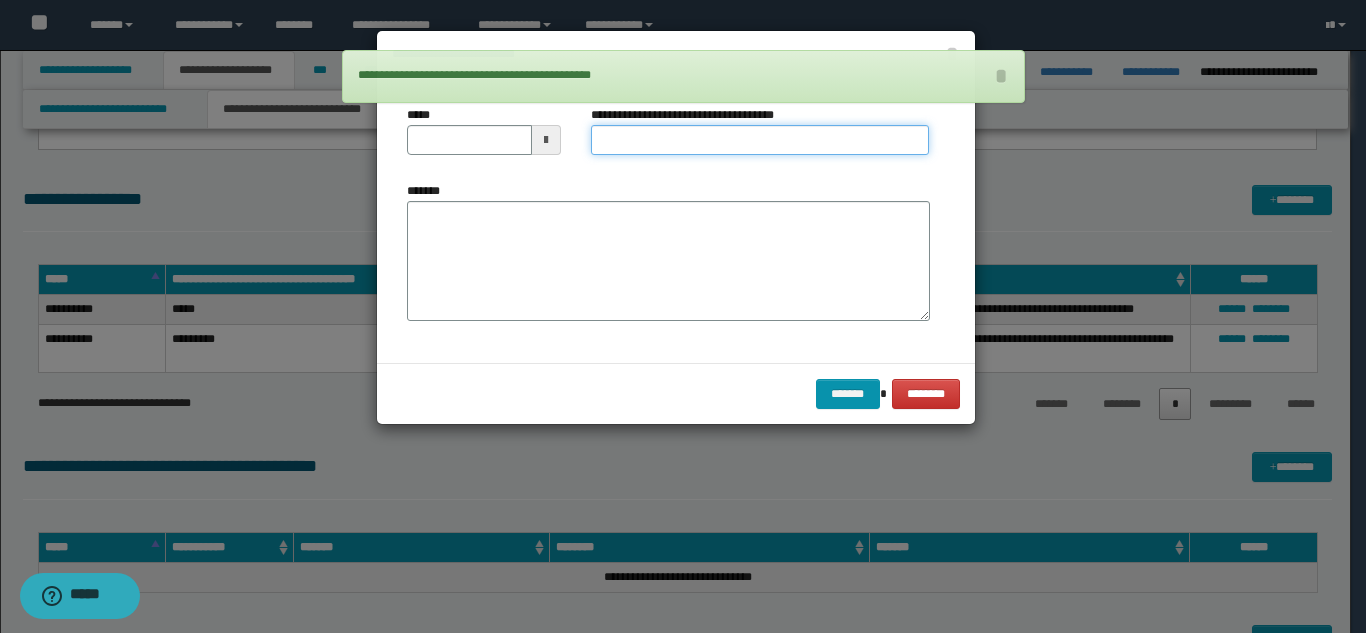 drag, startPoint x: 699, startPoint y: 137, endPoint x: 696, endPoint y: 154, distance: 17.262676 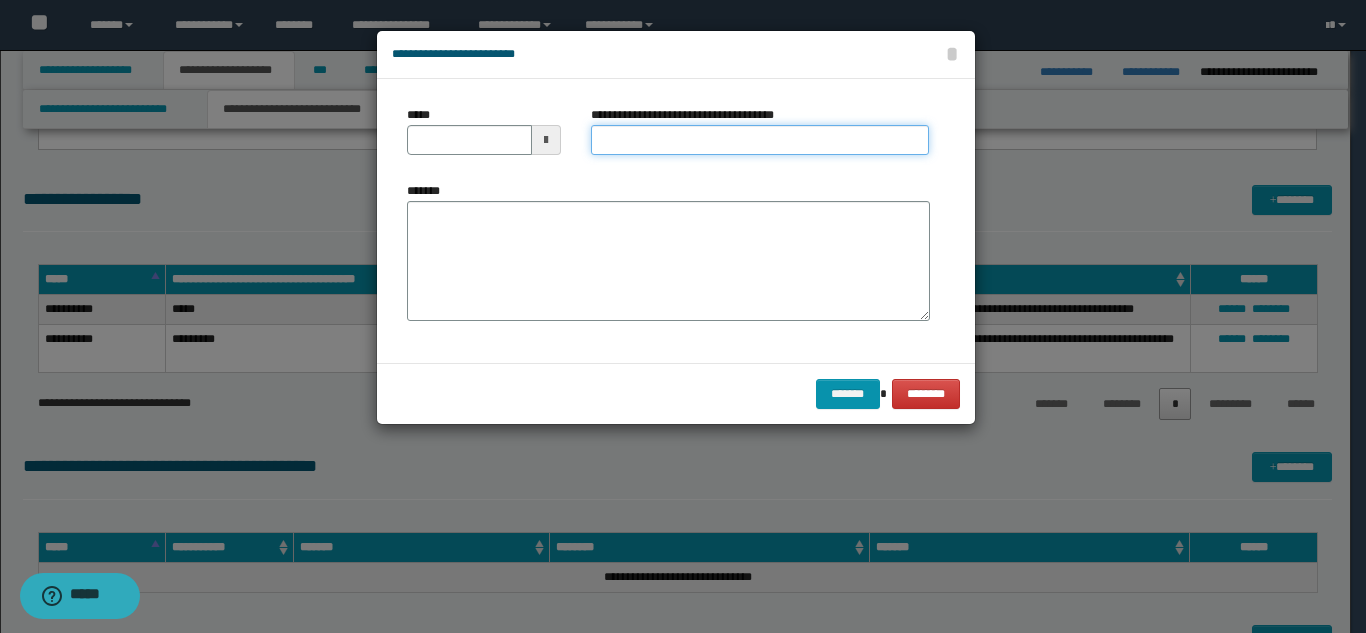 type on "*********" 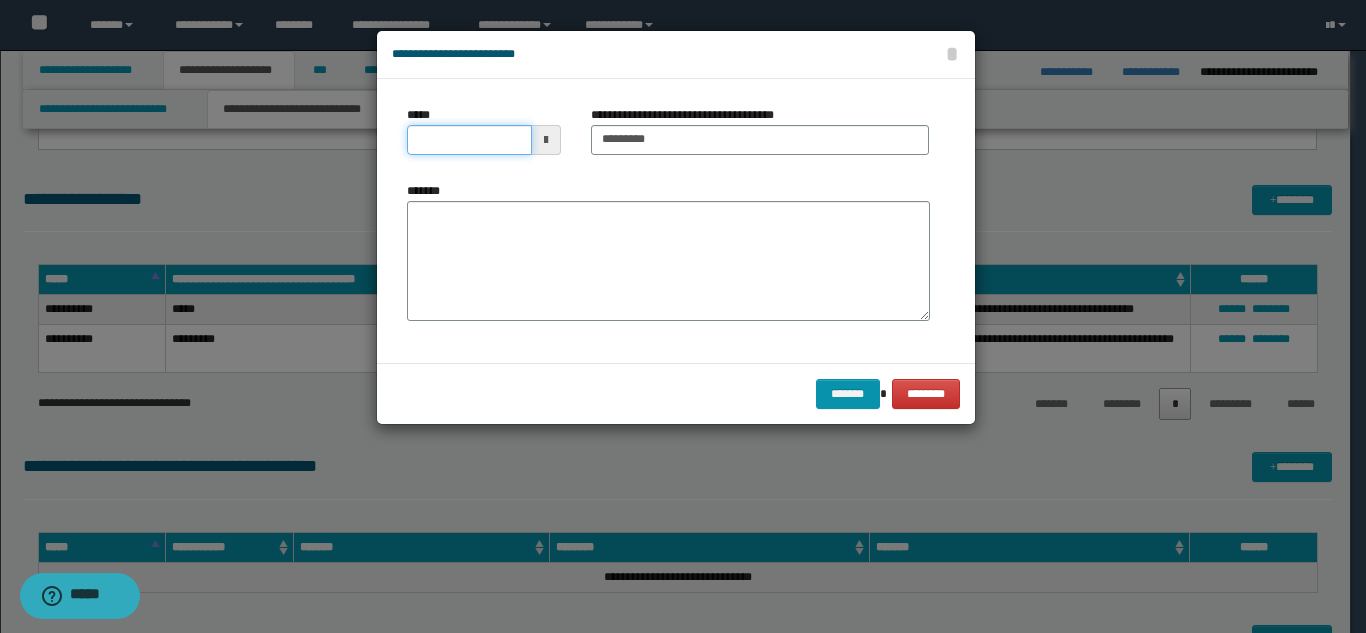 click on "*****" at bounding box center [469, 140] 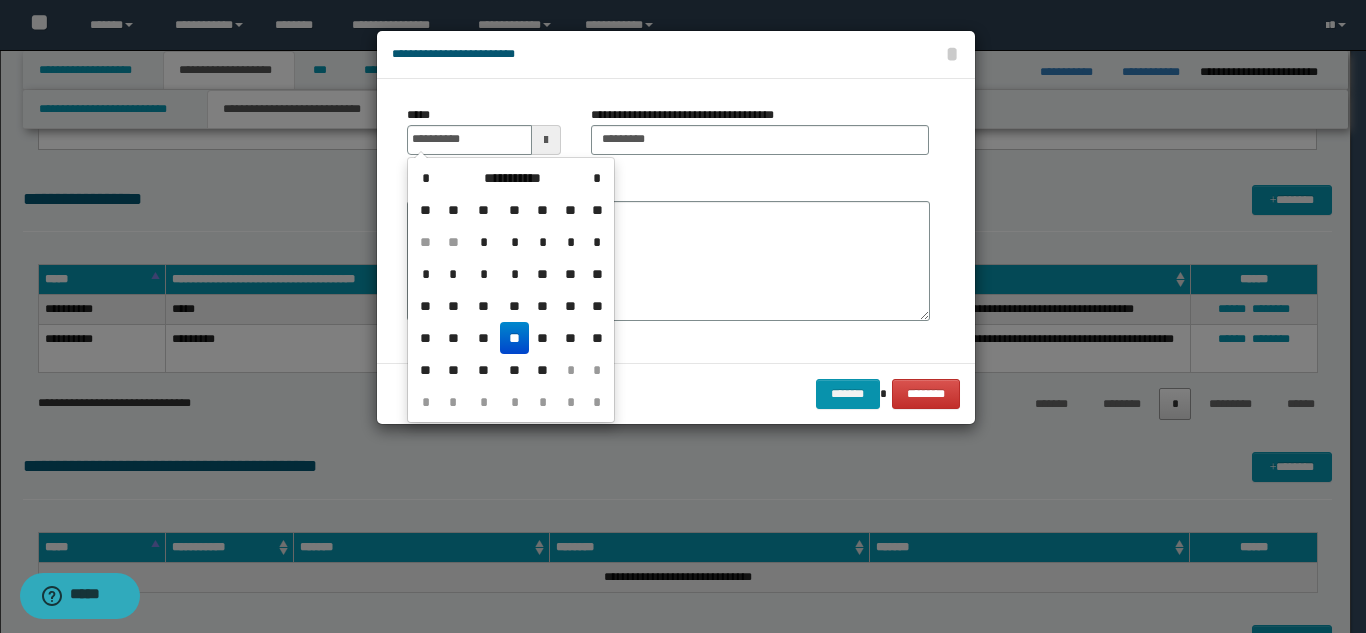 click on "**" at bounding box center (514, 338) 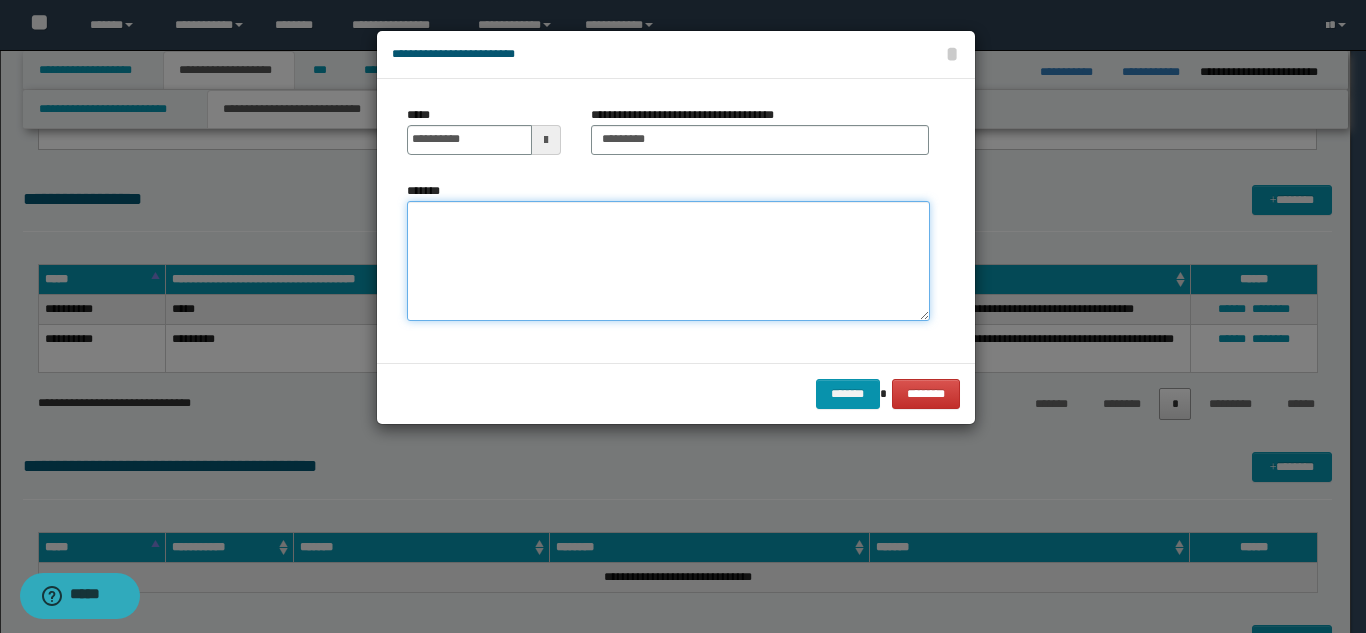 click on "*******" at bounding box center (668, 261) 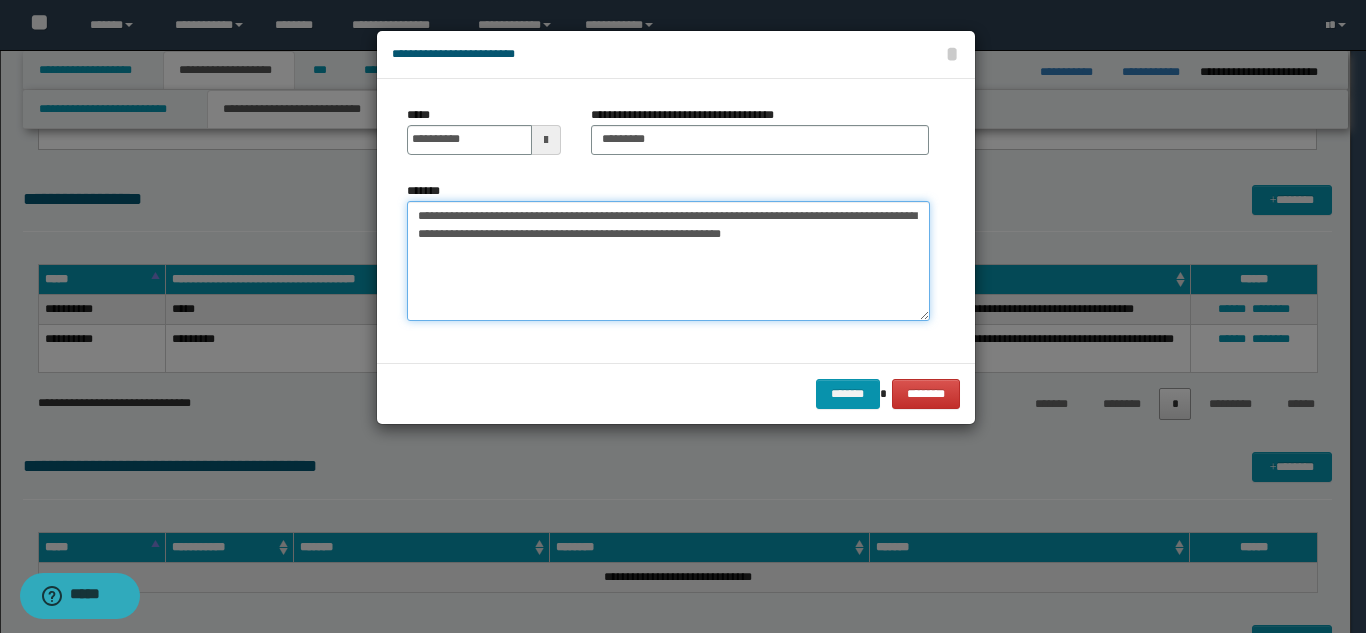 drag, startPoint x: 512, startPoint y: 258, endPoint x: 628, endPoint y: 253, distance: 116.10771 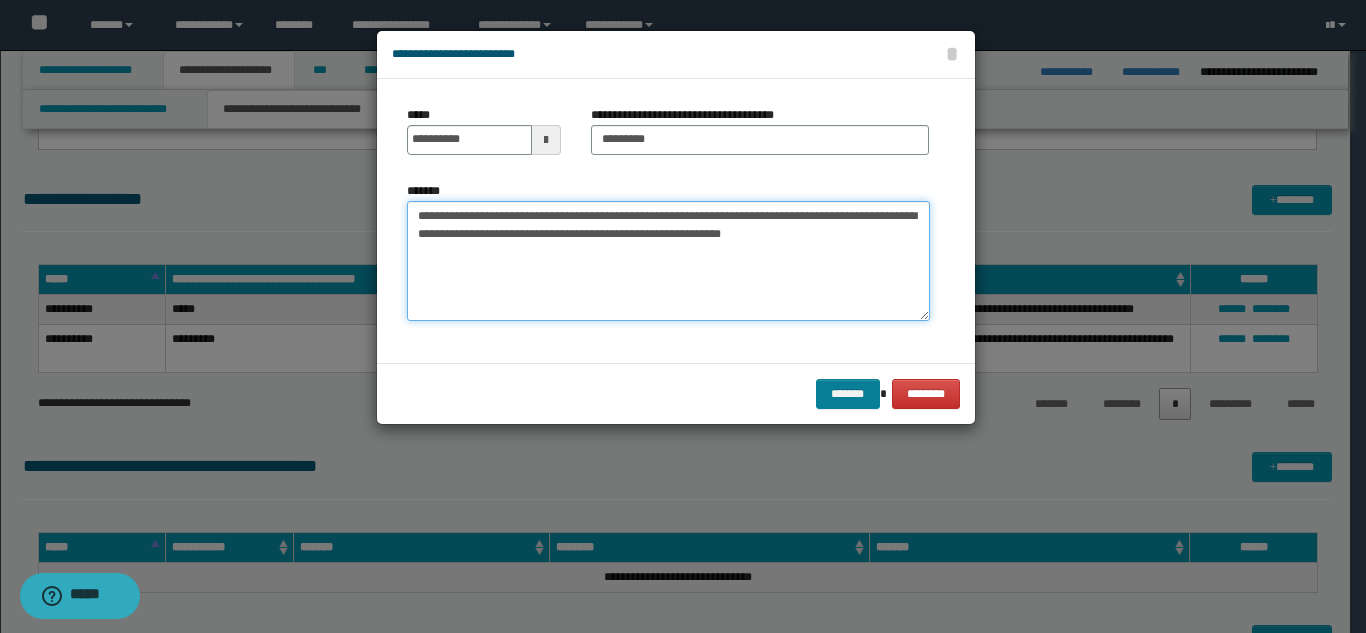 type on "**********" 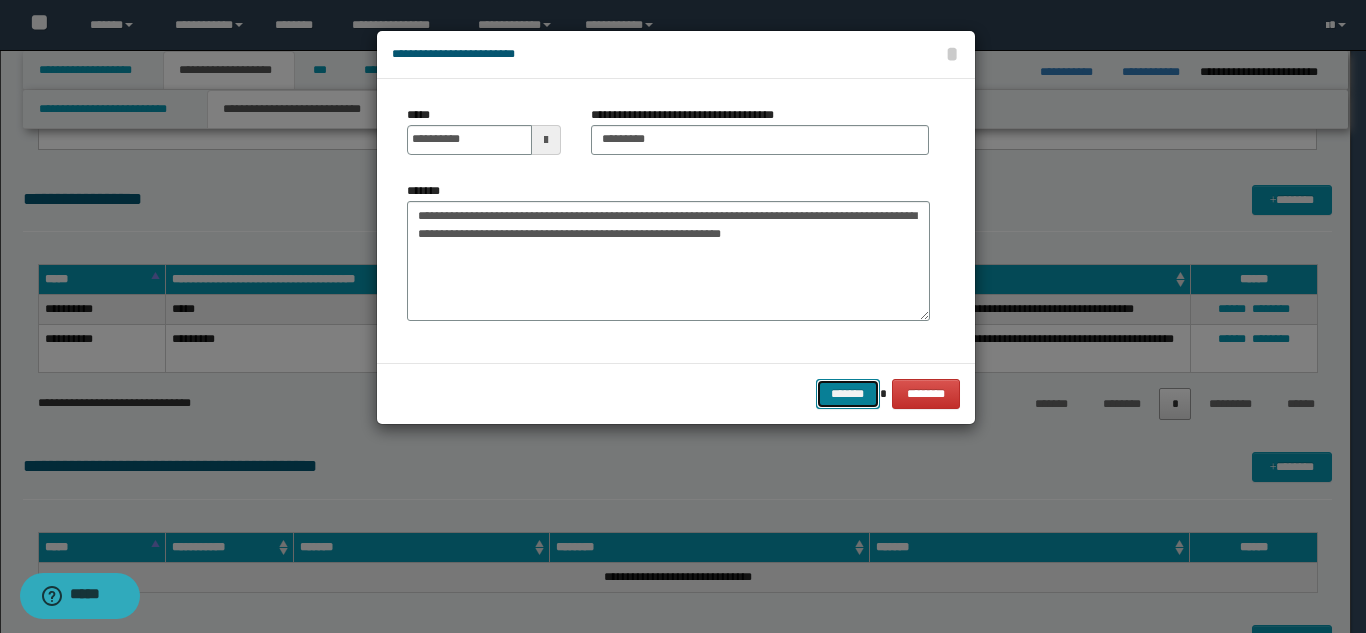 click on "*******" at bounding box center [848, 394] 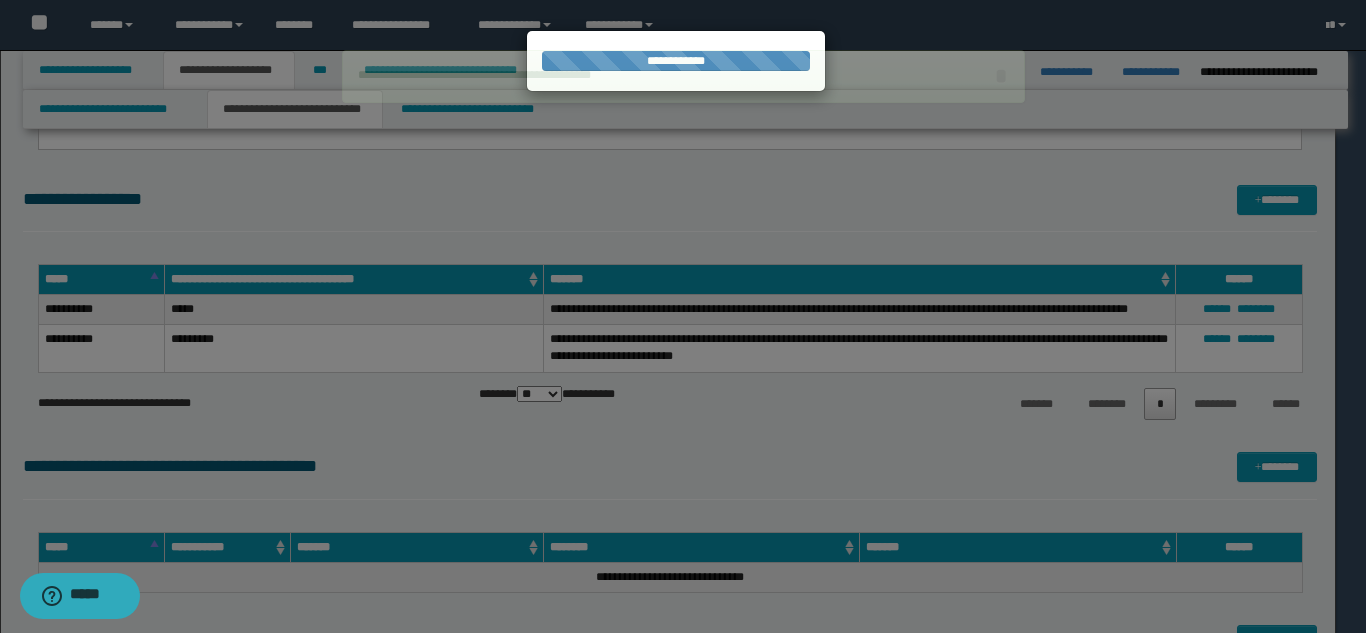 type 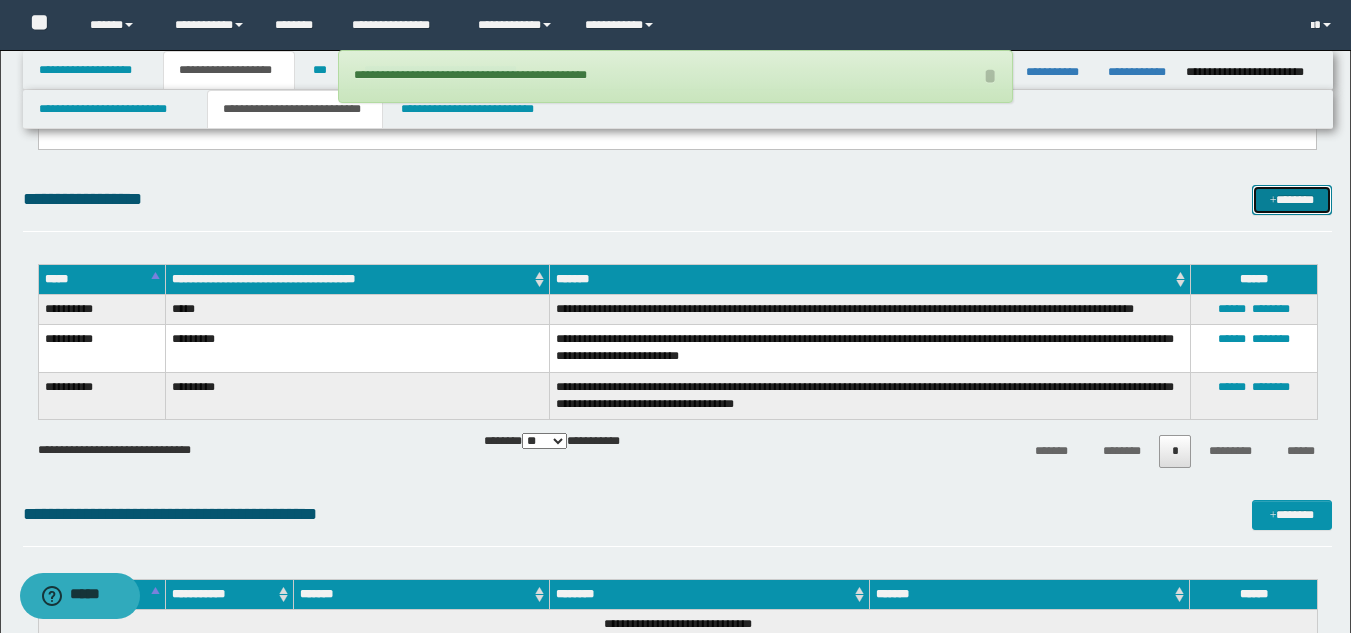 click on "*******" at bounding box center (1292, 200) 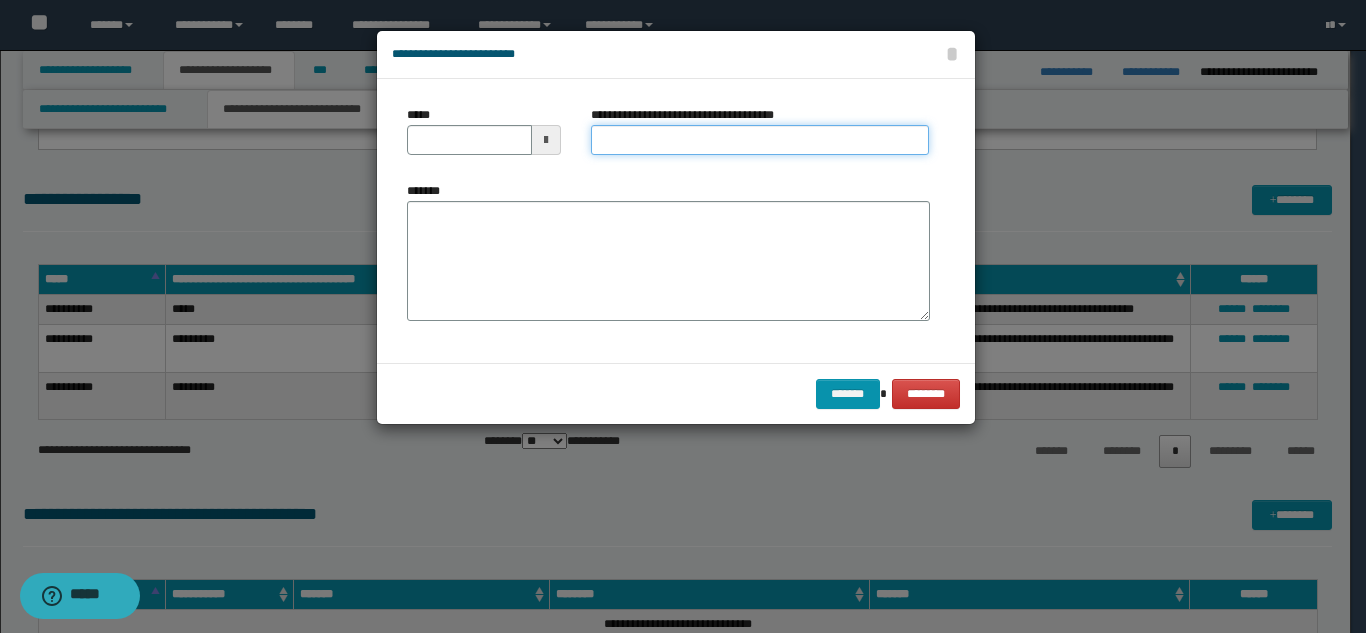 click on "**********" at bounding box center [760, 140] 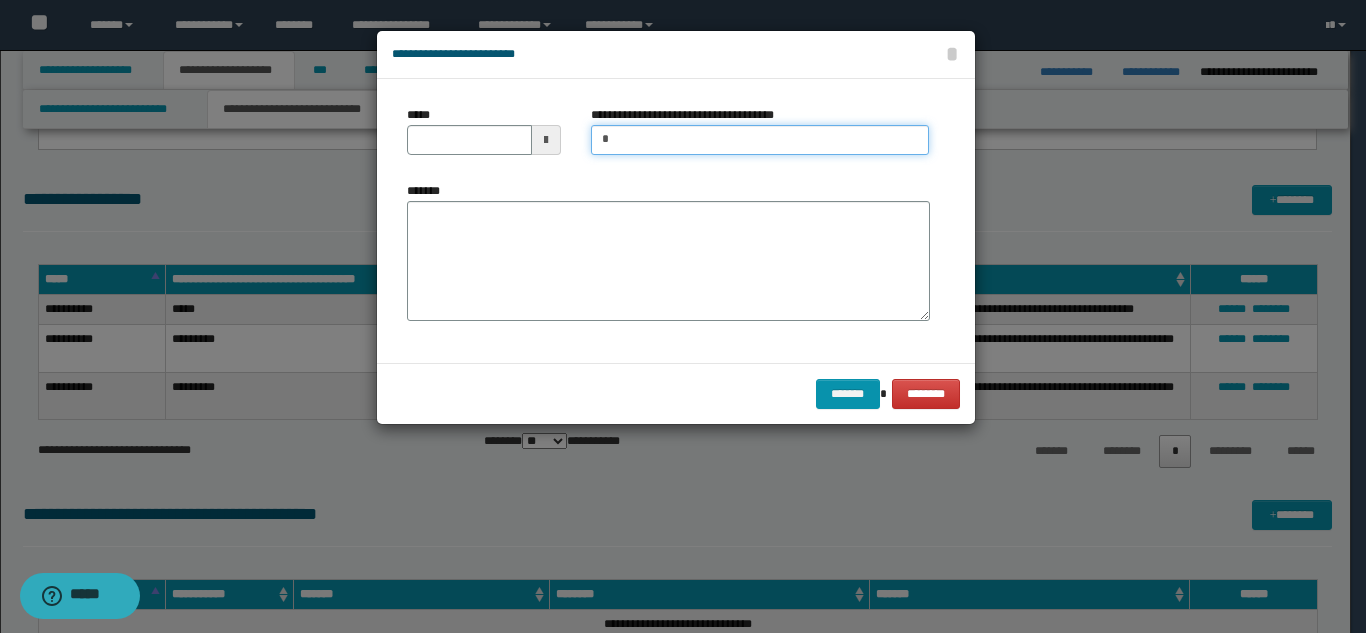 type on "**********" 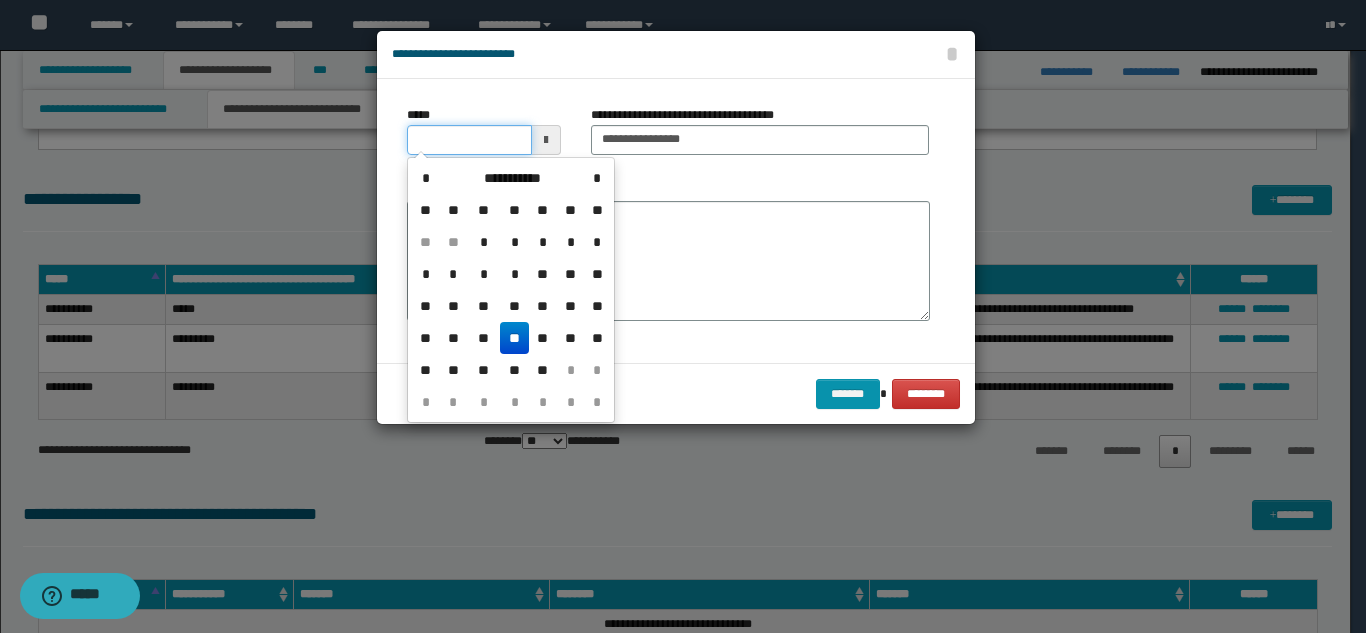 click on "*****" at bounding box center (469, 140) 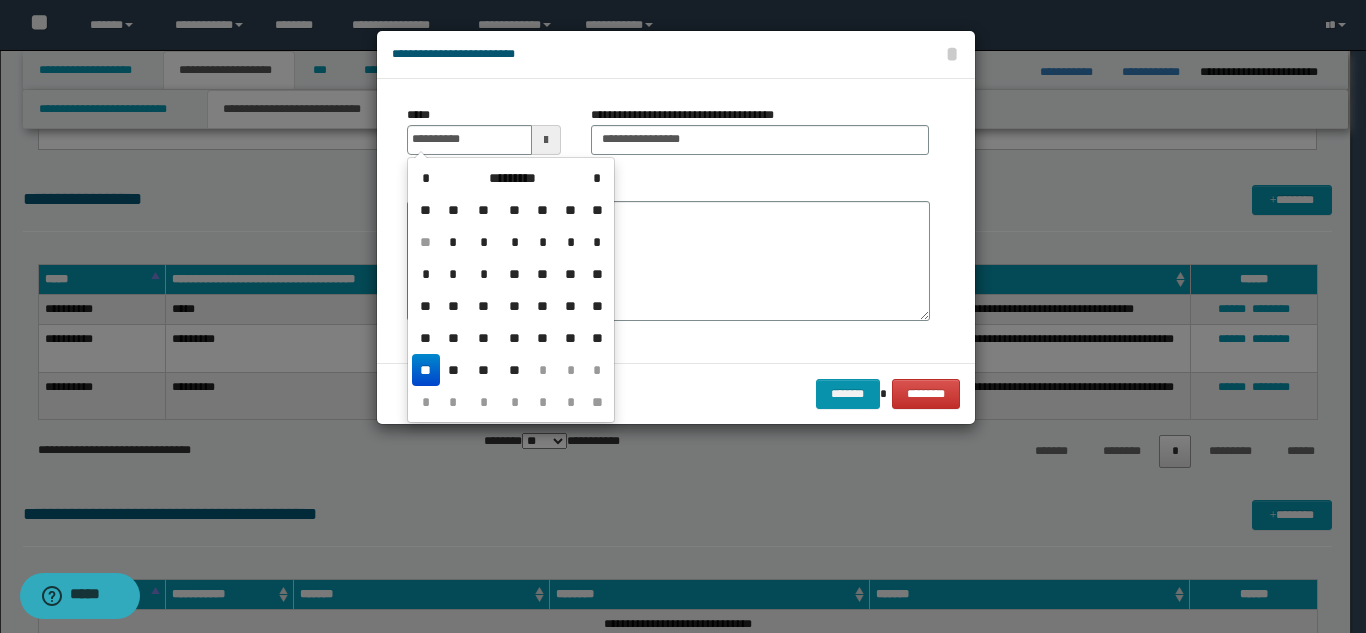 click on "**" at bounding box center (426, 370) 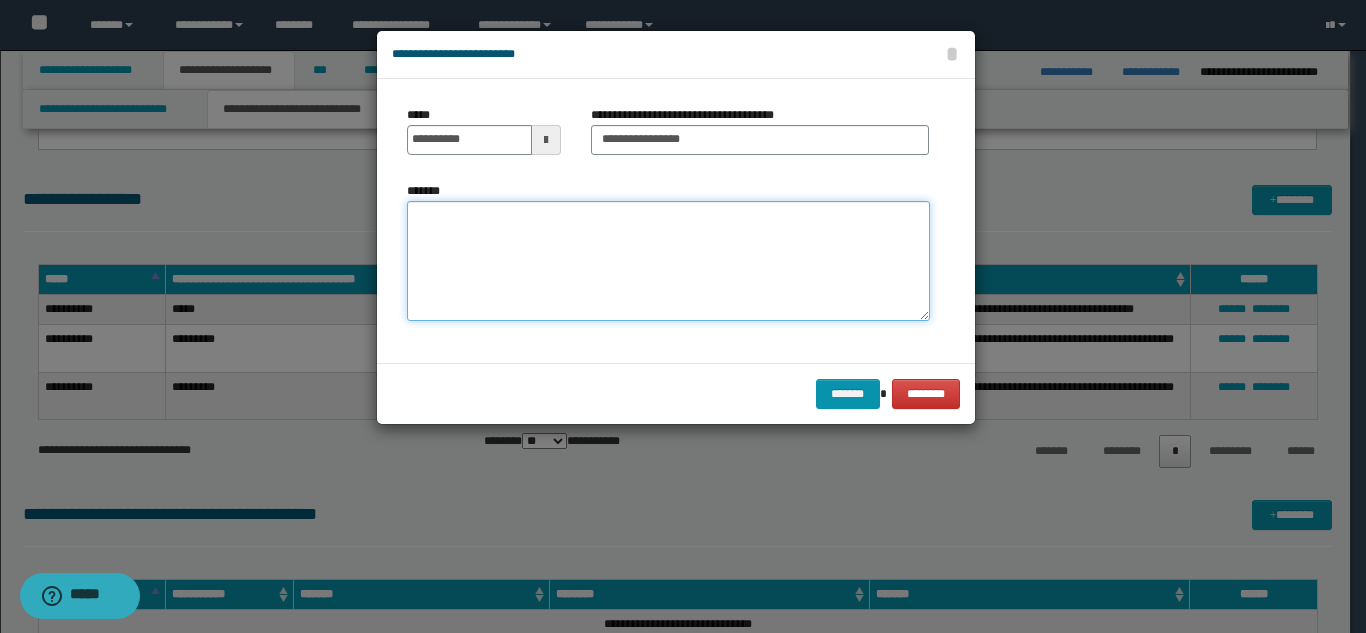 click on "*******" at bounding box center [668, 261] 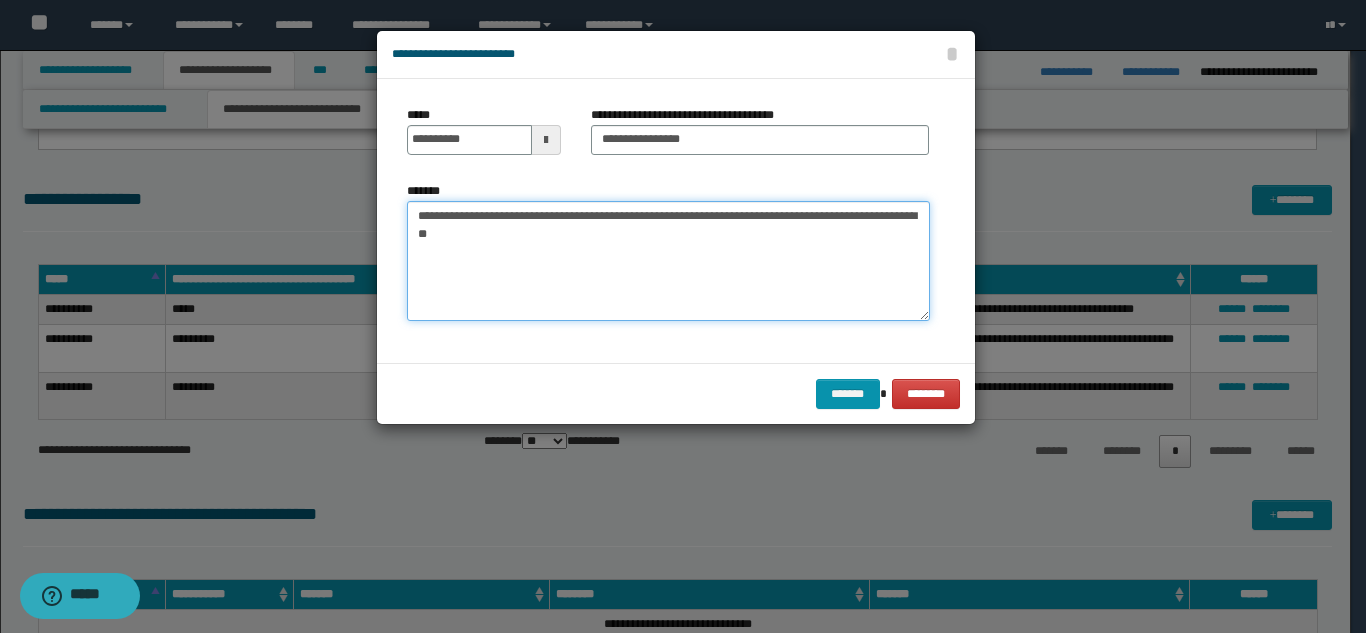click on "**********" at bounding box center (668, 261) 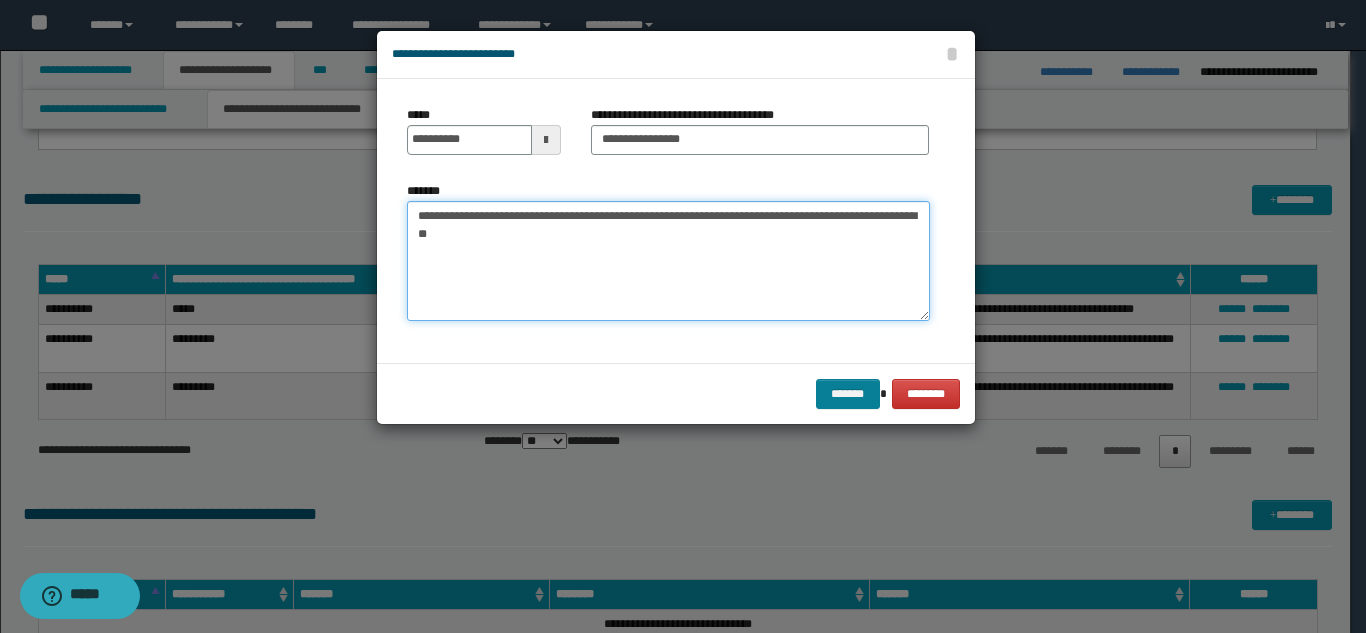 type on "**********" 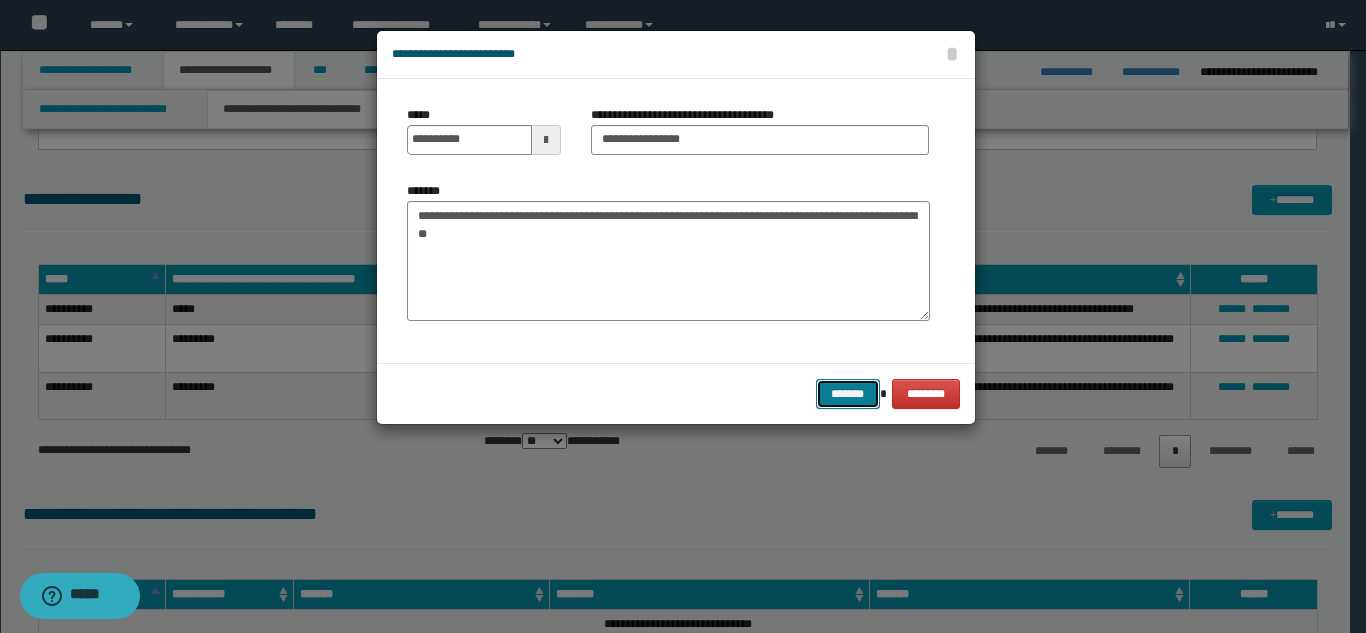 click on "*******" at bounding box center (848, 394) 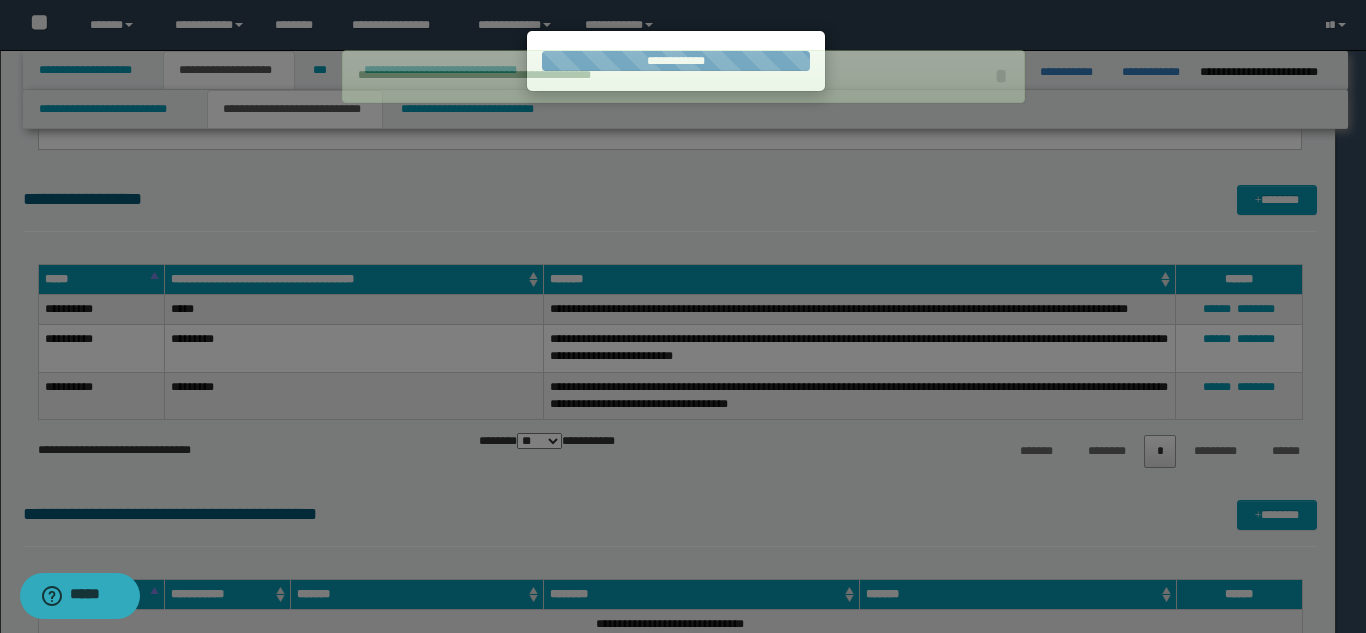 type 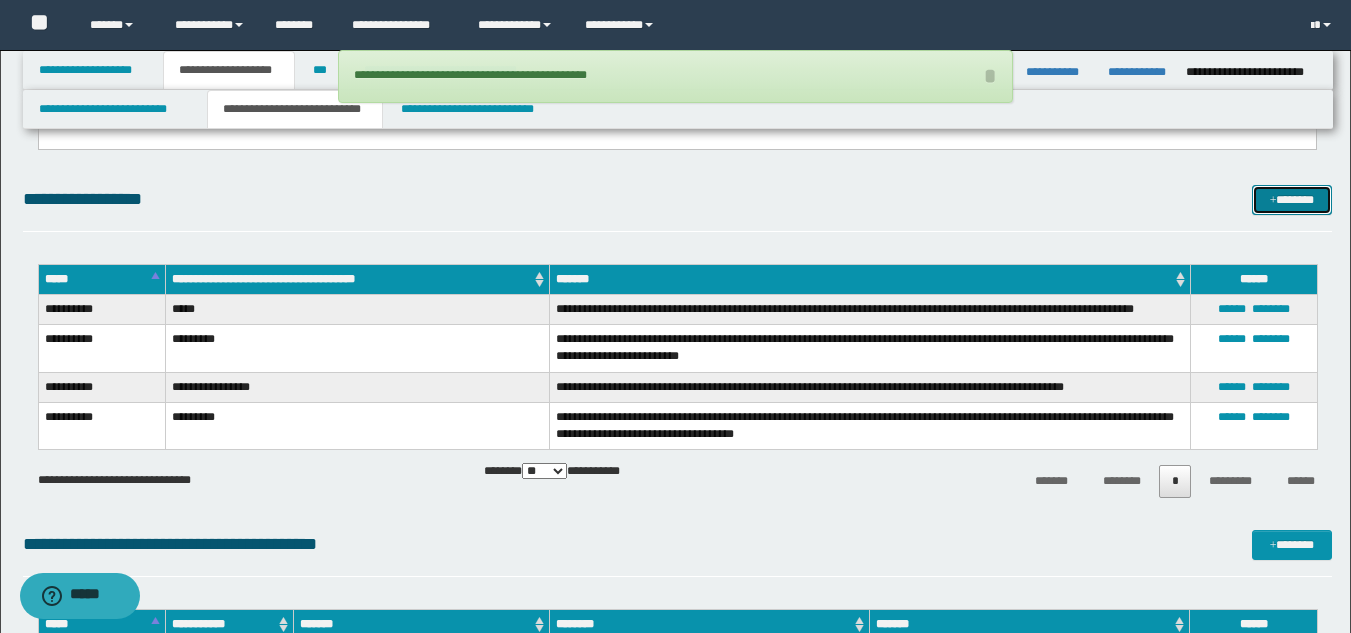 click at bounding box center (1273, 201) 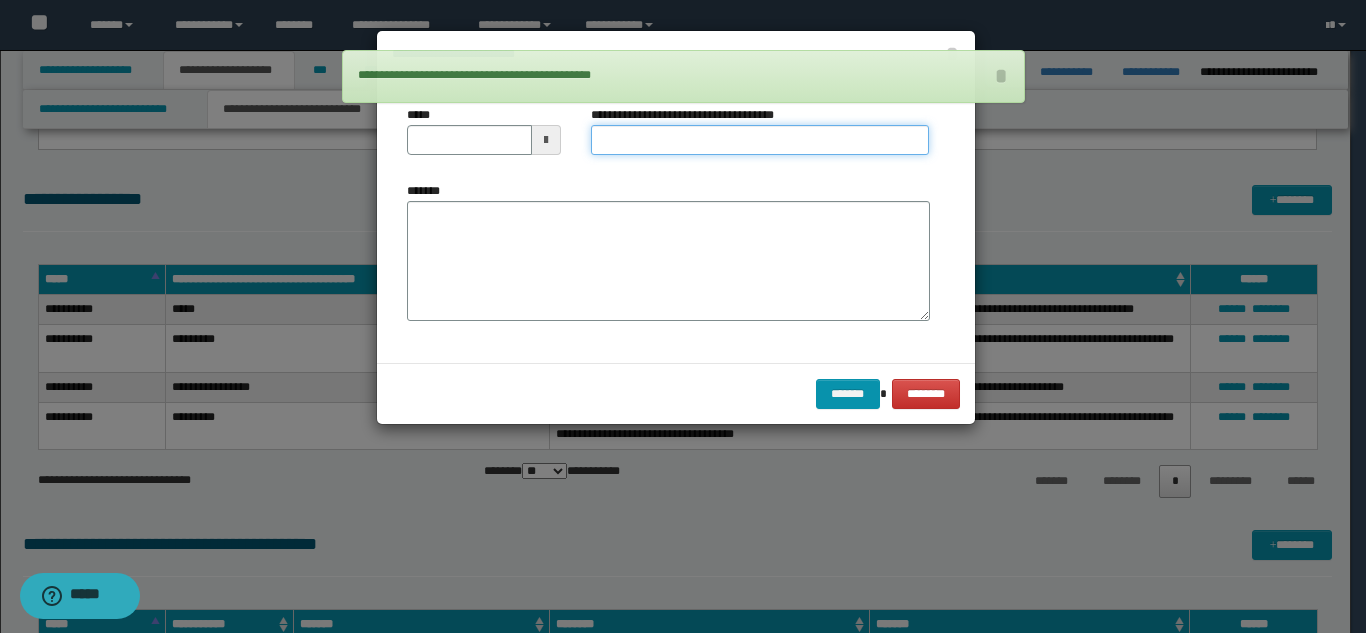 click on "**********" at bounding box center (760, 140) 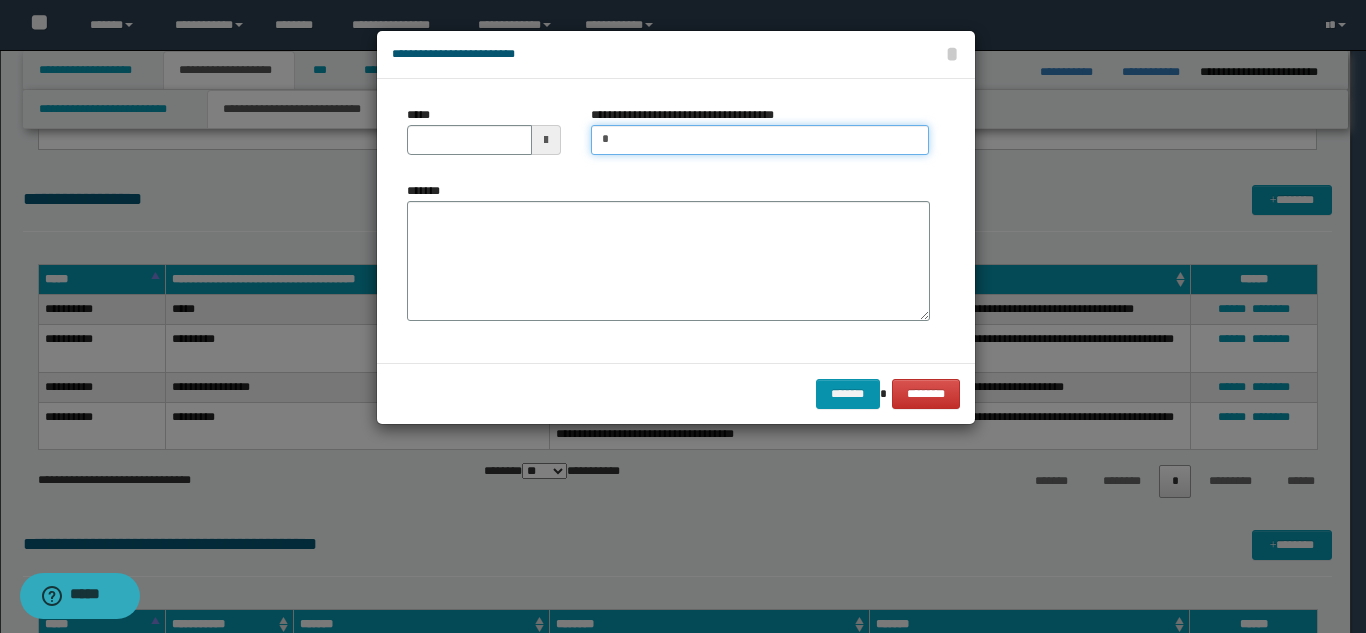 type on "*********" 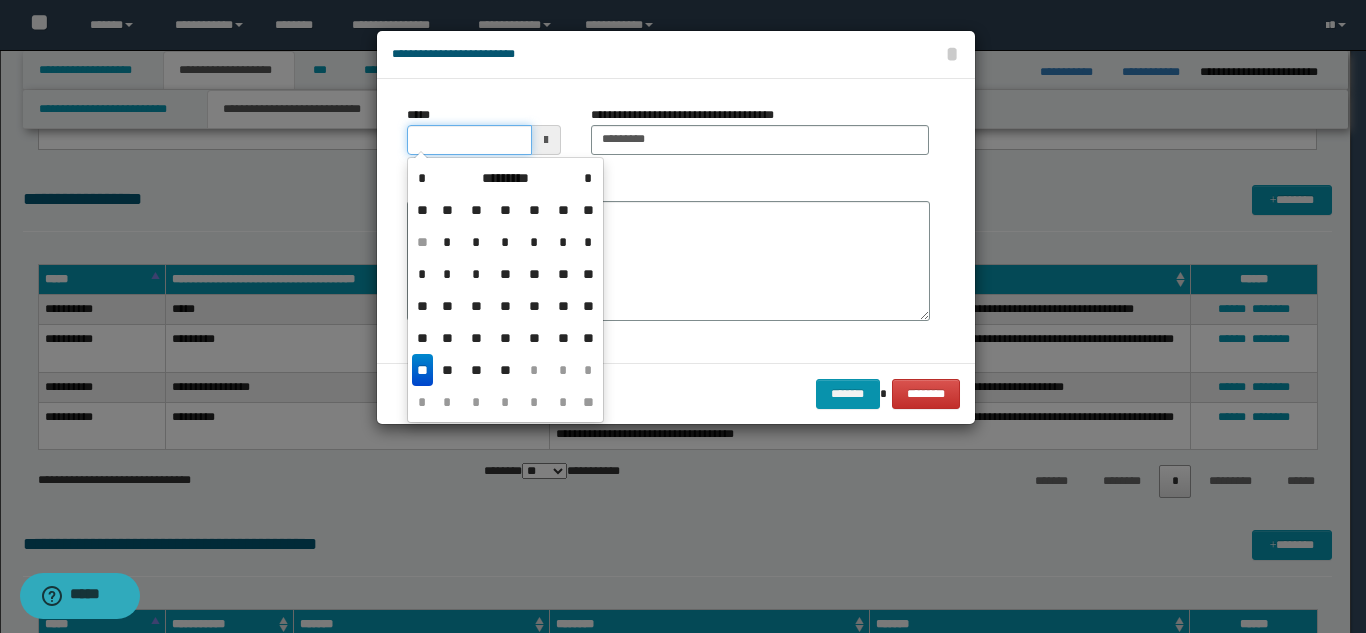 click on "*****" at bounding box center [469, 140] 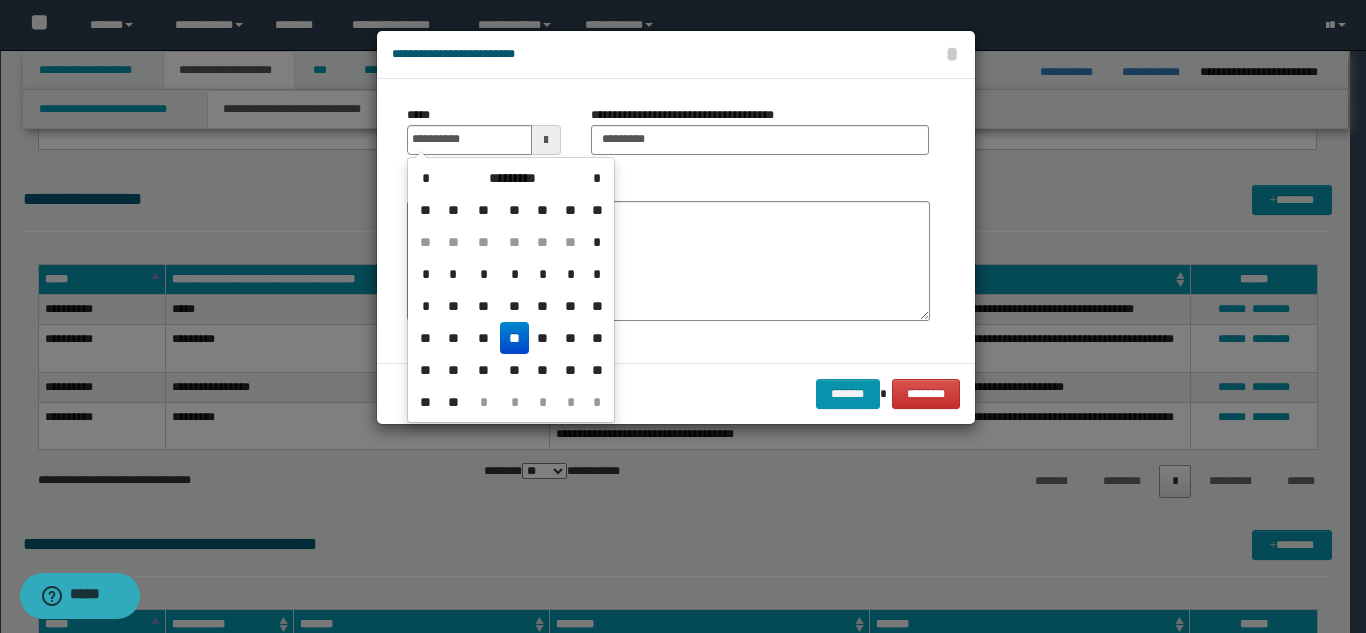drag, startPoint x: 516, startPoint y: 335, endPoint x: 550, endPoint y: 279, distance: 65.51336 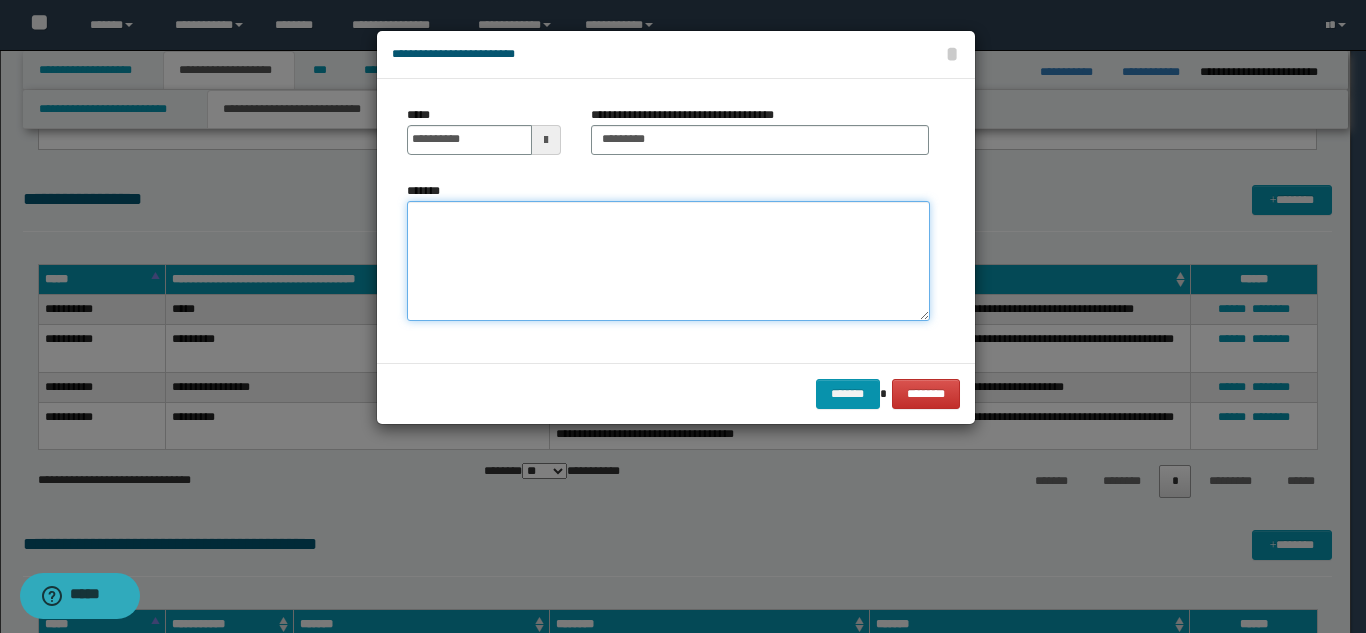 click on "*******" at bounding box center (668, 261) 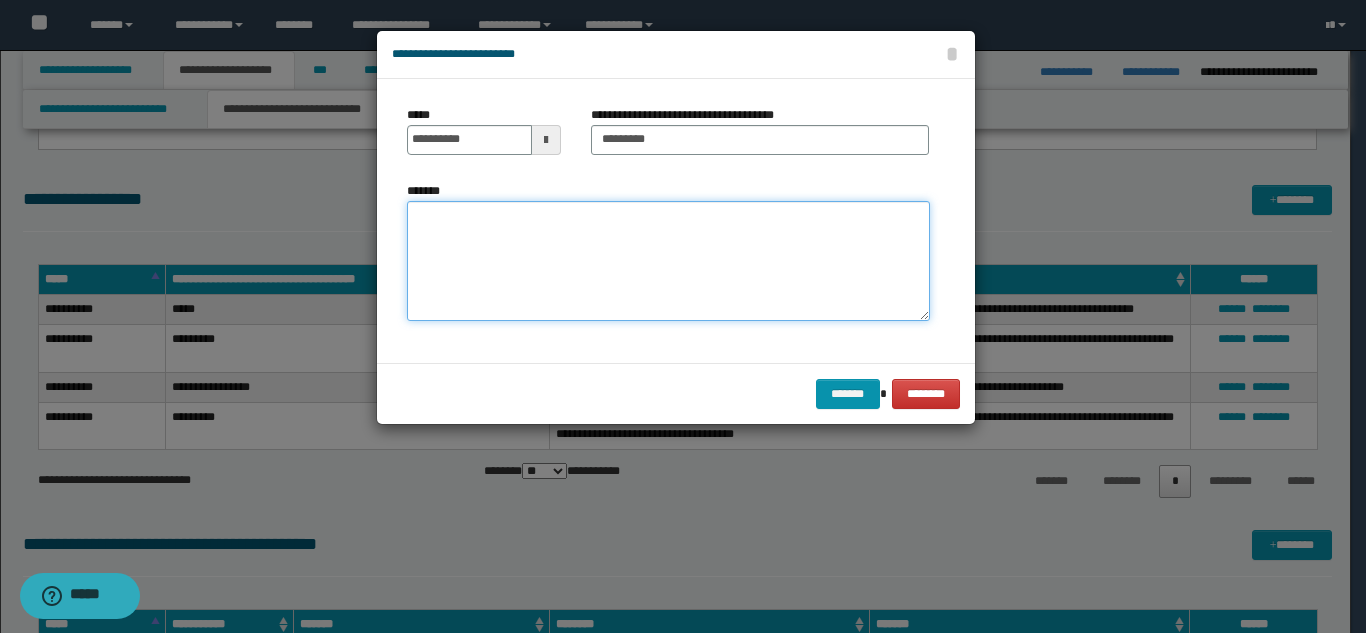 paste on "**********" 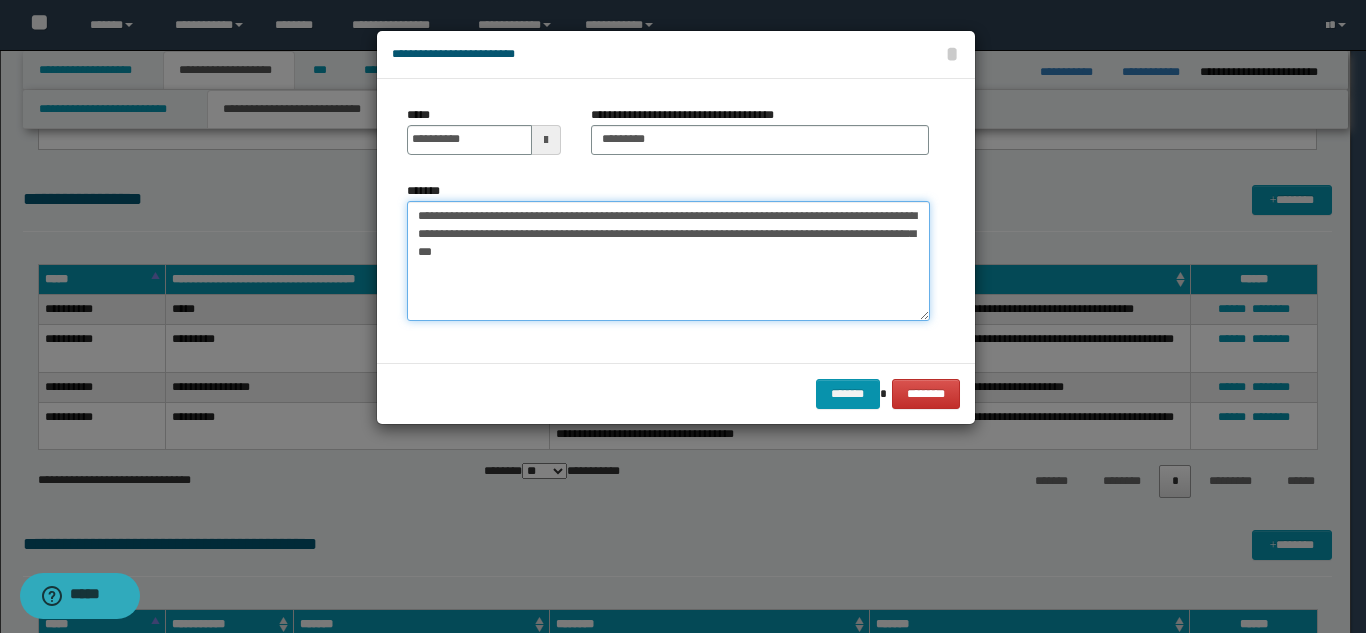 drag, startPoint x: 594, startPoint y: 255, endPoint x: 607, endPoint y: 255, distance: 13 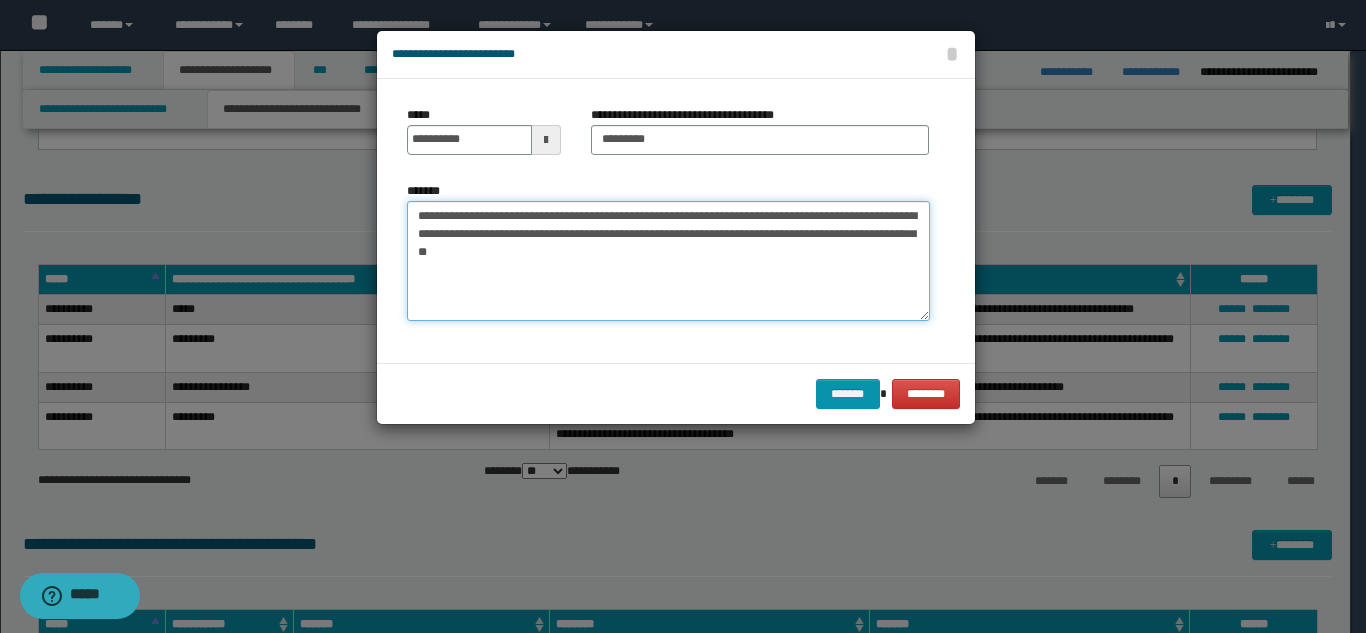 click on "**********" at bounding box center [668, 261] 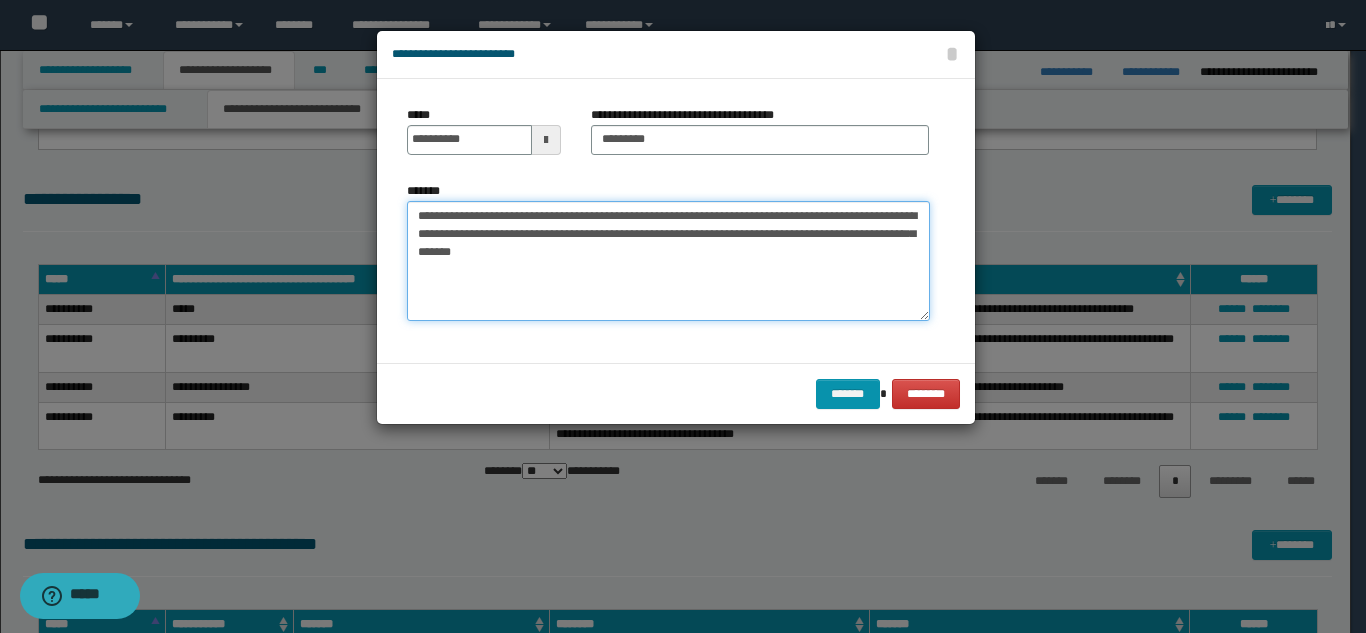 drag, startPoint x: 690, startPoint y: 216, endPoint x: 668, endPoint y: 214, distance: 22.090721 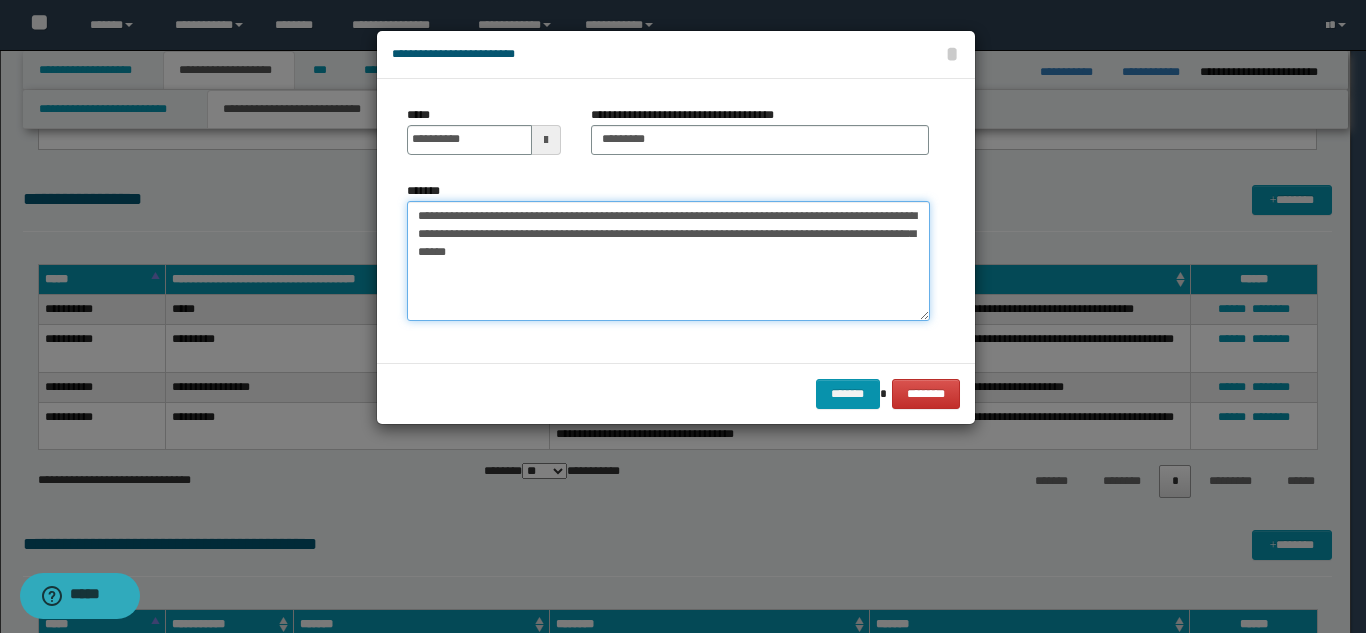 click on "**********" at bounding box center (668, 261) 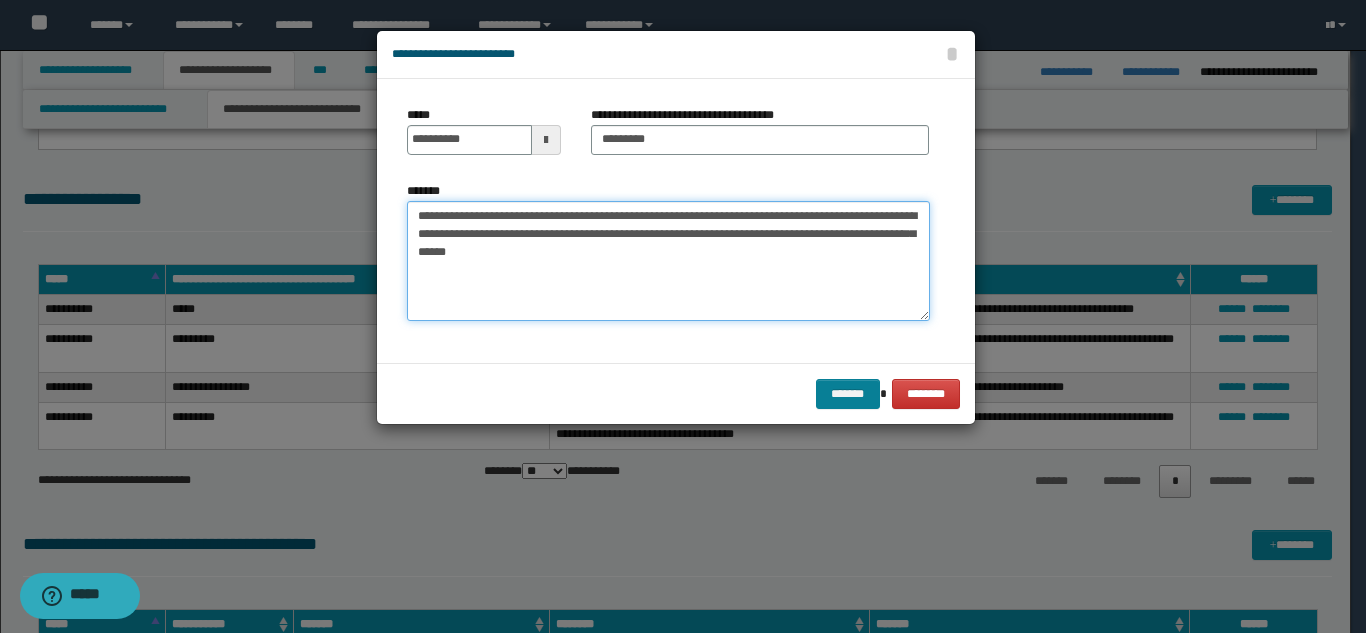 type on "**********" 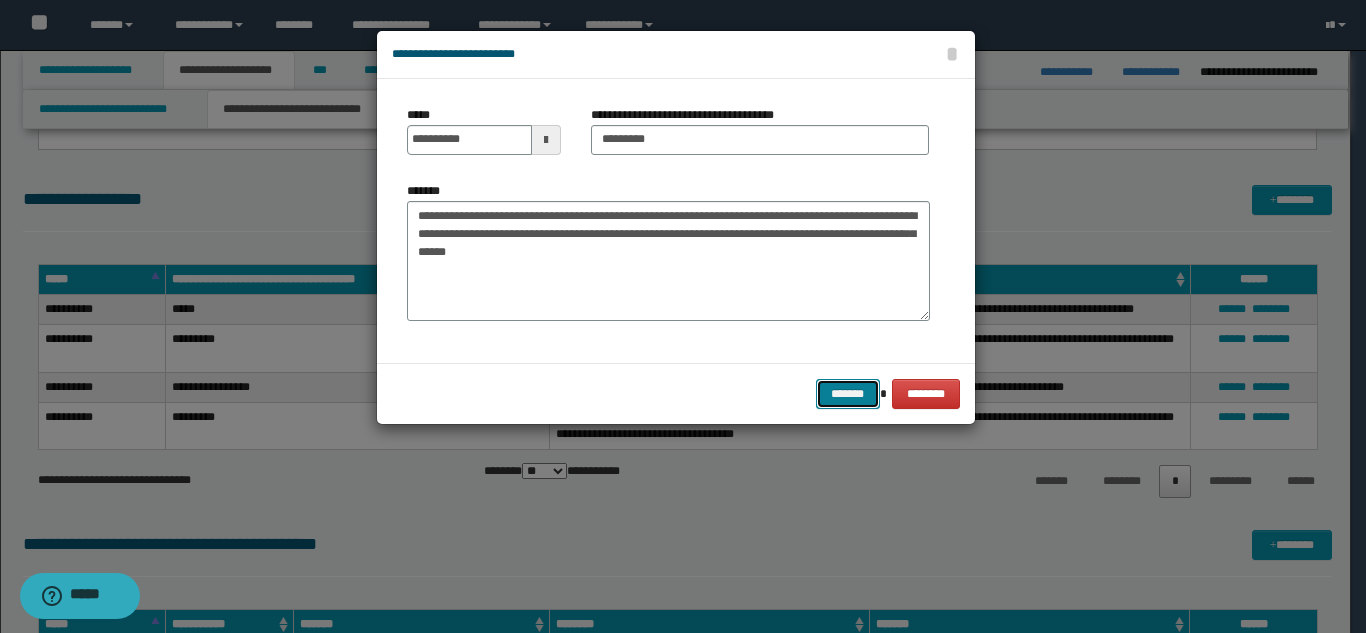 click on "*******" at bounding box center [848, 394] 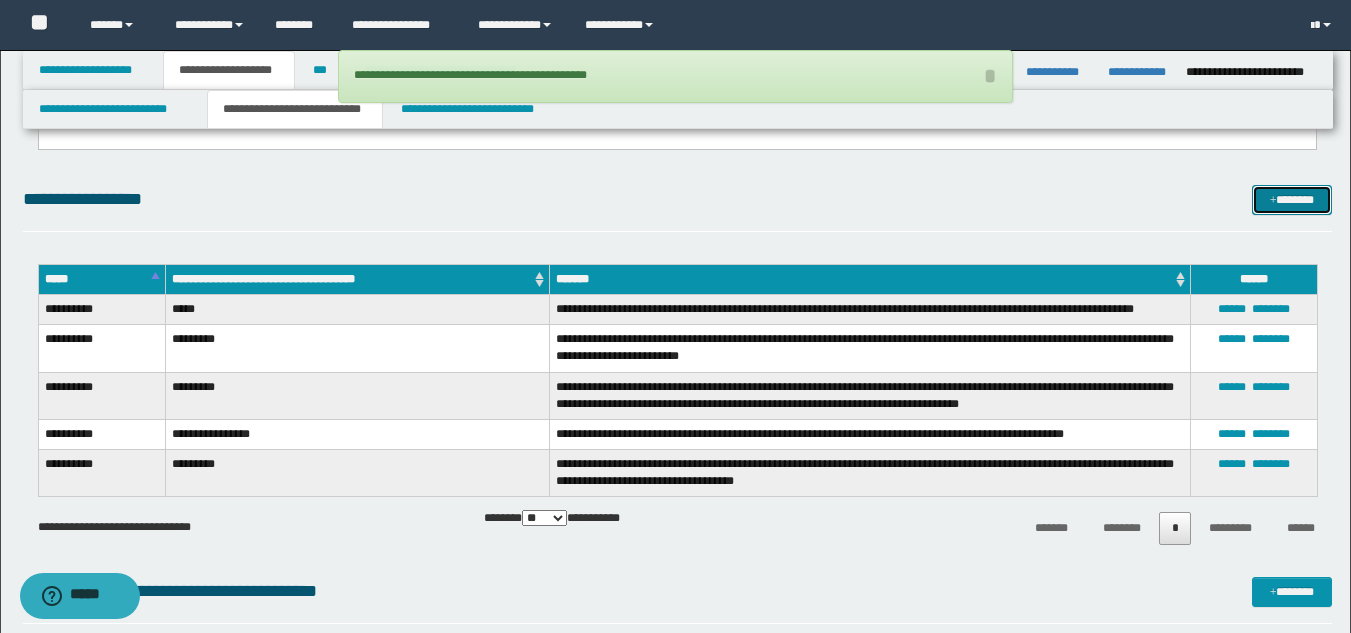 click at bounding box center (1273, 201) 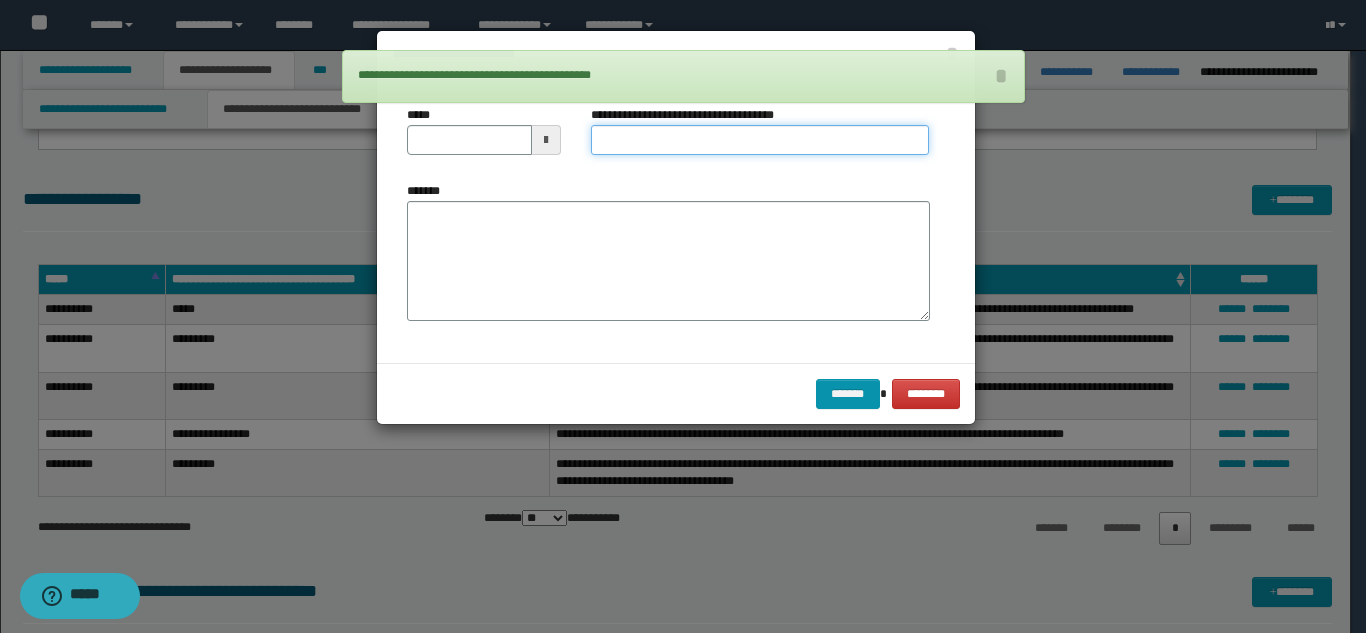 click on "**********" at bounding box center (760, 140) 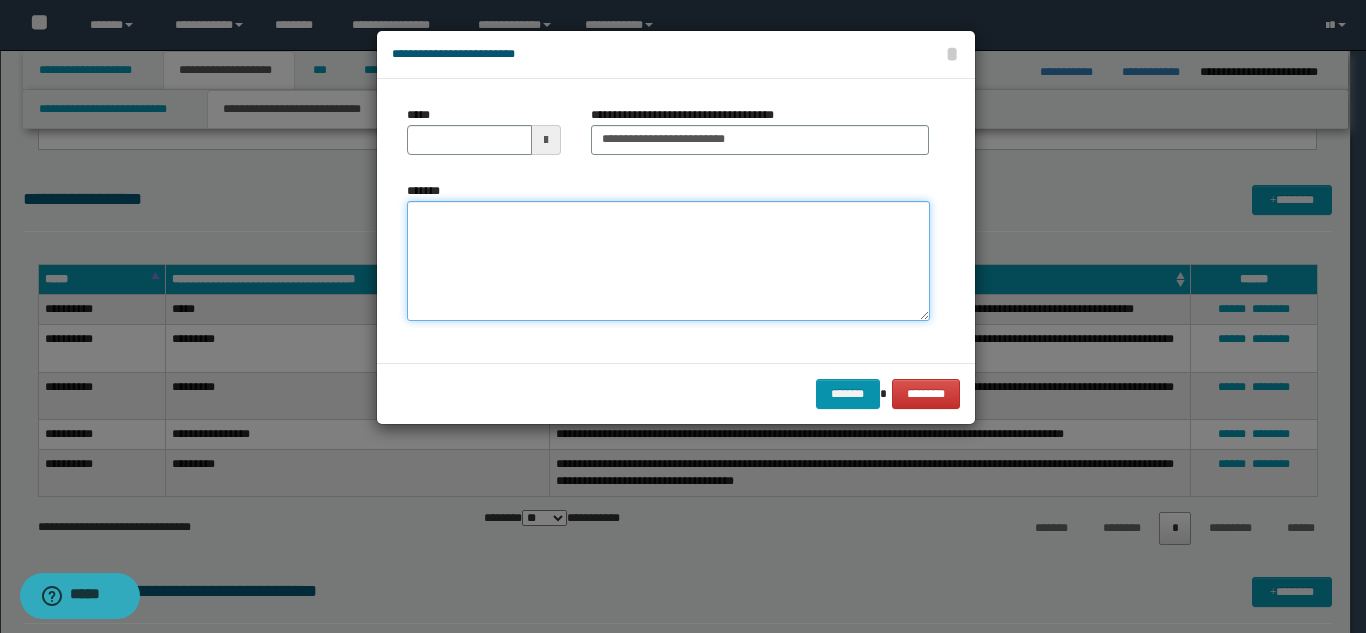 click on "*******" at bounding box center [668, 261] 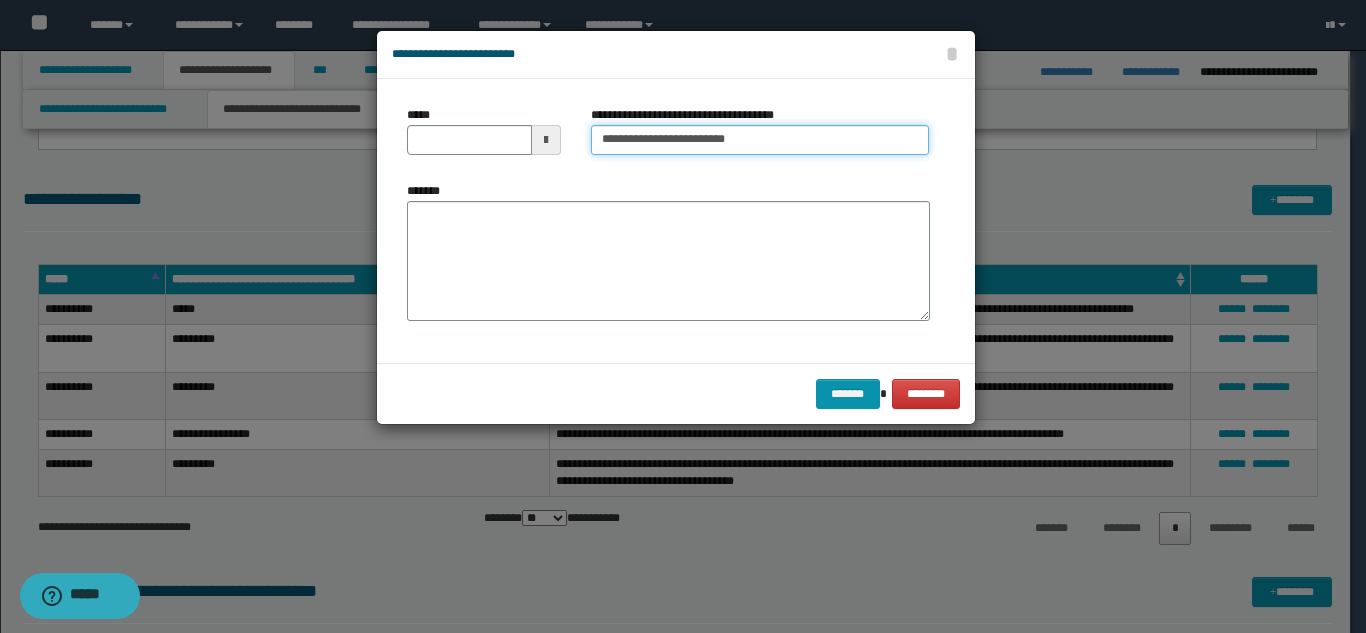 click on "**********" at bounding box center (760, 140) 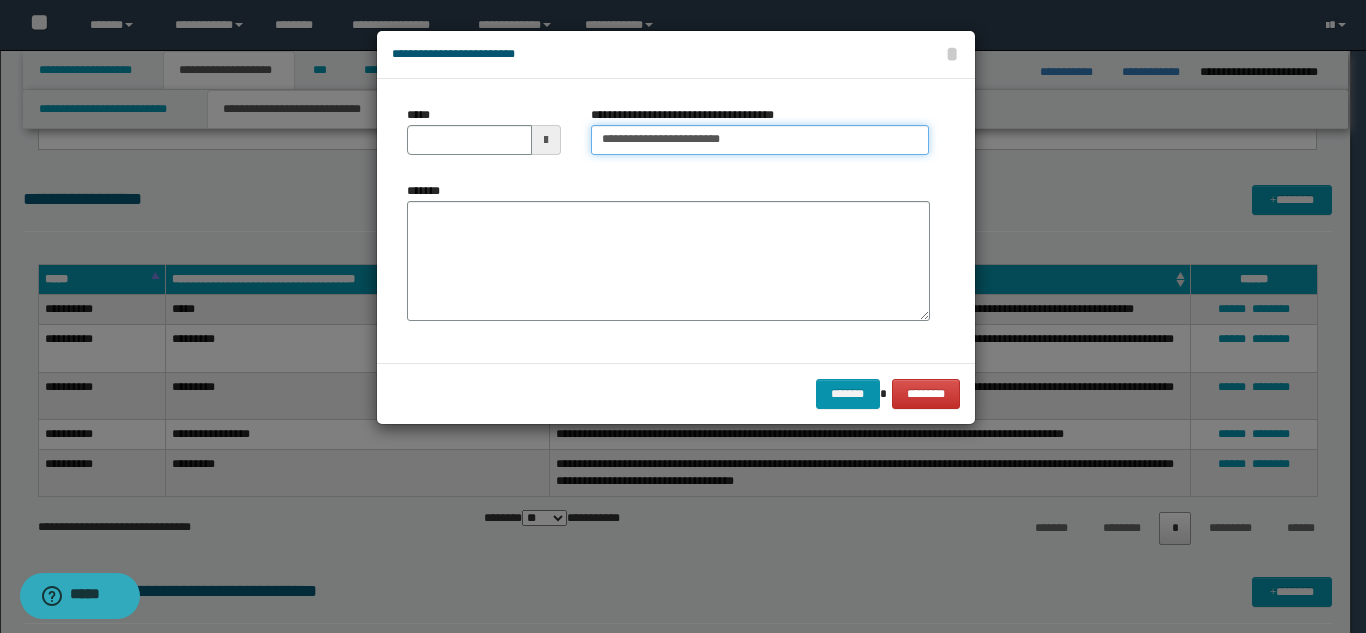 type on "**********" 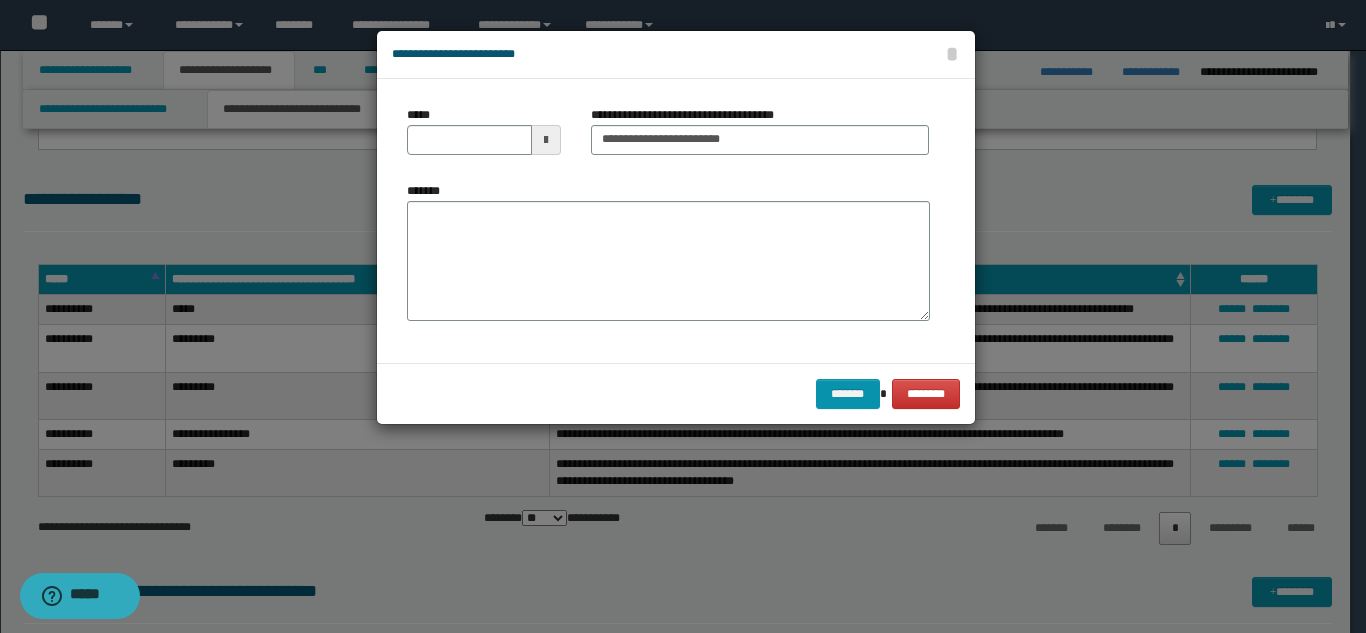 drag, startPoint x: 729, startPoint y: 199, endPoint x: 689, endPoint y: 205, distance: 40.4475 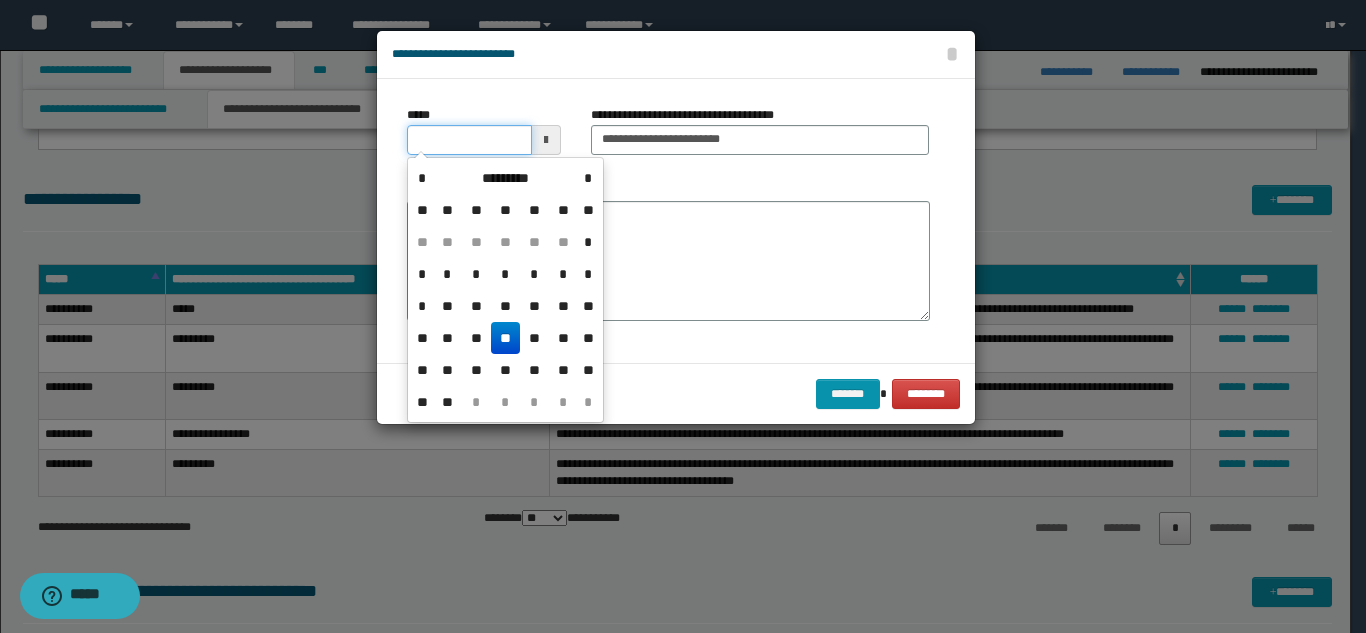 click on "*****" at bounding box center [469, 140] 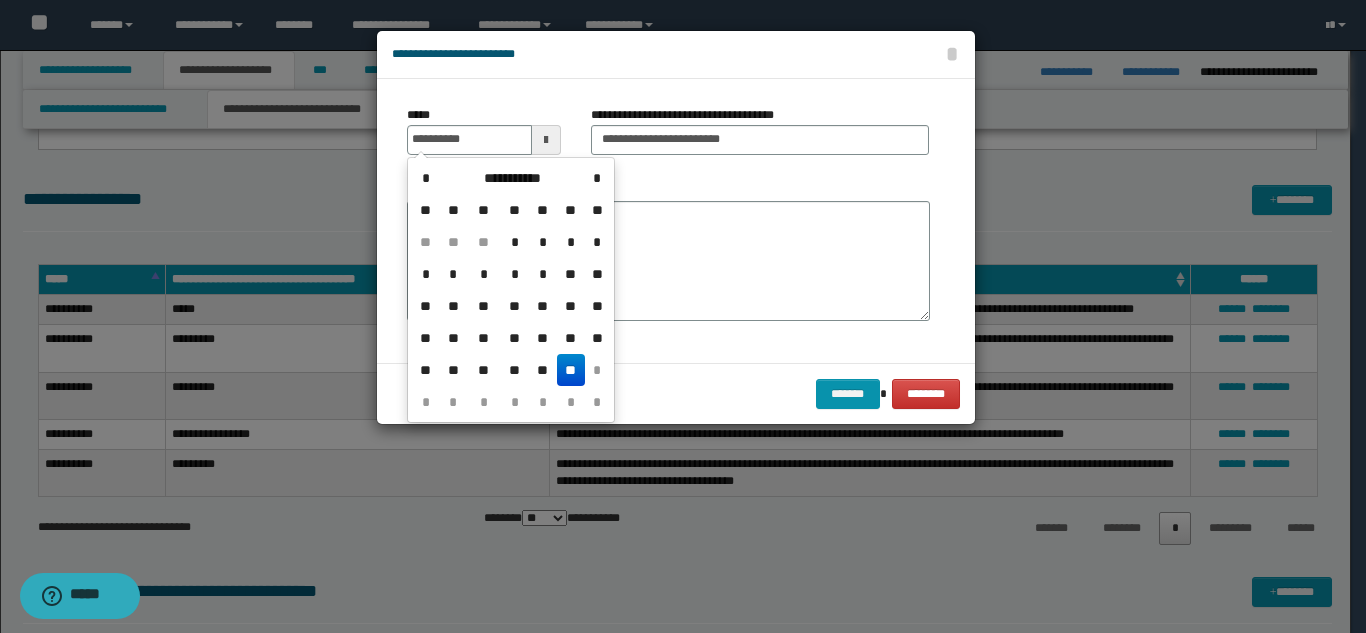 drag, startPoint x: 569, startPoint y: 366, endPoint x: 602, endPoint y: 250, distance: 120.60265 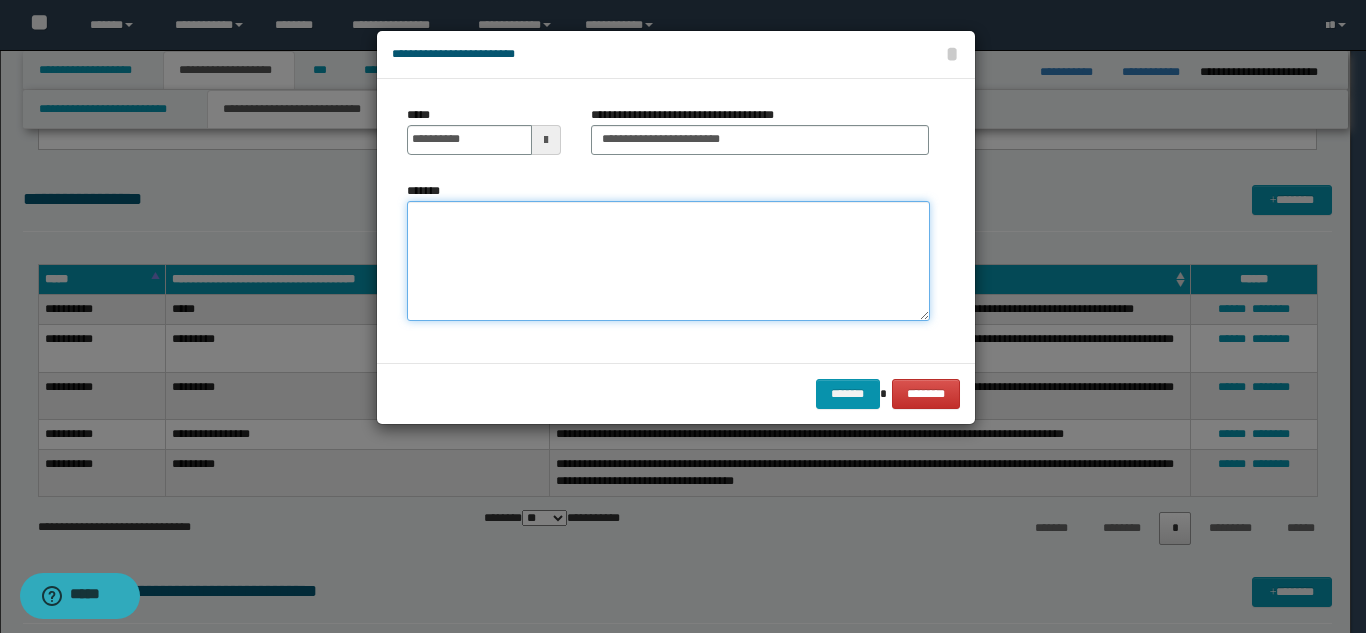 click on "*******" at bounding box center [668, 261] 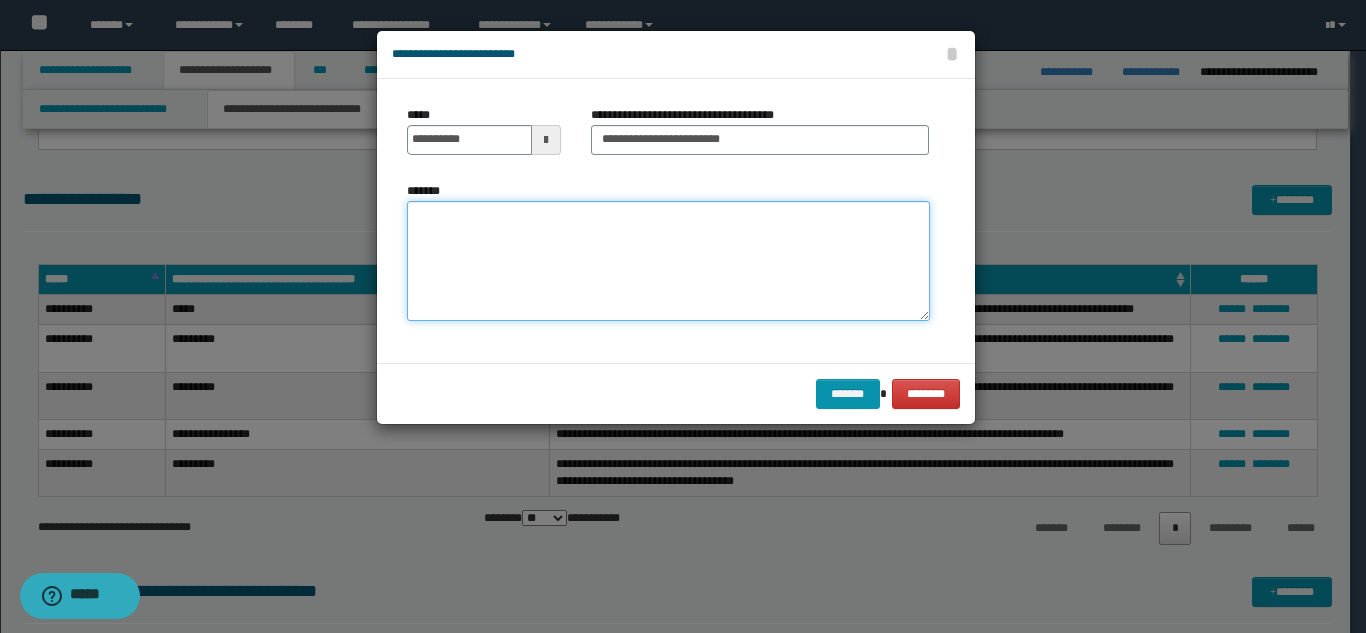 paste on "**********" 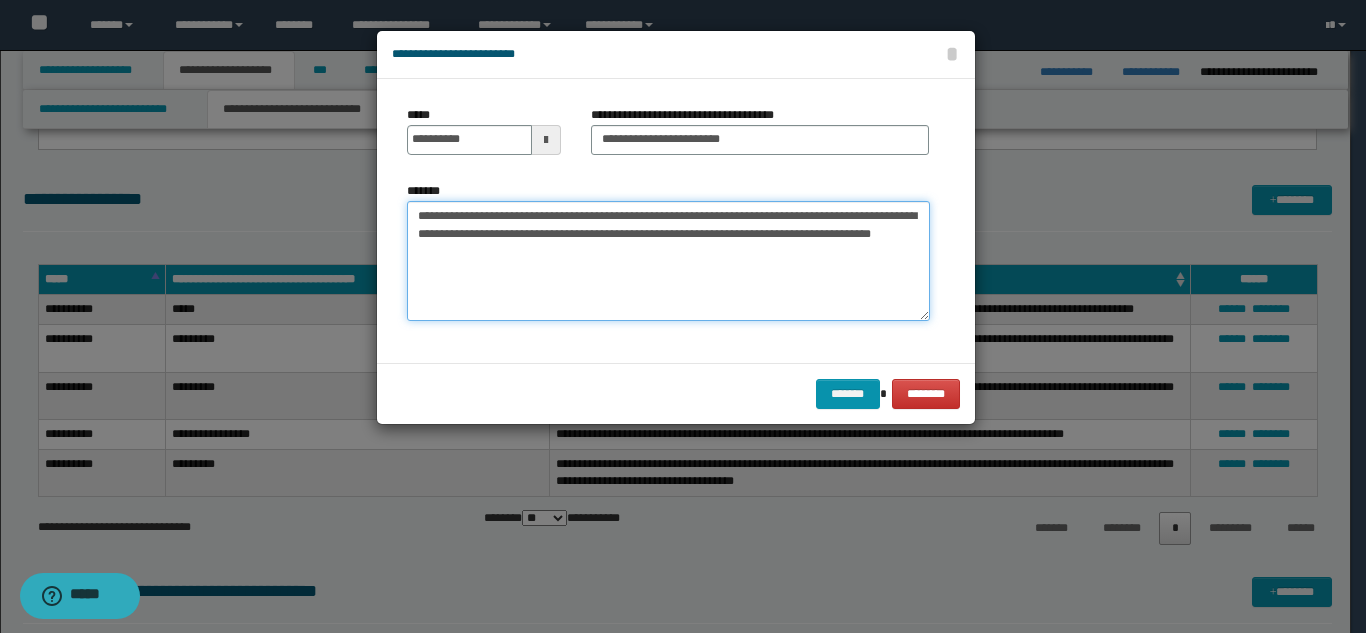 click on "**********" at bounding box center [668, 261] 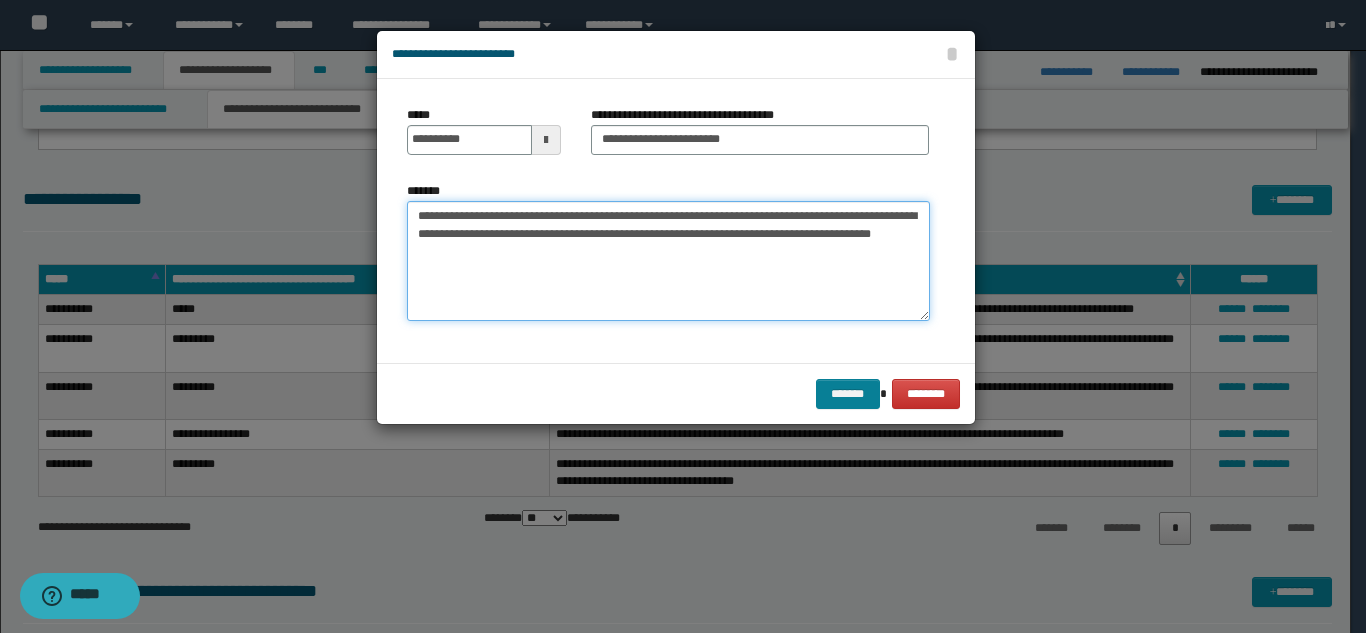 type on "**********" 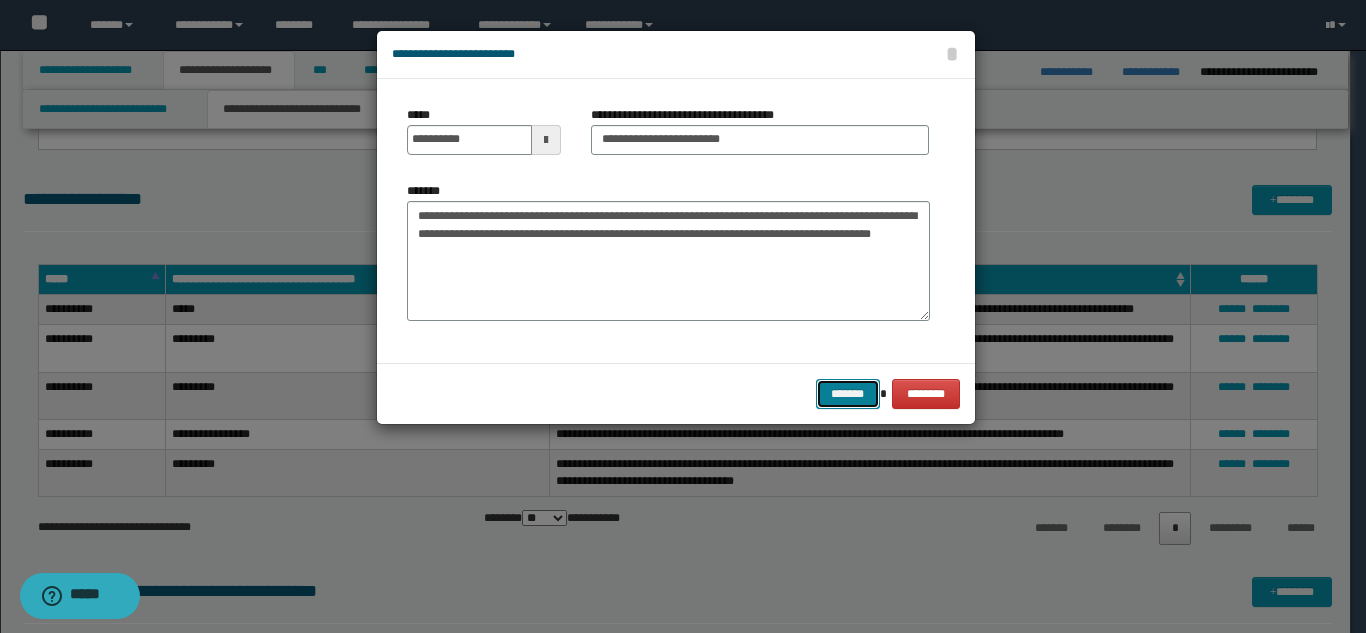 click on "*******" at bounding box center (848, 394) 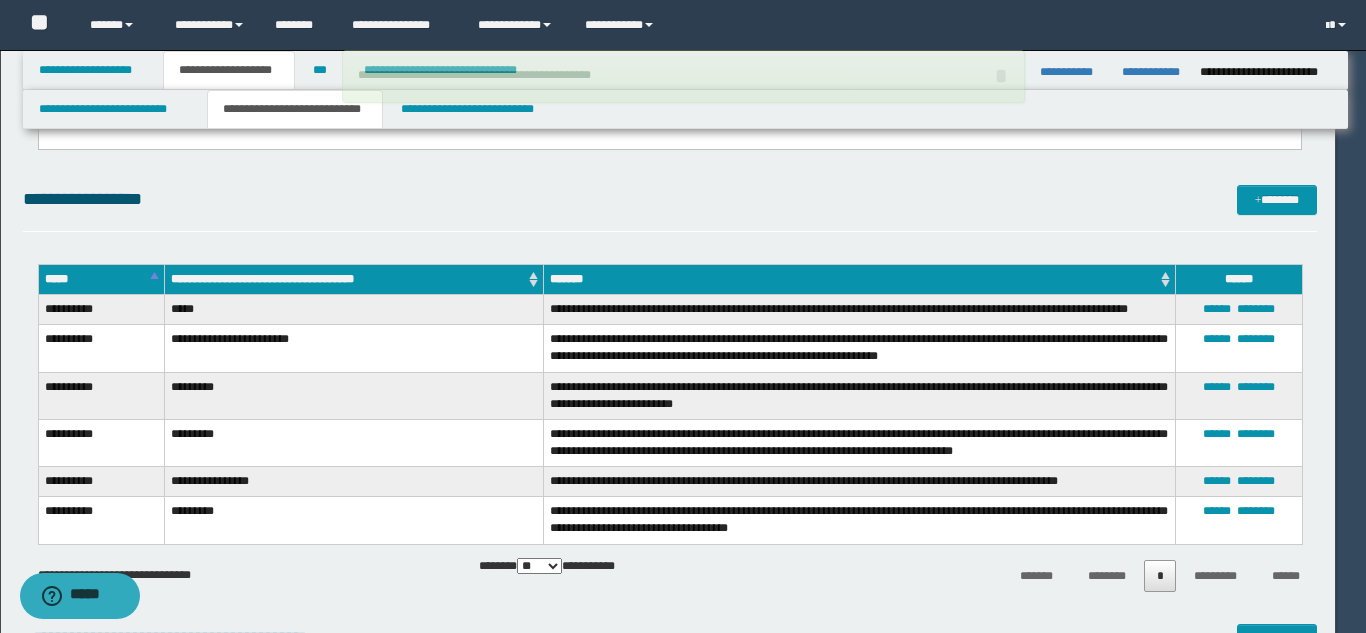 type 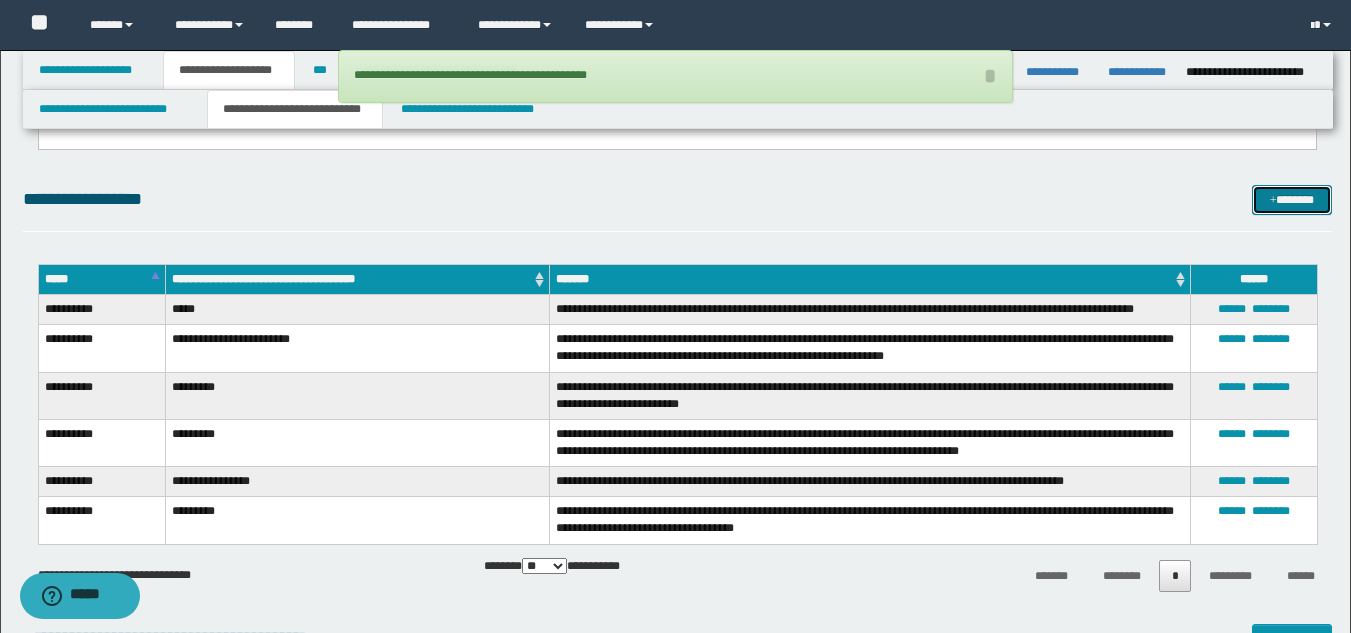 click on "*******" at bounding box center [1292, 200] 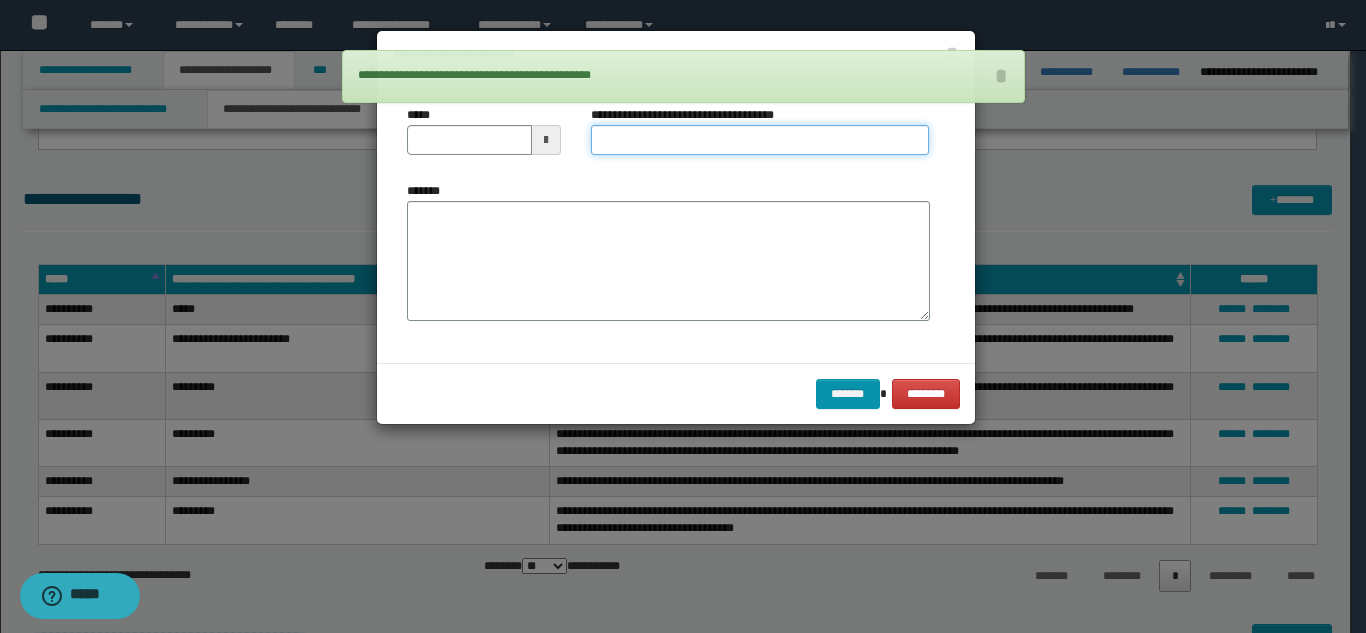 click on "**********" at bounding box center (760, 140) 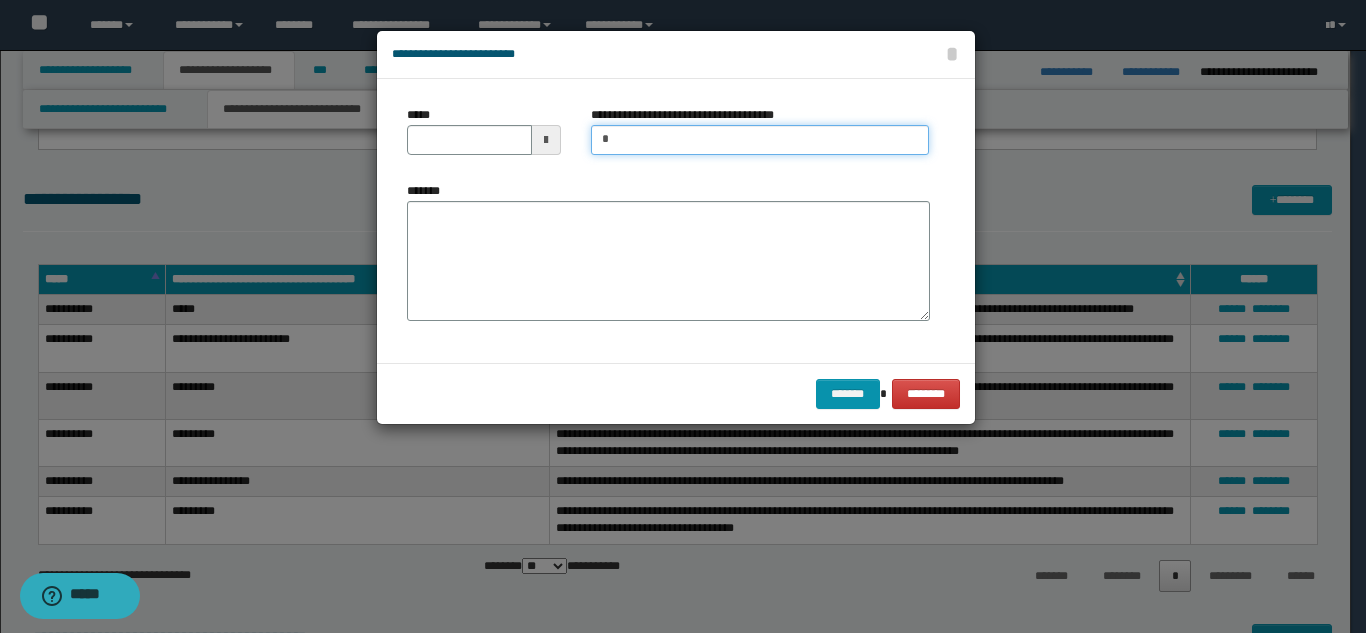 type on "*********" 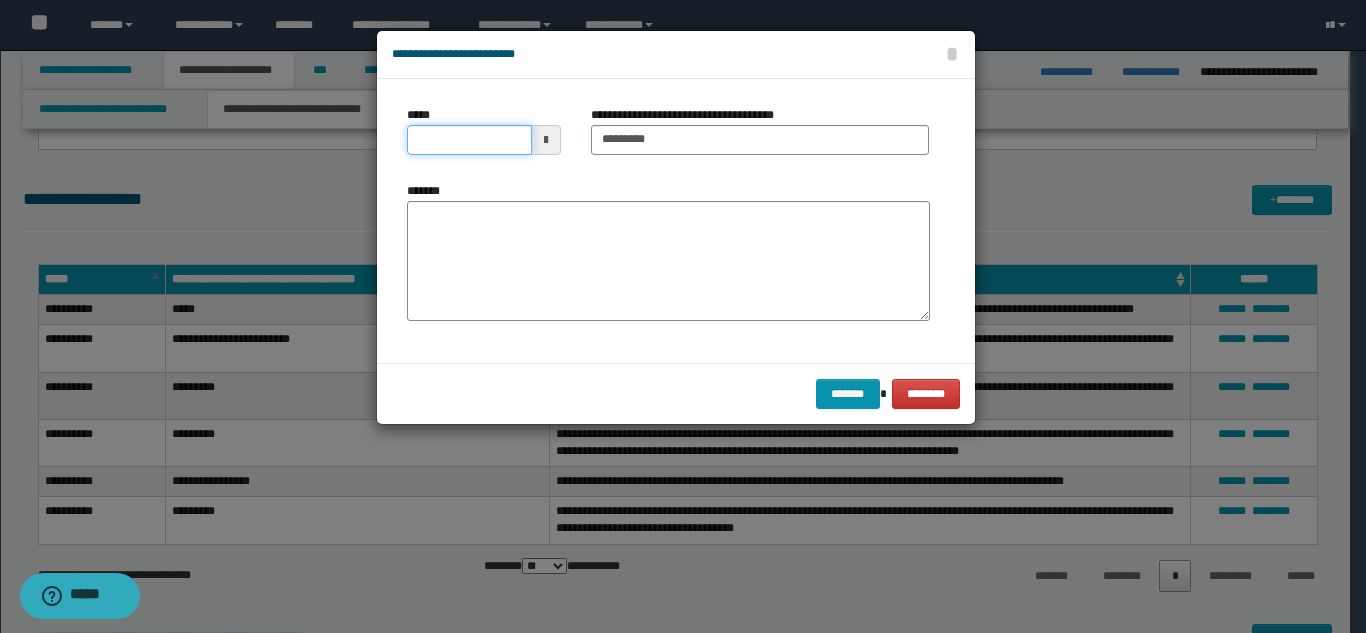 click on "*****" at bounding box center (469, 140) 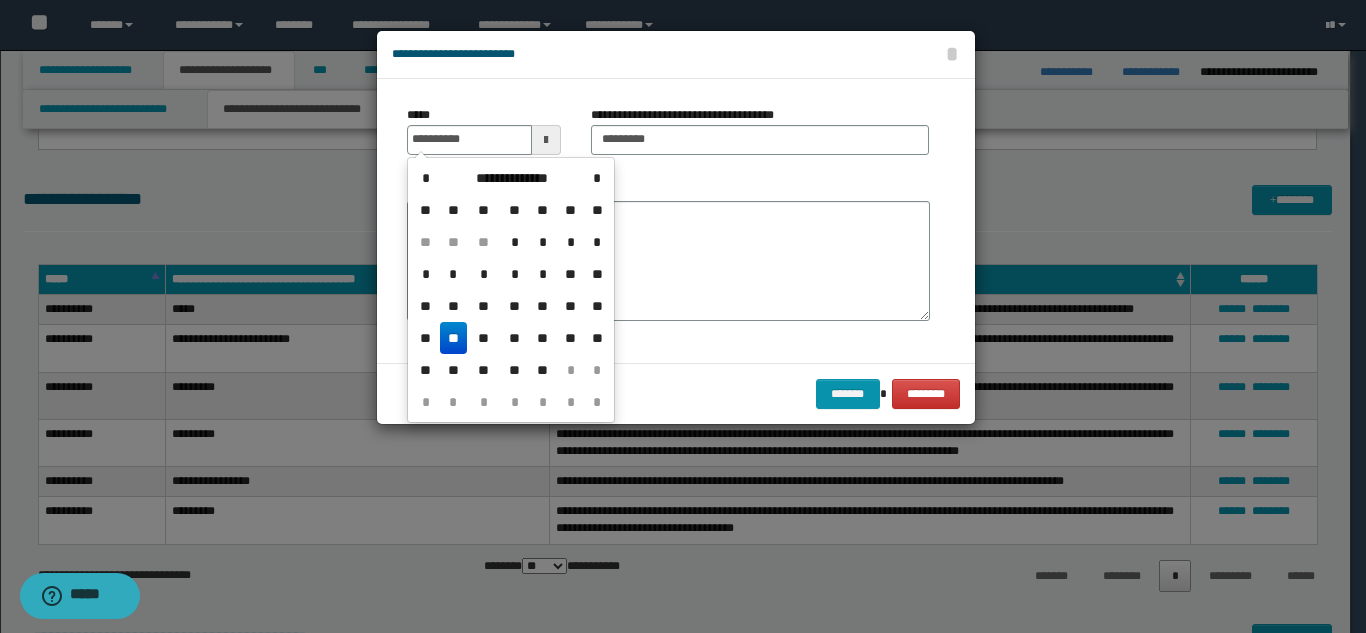 click on "**" at bounding box center (454, 338) 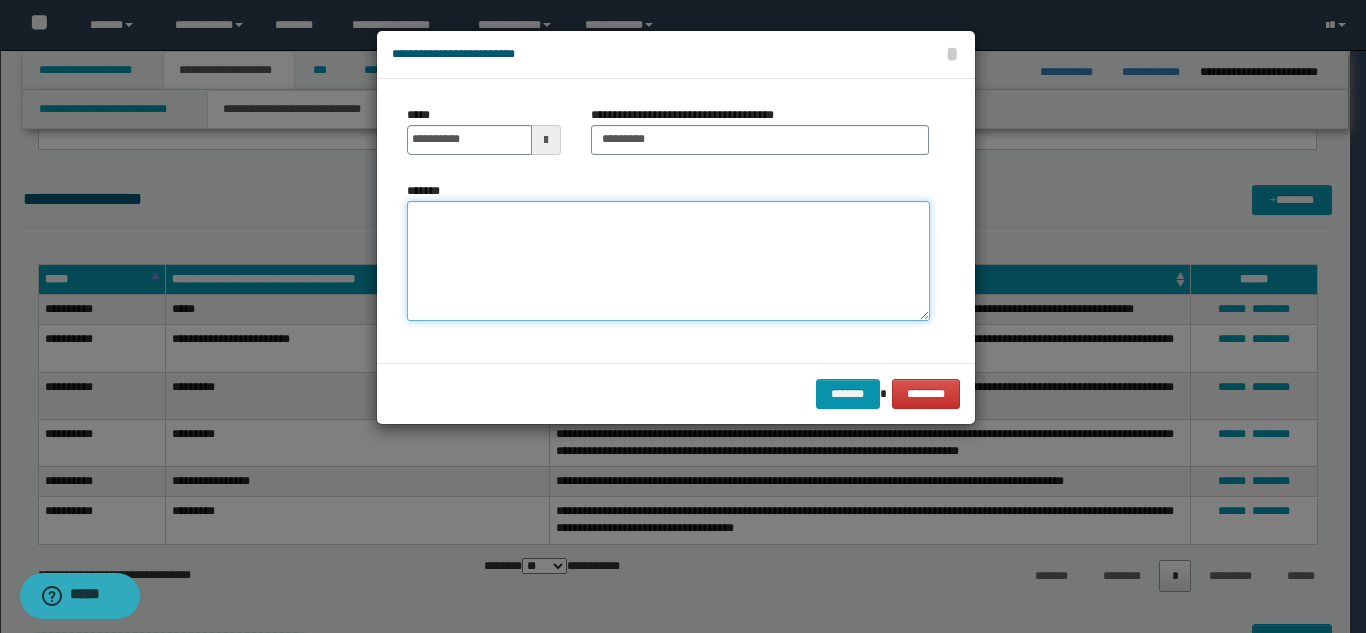 click on "*******" at bounding box center (668, 261) 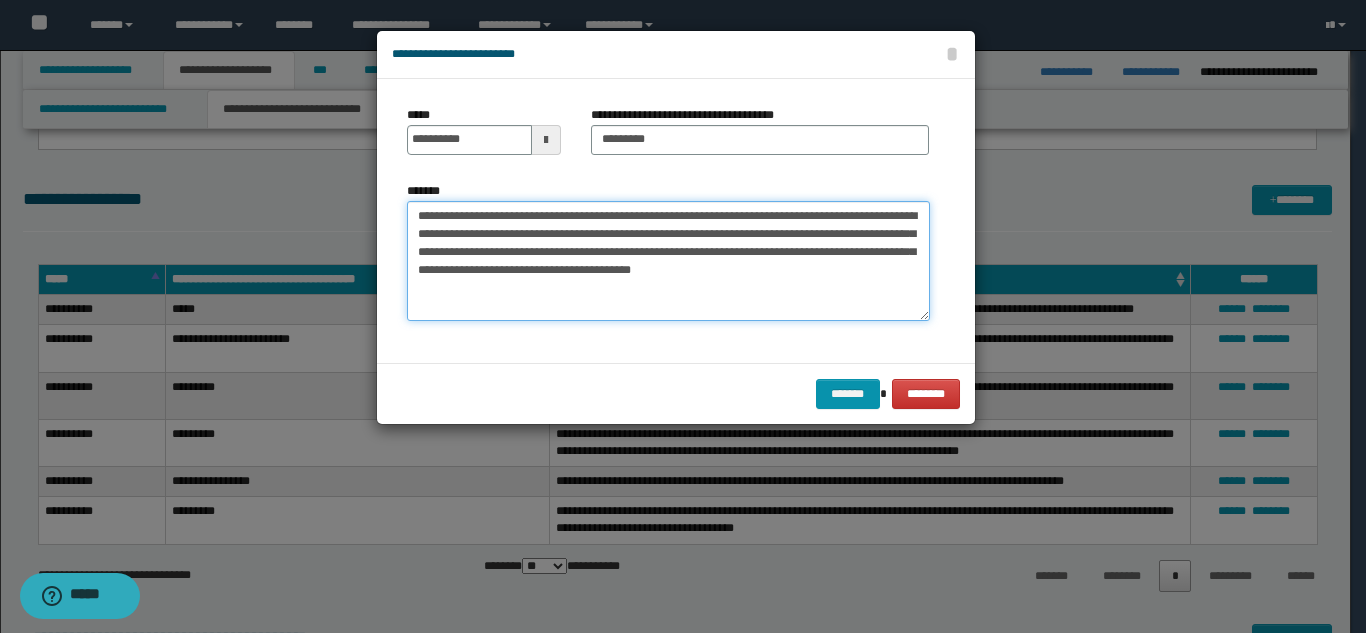 drag, startPoint x: 478, startPoint y: 253, endPoint x: 591, endPoint y: 251, distance: 113.0177 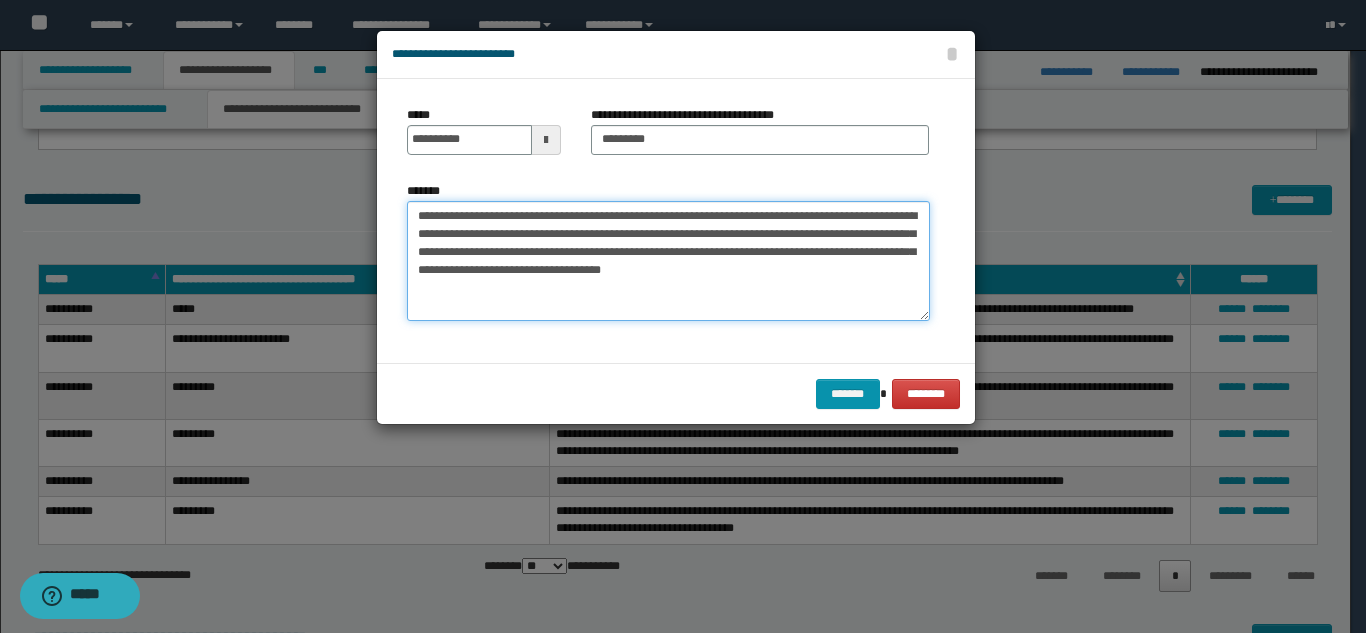 click on "**********" at bounding box center (668, 261) 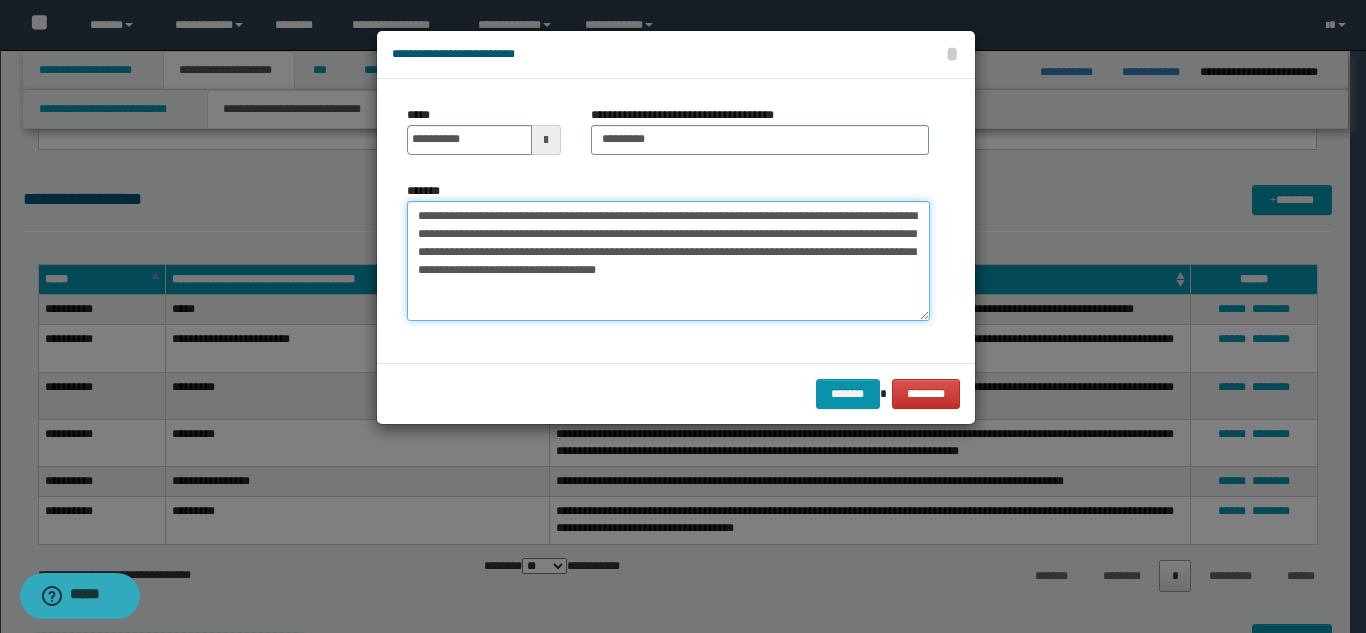 drag, startPoint x: 637, startPoint y: 274, endPoint x: 701, endPoint y: 274, distance: 64 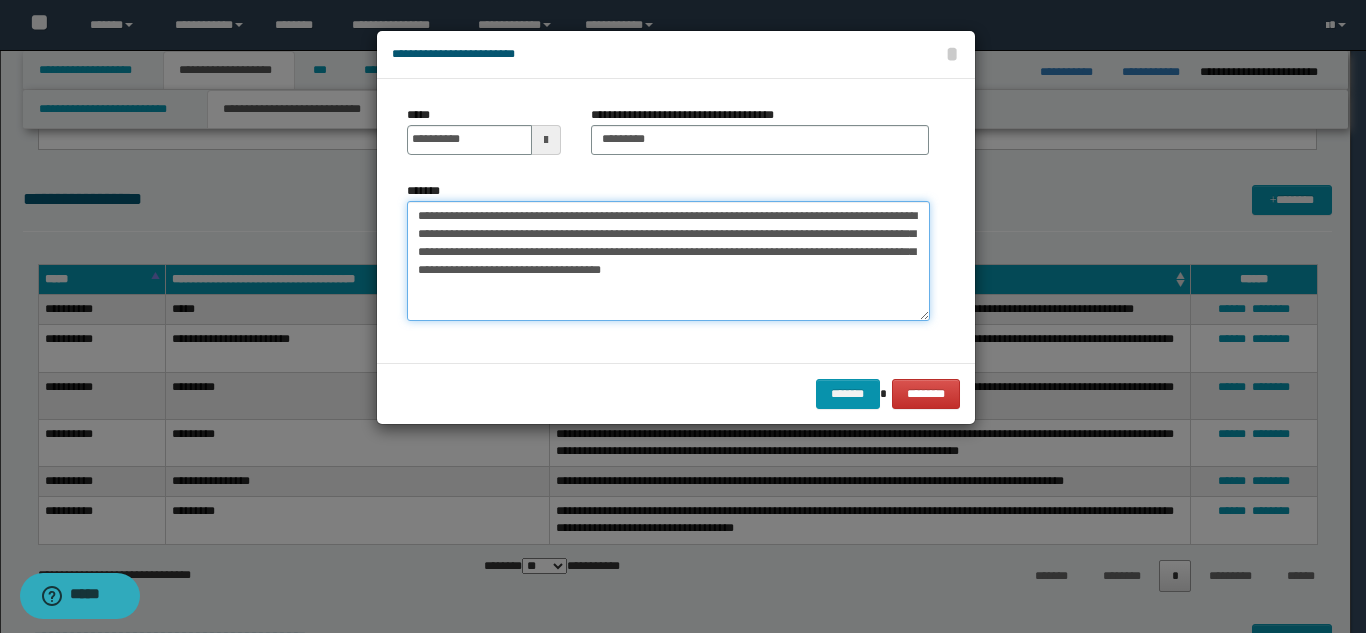 click on "**********" at bounding box center [668, 261] 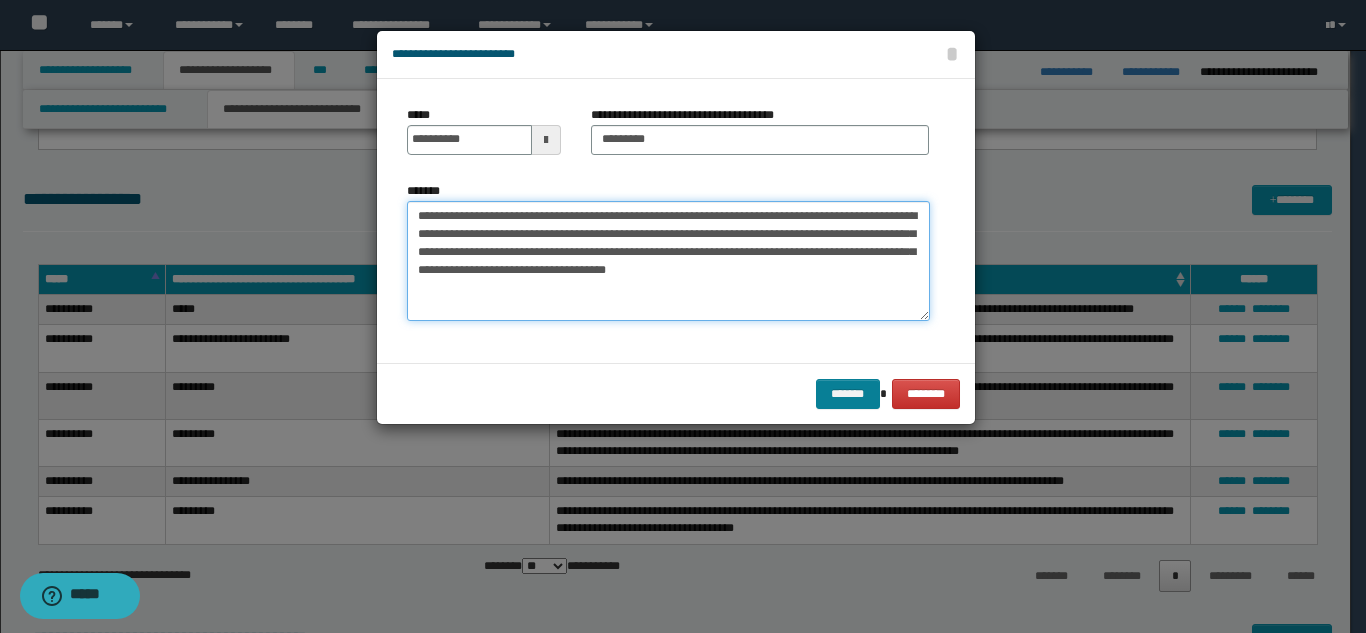 type on "**********" 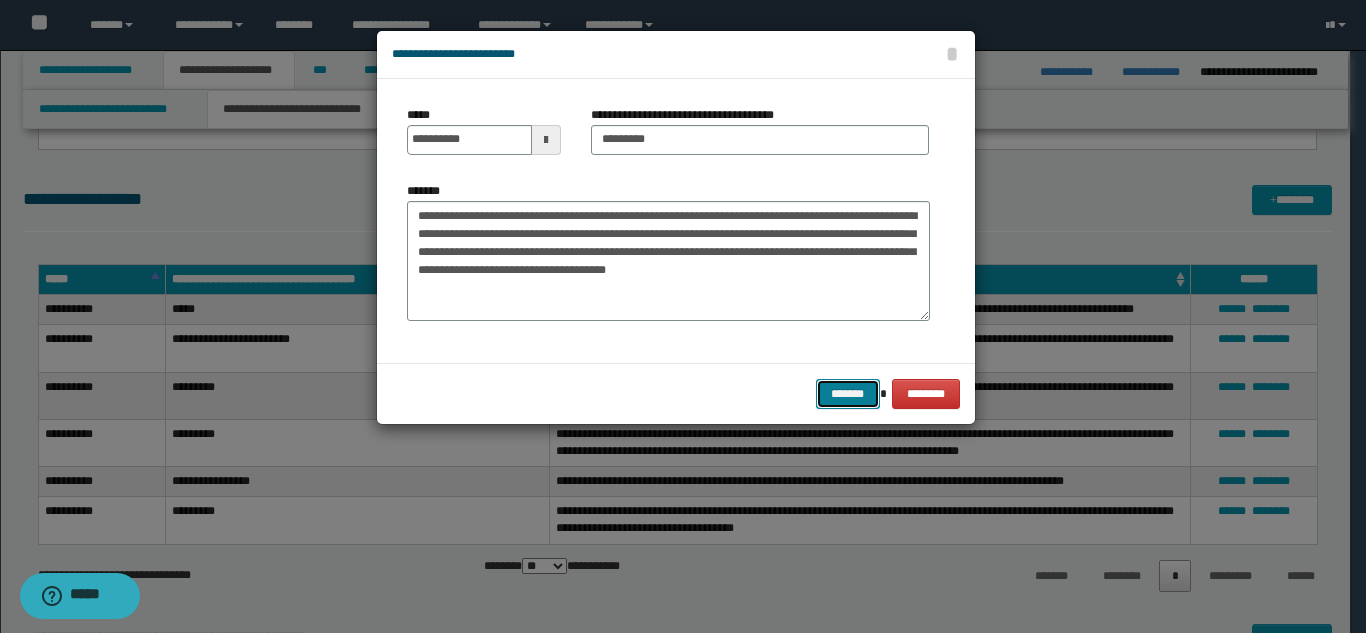 click on "*******" at bounding box center (848, 394) 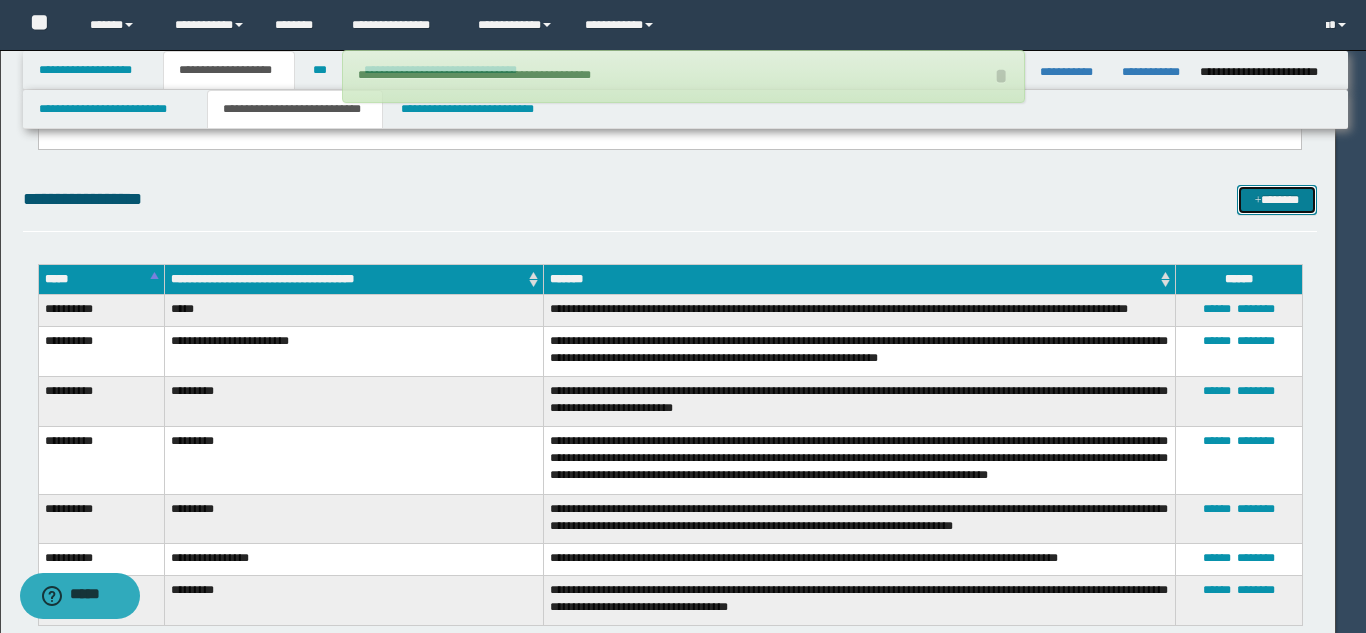 type 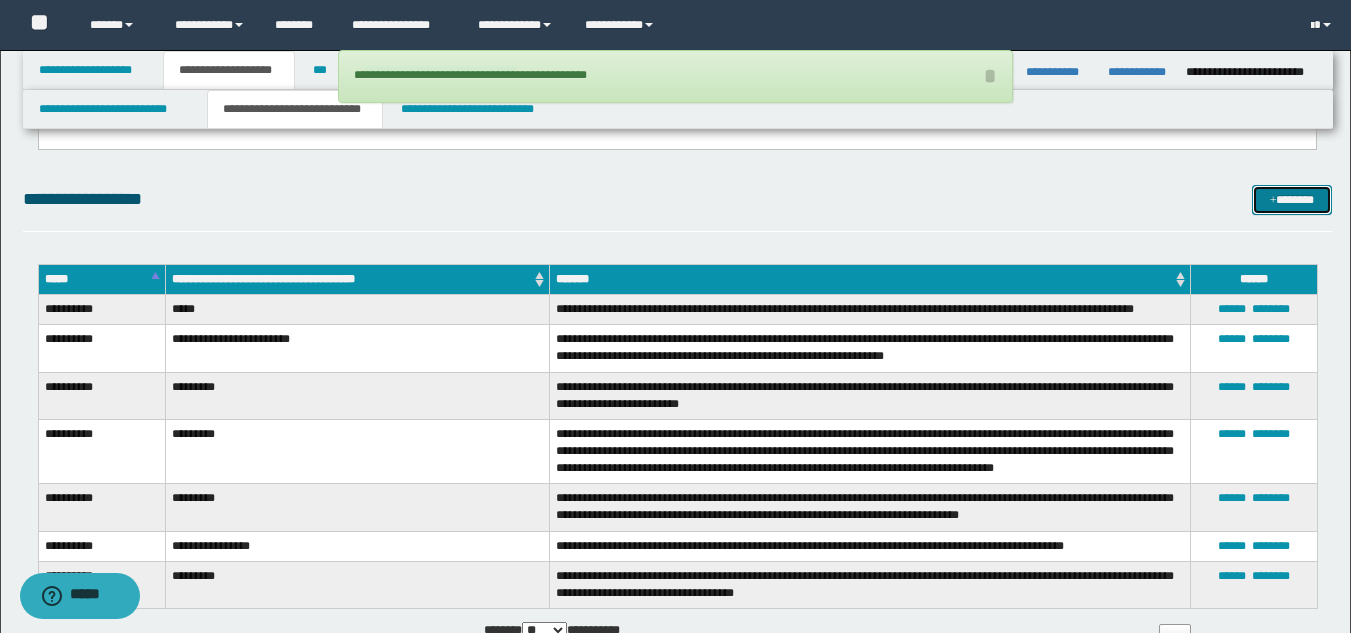 click on "*******" at bounding box center [1292, 200] 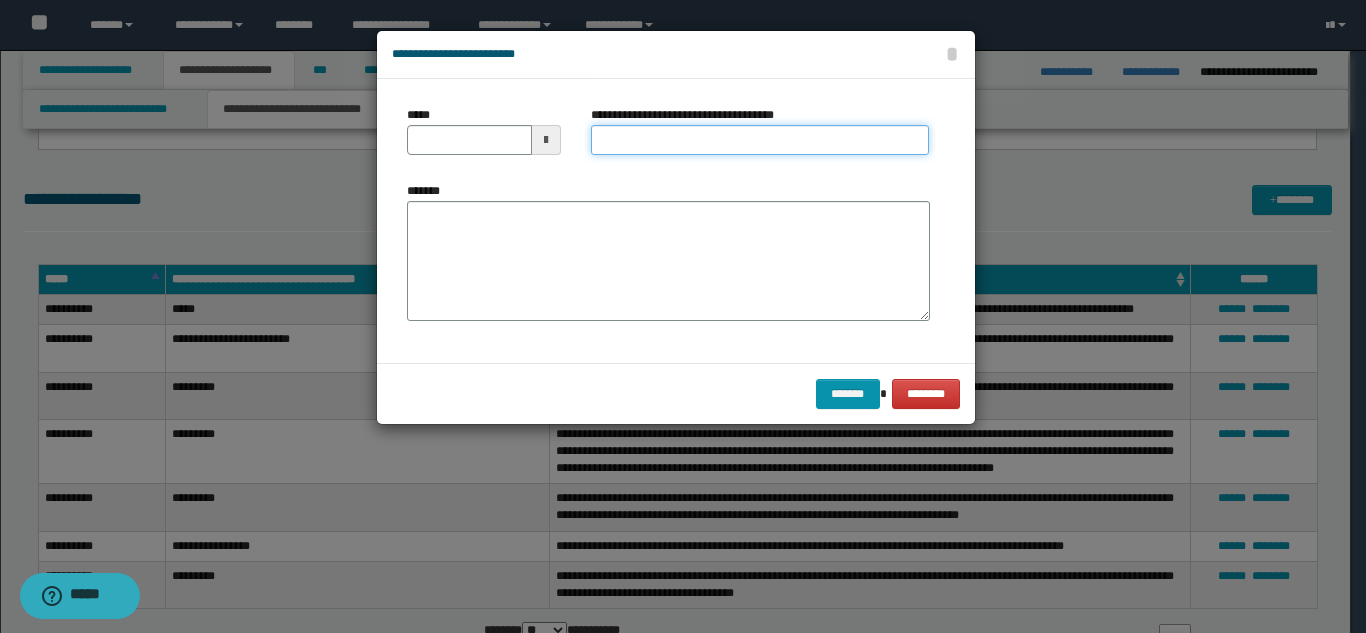 click on "**********" at bounding box center [760, 140] 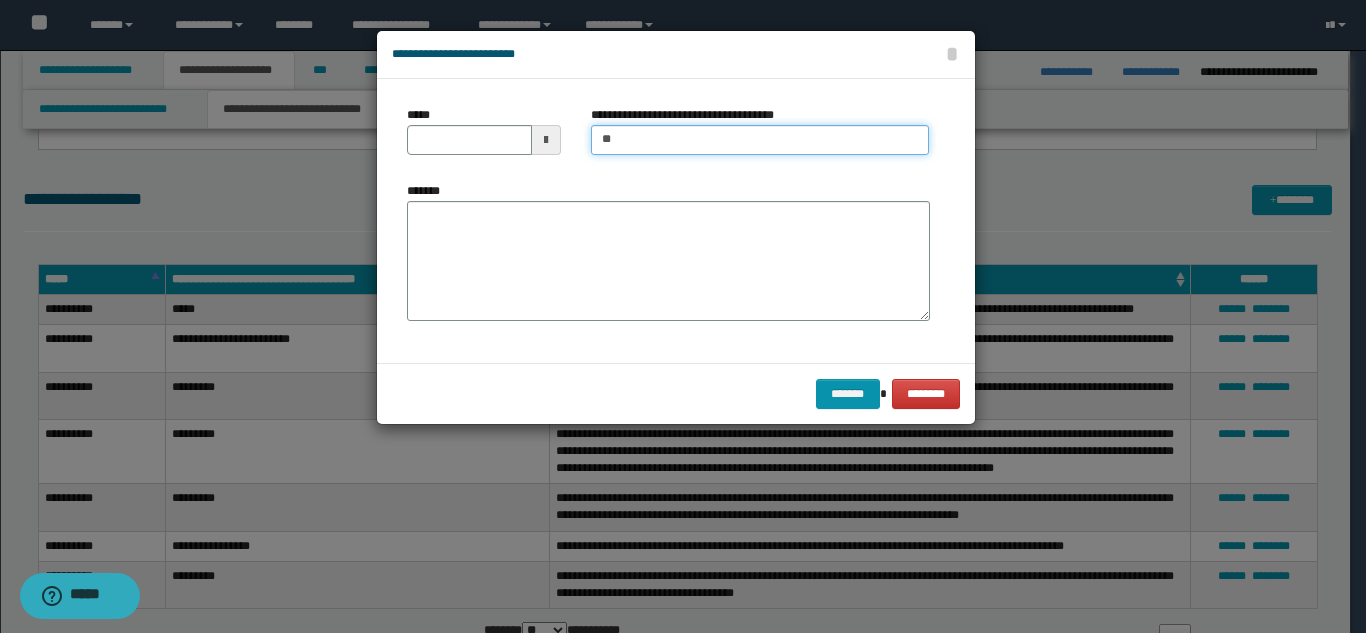 type on "*" 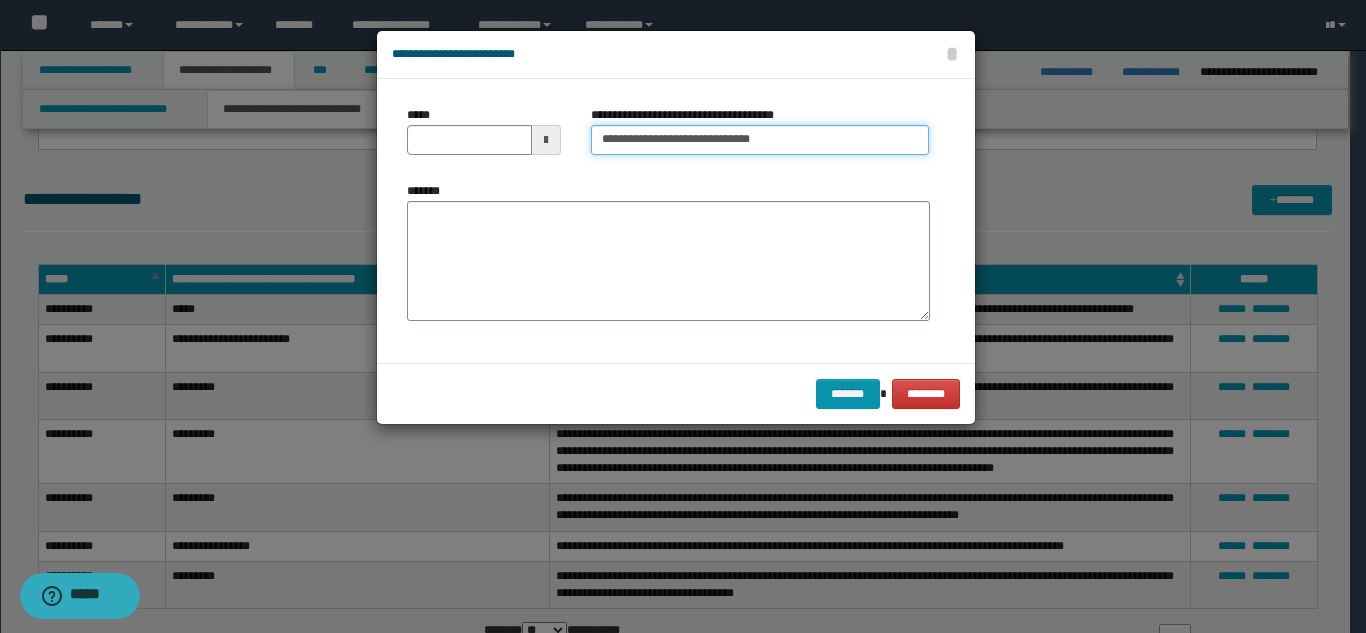 drag, startPoint x: 839, startPoint y: 140, endPoint x: 780, endPoint y: 135, distance: 59.211487 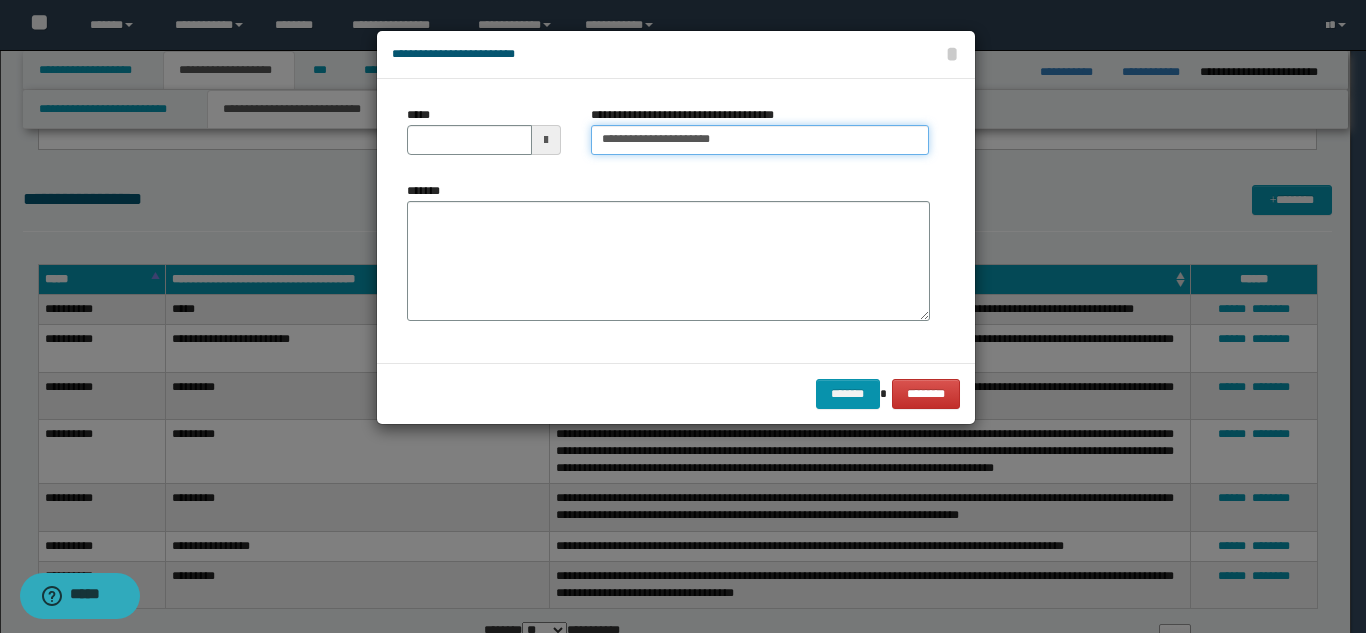type on "**********" 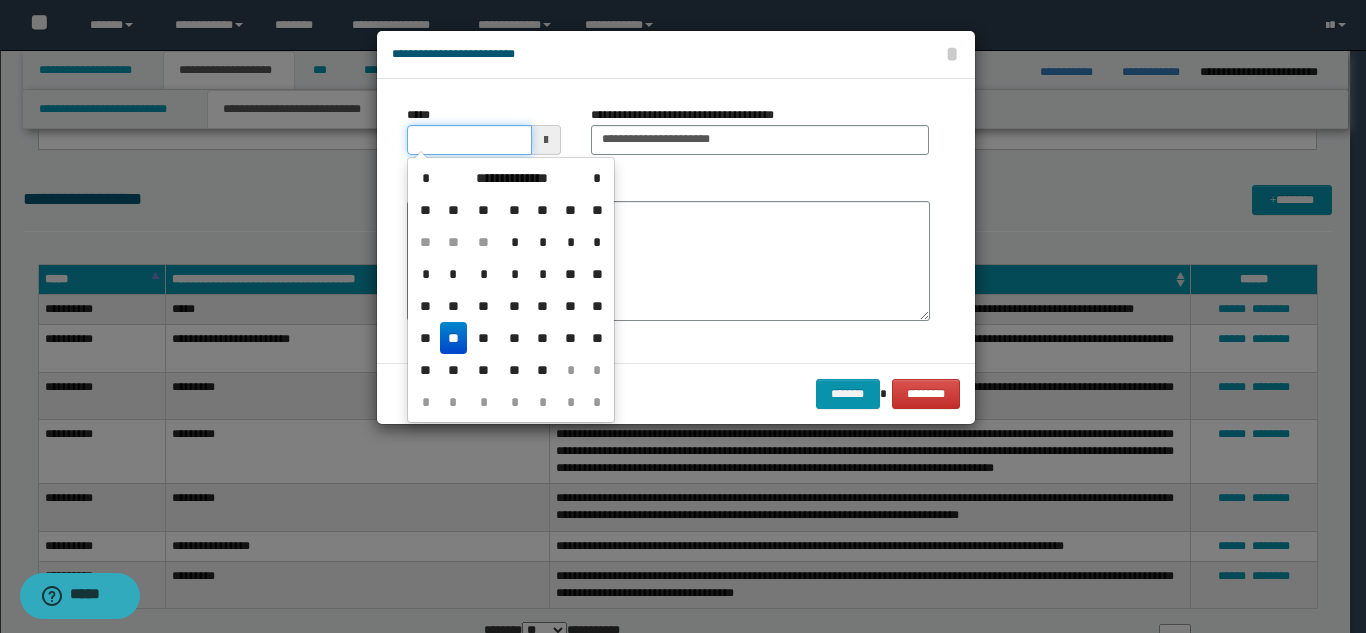 click on "*****" at bounding box center (469, 140) 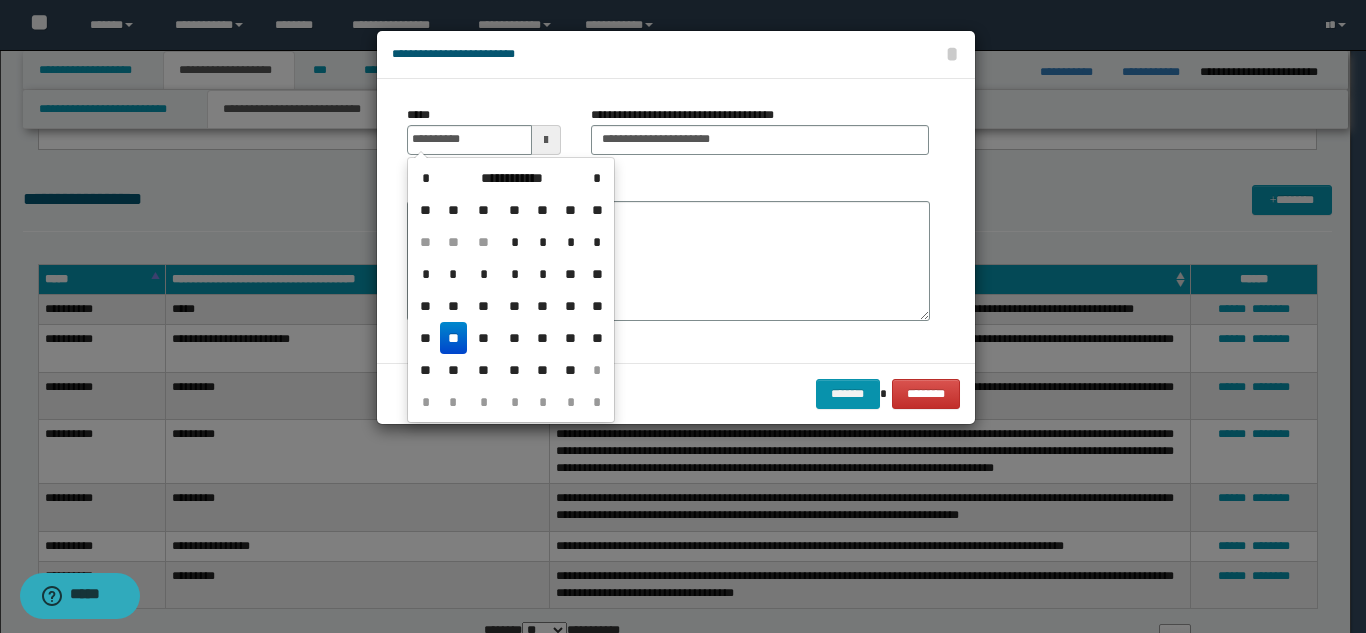 click on "**" at bounding box center (454, 338) 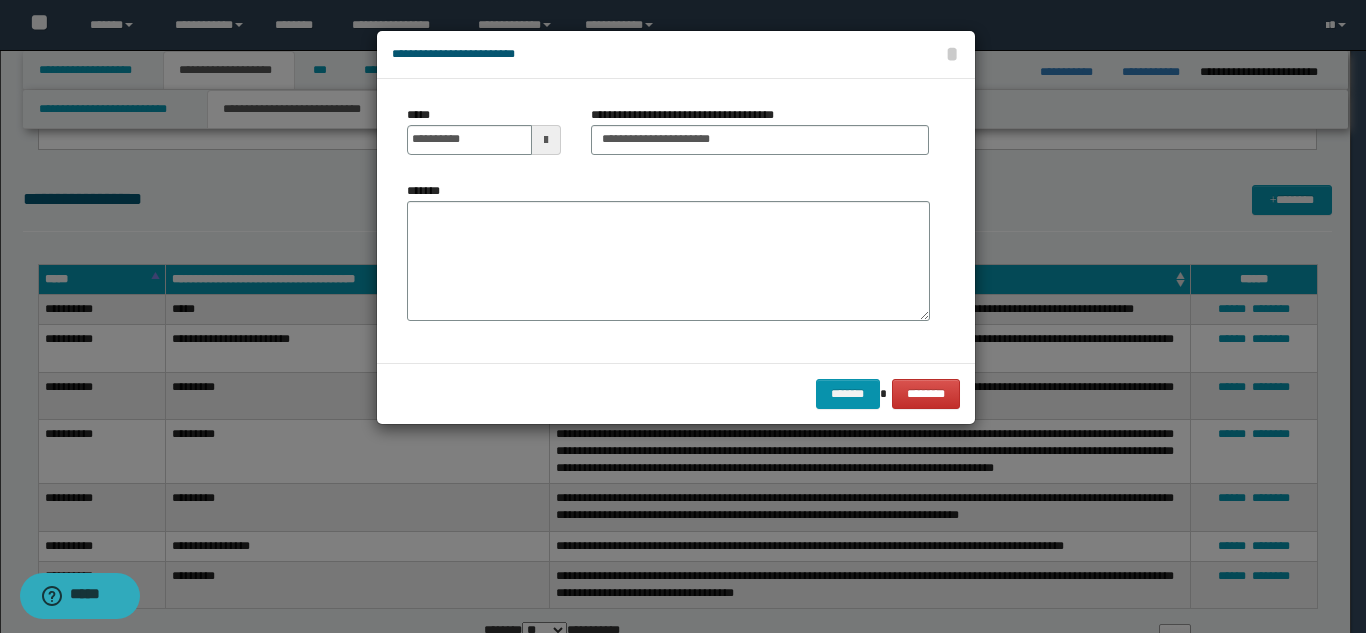 click on "*******" at bounding box center [668, 261] 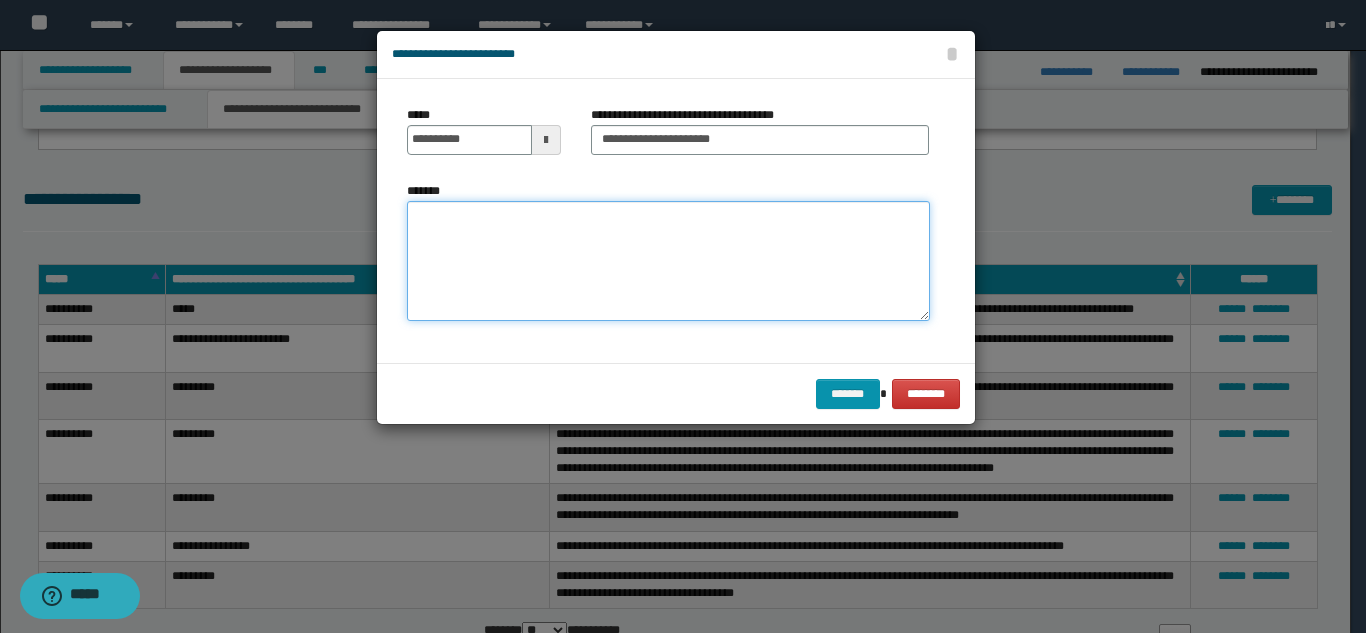 paste on "**********" 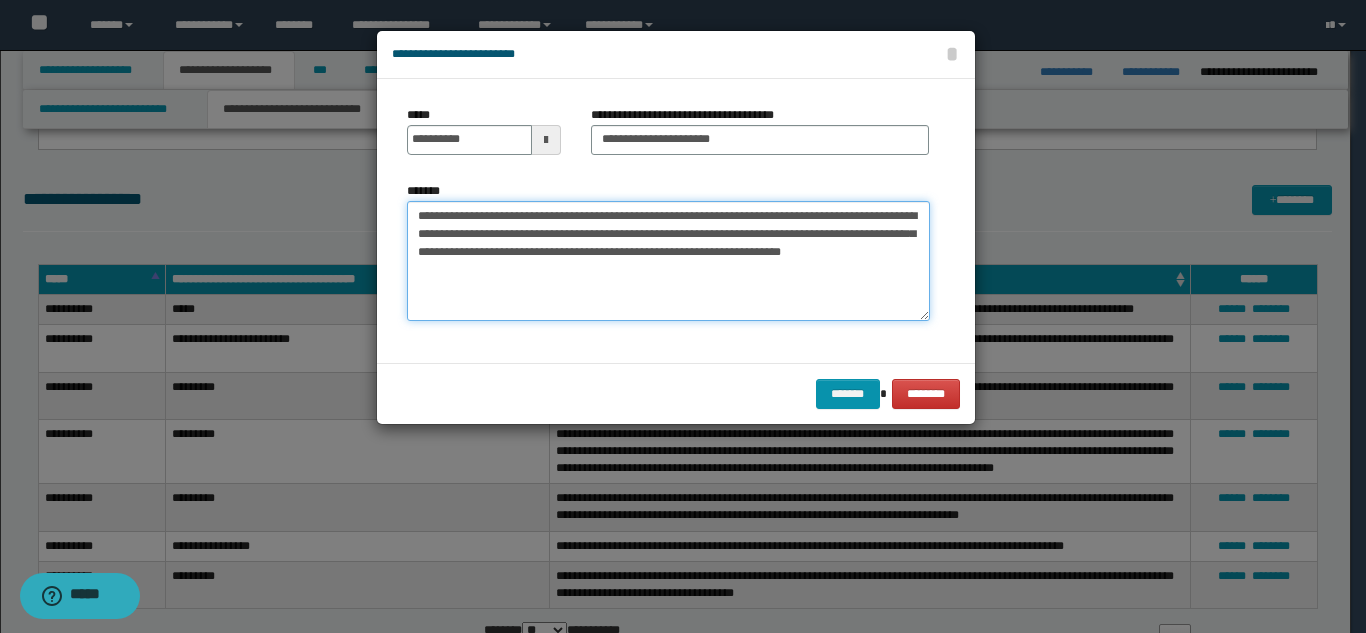 click on "**********" at bounding box center (668, 261) 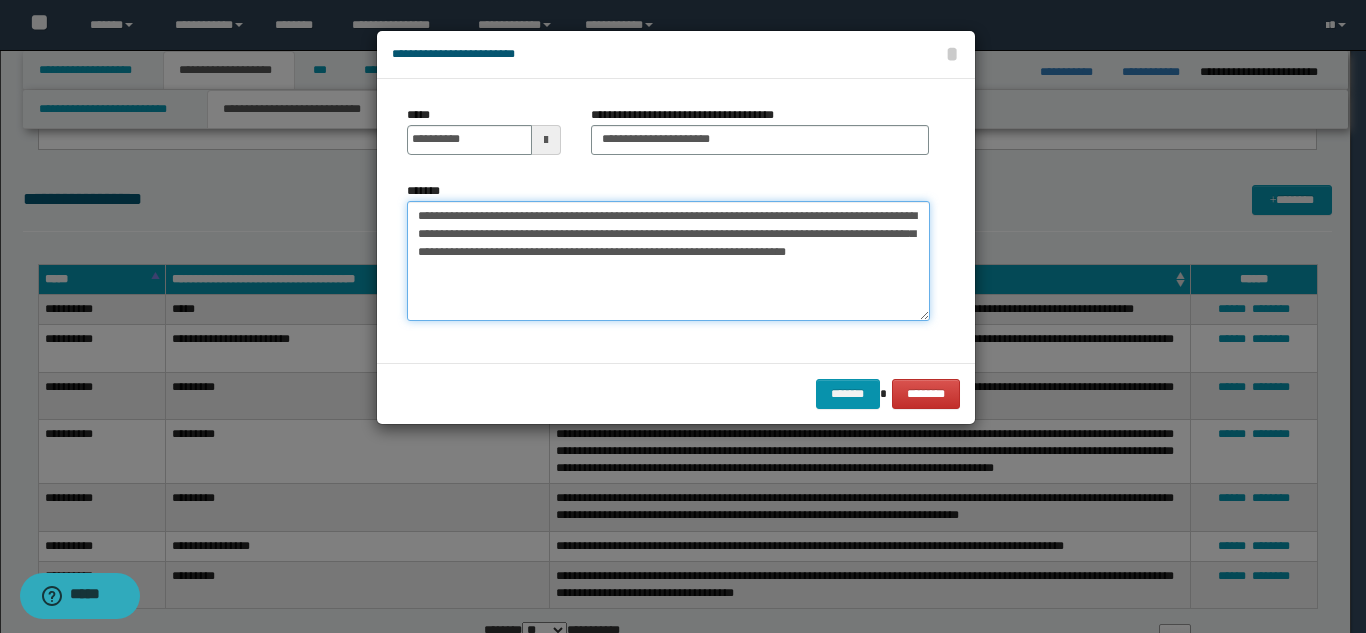 click on "**********" at bounding box center [668, 261] 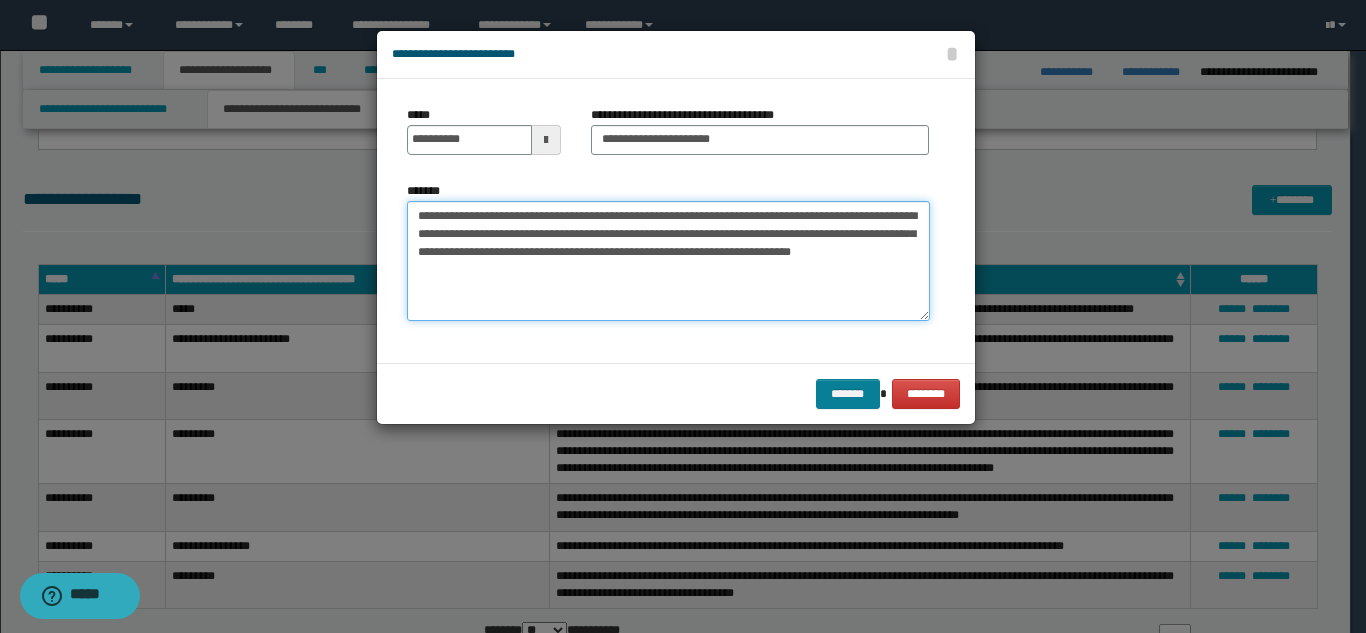 type on "**********" 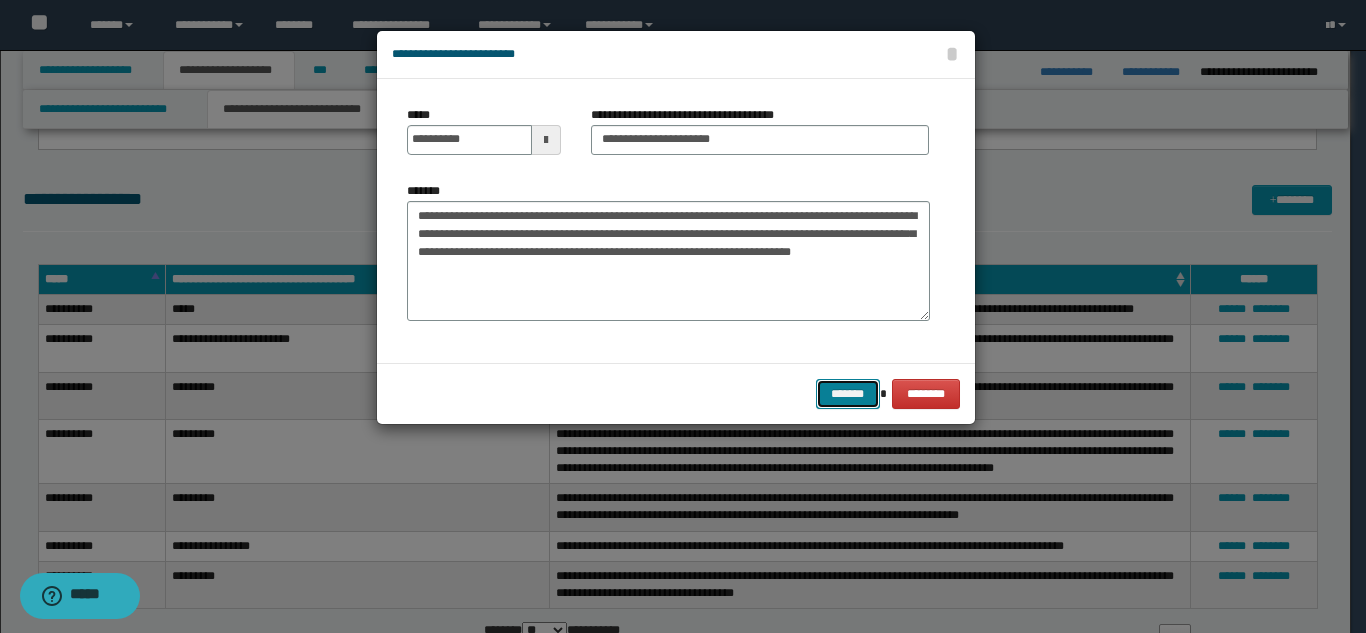 click on "*******" at bounding box center [848, 394] 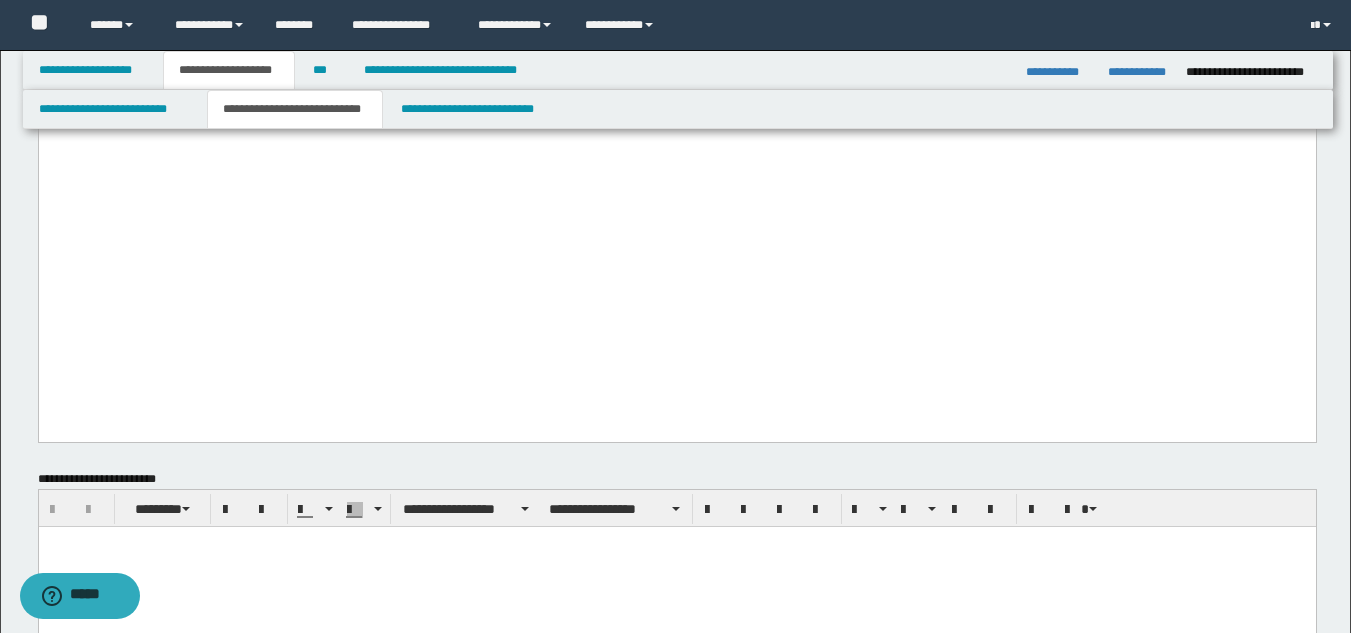 scroll, scrollTop: 2278, scrollLeft: 0, axis: vertical 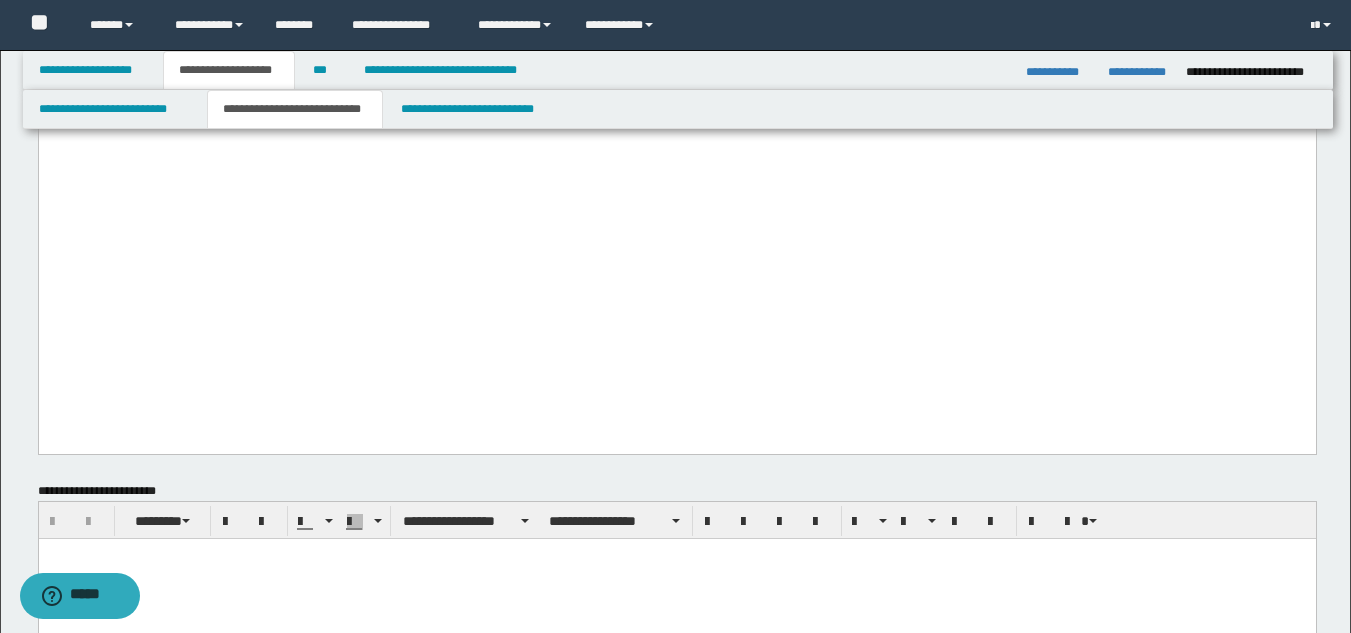 click on "**********" at bounding box center [676, -1010] 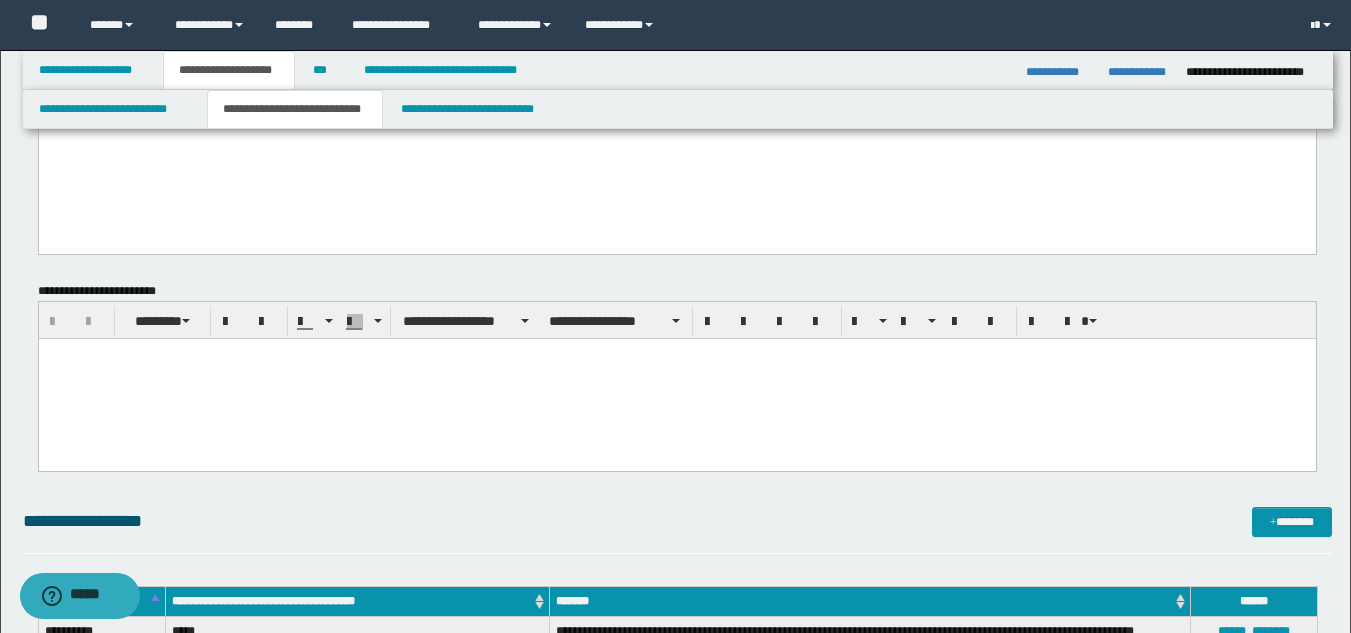 scroll, scrollTop: 2878, scrollLeft: 0, axis: vertical 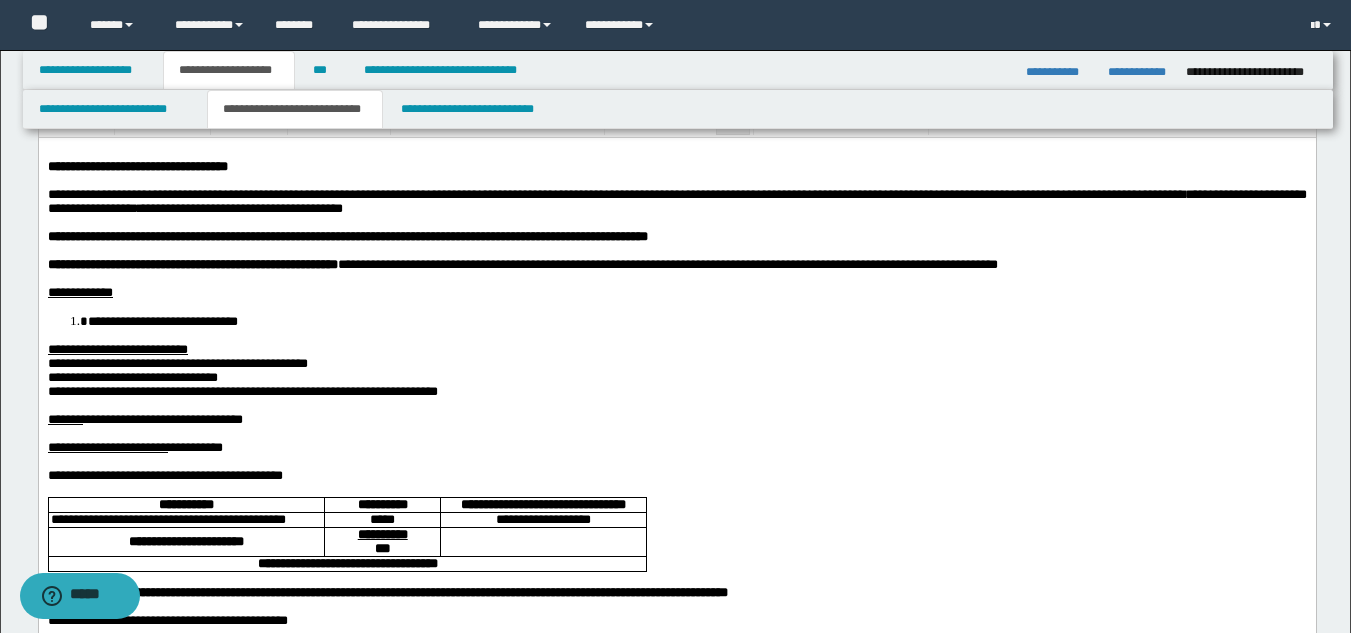 click on "**********" at bounding box center (162, 418) 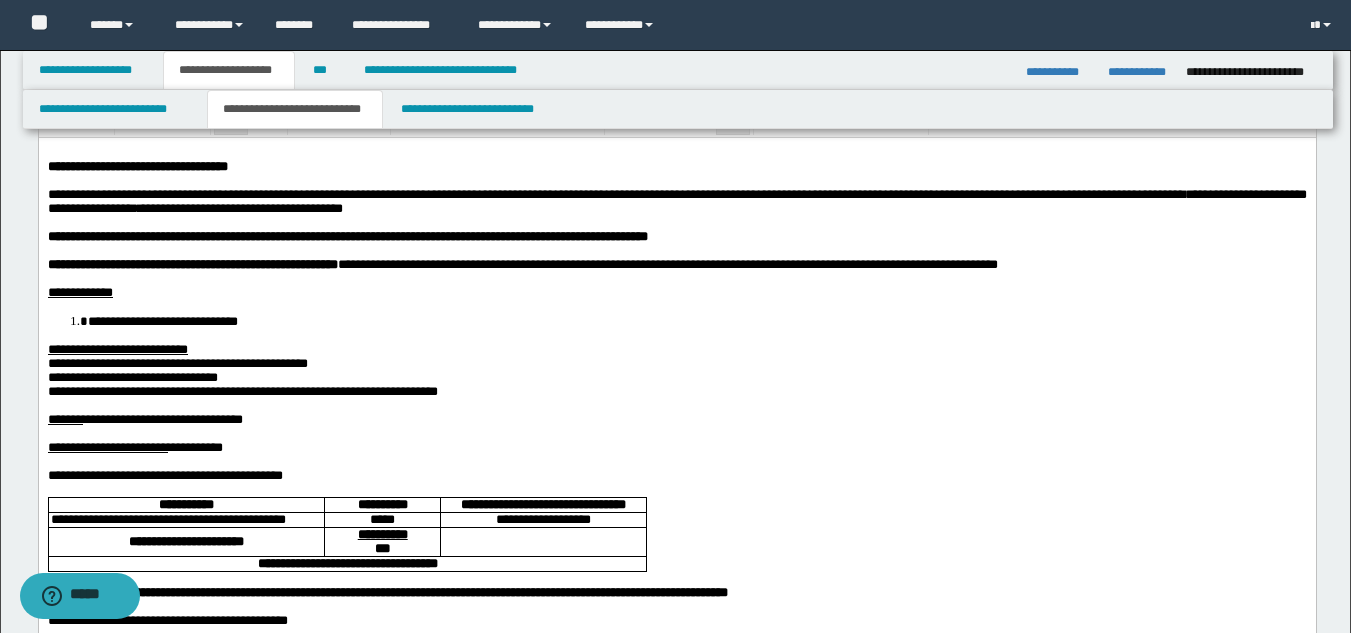 click at bounding box center (676, 250) 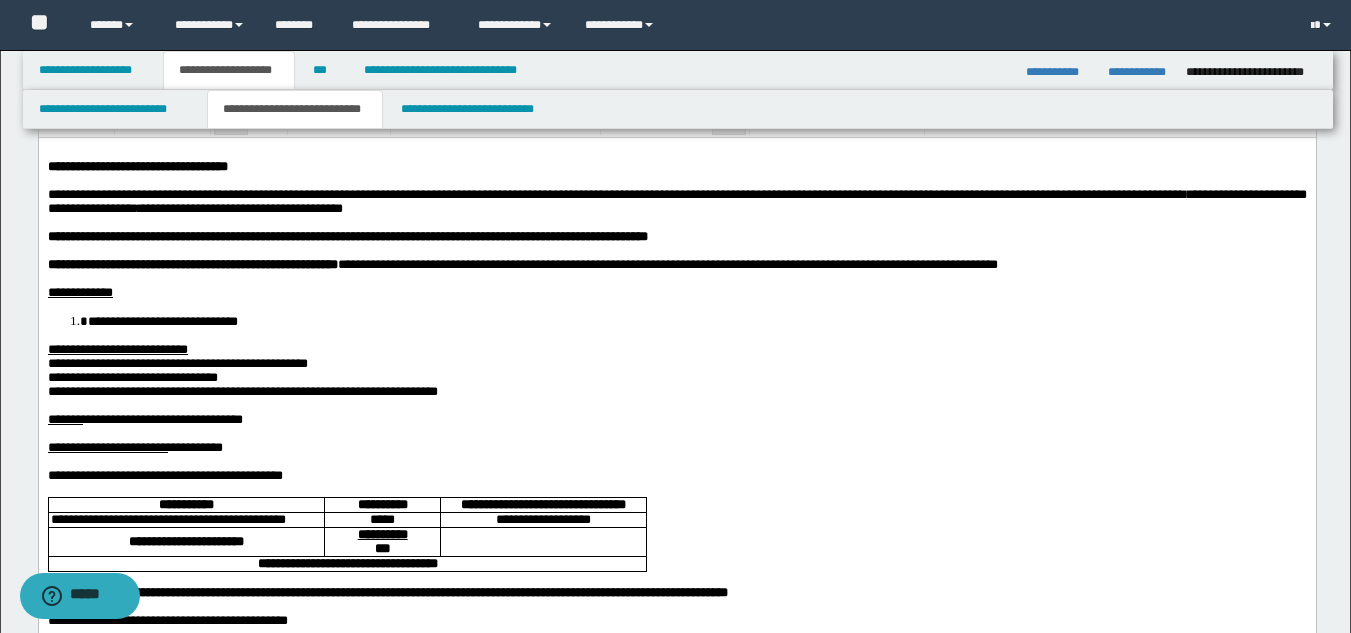 click on "**********" at bounding box center [676, 349] 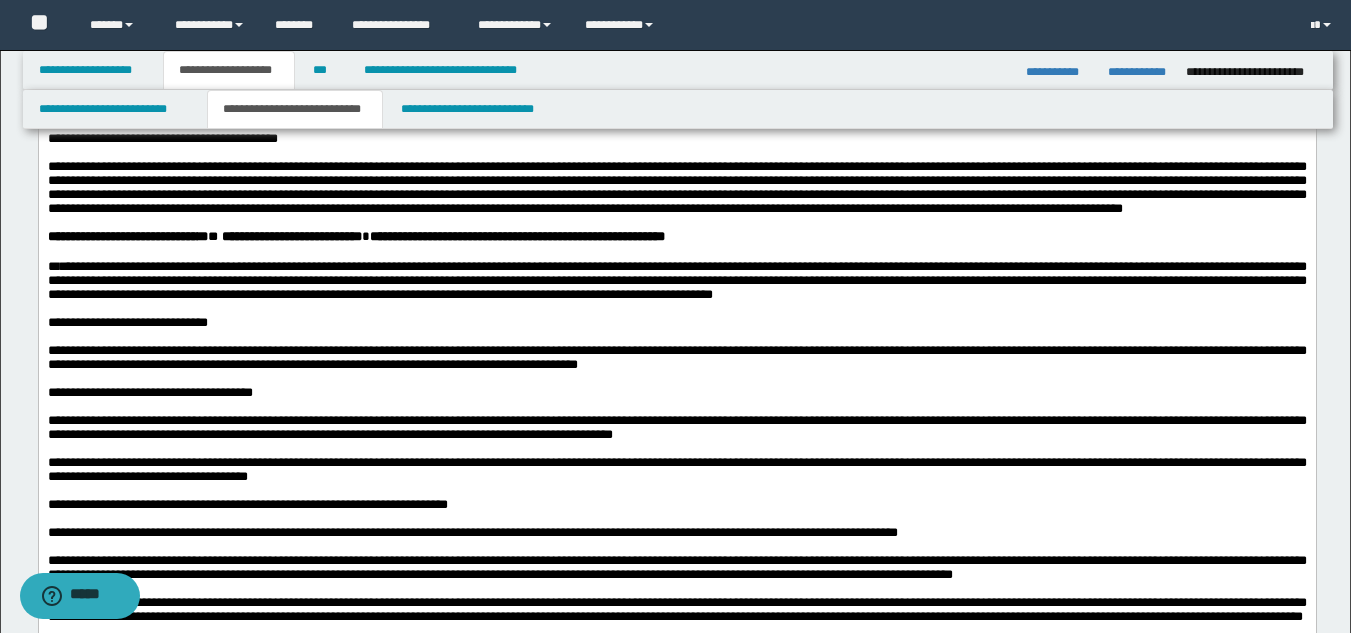 scroll, scrollTop: 678, scrollLeft: 0, axis: vertical 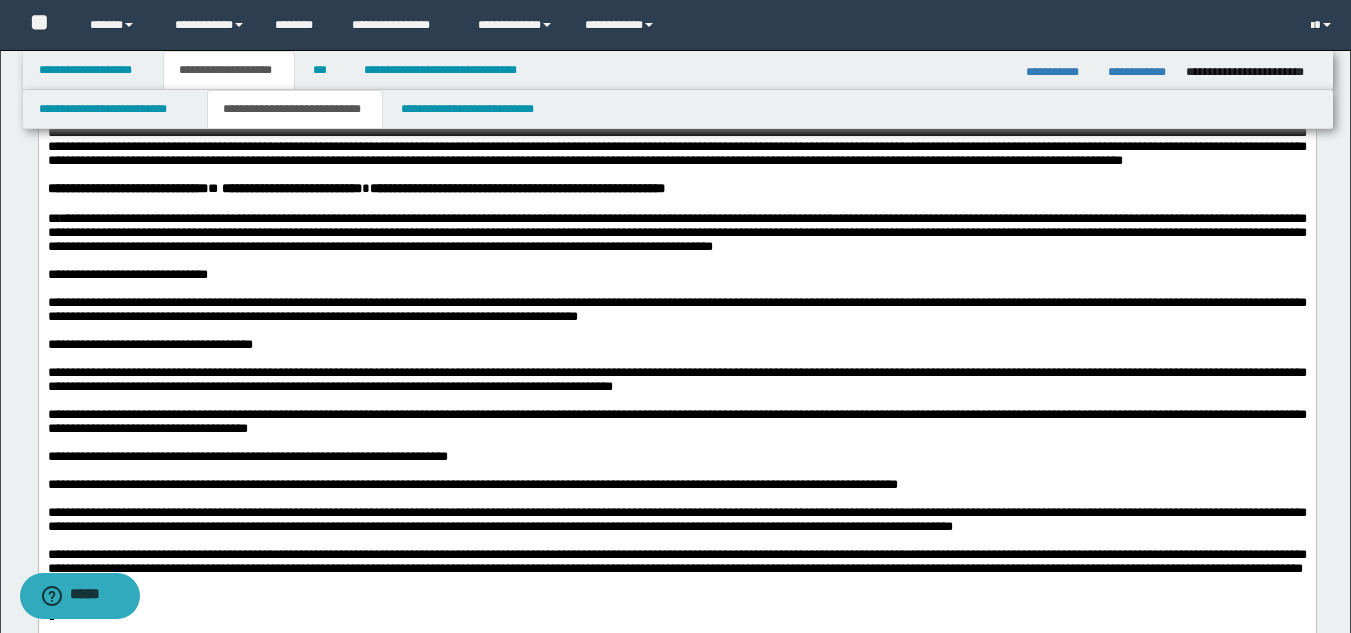 click on "**********" at bounding box center [676, 232] 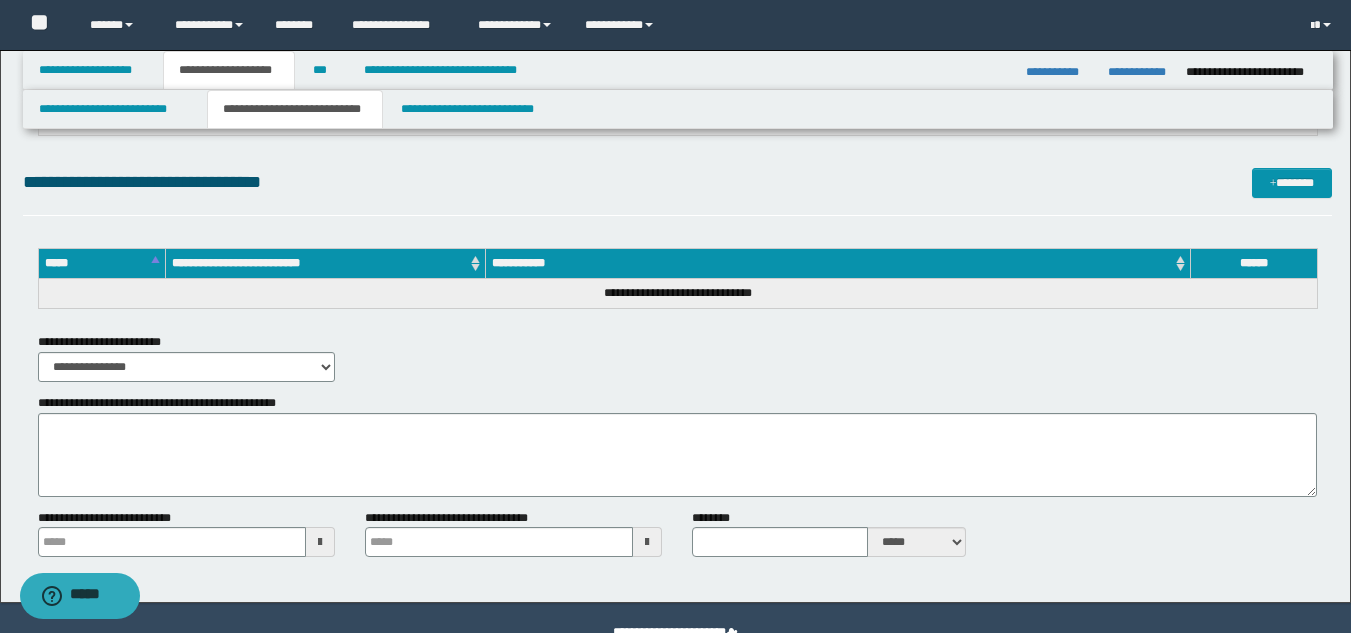 scroll, scrollTop: 3778, scrollLeft: 0, axis: vertical 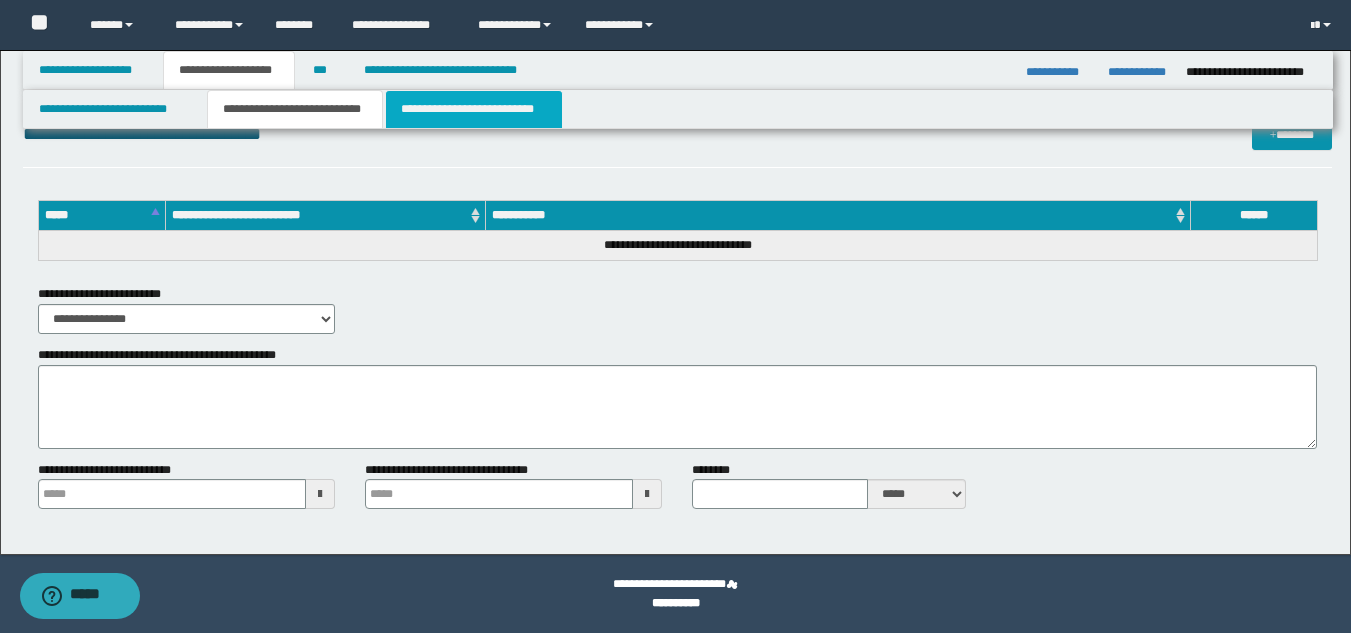 click on "**********" at bounding box center (474, 109) 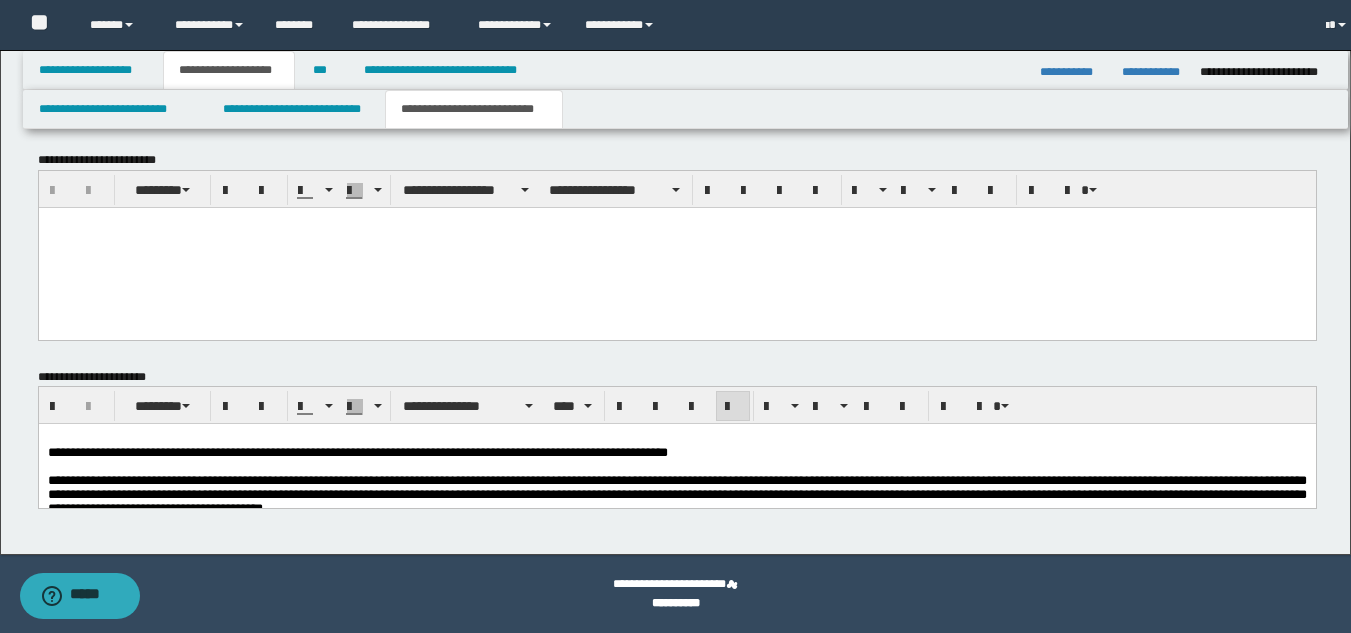 scroll, scrollTop: 1529, scrollLeft: 0, axis: vertical 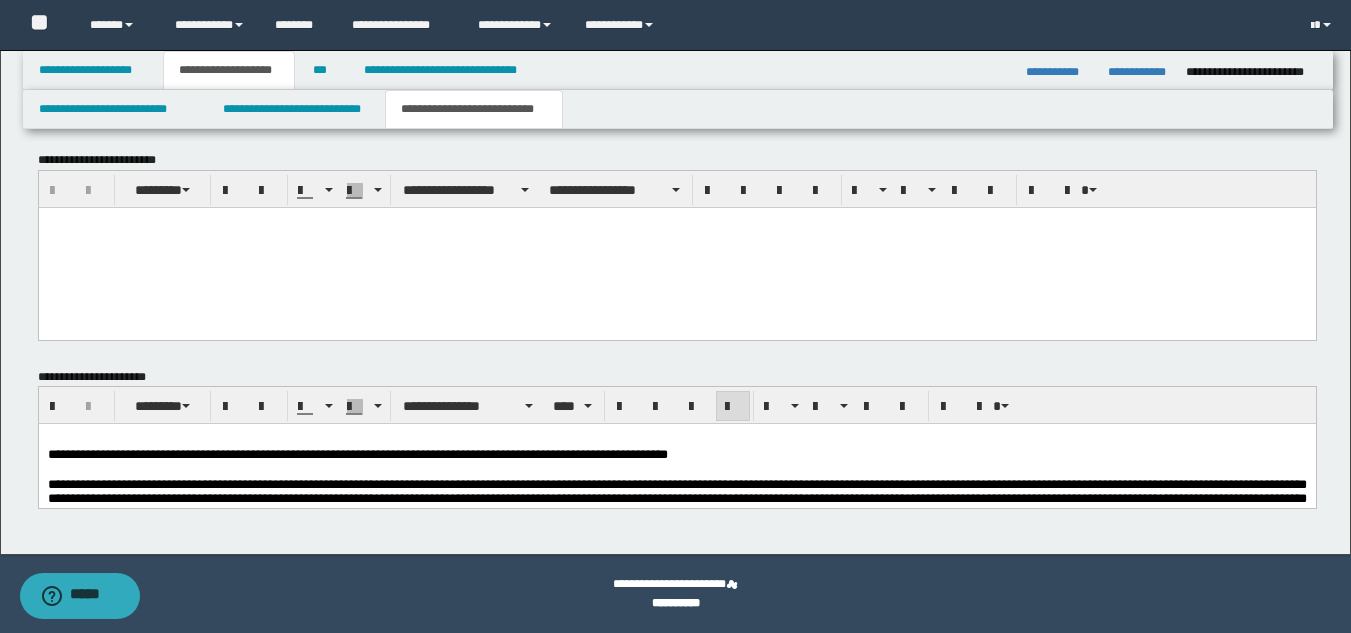 click on "**********" at bounding box center [676, 498] 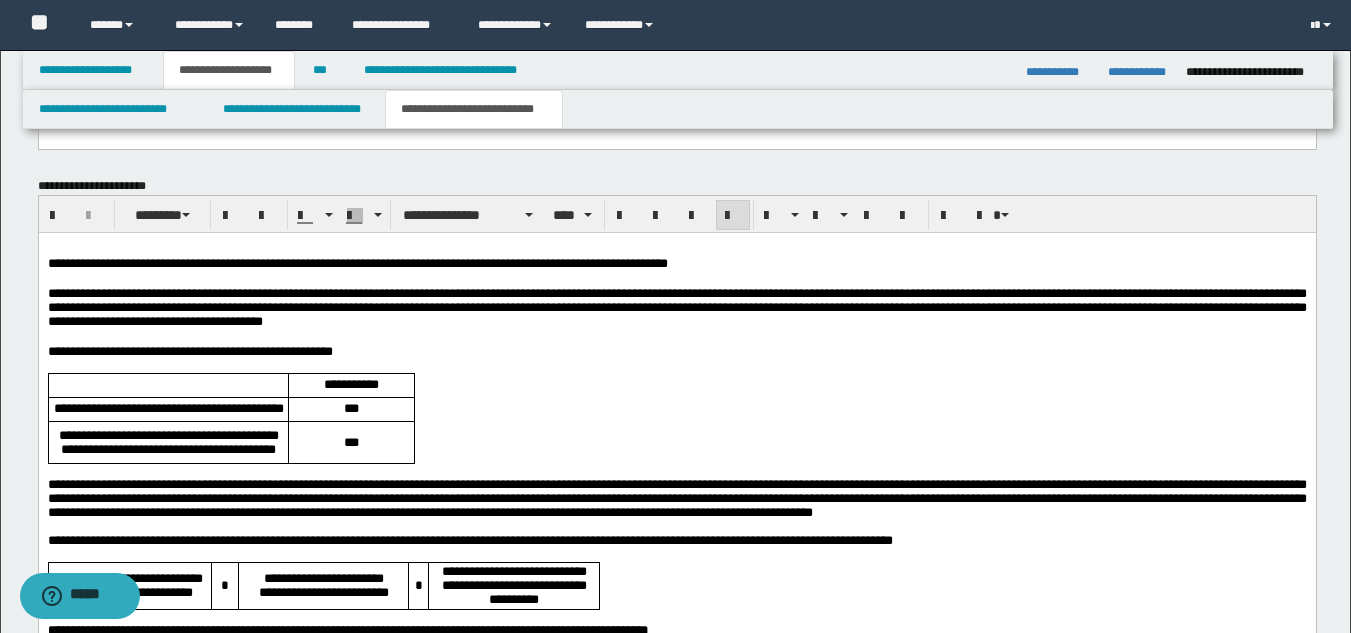 scroll, scrollTop: 1929, scrollLeft: 0, axis: vertical 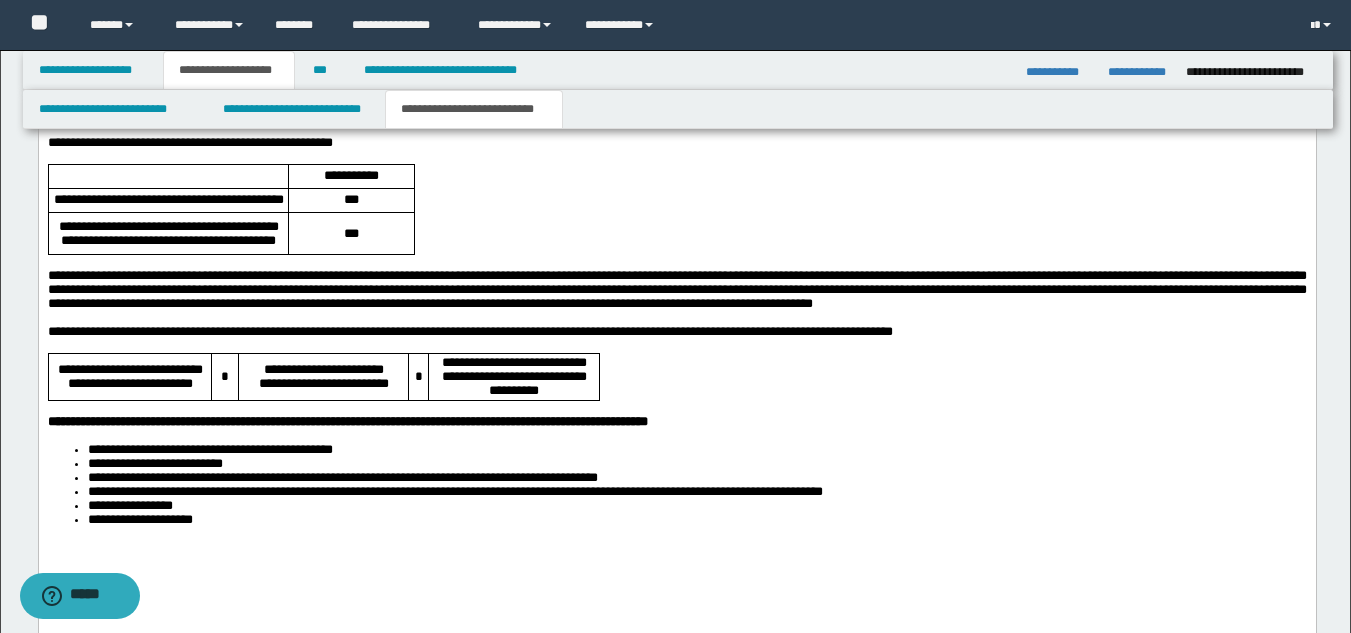 click on "**********" at bounding box center (676, 311) 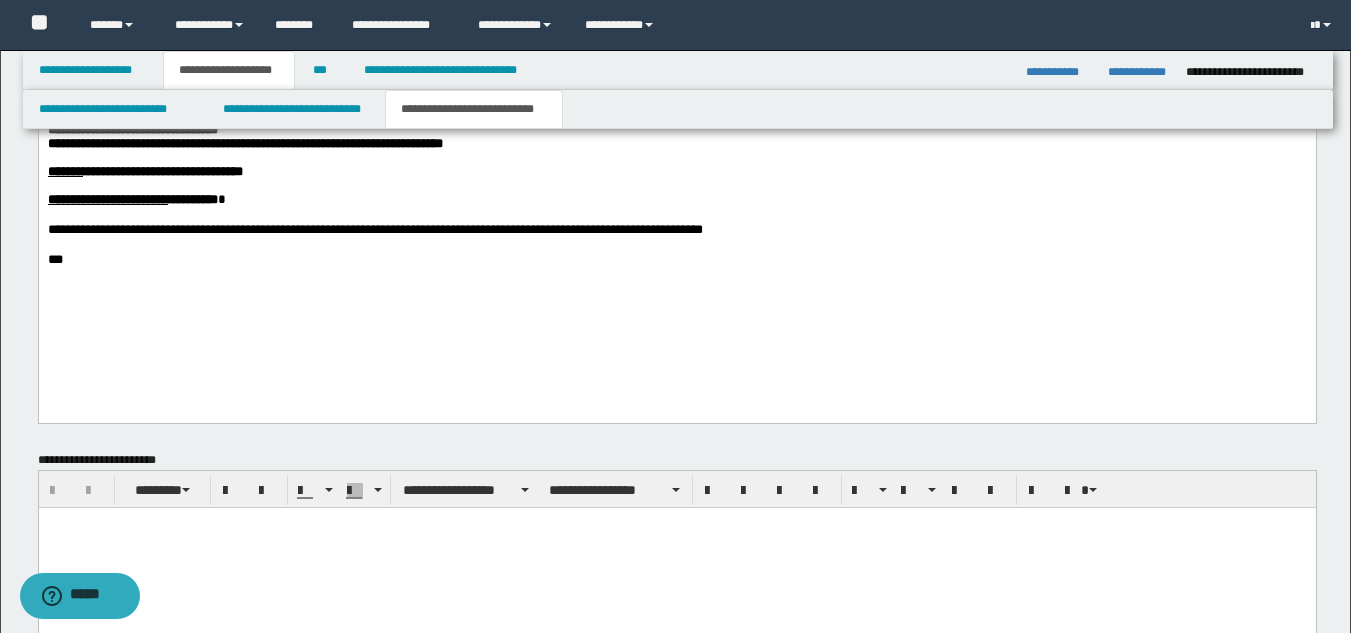scroll, scrollTop: 1029, scrollLeft: 0, axis: vertical 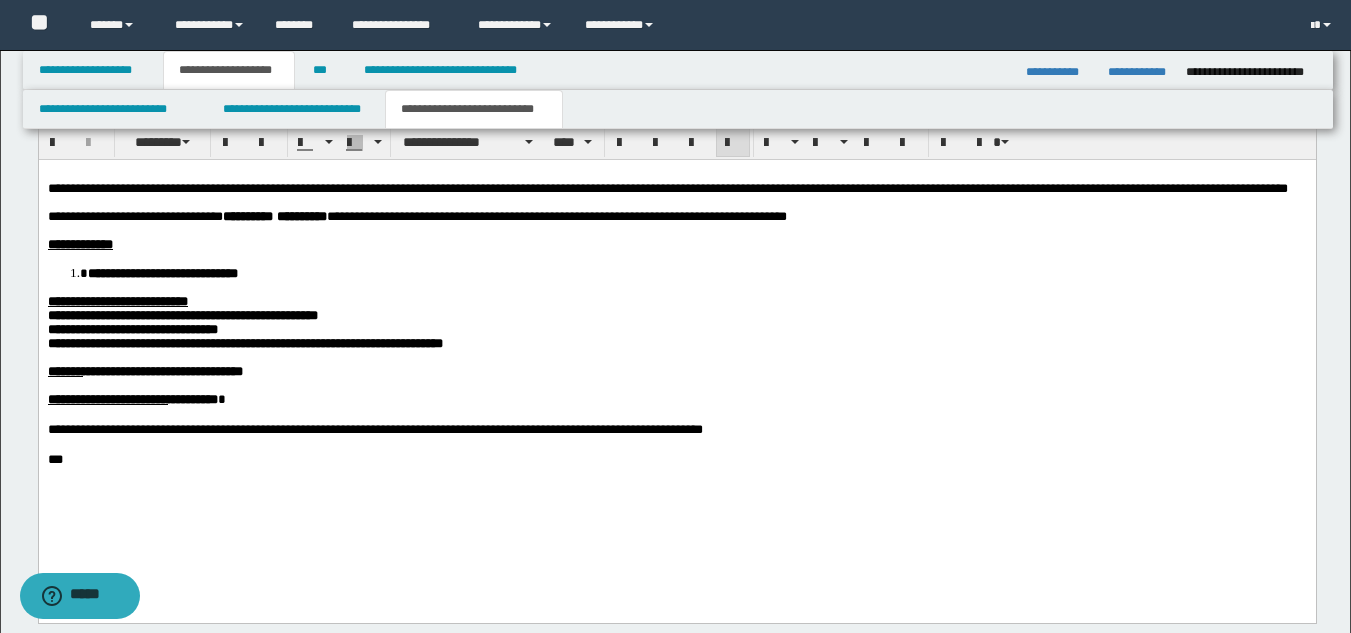 click on "**********" at bounding box center (162, 370) 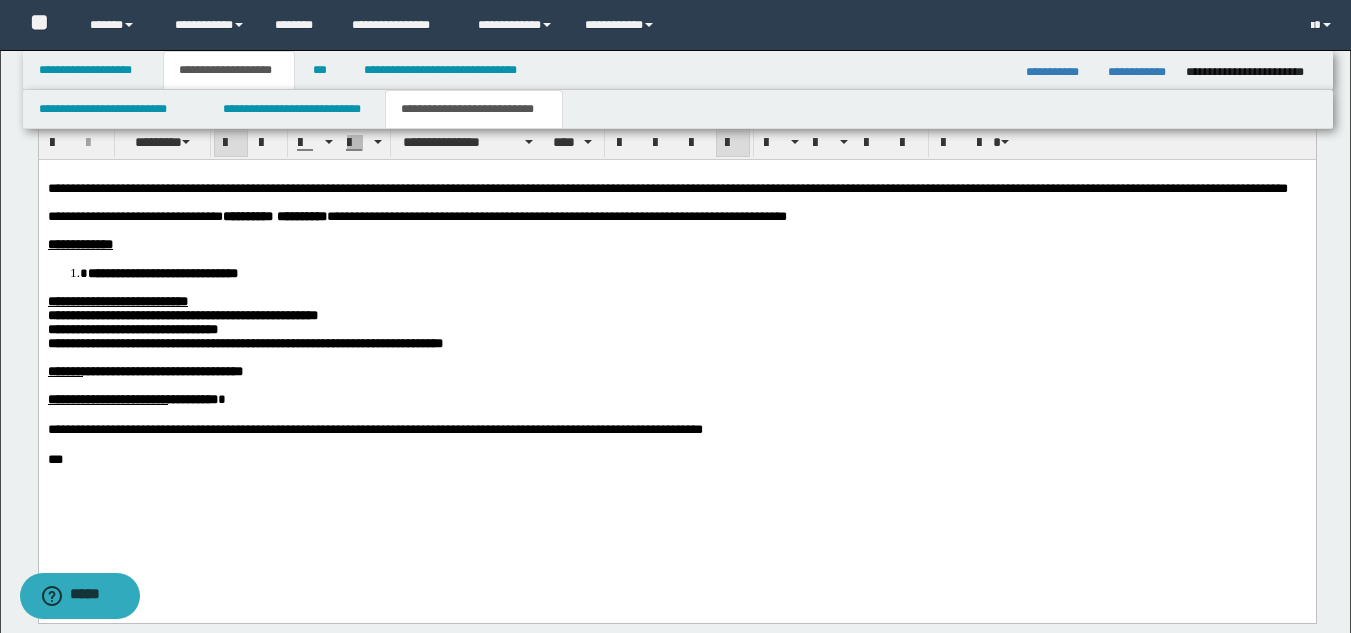 click at bounding box center [676, 415] 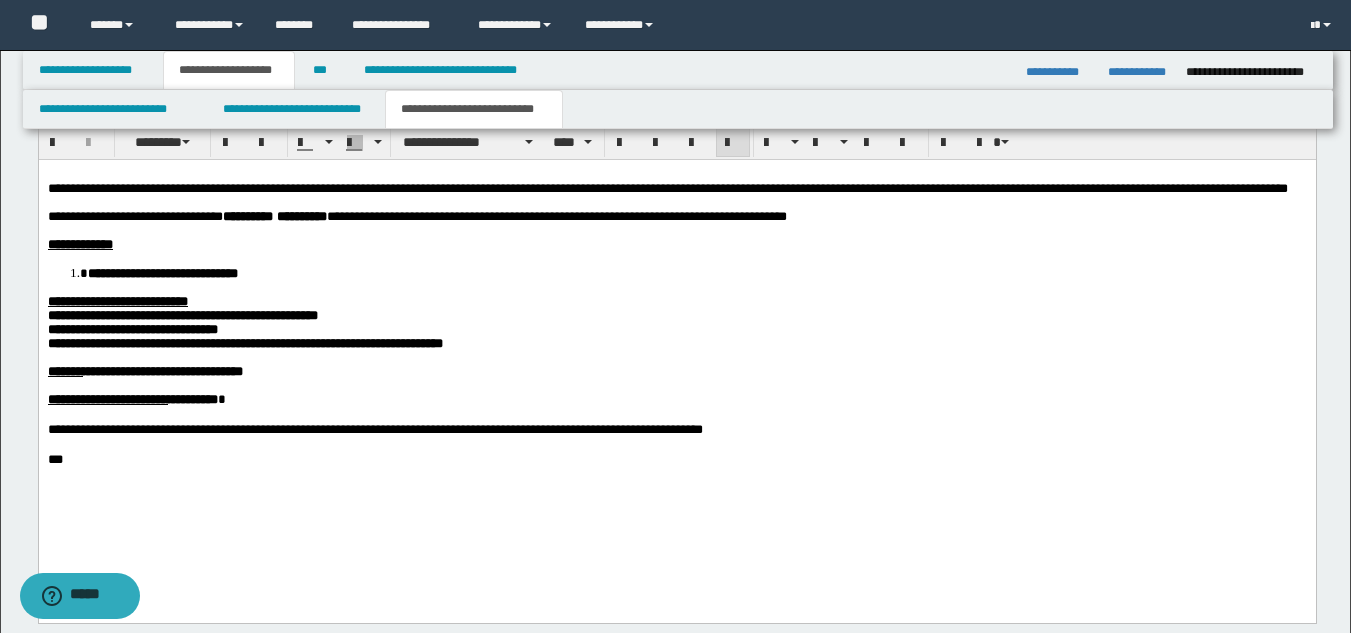 click on "**********" at bounding box center [676, 400] 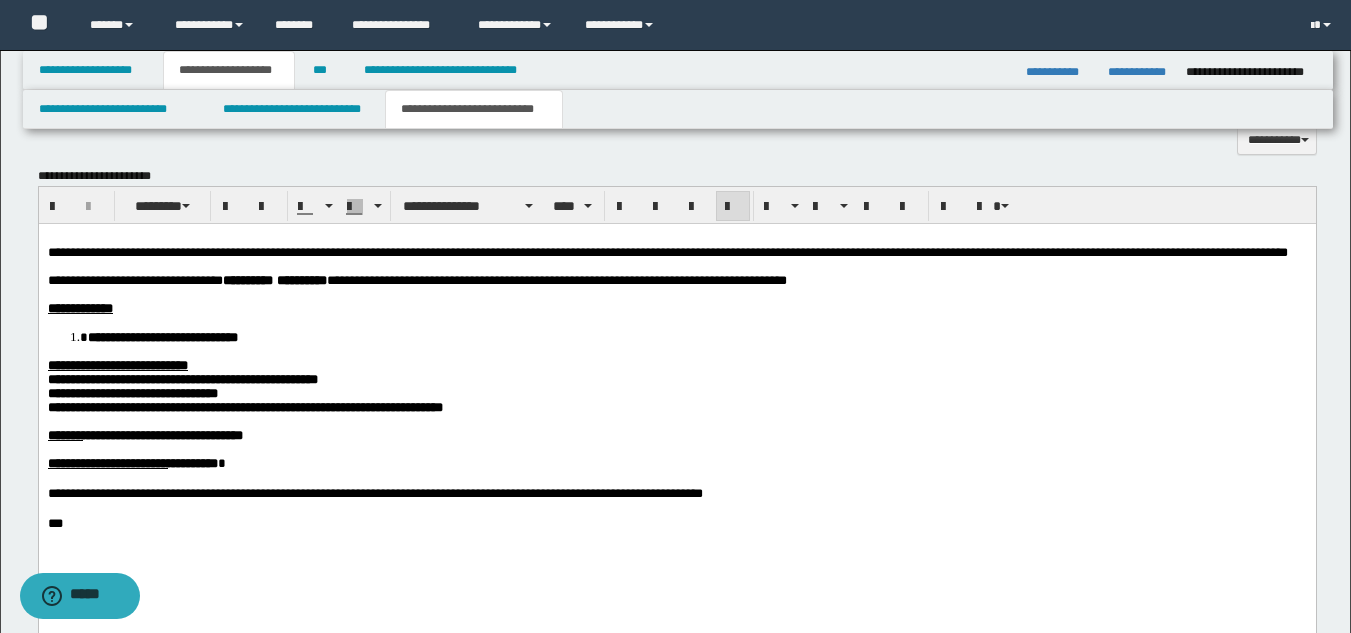 scroll, scrollTop: 929, scrollLeft: 0, axis: vertical 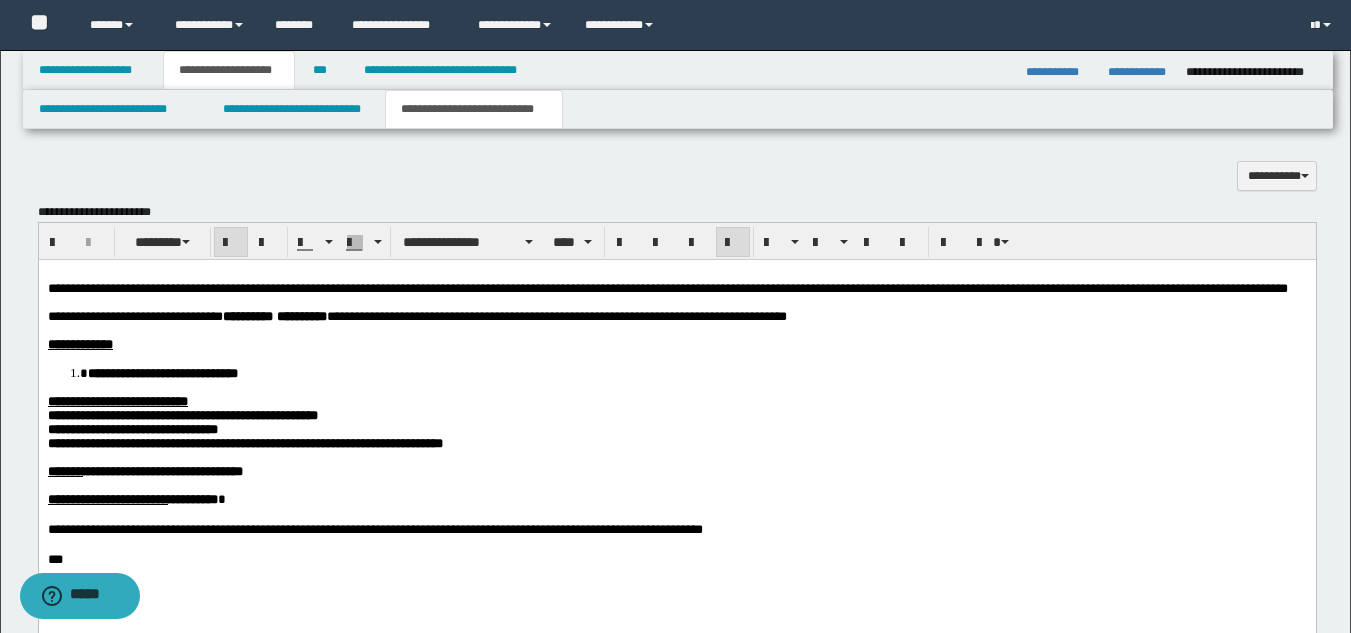 click on "**********" at bounding box center (676, 401) 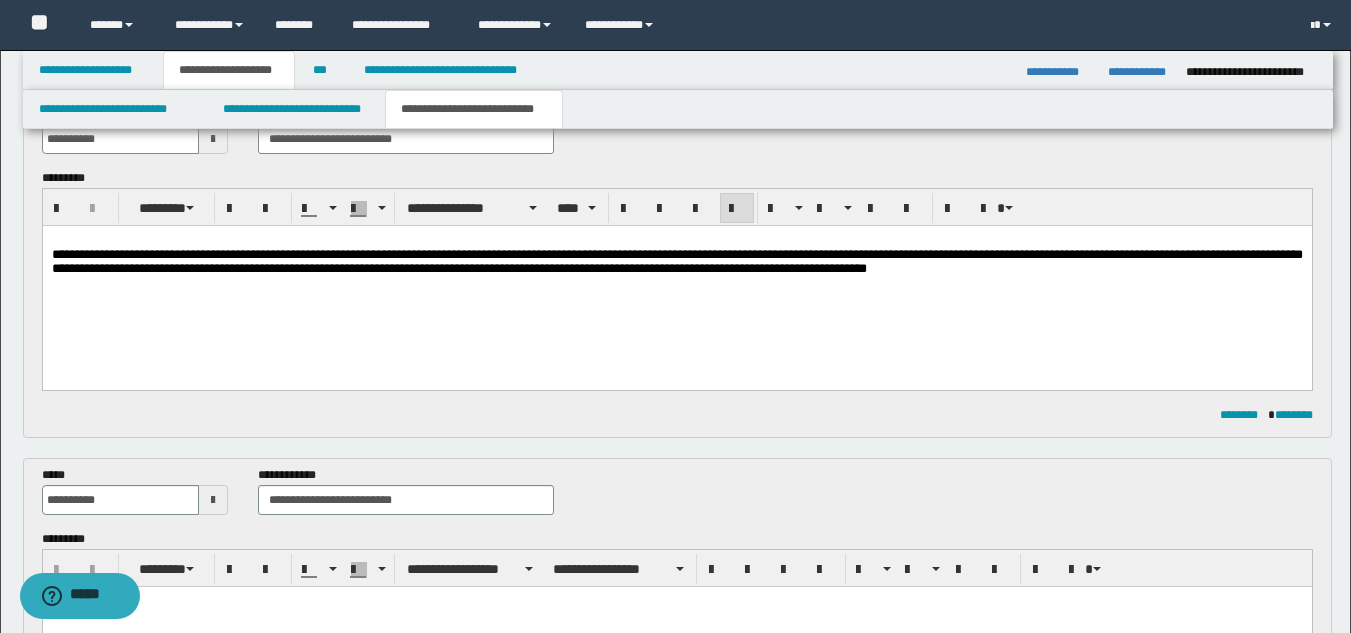 scroll, scrollTop: 0, scrollLeft: 0, axis: both 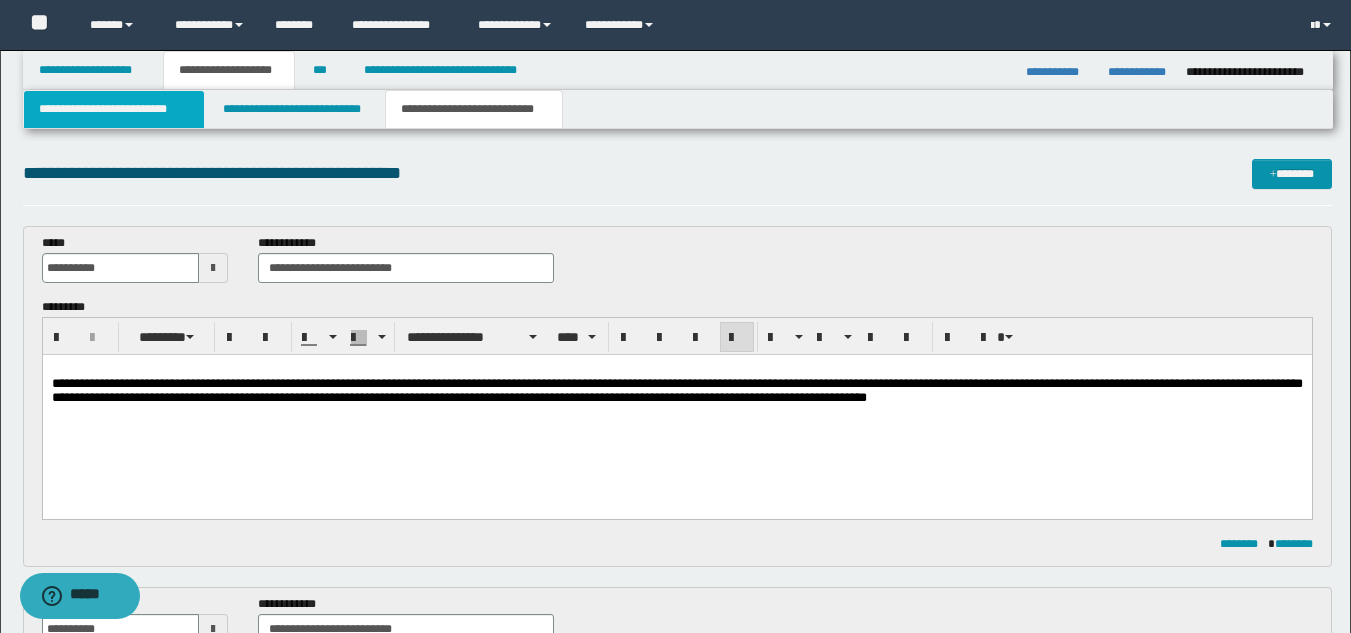 click on "**********" at bounding box center (114, 109) 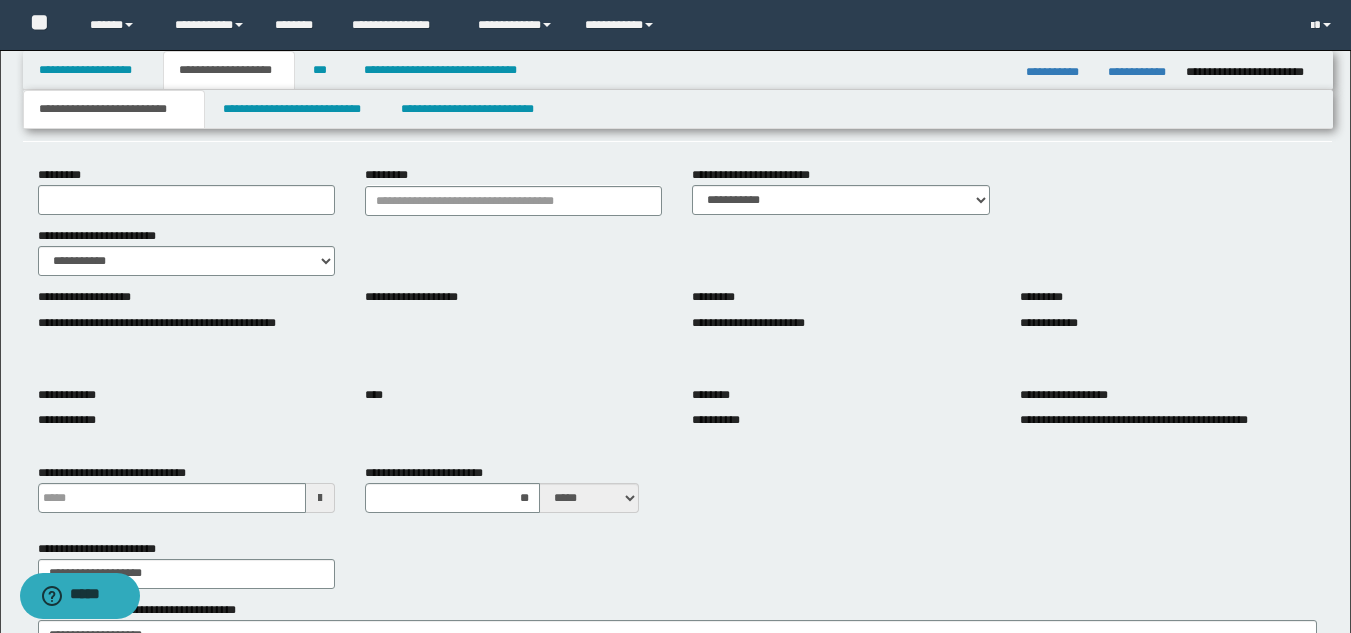 scroll, scrollTop: 300, scrollLeft: 0, axis: vertical 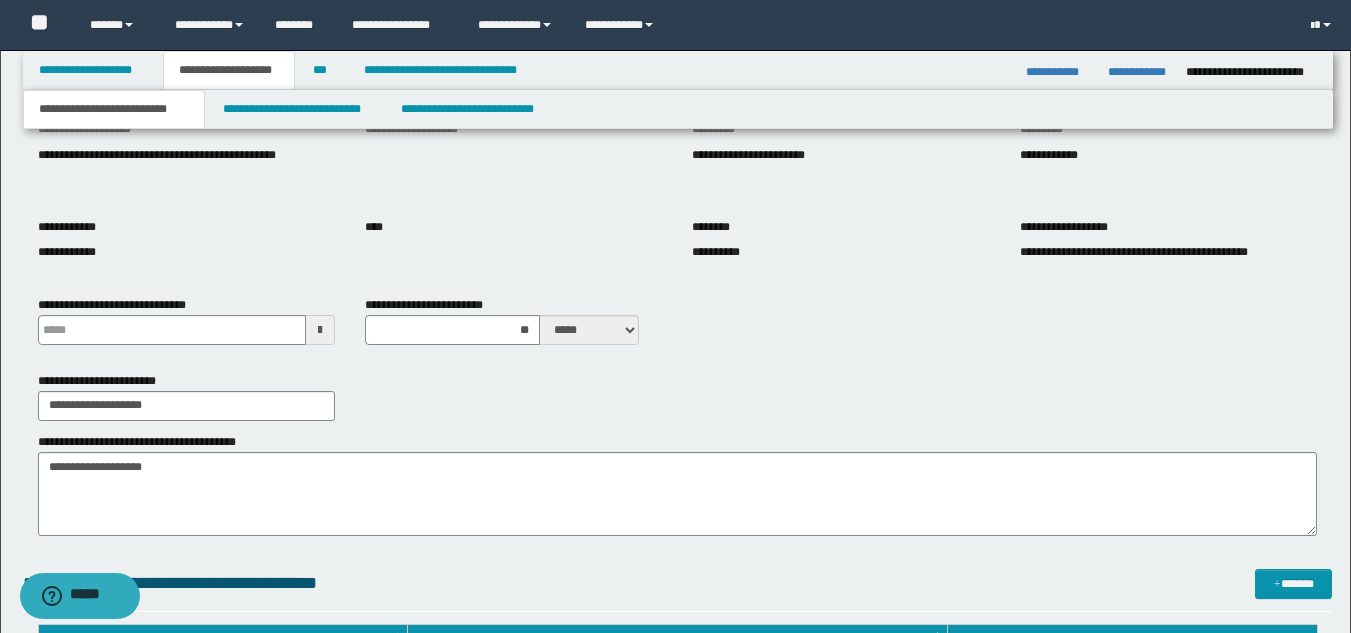 type 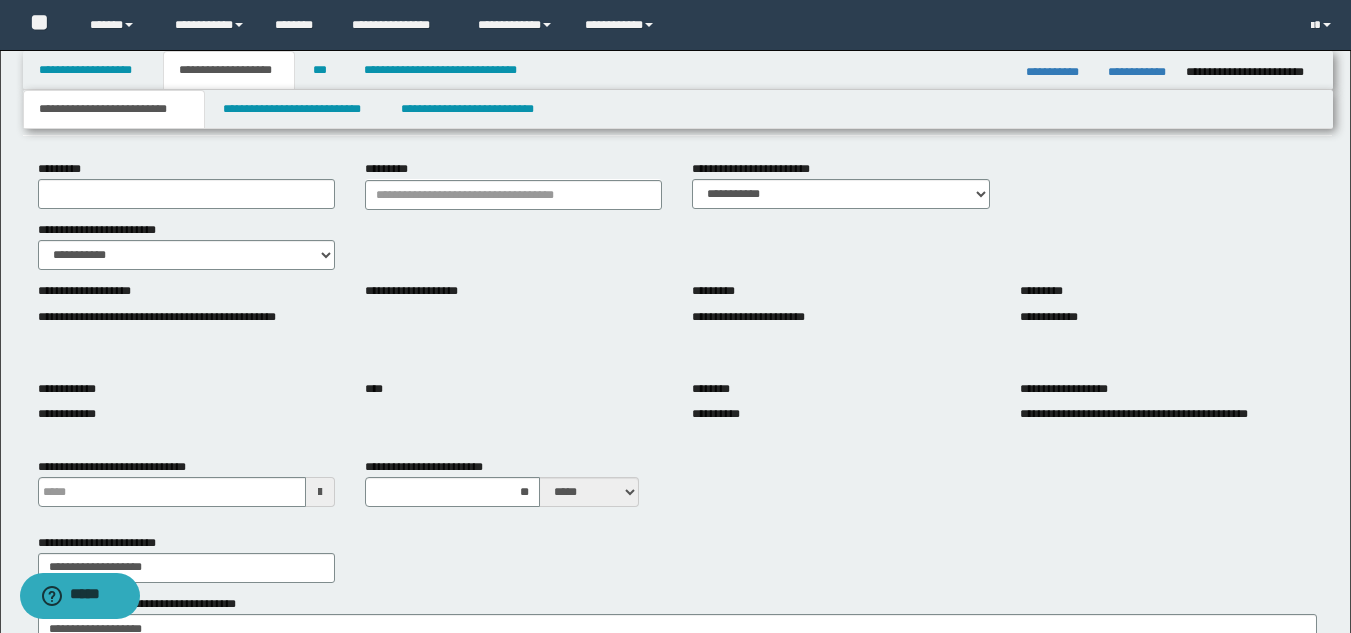 scroll, scrollTop: 0, scrollLeft: 0, axis: both 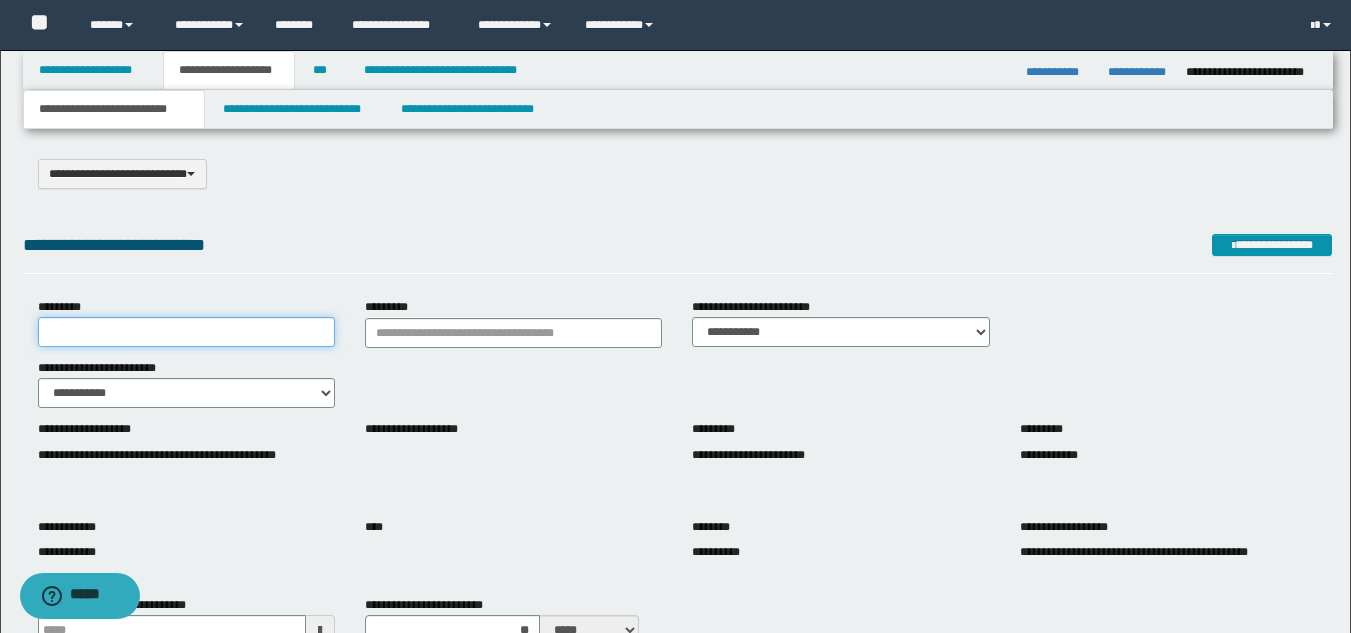 click on "*********" at bounding box center [186, 332] 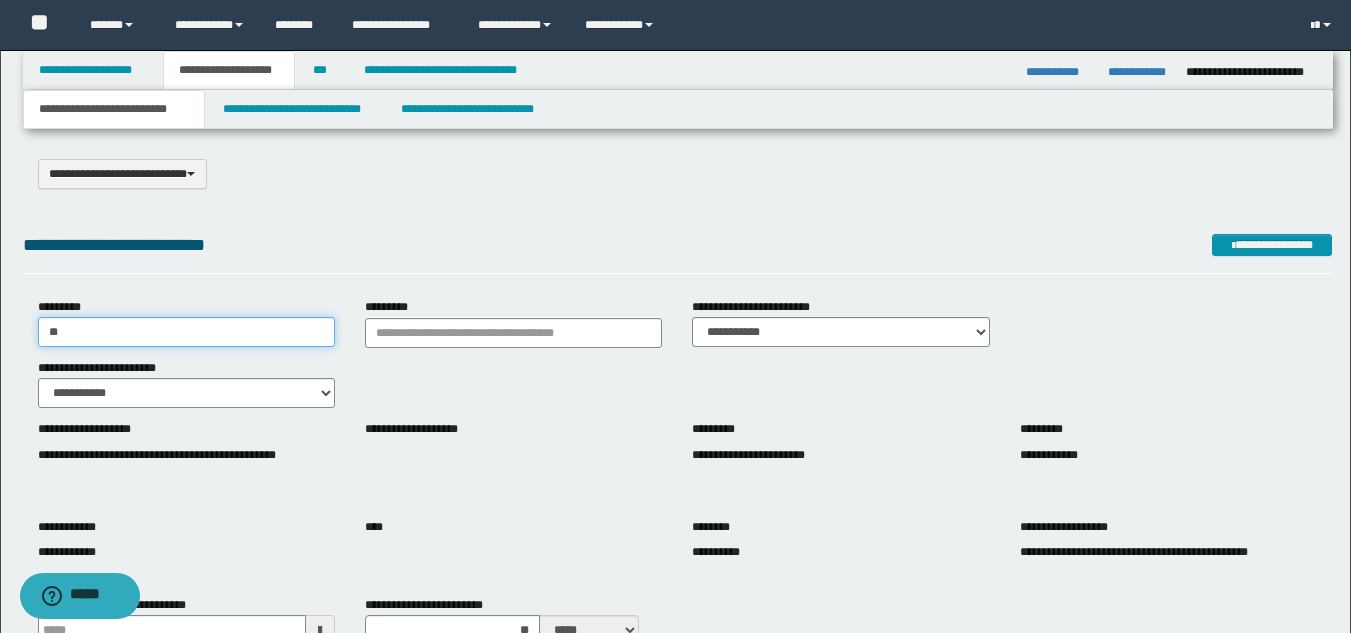 type on "**********" 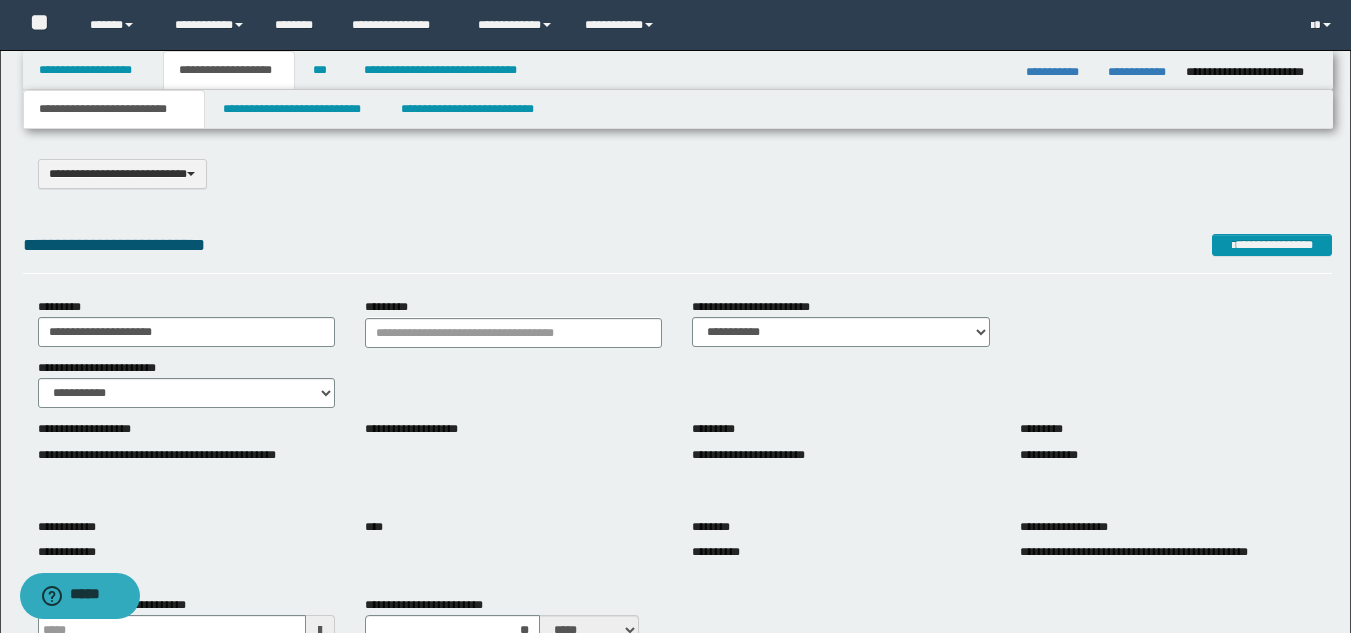 click on "**********" at bounding box center [677, 1043] 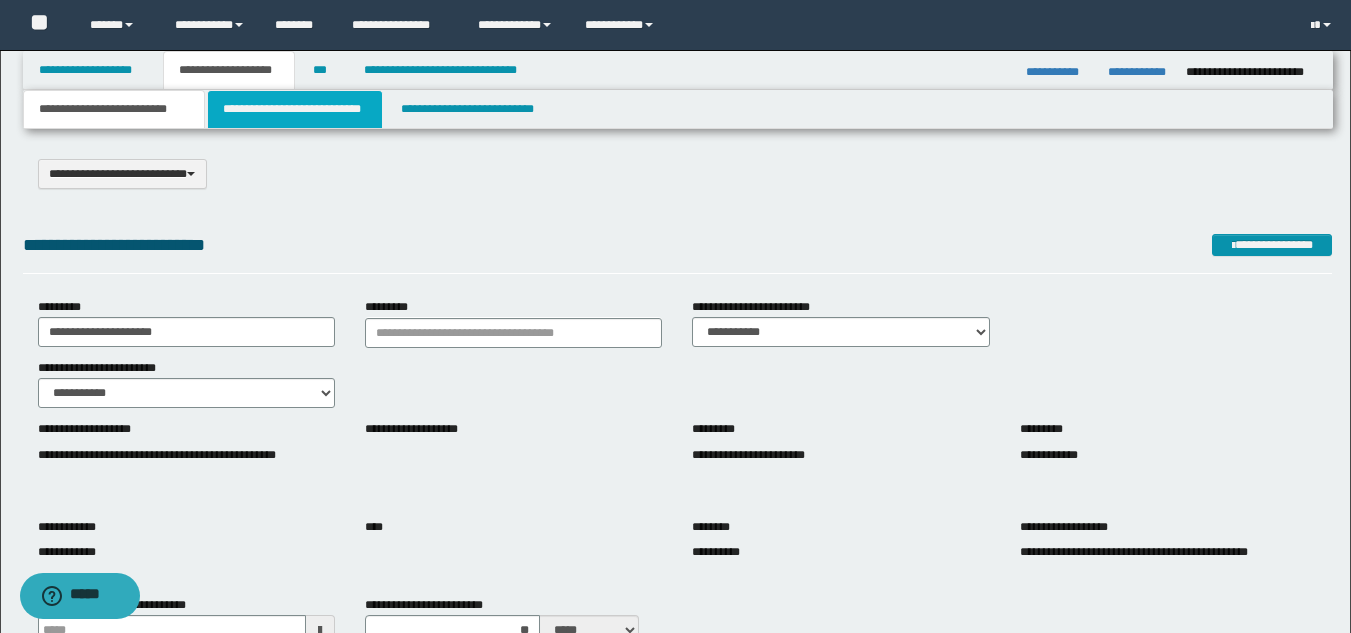 click on "**********" at bounding box center [295, 109] 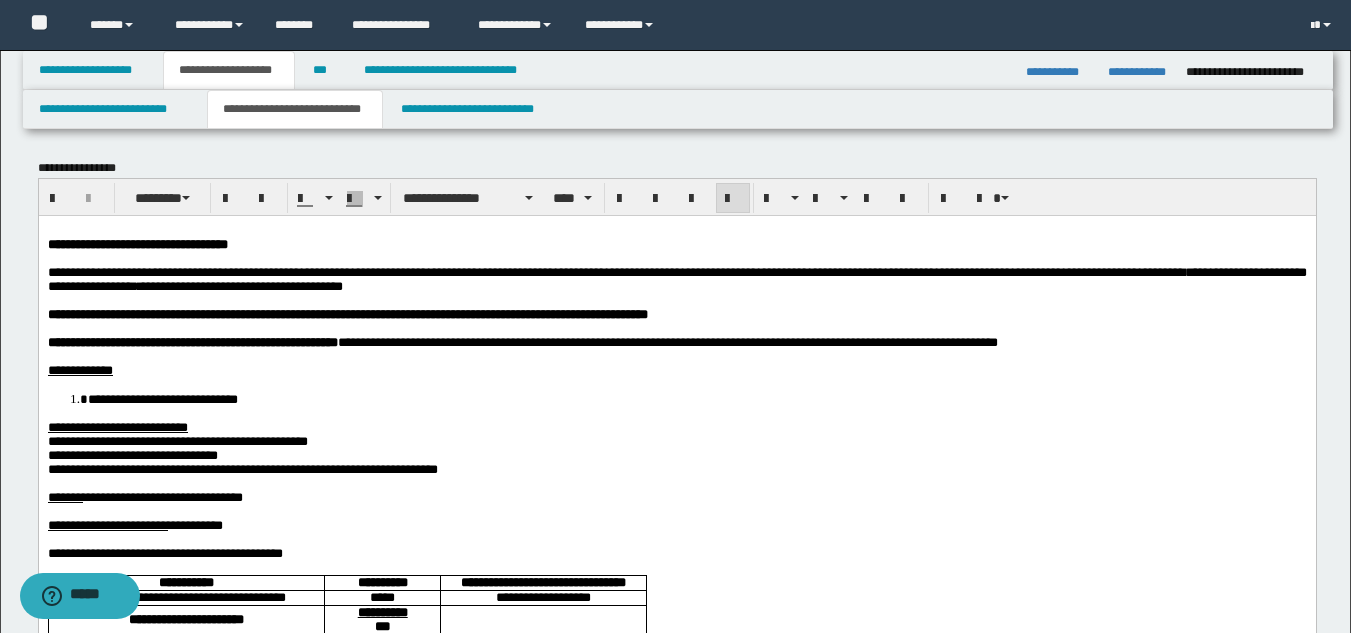 click at bounding box center [676, 483] 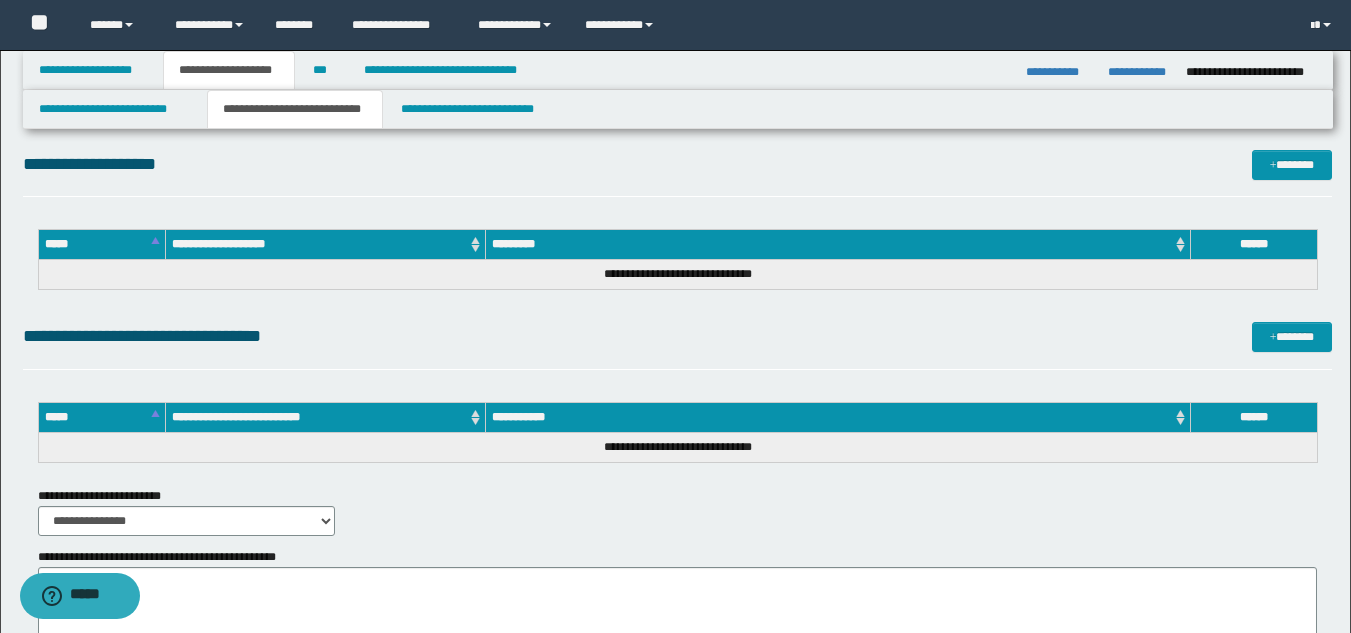 scroll, scrollTop: 3778, scrollLeft: 0, axis: vertical 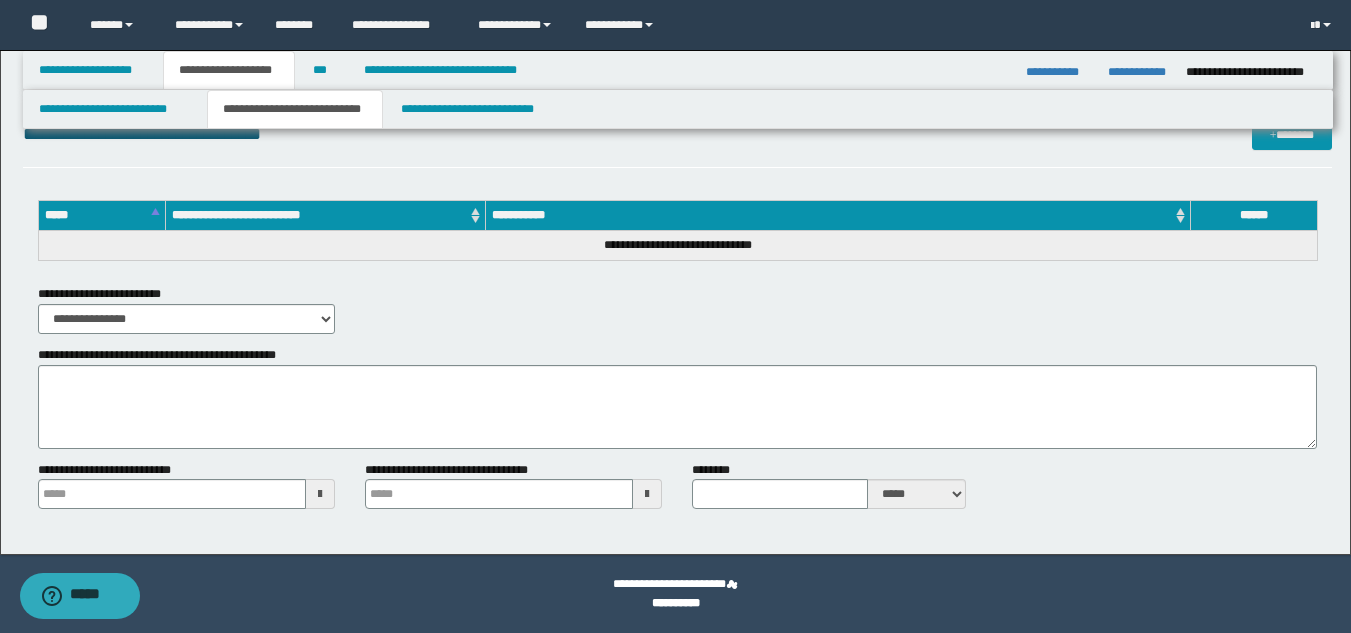 type 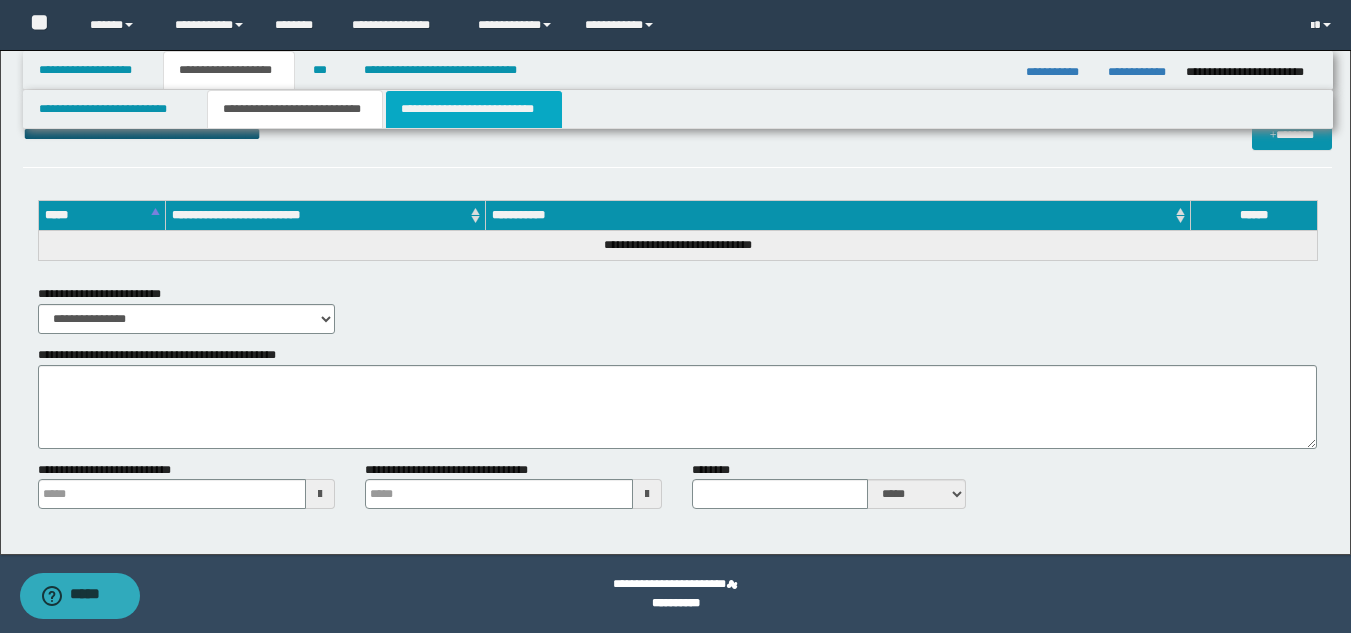click on "**********" at bounding box center (474, 109) 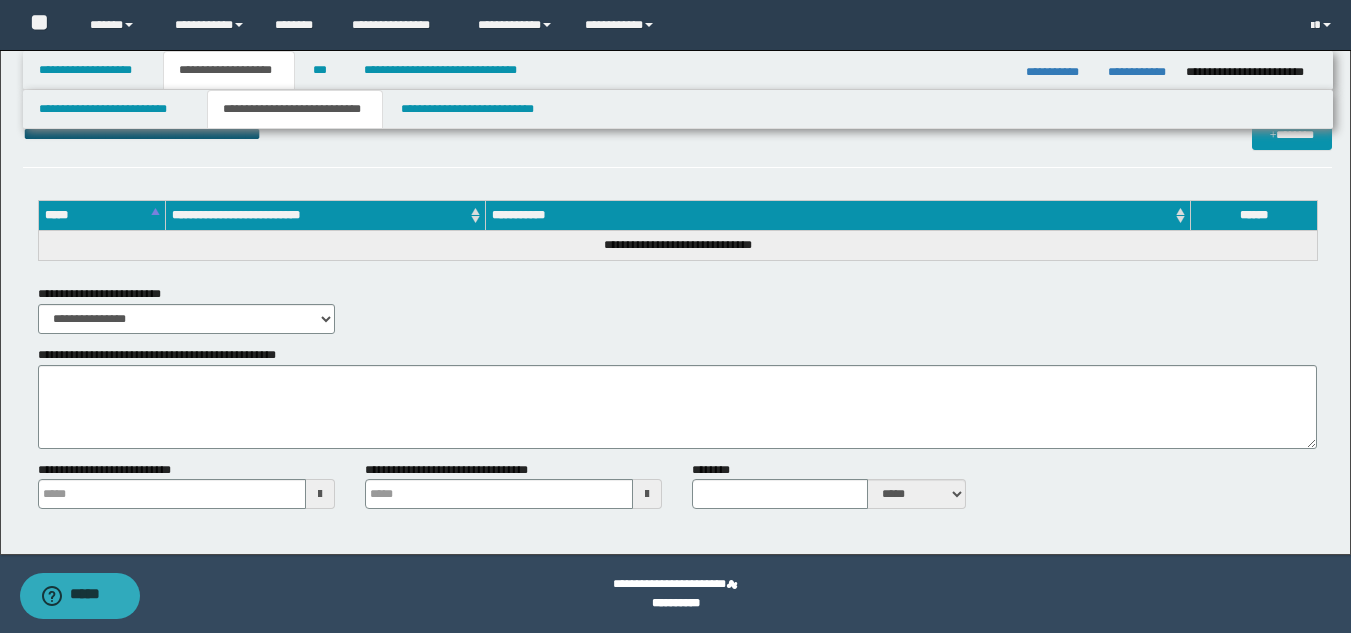 scroll, scrollTop: 1529, scrollLeft: 0, axis: vertical 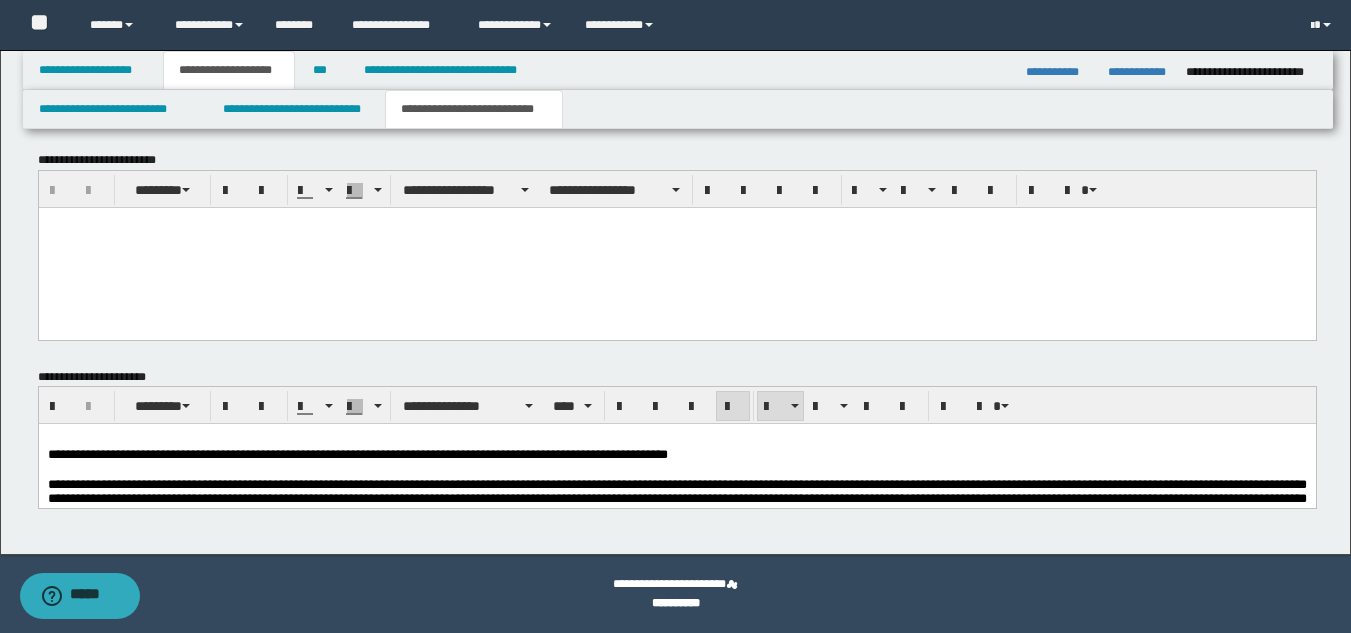 click on "**********" at bounding box center [676, 455] 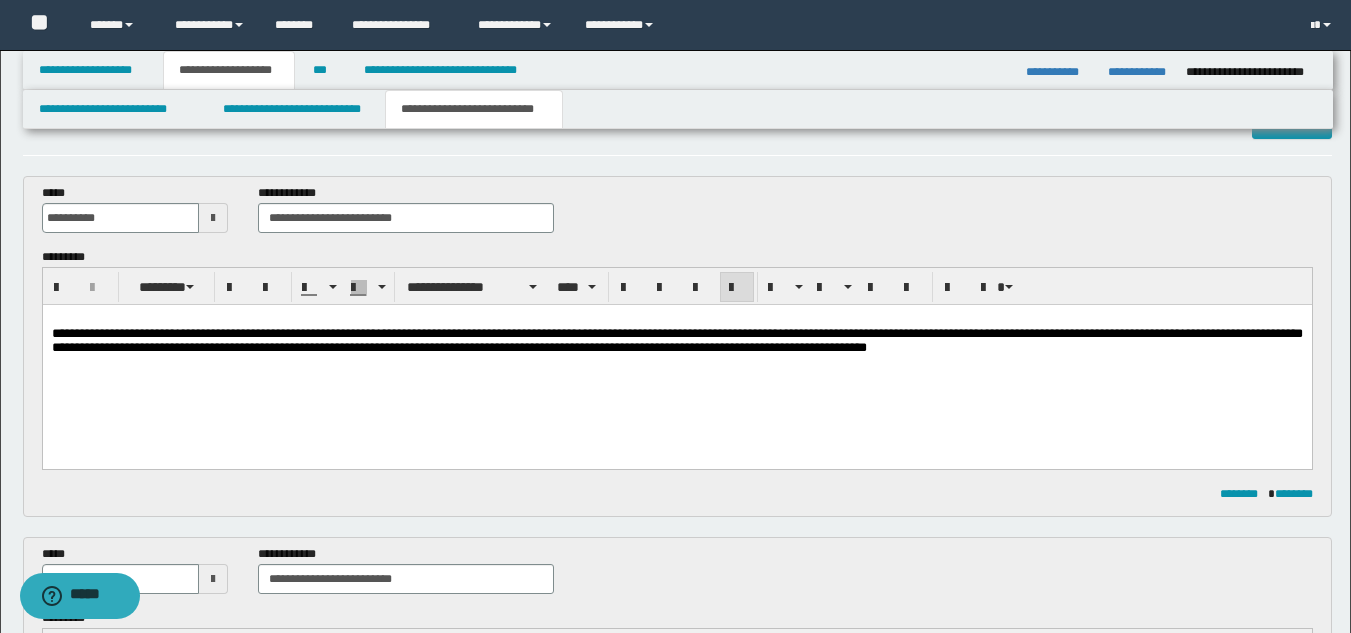 scroll, scrollTop: 0, scrollLeft: 0, axis: both 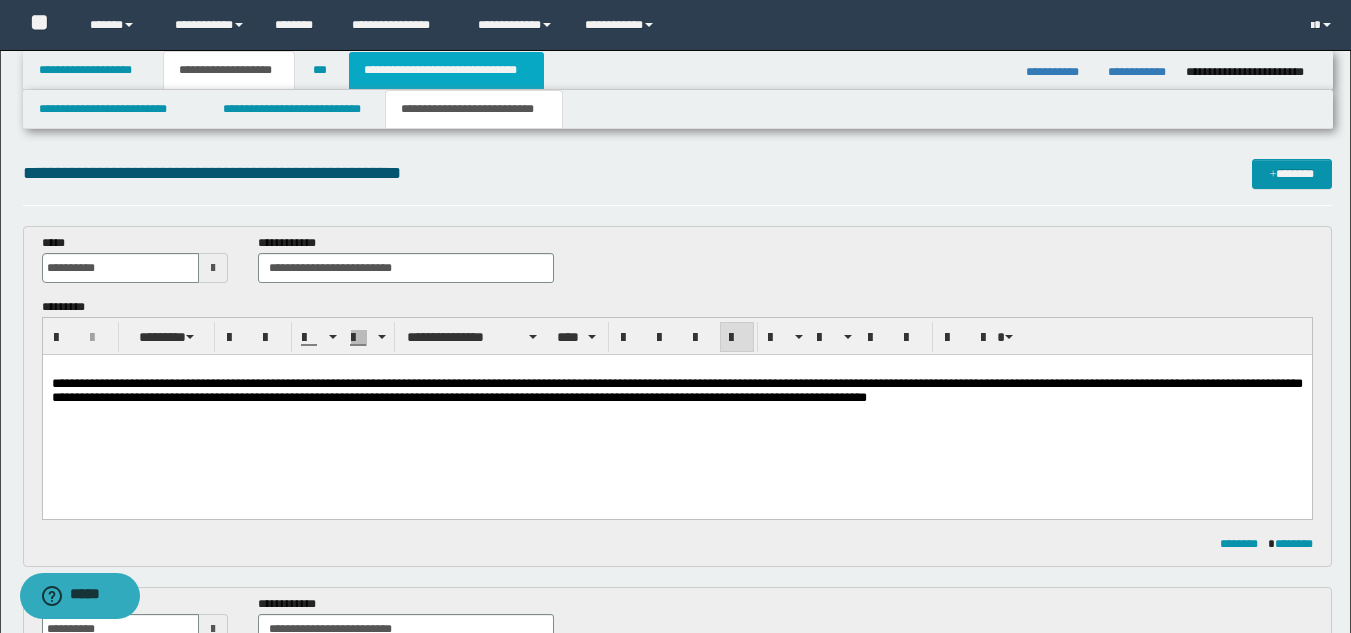click on "**********" at bounding box center (446, 70) 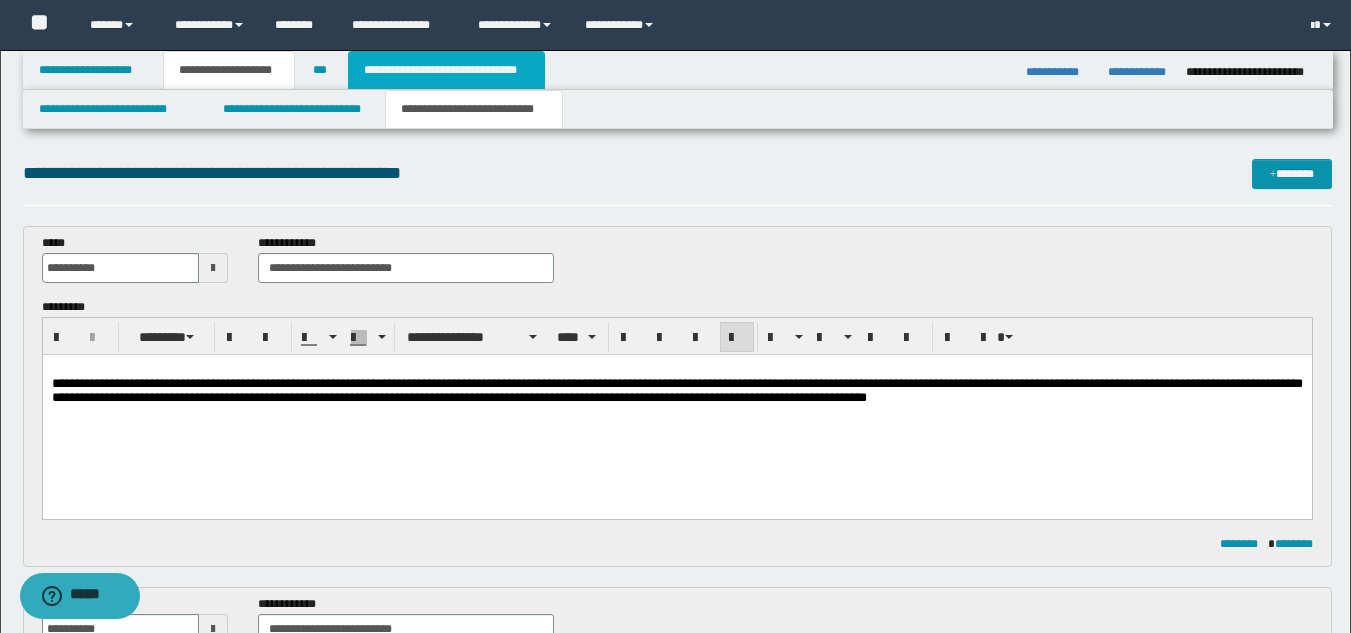 type on "**********" 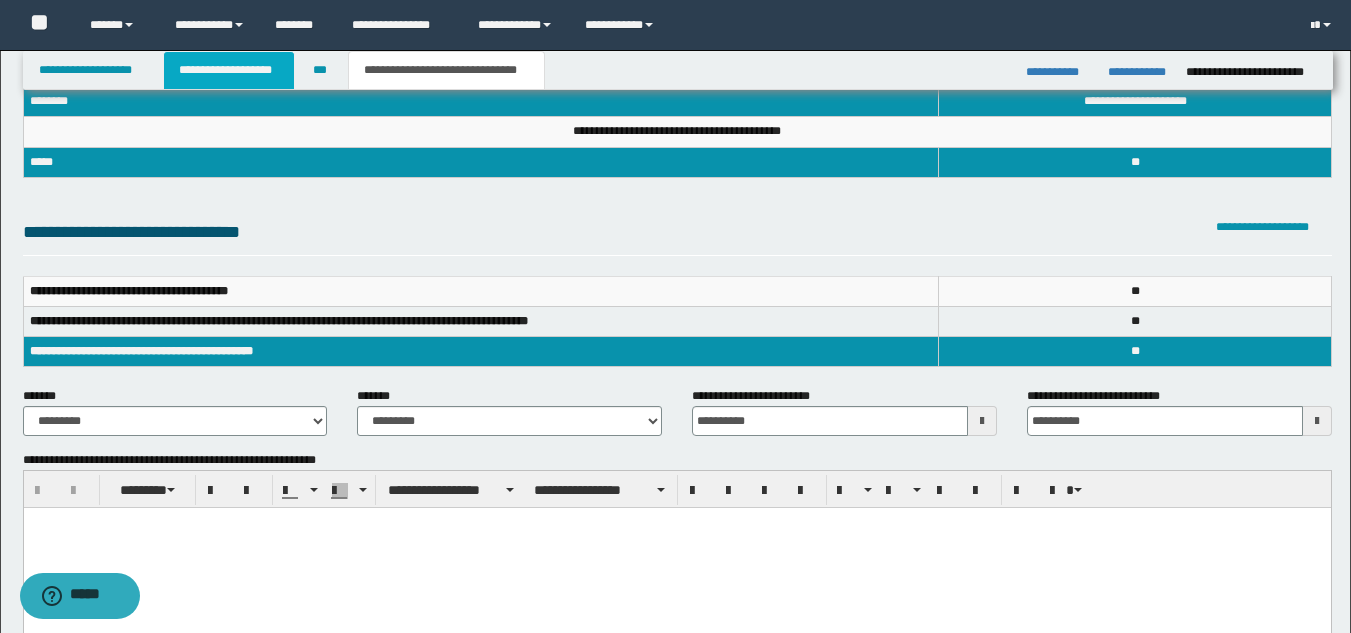 click on "**********" at bounding box center [229, 70] 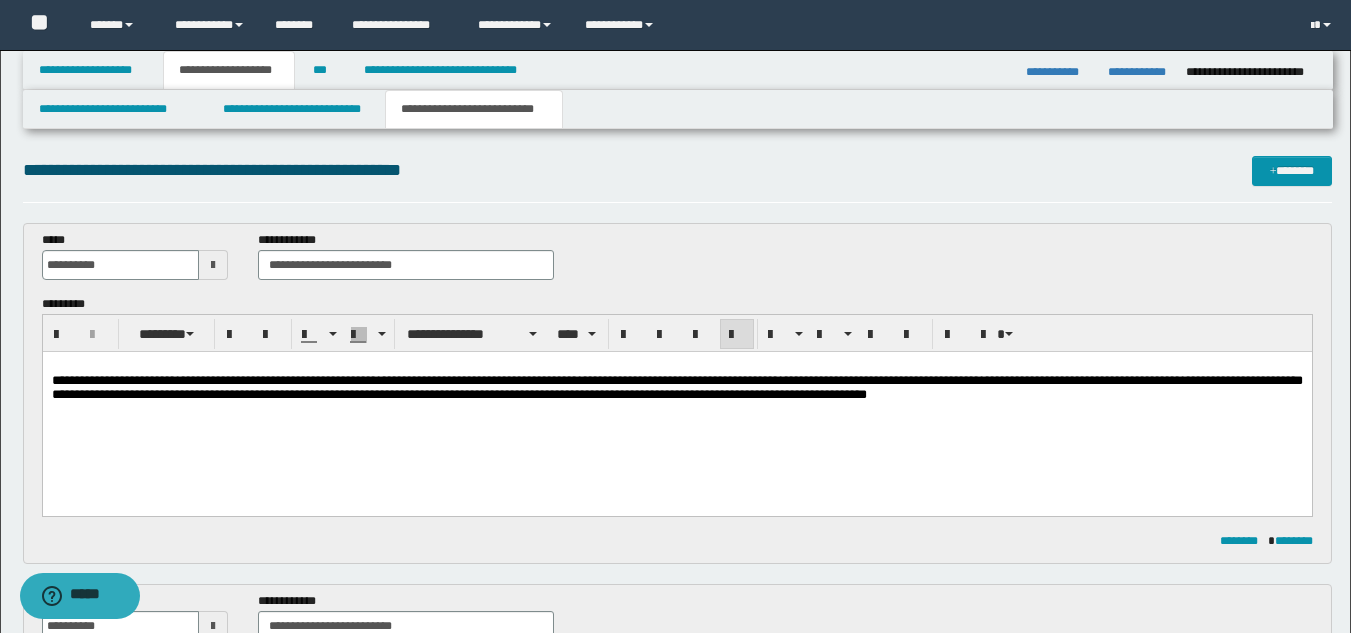 scroll, scrollTop: 0, scrollLeft: 0, axis: both 